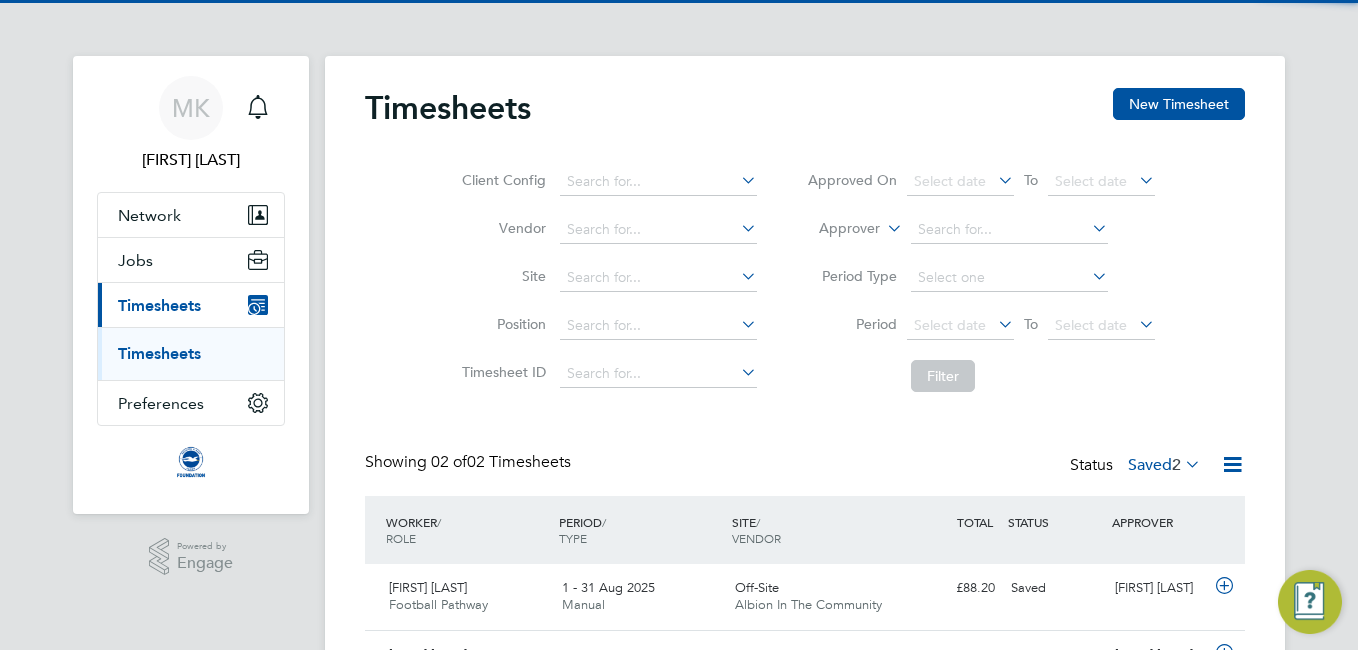 scroll, scrollTop: 0, scrollLeft: 0, axis: both 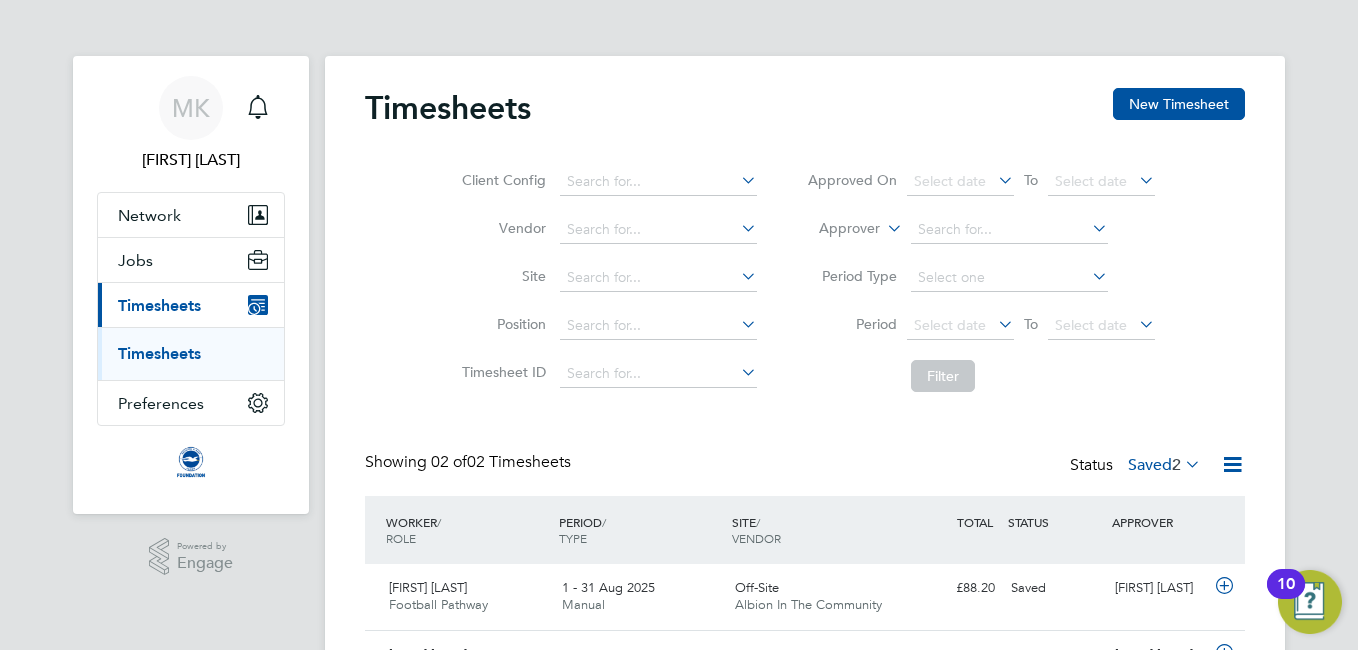 click on "2" 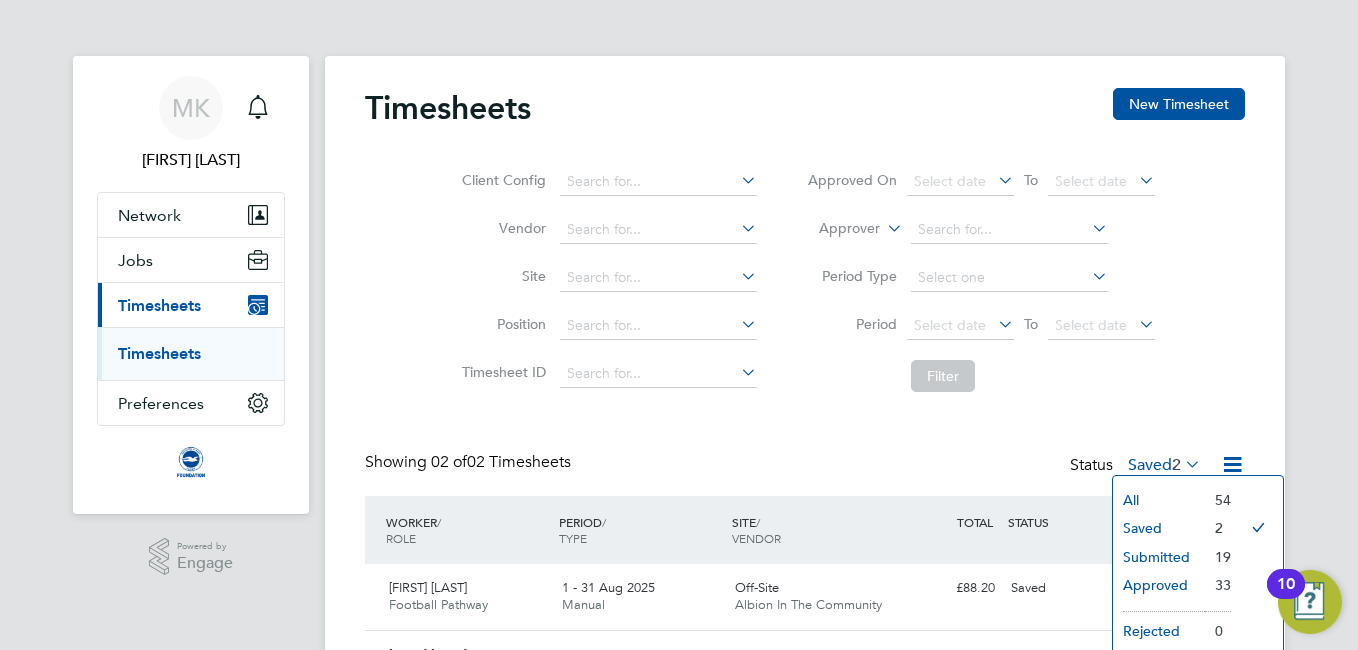 click on "Submitted" 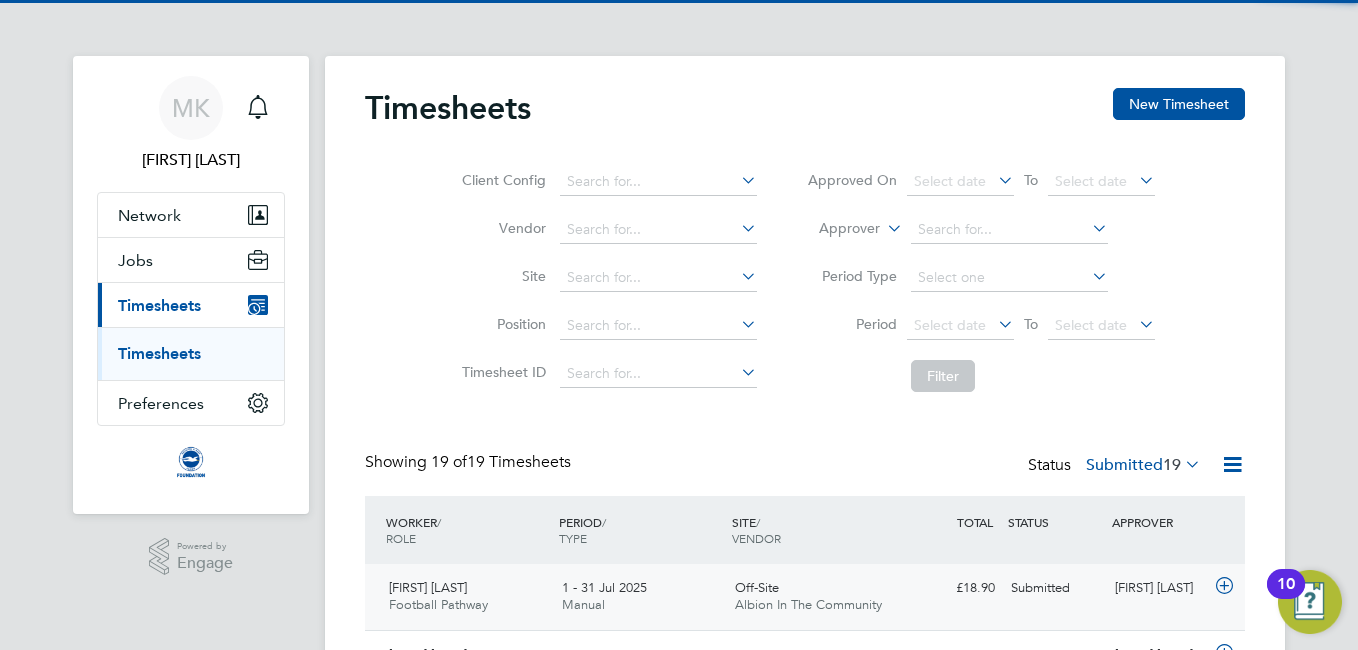 scroll, scrollTop: 10, scrollLeft: 10, axis: both 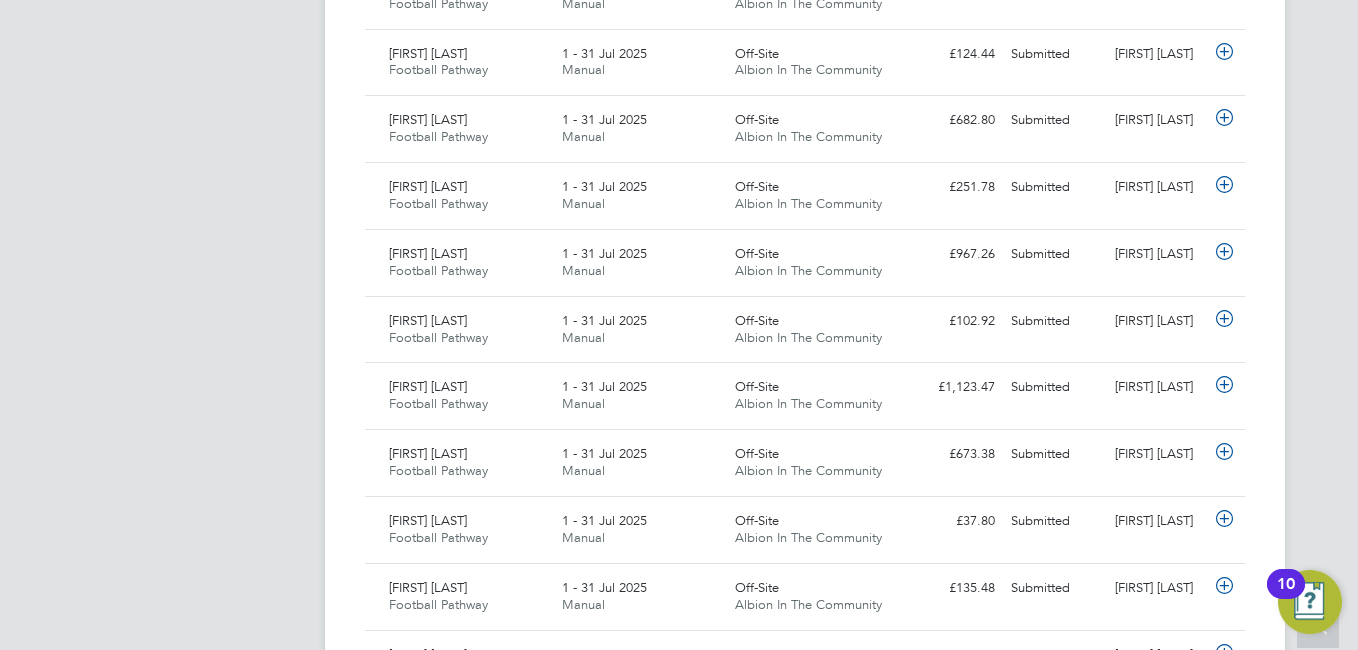 click on "MK   Matt Kelman   Notifications
Applications:   Network
Sites   Workers   Jobs
Positions   Vacancies   Placements   Current page:   Timesheets
Timesheets   Preferences
VMS Configurations
.st0{fill:#C0C1C2;}
Powered by Engage" at bounding box center [191, 245] 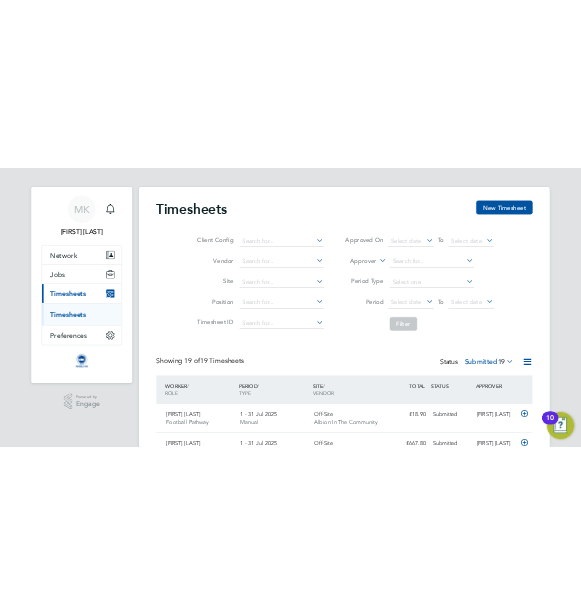 scroll, scrollTop: 0, scrollLeft: 0, axis: both 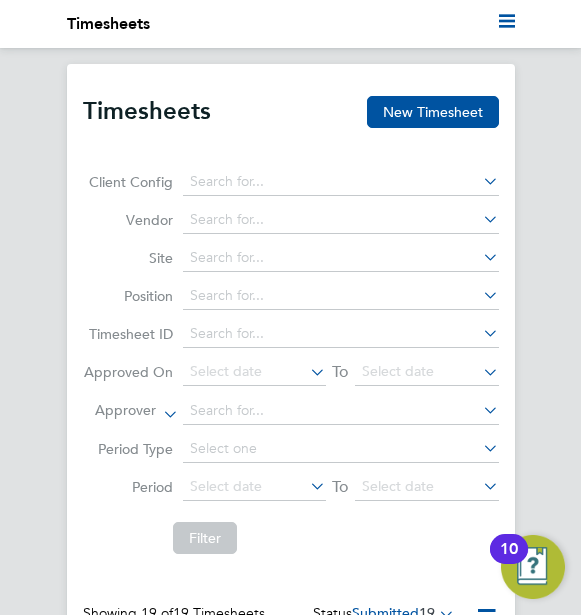 click on "Timesheets New Timesheet Client Config   Vendor   Site   Position   Timesheet ID   Approved On
Select date
To
Select date
Approver     Period Type   Period
Select date
To
Select date
Filter Showing   19 of  19 Timesheets Status  Submitted  19  WORKER  / ROLE WORKER  / PERIOD PERIOD  / TYPE SITE  / VENDOR TOTAL   TOTAL  / STATUS STATUS APPROVER [FIRST] [LAST] Football Pathway   1 - 31 Jul 2025 1 - 31 Jul 2025 Manual Off-Site Albion In The C… £18.90 Submitted Submitted [FIRST] [LAST] [FIRST] [LAST] Football Pathway   1 - 31 Jul 2025 1 - 31 Jul 2025 Manual Off-Site Albion In The C… £667.80 Submitted Submitted [FIRST] [LAST] [FIRST] [LAST] Football Pathway   1 - 31 Jul 2025 1 - 31 Jul 2025 Manual Off-Site Albion In The C… £742.40 Submitted Submitted [FIRST] [LAST] [FIRST] [LAST] Football Pathway   1 - 31 Jul 2025 1 - 31 Jul 2025 Manual Off-Site Albion In The C… £124.44 Submitted Submitted [FIRST] [LAST] [FIRST] [LAST] Football Pathway   1 - 31 Jul 2025 1 - 31 Jul 2025" 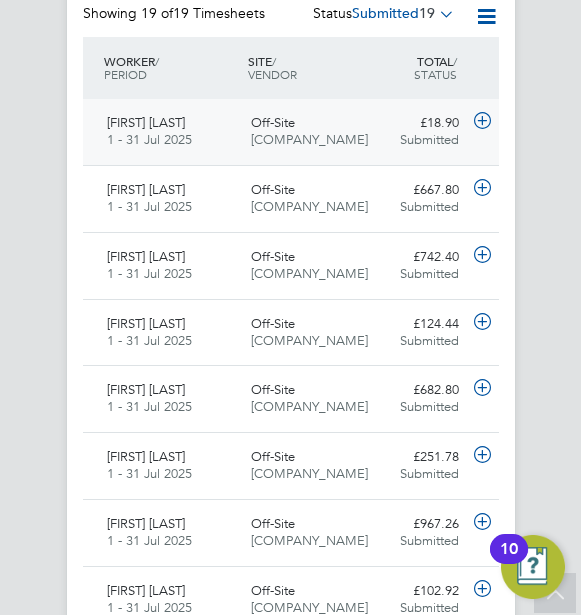 click on "Albion In The C…" 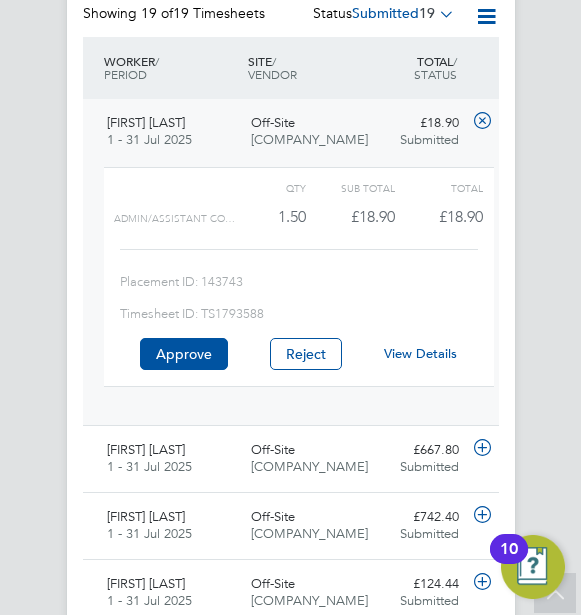 click on "View Details" 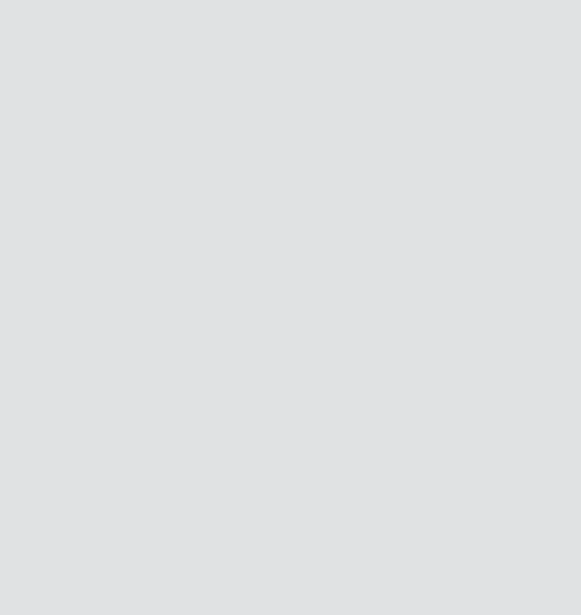 scroll, scrollTop: 0, scrollLeft: 0, axis: both 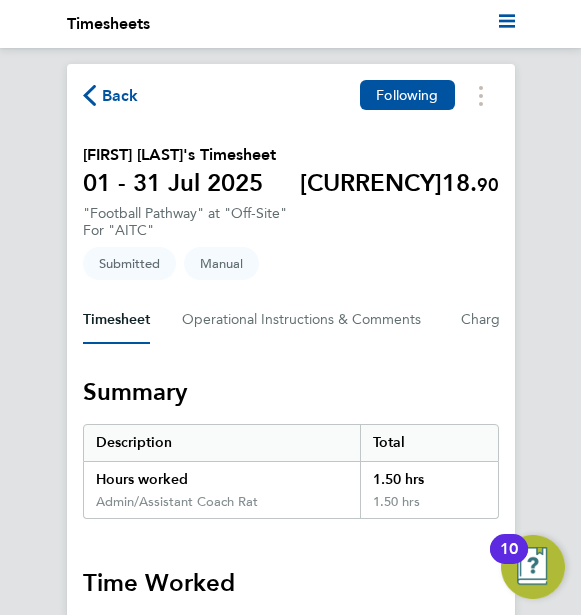 click on "Back  Following
Robert Monk's Timesheet   01 - 31 Jul 2025   £18. 90  "Football Pathway" at "Off-Site"  For "AITC"  Submitted   Manual   Timesheet   Operational Instructions & Comments   Charge   Details   Activity Logs   Summary   Description   Total   Hours worked   1.50 hrs   Admin/Assistant Coach Rat   1.50 hrs   Time Worked   Tue 01 Jul   Add time for Tue 01 Jul   Add time for Tue 01 Jul
Wed 02 Jul   Add time for Wed 02 Jul   Add time for Wed 02 Jul
Thu 03 Jul   Add time for Thu 03 Jul   Add time for Thu 03 Jul
Fri 04 Jul   Add time for Fri 04 Jul   Add time for Fri 04 Jul
Sat 05 Jul   Add time for Sat 05 Jul   Add time for Sat 05 Jul
Sun 06 Jul   Add time for Sun 06 Jul   Add time for Sun 06 Jul
Mon 07 Jul   Add time for Mon 07 Jul   Add time for Mon 07 Jul
Tue 08 Jul   Add time for Tue 08 Jul   Add time for Tue 08 Jul
Wed 09 Jul   Add time for Wed 09 Jul   Add time for Wed 09 Jul
Thu 10 Jul   Add time for Thu 10 Jul" 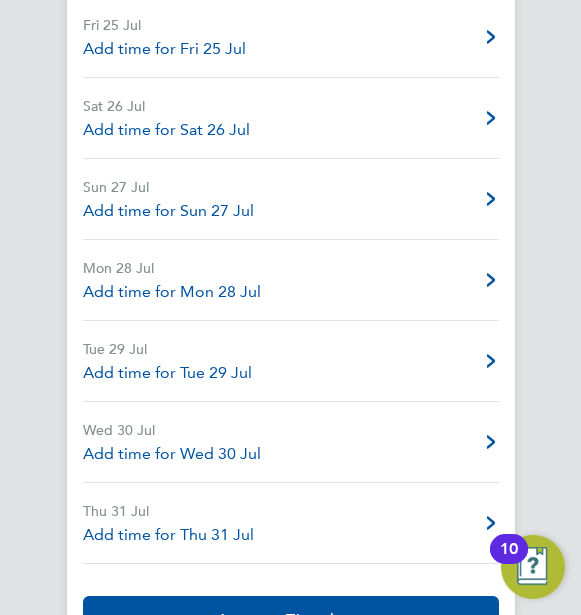 scroll, scrollTop: 2751, scrollLeft: 0, axis: vertical 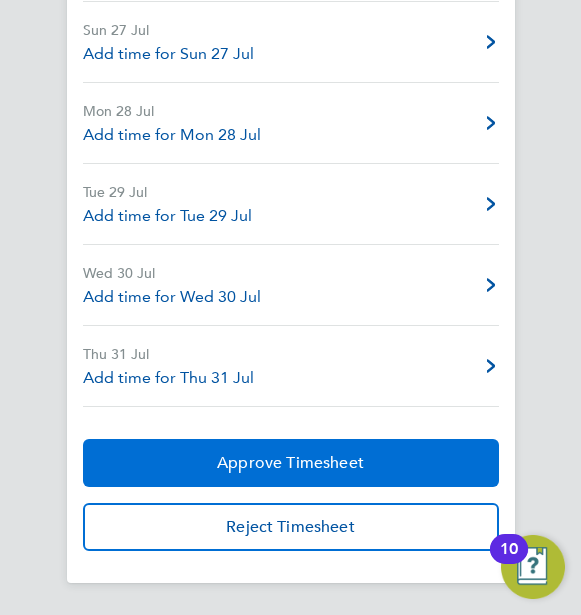 click on "Approve Timesheet" 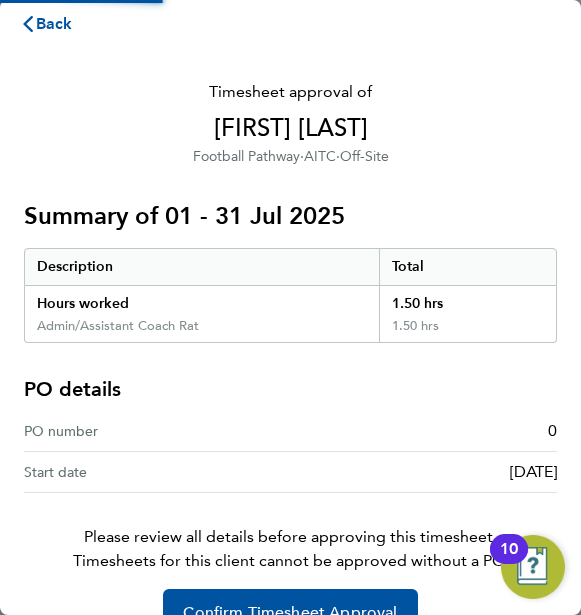 scroll, scrollTop: 0, scrollLeft: 0, axis: both 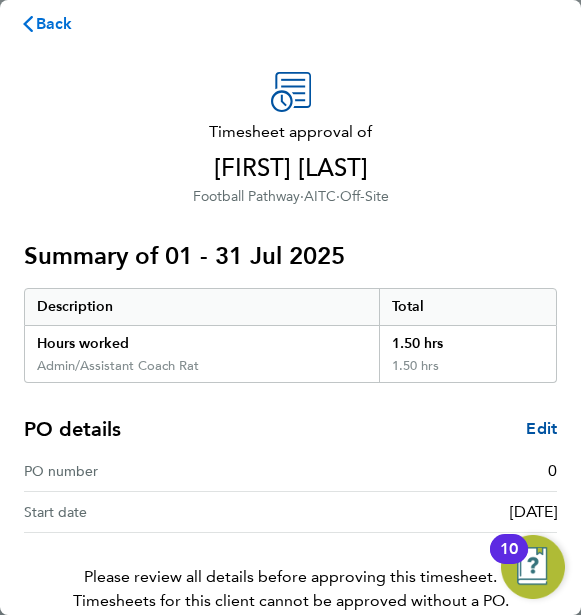 click on "Back" 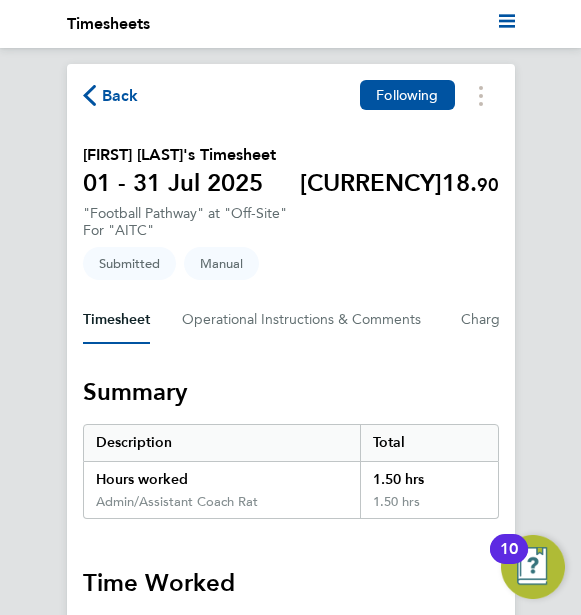 click on "Back" 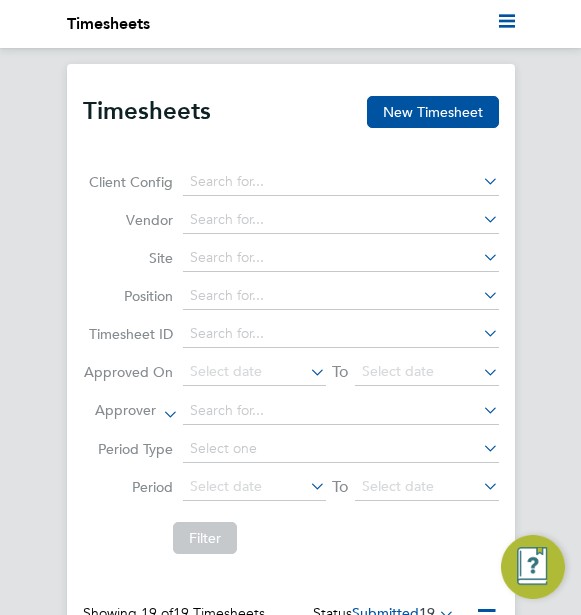 scroll, scrollTop: 10, scrollLeft: 10, axis: both 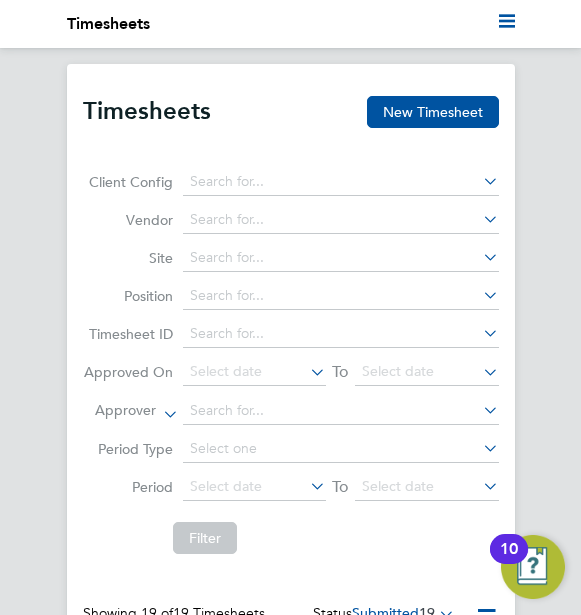 click on "Filter" 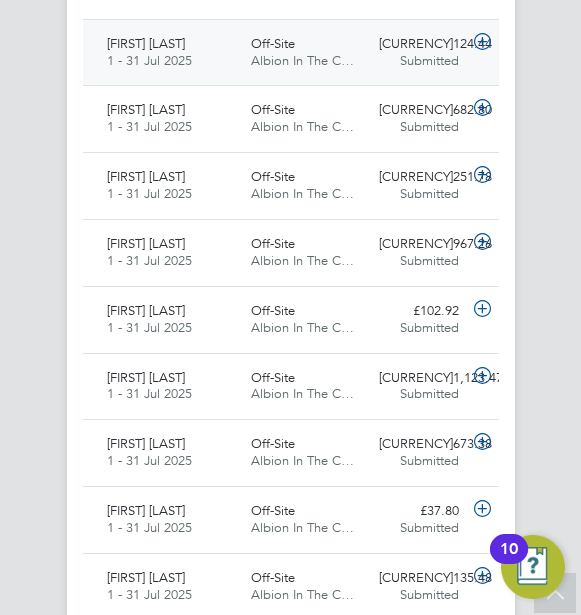 click on "1 - 31 Jul 2025" 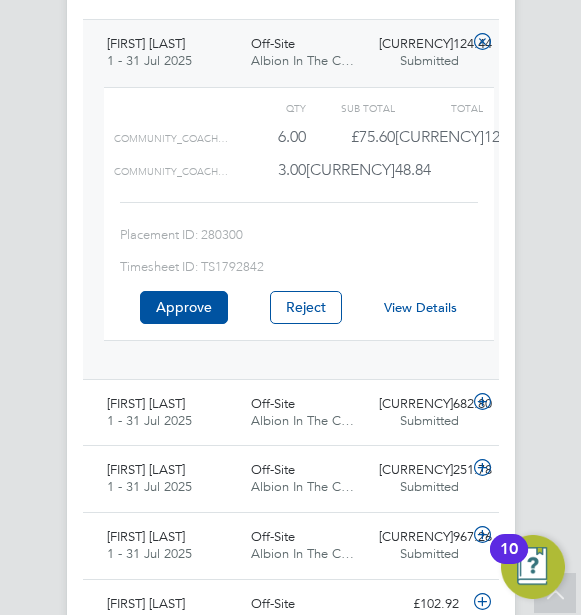click on "View Details" 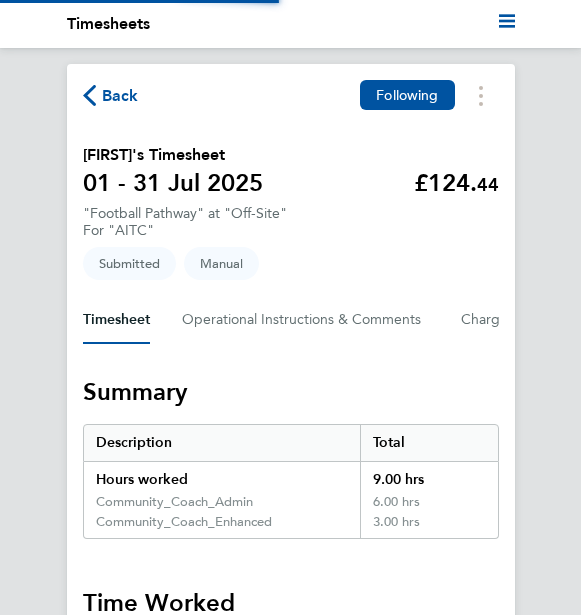 scroll, scrollTop: 0, scrollLeft: 0, axis: both 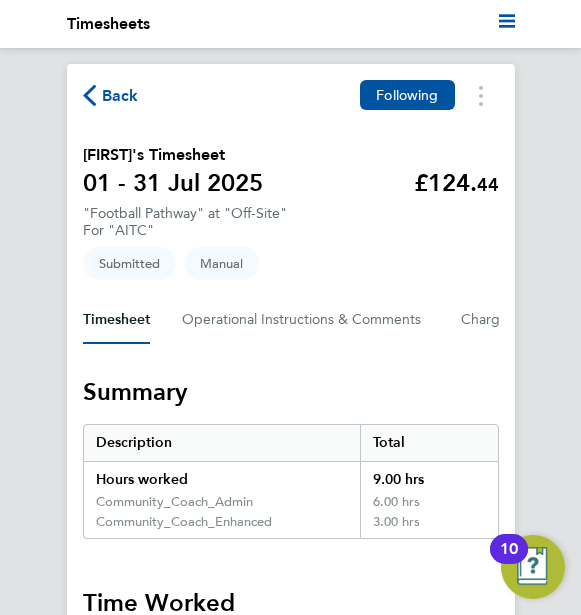 click on "Back  Following
[FIRST]'s Timesheet   01 - 31 Jul 2025   £124. 44  "Football Pathway" at "Off-Site"  For "AITC"  Submitted   Manual   Timesheet   Operational Instructions & Comments   Charge   Details   Activity Logs   Summary   Description   Total   Hours worked   9.00 hrs   Community_Coach_Admin   6.00 hrs   Community_Coach_Enhanced   3.00 hrs   Time Worked   Tue 01 Jul   Add time for Tue 01 Jul   Add time for Tue 01 Jul
Wed 02 Jul   Add time for Wed 02 Jul   Add time for Wed 02 Jul
Thu 03 Jul   Add time for Thu 03 Jul   Add time for Thu 03 Jul
Fri 04 Jul   Add time for Fri 04 Jul   Add time for Fri 04 Jul
Sat 05 Jul   Add time for Sat 05 Jul   Add time for Sat 05 Jul
Sun 06 Jul   Add time for Sun 06 Jul   Add time for Sun 06 Jul
Mon 07 Jul   15:00 to 16:30   |   0 min   1.50 hrs   |   Community_Coach_Admin   (£12.60) =   £18.90   Edit
Tue 08 Jul   Add time for Tue 08 Jul   Add time for Tue 08 Jul
Wed 09 Jul   15:00 to 16:30   |   |" 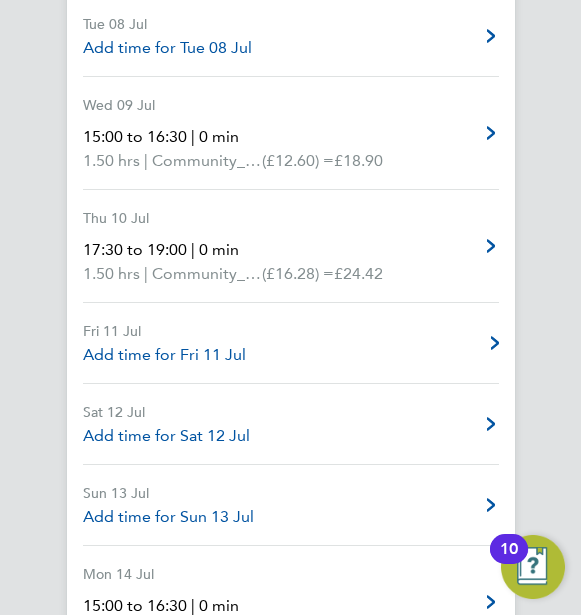 scroll, scrollTop: 1240, scrollLeft: 0, axis: vertical 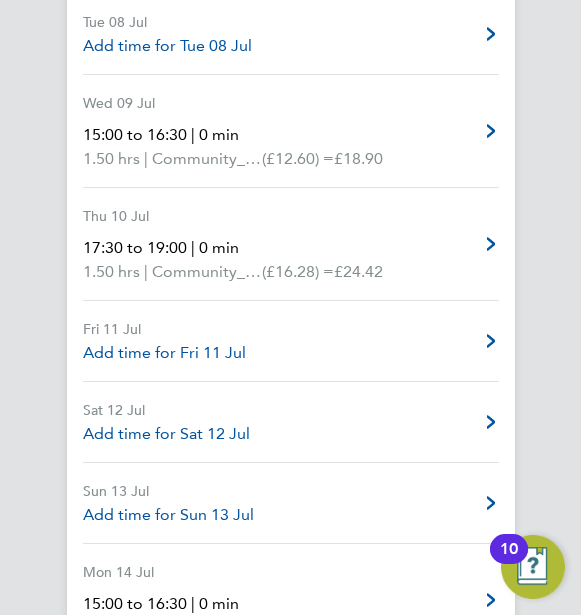 click on "Back  Following
Matvey Packham's Timesheet   01 - 31 Jul 2025   £124. 44  "Football Pathway" at "Off-Site"  For "AITC"  Submitted   Manual   Timesheet   Operational Instructions & Comments   Charge   Details   Activity Logs   Summary   Description   Total   Hours worked   9.00 hrs   Community_Coach_Admin   6.00 hrs   Community_Coach_Enhanced   3.00 hrs   Time Worked   Tue 01 Jul   Add time for Tue 01 Jul   Add time for Tue 01 Jul
Wed 02 Jul   Add time for Wed 02 Jul   Add time for Wed 02 Jul
Thu 03 Jul   Add time for Thu 03 Jul   Add time for Thu 03 Jul
Fri 04 Jul   Add time for Fri 04 Jul   Add time for Fri 04 Jul
Sat 05 Jul   Add time for Sat 05 Jul   Add time for Sat 05 Jul
Sun 06 Jul   Add time for Sun 06 Jul   Add time for Sun 06 Jul
Mon 07 Jul   15:00 to 16:30   |   0 min   1.50 hrs   |   Community_Coach_Admin   (£12.60) =   £18.90   Edit
Tue 08 Jul   Add time for Tue 08 Jul   Add time for Tue 08 Jul
Wed 09 Jul   15:00 to 16:30   |   |" 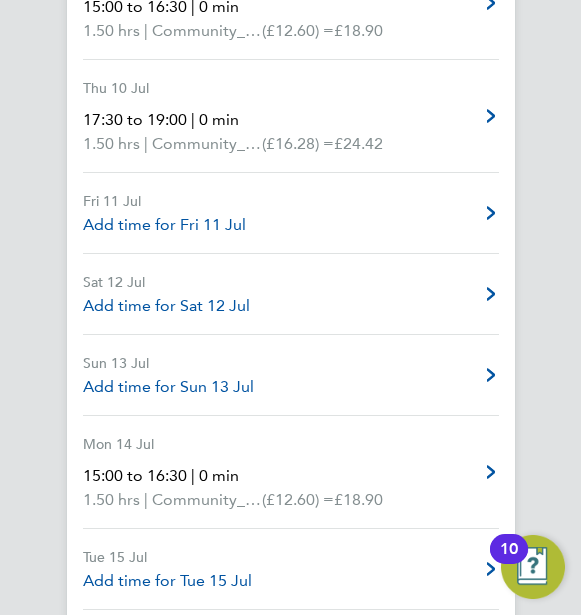 scroll, scrollTop: 1400, scrollLeft: 0, axis: vertical 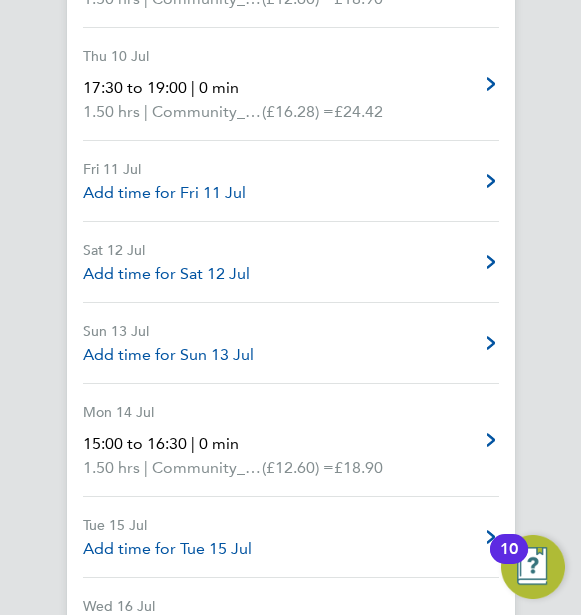 click on "Back  Following
Matvey Packham's Timesheet   01 - 31 Jul 2025   £124. 44  "Football Pathway" at "Off-Site"  For "AITC"  Submitted   Manual   Timesheet   Operational Instructions & Comments   Charge   Details   Activity Logs   Summary   Description   Total   Hours worked   9.00 hrs   Community_Coach_Admin   6.00 hrs   Community_Coach_Enhanced   3.00 hrs   Time Worked   Tue 01 Jul   Add time for Tue 01 Jul   Add time for Tue 01 Jul
Wed 02 Jul   Add time for Wed 02 Jul   Add time for Wed 02 Jul
Thu 03 Jul   Add time for Thu 03 Jul   Add time for Thu 03 Jul
Fri 04 Jul   Add time for Fri 04 Jul   Add time for Fri 04 Jul
Sat 05 Jul   Add time for Sat 05 Jul   Add time for Sat 05 Jul
Sun 06 Jul   Add time for Sun 06 Jul   Add time for Sun 06 Jul
Mon 07 Jul   15:00 to 16:30   |   0 min   1.50 hrs   |   Community_Coach_Admin   (£12.60) =   £18.90   Edit
Tue 08 Jul   Add time for Tue 08 Jul   Add time for Tue 08 Jul
Wed 09 Jul   15:00 to 16:30   |   |" 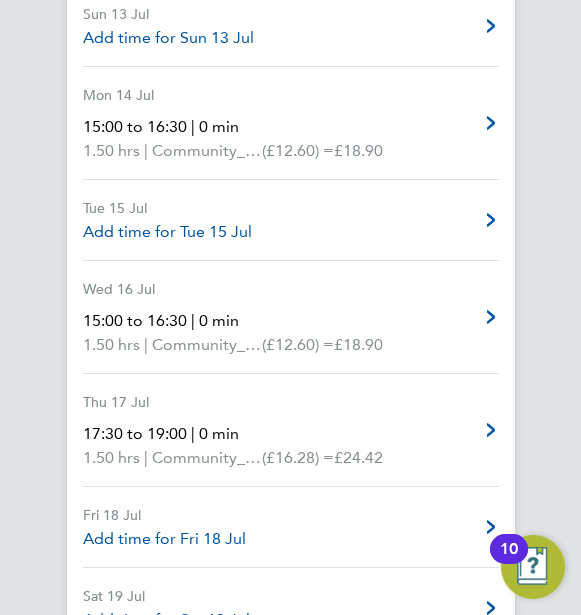 scroll, scrollTop: 1720, scrollLeft: 0, axis: vertical 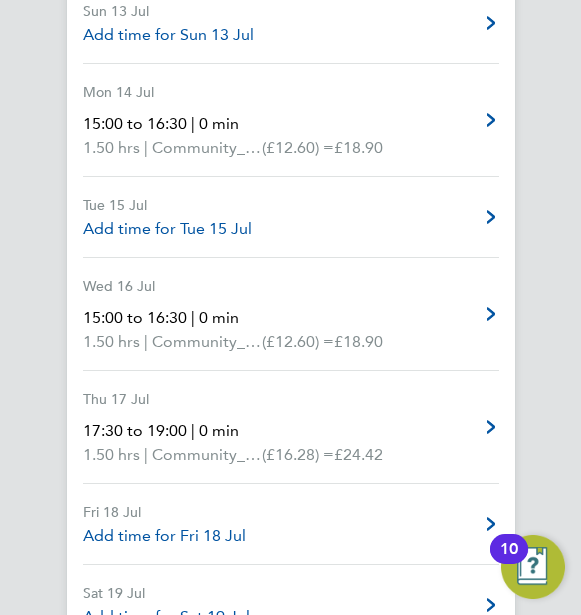 click on "Back  Following
Matvey Packham's Timesheet   01 - 31 Jul 2025   £124. 44  "Football Pathway" at "Off-Site"  For "AITC"  Submitted   Manual   Timesheet   Operational Instructions & Comments   Charge   Details   Activity Logs   Summary   Description   Total   Hours worked   9.00 hrs   Community_Coach_Admin   6.00 hrs   Community_Coach_Enhanced   3.00 hrs   Time Worked   Tue 01 Jul   Add time for Tue 01 Jul   Add time for Tue 01 Jul
Wed 02 Jul   Add time for Wed 02 Jul   Add time for Wed 02 Jul
Thu 03 Jul   Add time for Thu 03 Jul   Add time for Thu 03 Jul
Fri 04 Jul   Add time for Fri 04 Jul   Add time for Fri 04 Jul
Sat 05 Jul   Add time for Sat 05 Jul   Add time for Sat 05 Jul
Sun 06 Jul   Add time for Sun 06 Jul   Add time for Sun 06 Jul
Mon 07 Jul   15:00 to 16:30   |   0 min   1.50 hrs   |   Community_Coach_Admin   (£12.60) =   £18.90   Edit
Tue 08 Jul   Add time for Tue 08 Jul   Add time for Tue 08 Jul
Wed 09 Jul   15:00 to 16:30   |   |" 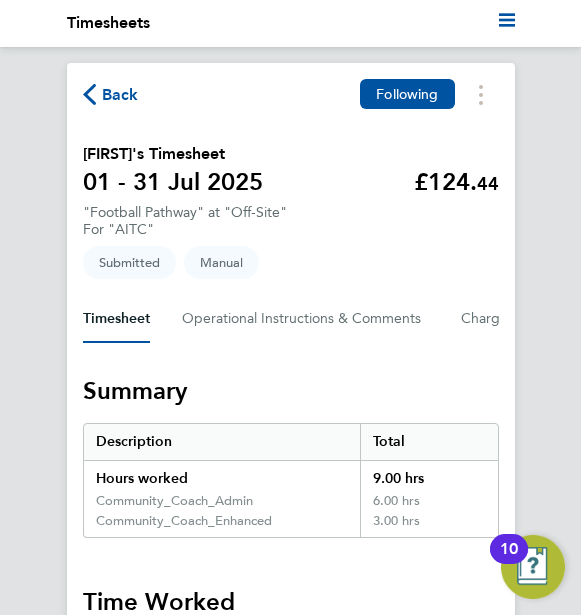 scroll, scrollTop: 0, scrollLeft: 0, axis: both 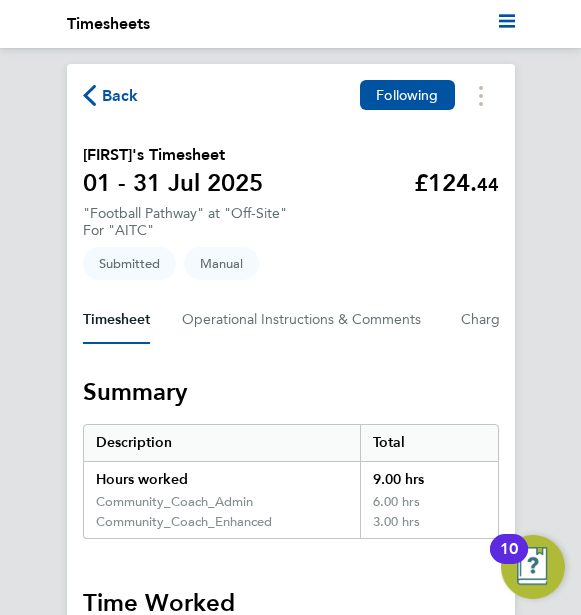 click on "Back" 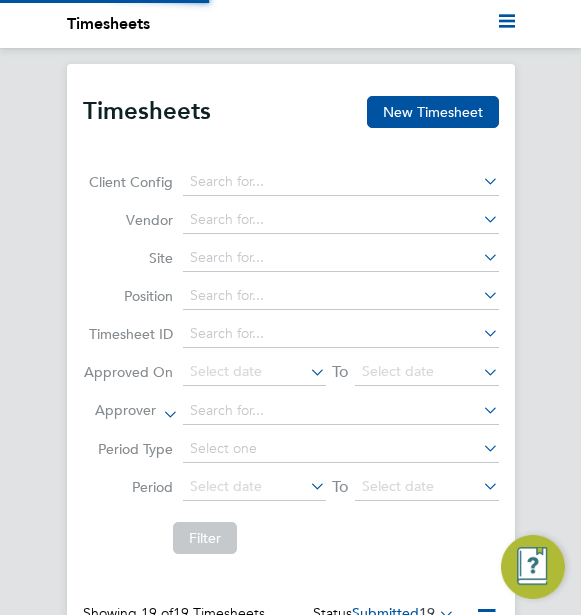 scroll, scrollTop: 10, scrollLeft: 10, axis: both 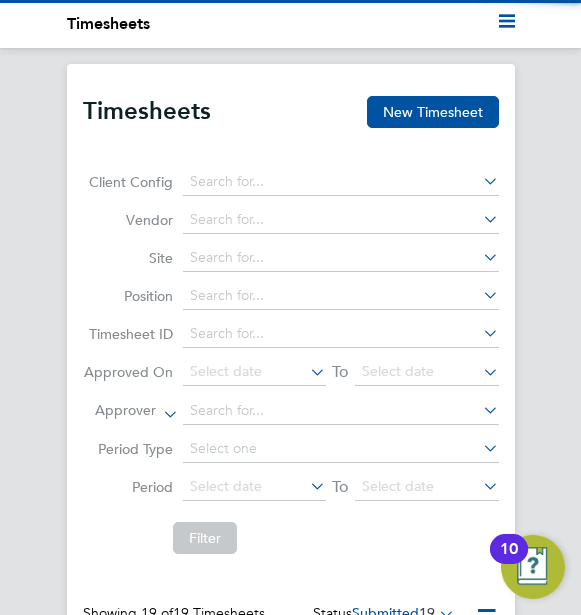 click on "Filter" 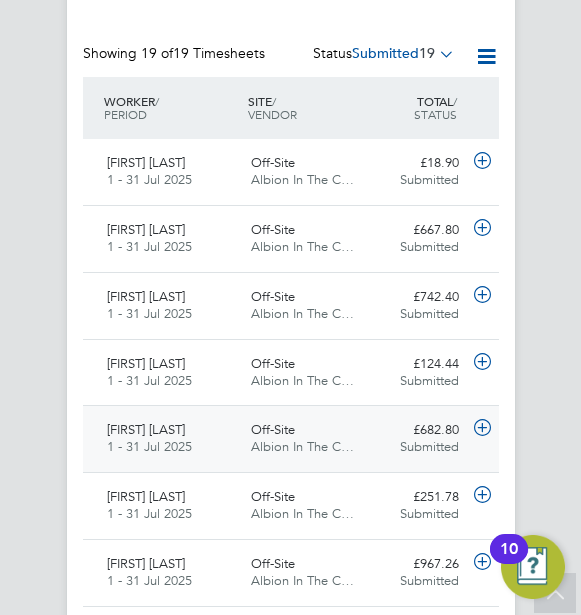 click on "1 - 31 Jul 2025" 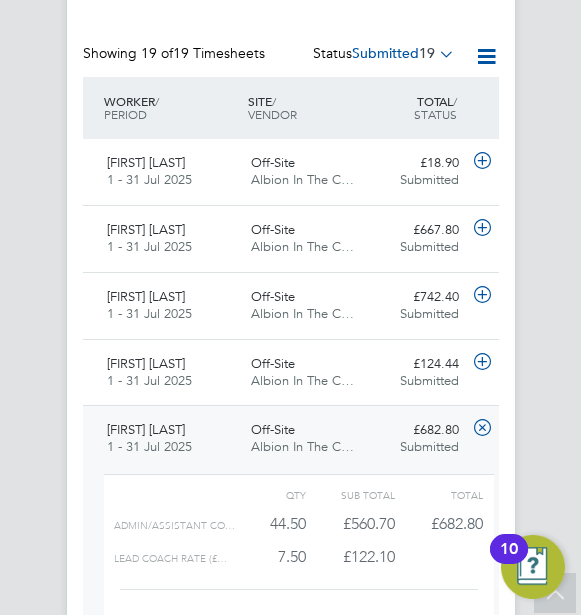click on "Placement ID: 262449 Timesheet ID: TS1792804 Approve Reject View Details" 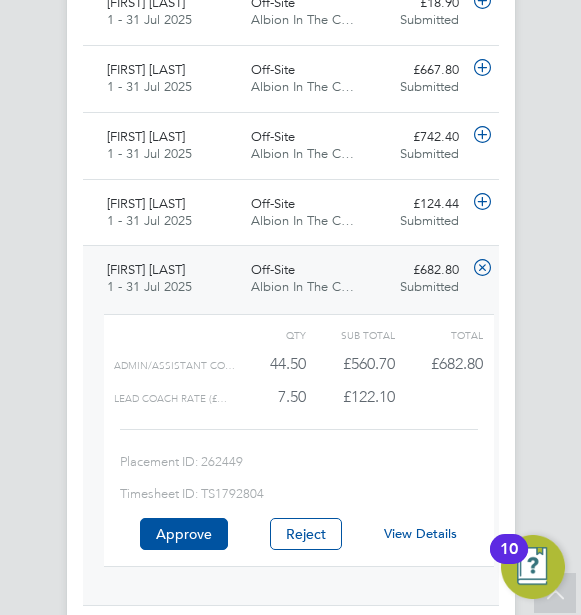 click on "View Details" 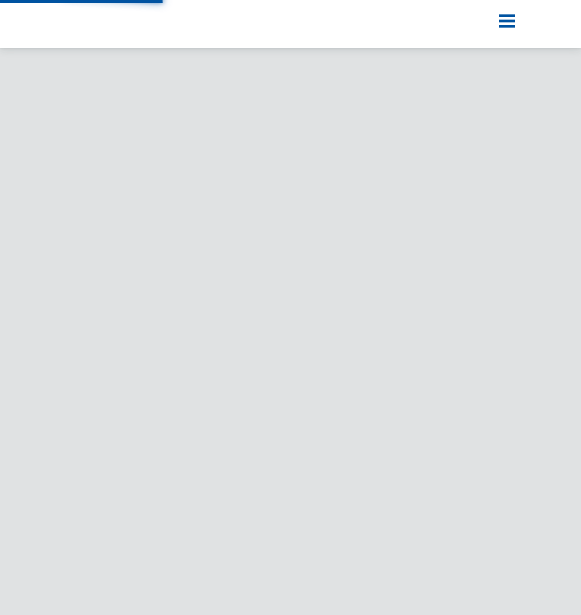 scroll, scrollTop: 0, scrollLeft: 0, axis: both 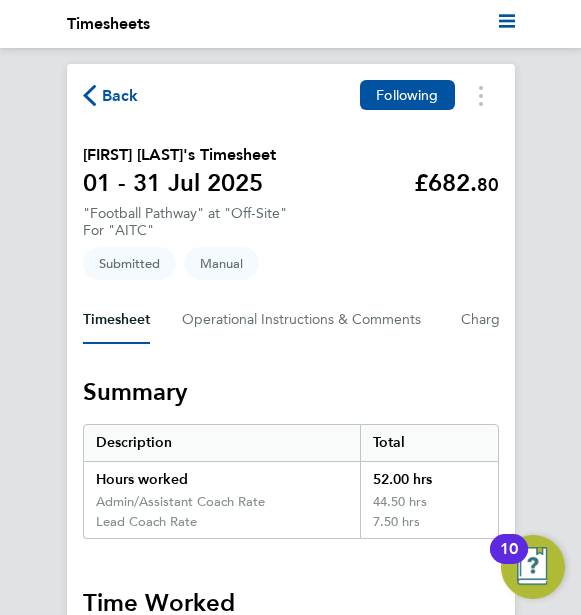 click on "Back Following [FIRST] [LAST]'s Timesheet 01 - 31 [MONTH] 2025 £682. 80 "Football Pathway" at "Off-Site" For "AITC" Submitted Manual Timesheet Operational Instructions & Comments Charge Details Activity Logs Summary Description Total Hours worked 52.00 hrs Admin/Assistant Coach Rate 44.50 hrs Lead Coach Rate 7.50 hrs Time Worked Tue 01 [MONTH] Add time for Tue 01 [MONTH] Add time for Tue 01 [MONTH] Wed 02 [MONTH] 15:00 to 16:30 | 0 min 1.50 hrs | Admin/Assistant Coach Rate (£12.60) = £18.90 Edit Thu 03 [MONTH] Add time for Thu 03 [MONTH] Add time for Thu 03 [MONTH] Fri 04 [MONTH] Add time for Fri 04 [MONTH] Add time for Fri 04 [MONTH] Sat 05 [MONTH] Add time for Sat 05 [MONTH] Add time for Sat 05 [MONTH] Sun 06 [MONTH] Add time for Sun 06 [MONTH] Add time for Sun 06 [MONTH] Mon 07 [MONTH] 15:00 to 16:30 | 0 min 1.50 hrs | Admin/Assistant Coach Rate (£12.60) = £18.90 17:00 to 20:00 | 0 min 3.00 hrs | (£16.28) =" 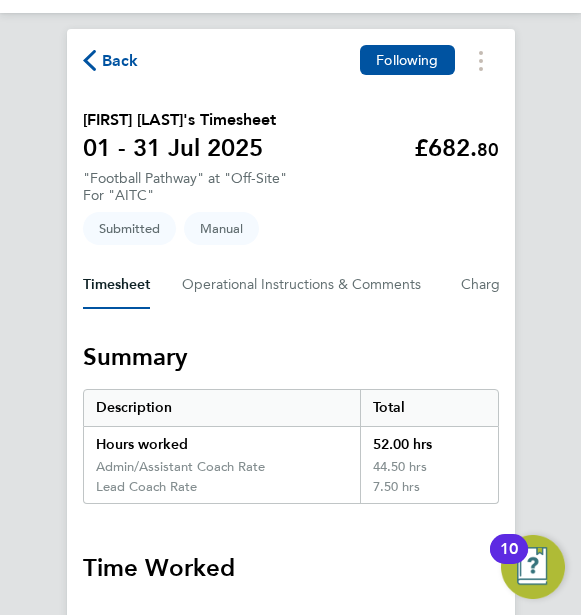 scroll, scrollTop: 40, scrollLeft: 0, axis: vertical 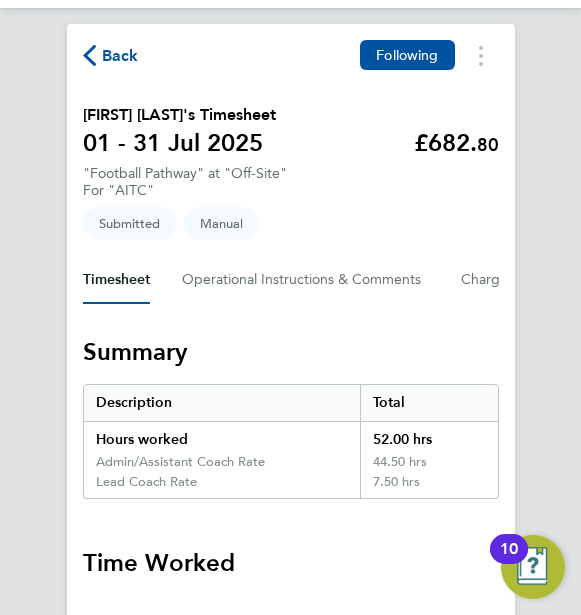click on "Back Following [FIRST] [LAST]'s Timesheet 01 - 31 [MONTH] 2025 £682. 80 "Football Pathway" at "Off-Site" For "AITC" Submitted Manual Timesheet Operational Instructions & Comments Charge Details Activity Logs Summary Description Total Hours worked 52.00 hrs Admin/Assistant Coach Rate 44.50 hrs Lead Coach Rate 7.50 hrs Time Worked Tue 01 [MONTH] Add time for Tue 01 [MONTH] Add time for Tue 01 [MONTH] Wed 02 [MONTH] 15:00 to 16:30 | 0 min 1.50 hrs | Admin/Assistant Coach Rate (£12.60) = £18.90 Edit Thu 03 [MONTH] Add time for Thu 03 [MONTH] Add time for Thu 03 [MONTH] Fri 04 [MONTH] Add time for Fri 04 [MONTH] Add time for Fri 04 [MONTH] Sat 05 [MONTH] Add time for Sat 05 [MONTH] Add time for Sat 05 [MONTH] Sun 06 [MONTH] Add time for Sun 06 [MONTH] Add time for Sun 06 [MONTH] Mon 07 [MONTH] 15:00 to 16:30 | 0 min 1.50 hrs | Admin/Assistant Coach Rate (£12.60) = £18.90 17:00 to 20:00 | 0 min 3.00 hrs | (£16.28) =" 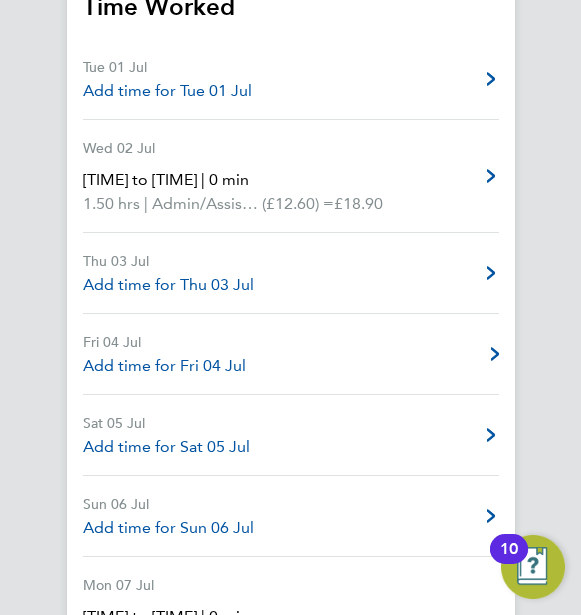 scroll, scrollTop: 600, scrollLeft: 0, axis: vertical 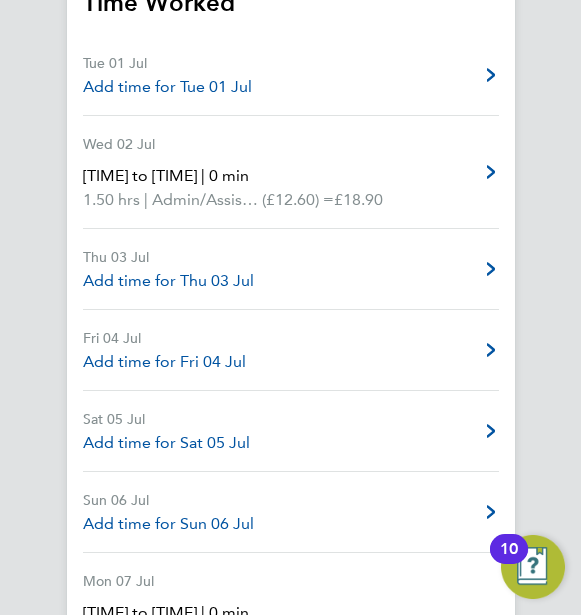 click on "Back Following [FIRST] [LAST]'s Timesheet 01 - 31 [MONTH] 2025 £682. 80 "Football Pathway" at "Off-Site" For "AITC" Submitted Manual Timesheet Operational Instructions & Comments Charge Details Activity Logs Summary Description Total Hours worked 52.00 hrs Admin/Assistant Coach Rate 44.50 hrs Lead Coach Rate 7.50 hrs Time Worked Tue 01 [MONTH] Add time for Tue 01 [MONTH] Add time for Tue 01 [MONTH] Wed 02 [MONTH] 15:00 to 16:30 | 0 min 1.50 hrs | Admin/Assistant Coach Rate (£12.60) = £18.90 Edit Thu 03 [MONTH] Add time for Thu 03 [MONTH] Add time for Thu 03 [MONTH] Fri 04 [MONTH] Add time for Fri 04 [MONTH] Add time for Fri 04 [MONTH] Sat 05 [MONTH] Add time for Sat 05 [MONTH] Add time for Sat 05 [MONTH] Sun 06 [MONTH] Add time for Sun 06 [MONTH] Add time for Sun 06 [MONTH] Mon 07 [MONTH] 15:00 to 16:30 | 0 min 1.50 hrs | Admin/Assistant Coach Rate (£12.60) = £18.90 17:00 to 20:00 | 0 min 3.00 hrs | (£16.28) =" 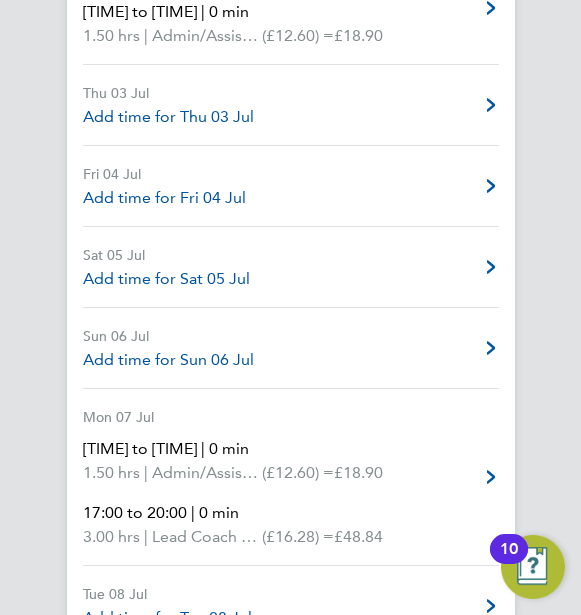 scroll, scrollTop: 800, scrollLeft: 0, axis: vertical 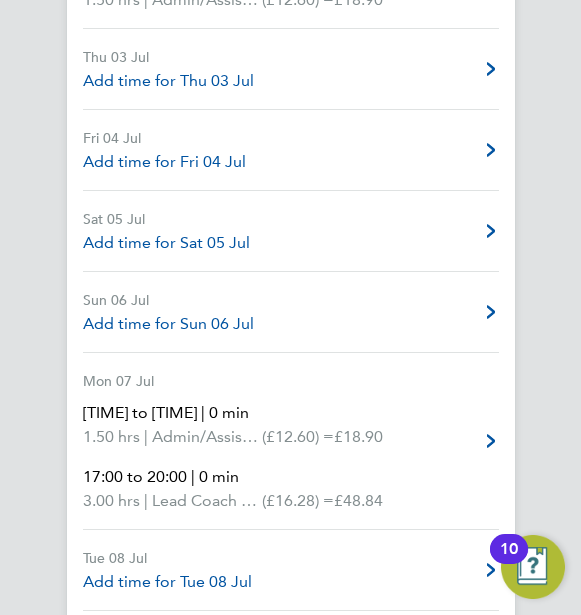 click on "Back Following [FIRST] [LAST]'s Timesheet 01 - 31 [MONTH] 2025 £682. 80 "Football Pathway" at "Off-Site" For "AITC" Submitted Manual Timesheet Operational Instructions & Comments Charge Details Activity Logs Summary Description Total Hours worked 52.00 hrs Admin/Assistant Coach Rate 44.50 hrs Lead Coach Rate 7.50 hrs Time Worked Tue 01 [MONTH] Add time for Tue 01 [MONTH] Add time for Tue 01 [MONTH] Wed 02 [MONTH] 15:00 to 16:30 | 0 min 1.50 hrs | Admin/Assistant Coach Rate (£12.60) = £18.90 Edit Thu 03 [MONTH] Add time for Thu 03 [MONTH] Add time for Thu 03 [MONTH] Fri 04 [MONTH] Add time for Fri 04 [MONTH] Add time for Fri 04 [MONTH] Sat 05 [MONTH] Add time for Sat 05 [MONTH] Add time for Sat 05 [MONTH] Sun 06 [MONTH] Add time for Sun 06 [MONTH] Add time for Sun 06 [MONTH] Mon 07 [MONTH] 15:00 to 16:30 | 0 min 1.50 hrs | Admin/Assistant Coach Rate (£12.60) = £18.90 17:00 to 20:00 | 0 min 3.00 hrs | (£16.28) =" 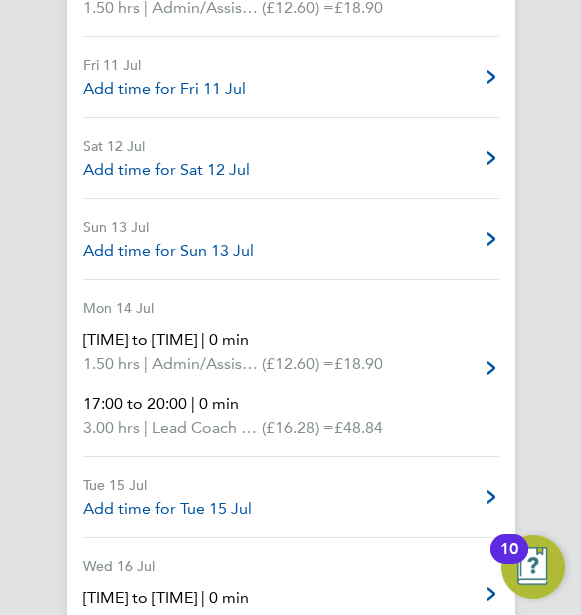 scroll, scrollTop: 1640, scrollLeft: 0, axis: vertical 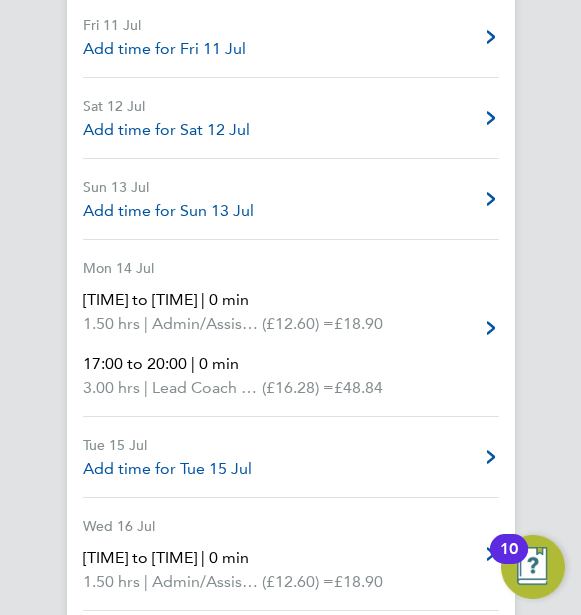 click on "Back Following [FIRST] [LAST]'s Timesheet 01 - 31 [MONTH] 2025 £682. 80 "Football Pathway" at "Off-Site" For "AITC" Submitted Manual Timesheet Operational Instructions & Comments Charge Details Activity Logs Summary Description Total Hours worked 52.00 hrs Admin/Assistant Coach Rate 44.50 hrs Lead Coach Rate 7.50 hrs Time Worked Tue 01 [MONTH] Add time for Tue 01 [MONTH] Add time for Tue 01 [MONTH] Wed 02 [MONTH] 15:00 to 16:30 | 0 min 1.50 hrs | Admin/Assistant Coach Rate (£12.60) = £18.90 Edit Thu 03 [MONTH] Add time for Thu 03 [MONTH] Add time for Thu 03 [MONTH] Fri 04 [MONTH] Add time for Fri 04 [MONTH] Add time for Fri 04 [MONTH] Sat 05 [MONTH] Add time for Sat 05 [MONTH] Add time for Sat 05 [MONTH] Sun 06 [MONTH] Add time for Sun 06 [MONTH] Add time for Sun 06 [MONTH] Mon 07 [MONTH] 15:00 to 16:30 | 0 min 1.50 hrs | Admin/Assistant Coach Rate (£12.60) = £18.90 17:00 to 20:00 | 0 min 3.00 hrs | (£16.28) =" 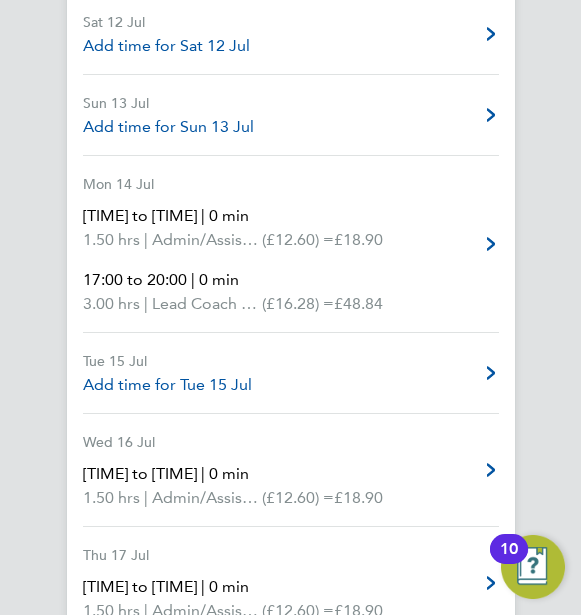 scroll, scrollTop: 1720, scrollLeft: 0, axis: vertical 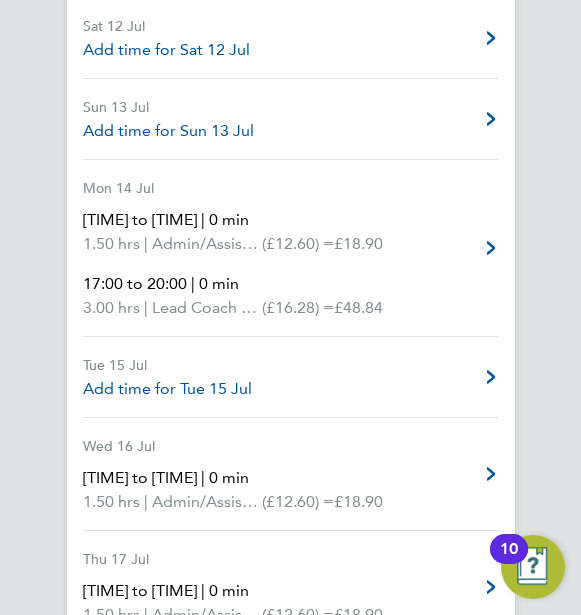 click on "Back Following [FIRST] [LAST]'s Timesheet 01 - 31 [MONTH] 2025 £682. 80 "Football Pathway" at "Off-Site" For "AITC" Submitted Manual Timesheet Operational Instructions & Comments Charge Details Activity Logs Summary Description Total Hours worked 52.00 hrs Admin/Assistant Coach Rate 44.50 hrs Lead Coach Rate 7.50 hrs Time Worked Tue 01 [MONTH] Add time for Tue 01 [MONTH] Add time for Tue 01 [MONTH] Wed 02 [MONTH] 15:00 to 16:30 | 0 min 1.50 hrs | Admin/Assistant Coach Rate (£12.60) = £18.90 Edit Thu 03 [MONTH] Add time for Thu 03 [MONTH] Add time for Thu 03 [MONTH] Fri 04 [MONTH] Add time for Fri 04 [MONTH] Add time for Fri 04 [MONTH] Sat 05 [MONTH] Add time for Sat 05 [MONTH] Add time for Sat 05 [MONTH] Sun 06 [MONTH] Add time for Sun 06 [MONTH] Add time for Sun 06 [MONTH] Mon 07 [MONTH] 15:00 to 16:30 | 0 min 1.50 hrs | Admin/Assistant Coach Rate (£12.60) = £18.90 17:00 to 20:00 | 0 min 3.00 hrs | (£16.28) =" 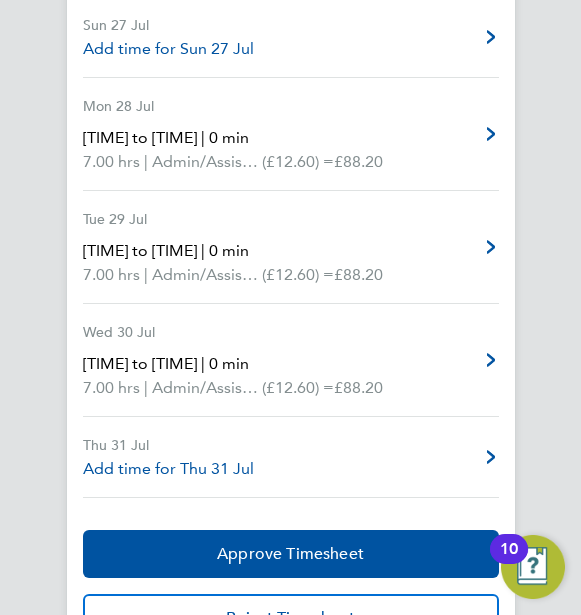 scroll, scrollTop: 3283, scrollLeft: 0, axis: vertical 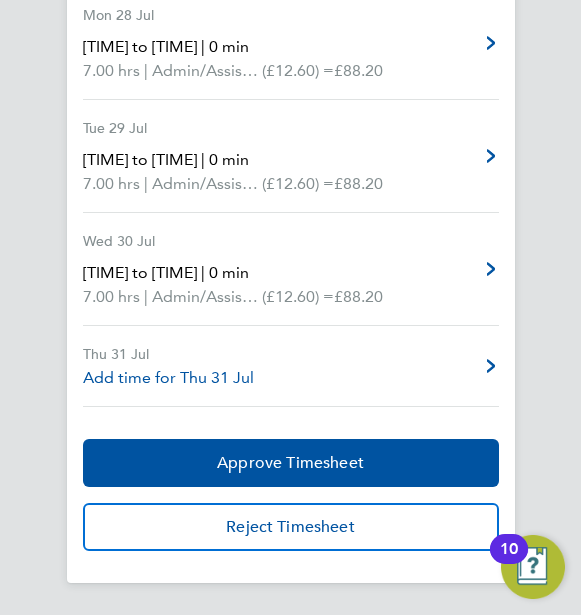 click on "Back Following [FIRST] [LAST]'s Timesheet 01 - 31 [MONTH] 2025 £682. 80 "Football Pathway" at "Off-Site" For "AITC" Submitted Manual Timesheet Operational Instructions & Comments Charge Details Activity Logs Summary Description Total Hours worked 52.00 hrs Admin/Assistant Coach Rate 44.50 hrs Lead Coach Rate 7.50 hrs Time Worked Tue 01 [MONTH] Add time for Tue 01 [MONTH] Add time for Tue 01 [MONTH] Wed 02 [MONTH] 15:00 to 16:30 | 0 min 1.50 hrs | Admin/Assistant Coach Rate (£12.60) = £18.90 Edit Thu 03 [MONTH] Add time for Thu 03 [MONTH] Add time for Thu 03 [MONTH] Fri 04 [MONTH] Add time for Fri 04 [MONTH] Add time for Fri 04 [MONTH] Sat 05 [MONTH] Add time for Sat 05 [MONTH] Add time for Sat 05 [MONTH] Sun 06 [MONTH] Add time for Sun 06 [MONTH] Add time for Sun 06 [MONTH] Mon 07 [MONTH] 15:00 to 16:30 | 0 min 1.50 hrs | Admin/Assistant Coach Rate (£12.60) = £18.90 17:00 to 20:00 | 0 min 3.00 hrs | (£16.28) =" 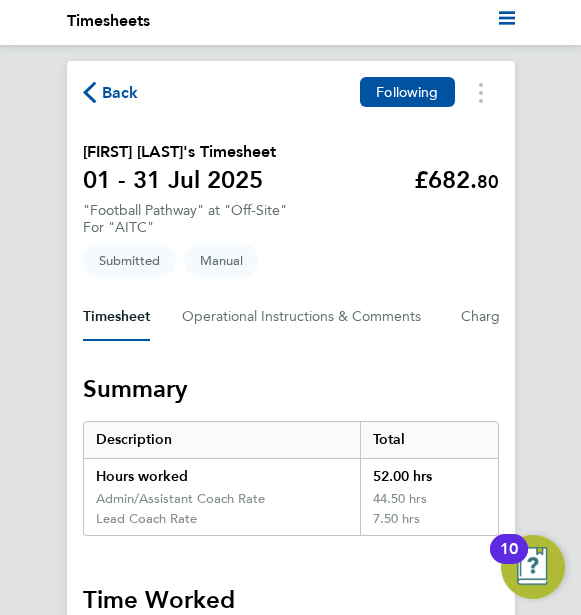 scroll, scrollTop: 0, scrollLeft: 0, axis: both 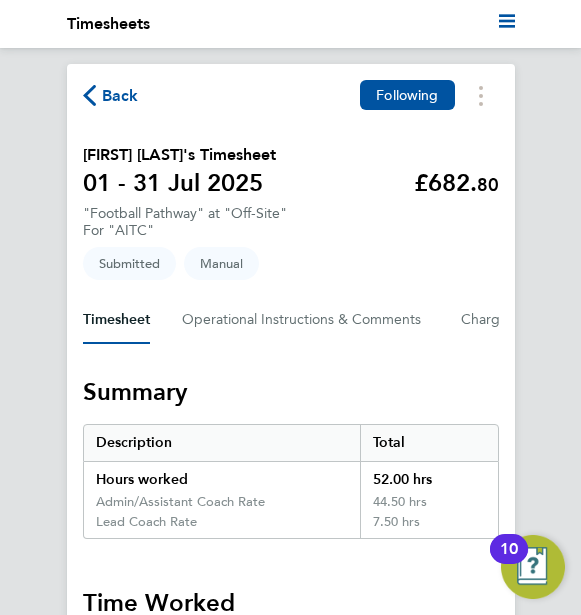 click on "Back Following [FIRST] [LAST]'s Timesheet 01 - 31 [MONTH] 2025 £682. 80 "Football Pathway" at "Off-Site" For "AITC" Submitted Manual Timesheet Operational Instructions & Comments Charge Details Activity Logs Summary Description Total Hours worked 52.00 hrs Admin/Assistant Coach Rate 44.50 hrs Lead Coach Rate 7.50 hrs Time Worked Tue 01 [MONTH] Add time for Tue 01 [MONTH] Add time for Tue 01 [MONTH] Wed 02 [MONTH] 15:00 to 16:30 | 0 min 1.50 hrs | Admin/Assistant Coach Rate (£12.60) = £18.90 Edit Thu 03 [MONTH] Add time for Thu 03 [MONTH] Add time for Thu 03 [MONTH] Fri 04 [MONTH] Add time for Fri 04 [MONTH] Add time for Fri 04 [MONTH] Sat 05 [MONTH] Add time for Sat 05 [MONTH] Add time for Sat 05 [MONTH] Sun 06 [MONTH] Add time for Sun 06 [MONTH] Add time for Sun 06 [MONTH] Mon 07 [MONTH] 15:00 to 16:30 | 0 min 1.50 hrs | Admin/Assistant Coach Rate (£12.60) = £18.90 17:00 to 20:00 | 0 min 3.00 hrs | (£16.28) =" 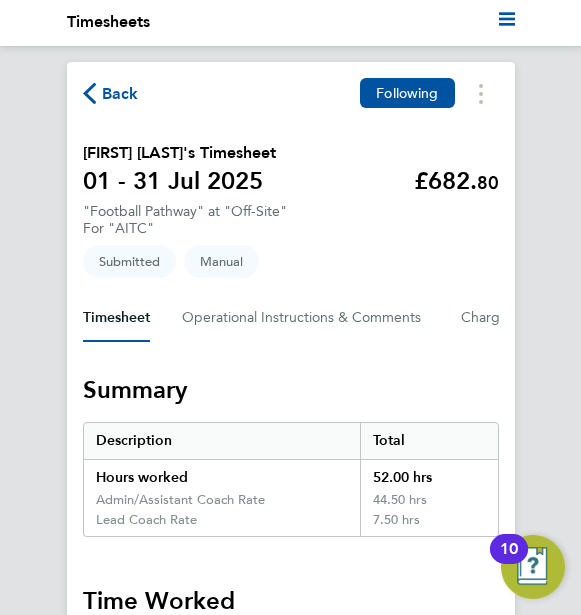 scroll, scrollTop: 0, scrollLeft: 0, axis: both 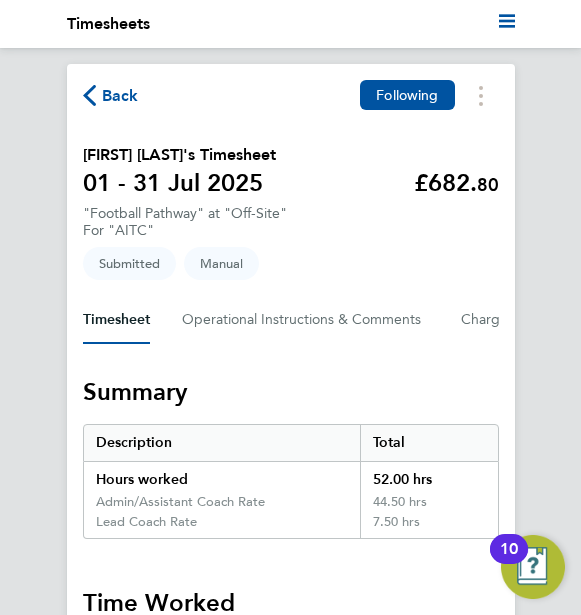 click on "Back Following [FIRST] [LAST]'s Timesheet 01 - 31 [MONTH] 2025 £682. 80 "Football Pathway" at "Off-Site" For "AITC" Submitted Manual Timesheet Operational Instructions & Comments Charge Details Activity Logs Summary Description Total Hours worked 52.00 hrs Admin/Assistant Coach Rate 44.50 hrs Lead Coach Rate 7.50 hrs Time Worked Tue 01 [MONTH] Add time for Tue 01 [MONTH] Add time for Tue 01 [MONTH] Wed 02 [MONTH] 15:00 to 16:30 | 0 min 1.50 hrs | Admin/Assistant Coach Rate (£12.60) = £18.90 Edit Thu 03 [MONTH] Add time for Thu 03 [MONTH] Add time for Thu 03 [MONTH] Fri 04 [MONTH] Add time for Fri 04 [MONTH] Add time for Fri 04 [MONTH] Sat 05 [MONTH] Add time for Sat 05 [MONTH] Add time for Sat 05 [MONTH] Sun 06 [MONTH] Add time for Sun 06 [MONTH] Add time for Sun 06 [MONTH] Mon 07 [MONTH] 15:00 to 16:30 | 0 min 1.50 hrs | Admin/Assistant Coach Rate (£12.60) = £18.90 17:00 to 20:00 | 0 min 3.00 hrs | (£16.28) =" 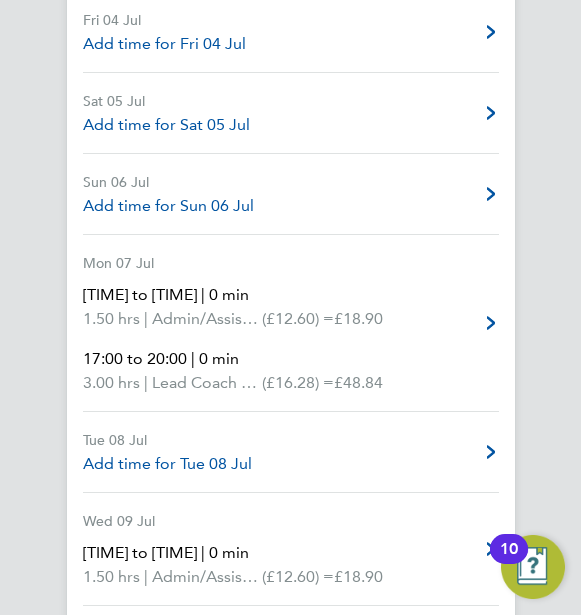 scroll, scrollTop: 920, scrollLeft: 0, axis: vertical 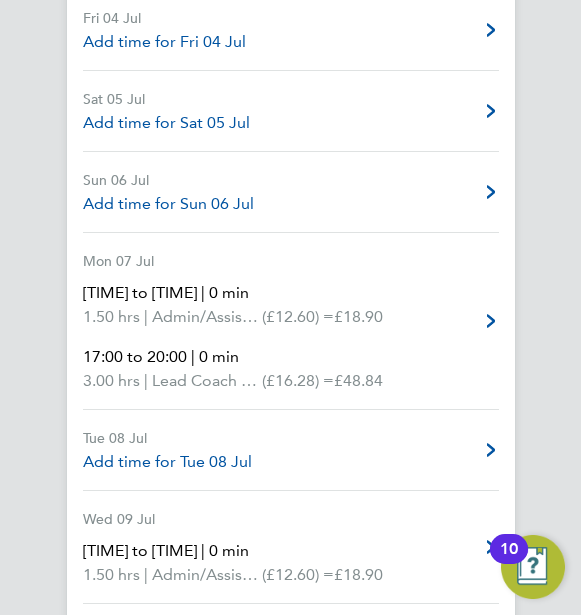 click on "Back Following [FIRST] [LAST]'s Timesheet 01 - 31 [MONTH] 2025 £682. 80 "Football Pathway" at "Off-Site" For "AITC" Submitted Manual Timesheet Operational Instructions & Comments Charge Details Activity Logs Summary Description Total Hours worked 52.00 hrs Admin/Assistant Coach Rate 44.50 hrs Lead Coach Rate 7.50 hrs Time Worked Tue 01 [MONTH] Add time for Tue 01 [MONTH] Add time for Tue 01 [MONTH] Wed 02 [MONTH] 15:00 to 16:30 | 0 min 1.50 hrs | Admin/Assistant Coach Rate (£12.60) = £18.90 Edit Thu 03 [MONTH] Add time for Thu 03 [MONTH] Add time for Thu 03 [MONTH] Fri 04 [MONTH] Add time for Fri 04 [MONTH] Add time for Fri 04 [MONTH] Sat 05 [MONTH] Add time for Sat 05 [MONTH] Add time for Sat 05 [MONTH] Sun 06 [MONTH] Add time for Sun 06 [MONTH] Add time for Sun 06 [MONTH] Mon 07 [MONTH] 15:00 to 16:30 | 0 min 1.50 hrs | Admin/Assistant Coach Rate (£12.60) = £18.90 17:00 to 20:00 | 0 min 3.00 hrs | (£16.28) =" 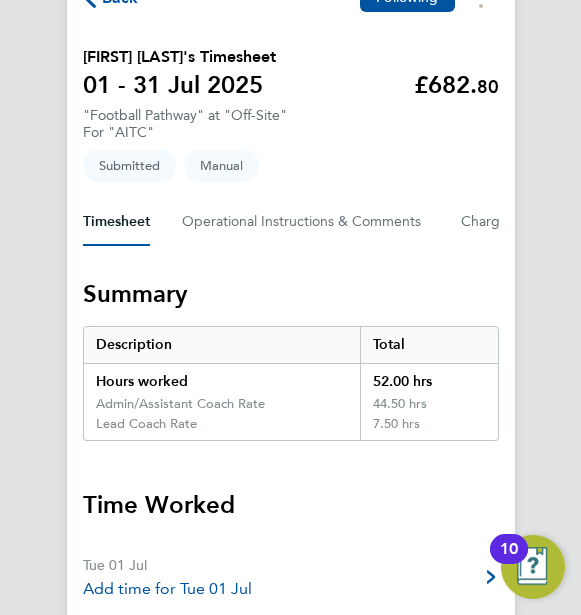 scroll, scrollTop: 0, scrollLeft: 0, axis: both 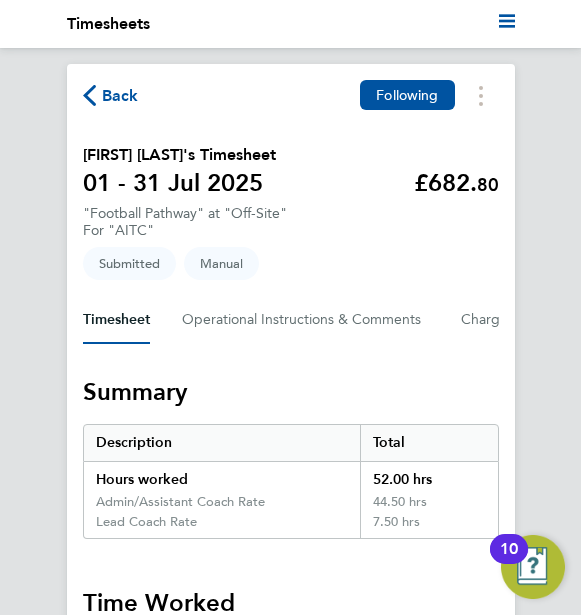click on "Back" 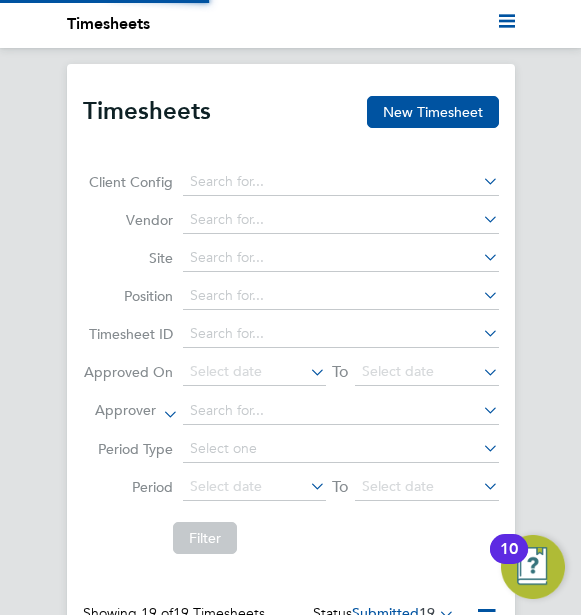 click on "Timesheets New Timesheet Client Config   Vendor   Site   Position   Timesheet ID   Approved On
Select date
To
Select date
Approver     Period Type   Period
Select date
To
Select date
Filter Showing   19 of  19 Timesheets Status  Submitted  19  WORKER  / ROLE WORKER  / PERIOD PERIOD  / TYPE SITE  / VENDOR TOTAL   TOTAL  / STATUS STATUS APPROVER Robert Monk Football Pathway   1 - 31 Jul 2025 1 - 31 Jul 2025 Manual Off-Site Albion In The Co… £18.90 Submitted Submitted Matt Kelman Sam Wooff Football Pathway   1 - 31 Jul 2025 1 - 31 Jul 2025 Manual Off-Site Albion In The Co… £667.80 Submitted Submitted Matt Kelman Scarlett Price Football Pathway   1 - 31 Jul 2025 1 - 31 Jul 2025 Manual Off-Site Albion In The Co… £742.40 Submitted Submitted Matt Kelman Matvey Packham Football Pathway   1 - 31 Jul 2025 1 - 31 Jul 2025 Manual Off-Site Albion In The Co… £124.44 Submitted Submitted Matt Kelman Joseph Bartholomew Football Pathway   1 - 31 Jul 2025 Manual" 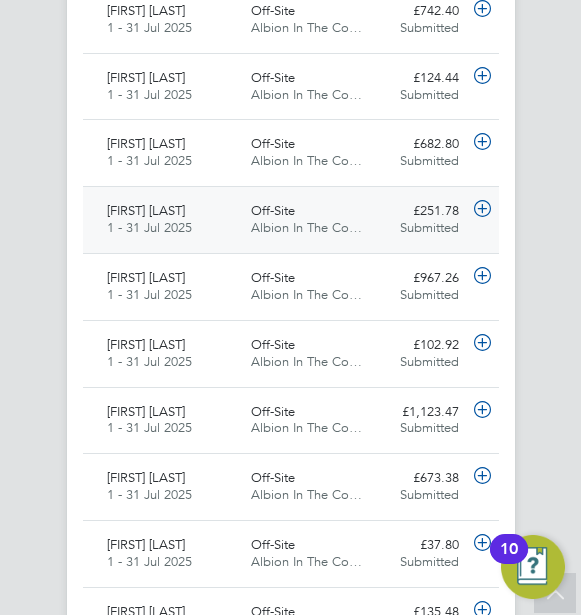 click on "[FIRST] [LAST]" 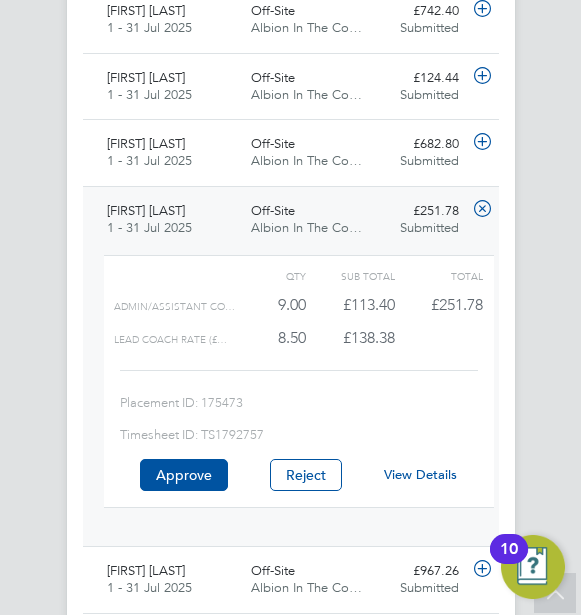 click on "View Details" 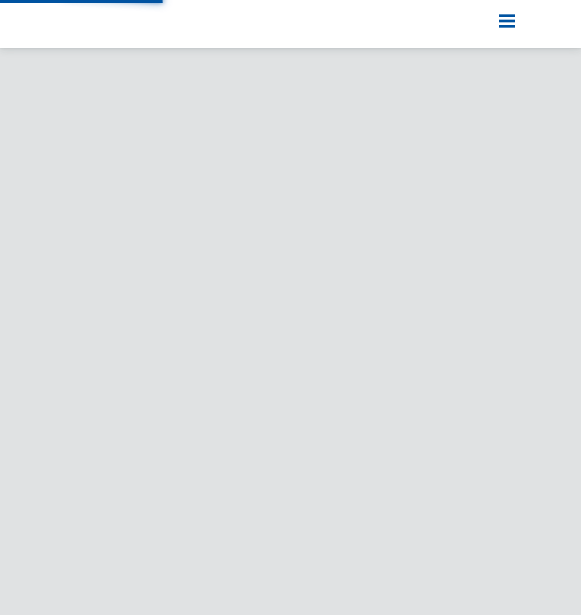 scroll, scrollTop: 0, scrollLeft: 0, axis: both 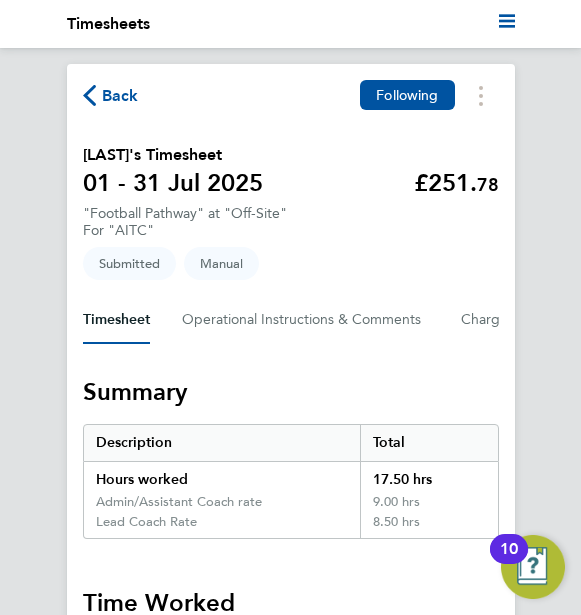 click on "Back  Following
[LAST]'s Timesheet   01 - 31 Jul 2025   £251. 78  "Off-Site"  For "AITC"  Submitted   Manual   Timesheet   Operational Instructions & Comments   Charge   Details   Activity Logs   Summary   Description   Total   Hours worked   17.50 hrs   Admin/Assistant Coach rate   9.00 hrs   Lead Coach Rate   8.50 hrs   Time Worked   Tue 01 Jul   15:00 to 16:30   |   0 min   1.50 hrs   |   Admin/Assistant Coach rate   (£12.60) =   £18.90   Edit
Wed 02 Jul   Add time for Wed 02 Jul   Add time for Wed 02 Jul
Thu 03 Jul   Add time for Thu 03 Jul   Add time for Thu 03 Jul
Fri 04 Jul   17:30 to 19:00   |   0 min   1.50 hrs   |   Lead Coach Rate   (£16.28) =   £24.42   Edit
Sat 05 Jul   Add time for Sat 05 Jul   Add time for Sat 05 Jul
Sun 06 Jul   12:00 to 13:30   |   0 min   1.50 hrs   |   Admin/Assistant Coach rate   (£12.60) =   £18.90   Edit
Mon 07 Jul   15:00 to 16:30   |   0 min   1.50 hrs   |   (£12.60) =   £18.90" 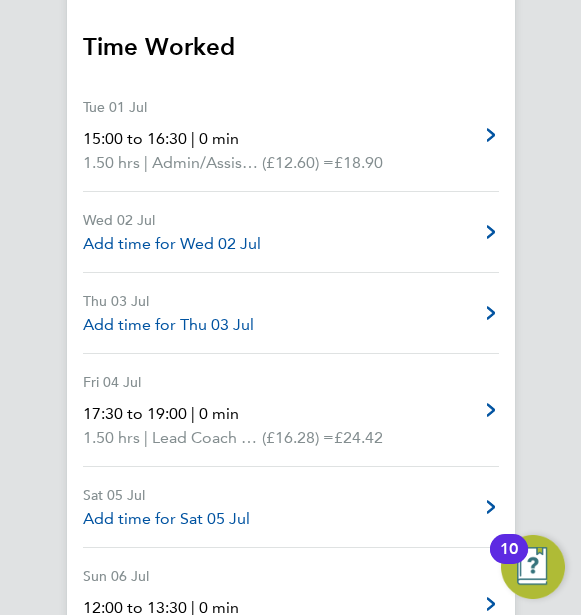 scroll, scrollTop: 560, scrollLeft: 0, axis: vertical 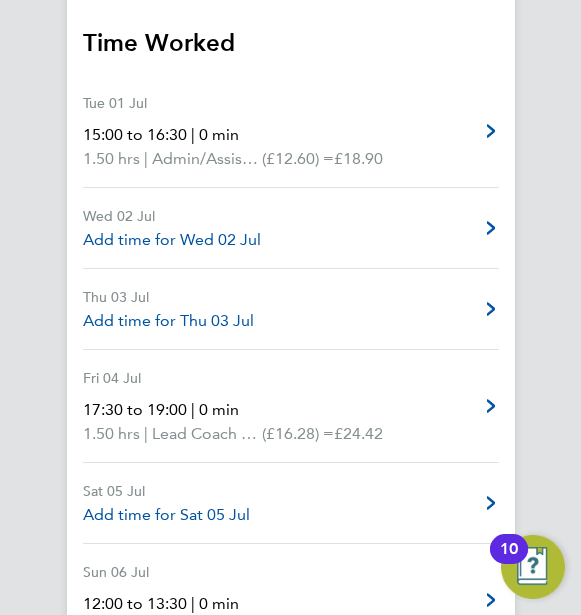 click on "Back  Following
[LAST]'s Timesheet   01 - 31 Jul 2025   £251. 78  "Off-Site"  For "AITC"  Submitted   Manual   Timesheet   Operational Instructions & Comments   Charge   Details   Activity Logs   Summary   Description   Total   Hours worked   17.50 hrs   Admin/Assistant Coach rate   9.00 hrs   Lead Coach Rate   8.50 hrs   Time Worked   Tue 01 Jul   15:00 to 16:30   |   0 min   1.50 hrs   |   Admin/Assistant Coach rate   (£12.60) =   £18.90   Edit
Wed 02 Jul   Add time for Wed 02 Jul   Add time for Wed 02 Jul
Thu 03 Jul   Add time for Thu 03 Jul   Add time for Thu 03 Jul
Fri 04 Jul   17:30 to 19:00   |   0 min   1.50 hrs   |   Lead Coach Rate   (£16.28) =   £24.42   Edit
Sat 05 Jul   Add time for Sat 05 Jul   Add time for Sat 05 Jul
Sun 06 Jul   12:00 to 13:30   |   0 min   1.50 hrs   |   Admin/Assistant Coach rate   (£12.60) =   £18.90   Edit
Mon 07 Jul   15:00 to 16:30   |   0 min   1.50 hrs   |   (£12.60) =   £18.90" 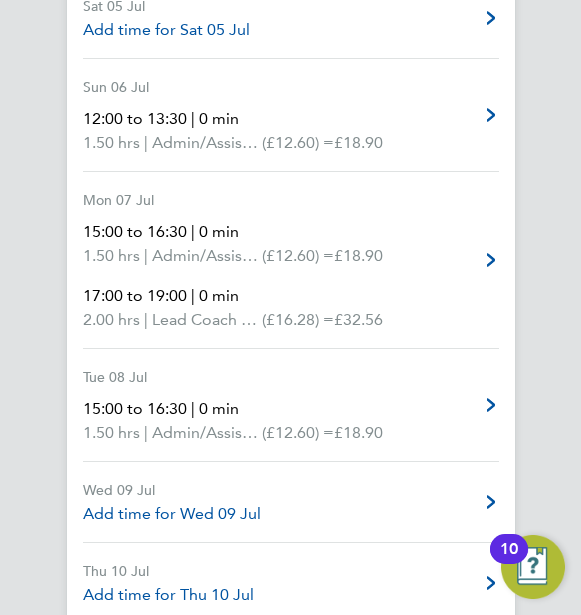 scroll, scrollTop: 1040, scrollLeft: 0, axis: vertical 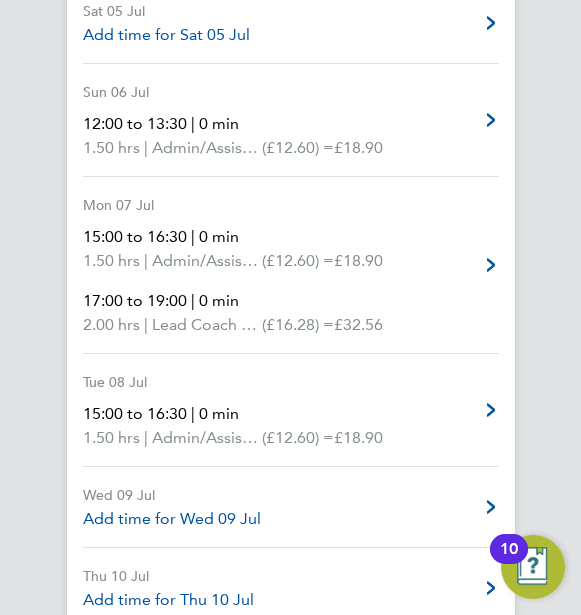 click on "Back  Following
[LAST]'s Timesheet   01 - 31 Jul 2025   £251. 78  "Off-Site"  For "AITC"  Submitted   Manual   Timesheet   Operational Instructions & Comments   Charge   Details   Activity Logs   Summary   Description   Total   Hours worked   17.50 hrs   Admin/Assistant Coach rate   9.00 hrs   Lead Coach Rate   8.50 hrs   Time Worked   Tue 01 Jul   15:00 to 16:30   |   0 min   1.50 hrs   |   Admin/Assistant Coach rate   (£12.60) =   £18.90   Edit
Wed 02 Jul   Add time for Wed 02 Jul   Add time for Wed 02 Jul
Thu 03 Jul   Add time for Thu 03 Jul   Add time for Thu 03 Jul
Fri 04 Jul   17:30 to 19:00   |   0 min   1.50 hrs   |   Lead Coach Rate   (£16.28) =   £24.42   Edit
Sat 05 Jul   Add time for Sat 05 Jul   Add time for Sat 05 Jul
Sun 06 Jul   12:00 to 13:30   |   0 min   1.50 hrs   |   Admin/Assistant Coach rate   (£12.60) =   £18.90   Edit
Mon 07 Jul   15:00 to 16:30   |   0 min   1.50 hrs   |   (£12.60) =   £18.90" 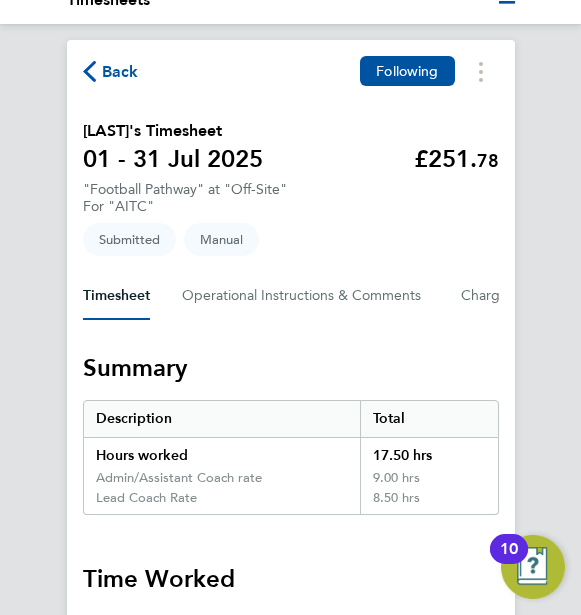 scroll, scrollTop: 0, scrollLeft: 0, axis: both 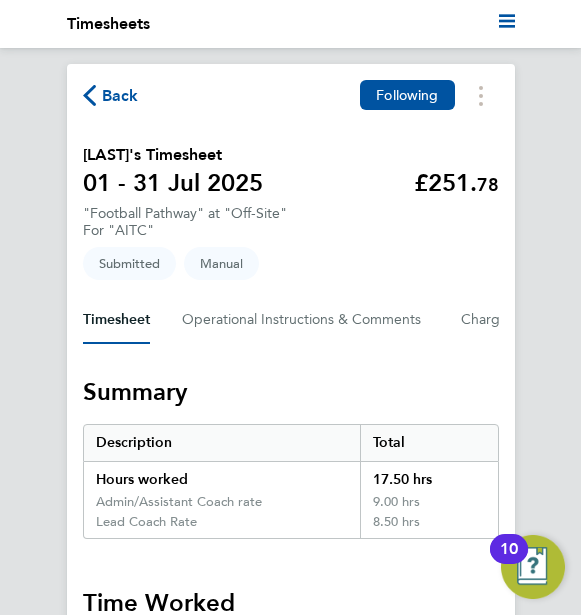 click on "Back" 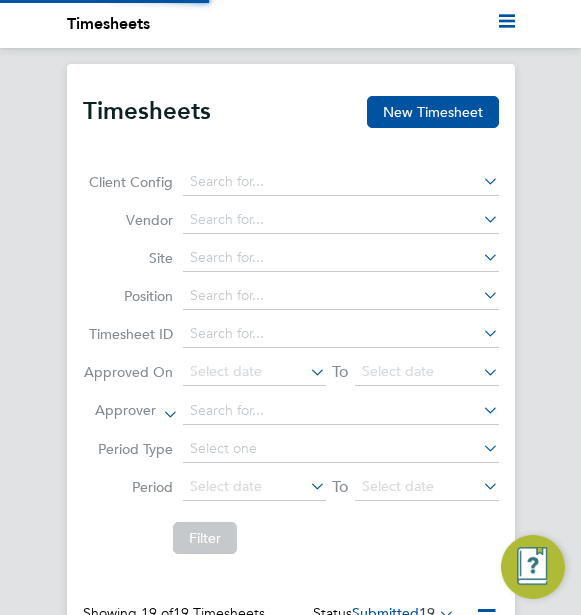 scroll, scrollTop: 10, scrollLeft: 10, axis: both 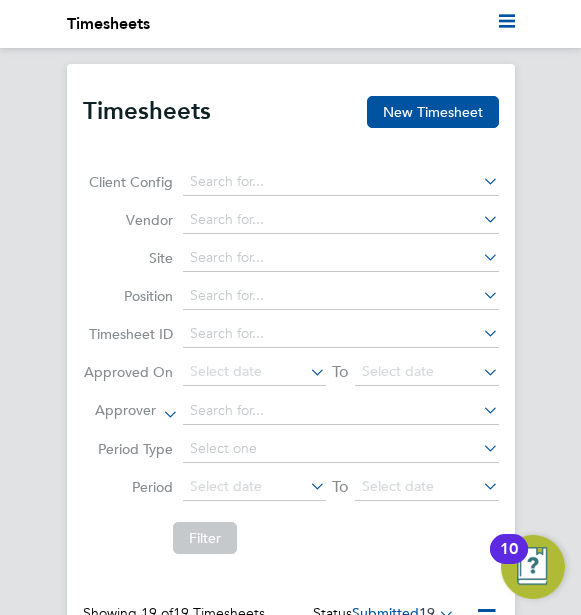 click on "Timesheets New Timesheet Client Config   Vendor   Site   Position   Timesheet ID   Approved On
Select date
To
Select date
Approver     Period Type   Period
Select date
To
Select date
Filter Showing   19 of  19 Timesheets Status  Submitted  19  WORKER  / ROLE WORKER  / PERIOD PERIOD  / TYPE SITE  / VENDOR TOTAL   TOTAL  / STATUS STATUS APPROVER [FIRST] [LAST] Football Pathway   1 - 31 Jul 2025 1 - 31 Jul 2025 Manual Off-Site Albion In The C… £18.90 Submitted Submitted [FIRST] [LAST] [FIRST] [LAST] Football Pathway   1 - 31 Jul 2025 1 - 31 Jul 2025 Manual Off-Site Albion In The C… £667.80 Submitted Submitted [FIRST] [LAST] [FIRST] [LAST] Football Pathway   1 - 31 Jul 2025 1 - 31 Jul 2025 Manual Off-Site Albion In The C… £742.40 Submitted Submitted [FIRST] [LAST] [FIRST] [LAST] Football Pathway   1 - 31 Jul 2025 1 - 31 Jul 2025 Manual Off-Site Albion In The C… £124.44 Submitted Submitted [FIRST] [LAST] [FIRST] [LAST] Football Pathway   1 - 31 Jul 2025 1 - 31 Jul 2025" 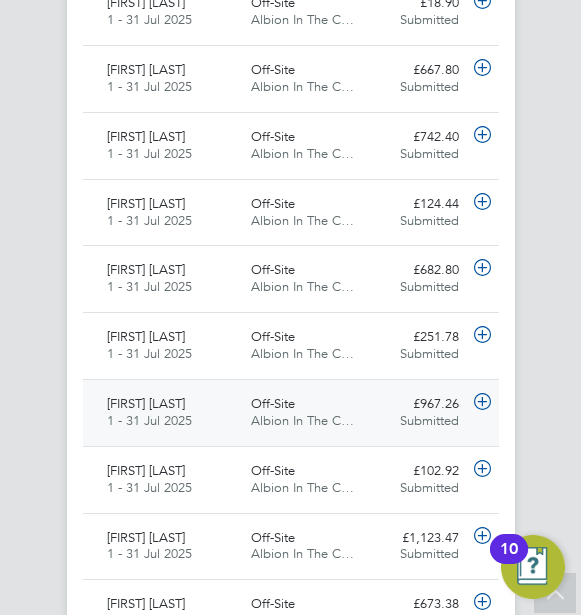 click on "Off-Site Albion In The C…" 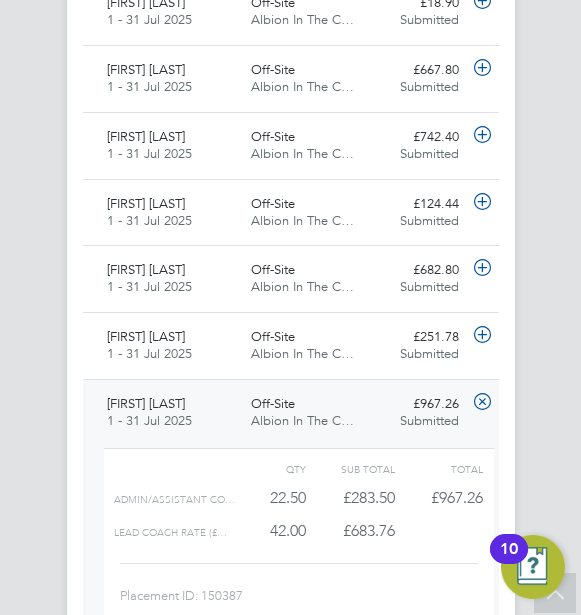 click on "Placement ID: 150387" 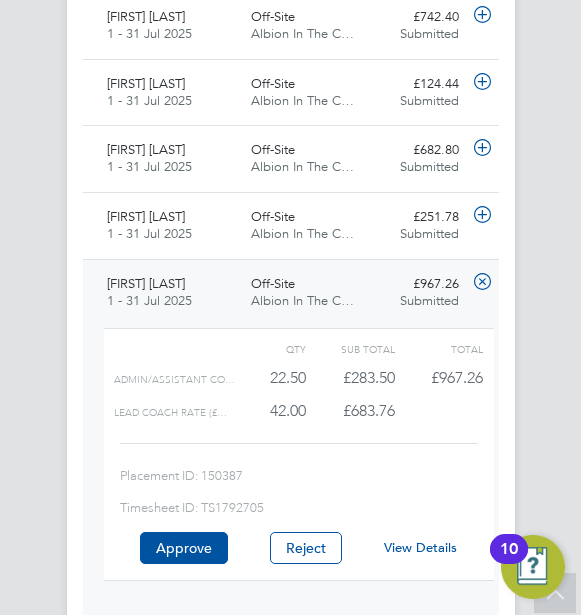 click on "View Details" 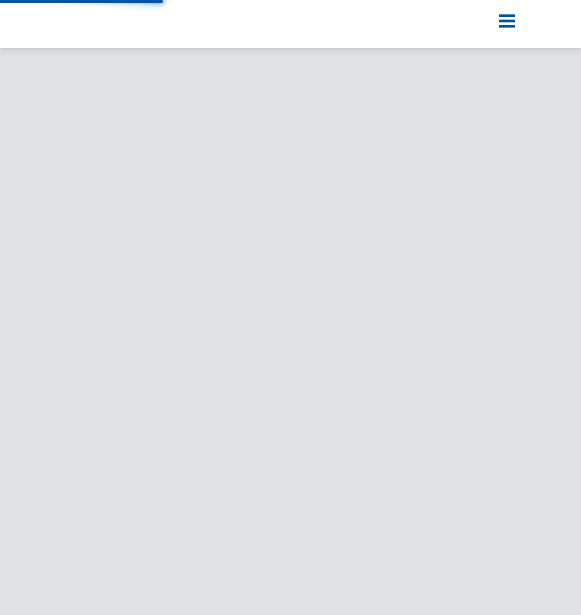 scroll, scrollTop: 0, scrollLeft: 0, axis: both 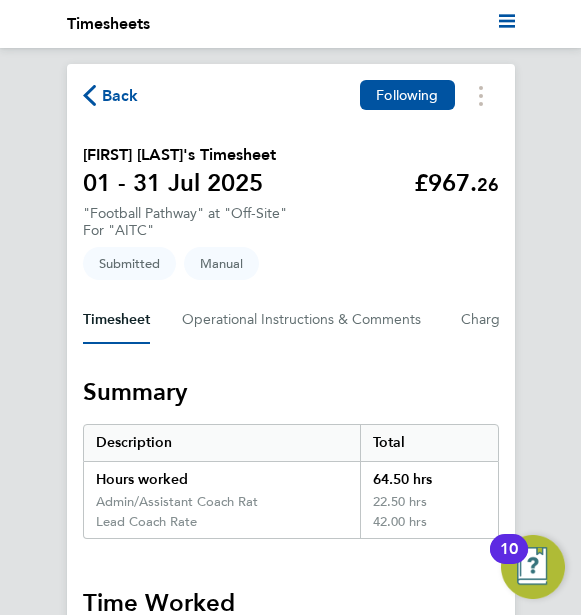 click on "Back  Following
[FIRST] [LAST]'s Timesheet   01 - 31 Jul 2025   £967. 26  "Football Pathway" at "Off-Site"  For "AITC"  Submitted   Manual   Timesheet   Operational Instructions & Comments   Charge   Details   Activity Logs   Summary   Description   Total   Hours worked   64.50 hrs   Admin/Assistant Coach Rat   22.50 hrs   Lead Coach Rate   42.00 hrs   Time Worked   Tue 01 Jul   15:00 to 16:30   |   0 min   1.50 hrs   |   Admin/Assistant Coach Rat   (£12.60) =   £18.90   Edit
Wed 02 Jul   15:00 to 16:30   |   0 min   1.50 hrs   |   Admin/Assistant Coach Rat   (£12.60) =   £18.90   17:00 to 20:00   |   0 min   3.00 hrs   |   Lead Coach Rate   (£16.28) =   £48.84   Edit
Thu 03 Jul   15:00 to 16:30   |   0 min   1.50 hrs   |   Admin/Assistant Coach Rat   (£12.60) =   £18.90   19:00 to 21:00   |   0 min   2.00 hrs   |   Lead Coach Rate   (£16.28) =   £32.56   Edit
Fri 04 Jul   17:00 to 20:00   |   0 min   3.00 hrs   |   Lead Coach Rate   (£16.28) =   £48.84   Edit" 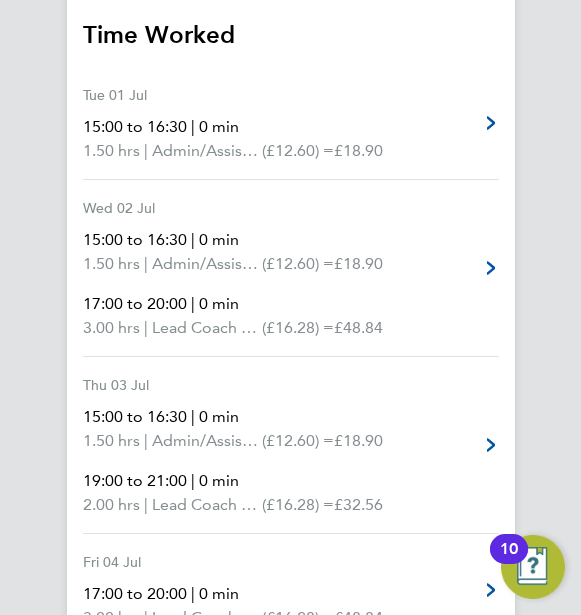 scroll, scrollTop: 600, scrollLeft: 0, axis: vertical 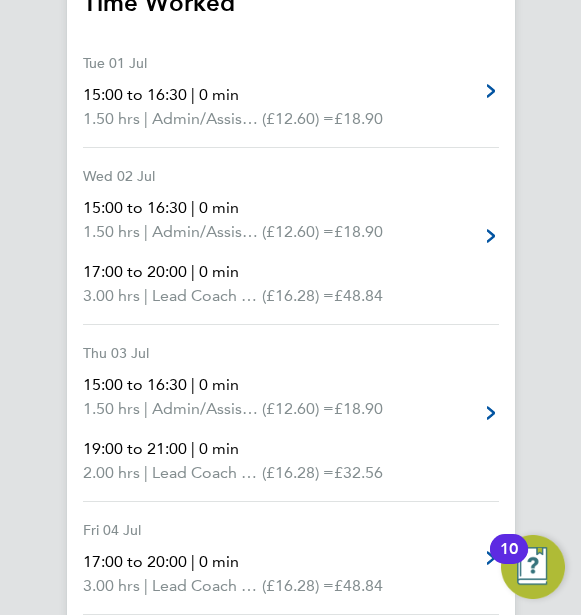 click on "Back  Following
[FIRST] [LAST]'s Timesheet   01 - 31 Jul 2025   £967. 26  "Football Pathway" at "Off-Site"  For "AITC"  Submitted   Manual   Timesheet   Operational Instructions & Comments   Charge   Details   Activity Logs   Summary   Description   Total   Hours worked   64.50 hrs   Admin/Assistant Coach Rat   22.50 hrs   Lead Coach Rate   42.00 hrs   Time Worked   Tue 01 Jul   15:00 to 16:30   |   0 min   1.50 hrs   |   Admin/Assistant Coach Rat   (£12.60) =   £18.90   Edit
Wed 02 Jul   15:00 to 16:30   |   0 min   1.50 hrs   |   Admin/Assistant Coach Rat   (£12.60) =   £18.90   17:00 to 20:00   |   0 min   3.00 hrs   |   Lead Coach Rate   (£16.28) =   £48.84   Edit
Thu 03 Jul   15:00 to 16:30   |   0 min   1.50 hrs   |   Admin/Assistant Coach Rat   (£12.60) =   £18.90   19:00 to 21:00   |   0 min   2.00 hrs   |   Lead Coach Rate   (£16.28) =   £32.56   Edit
Fri 04 Jul   17:00 to 20:00   |   0 min   3.00 hrs   |   Lead Coach Rate   (£16.28) =   £48.84   Edit" 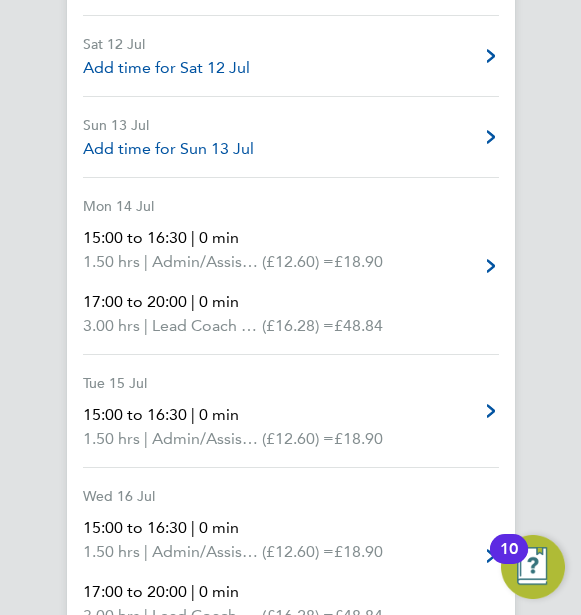 scroll, scrollTop: 1960, scrollLeft: 0, axis: vertical 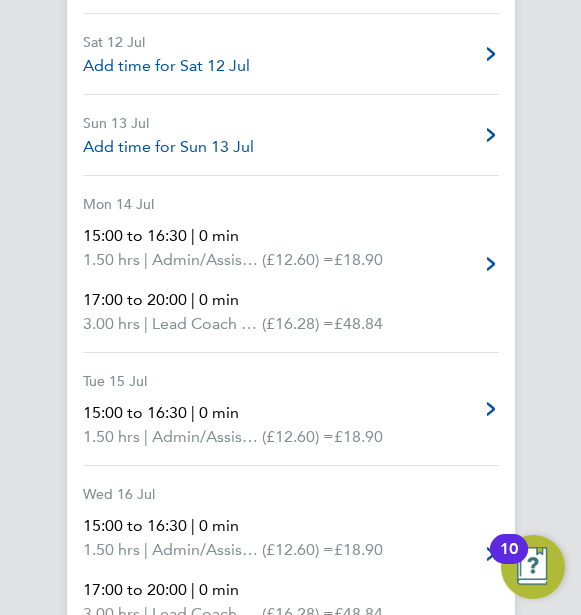 click on "Back  Following
[FIRST] [LAST]'s Timesheet   01 - 31 Jul 2025   £967. 26  "Football Pathway" at "Off-Site"  For "AITC"  Submitted   Manual   Timesheet   Operational Instructions & Comments   Charge   Details   Activity Logs   Summary   Description   Total   Hours worked   64.50 hrs   Admin/Assistant Coach Rat   22.50 hrs   Lead Coach Rate   42.00 hrs   Time Worked   Tue 01 Jul   15:00 to 16:30   |   0 min   1.50 hrs   |   Admin/Assistant Coach Rat   (£12.60) =   £18.90   Edit
Wed 02 Jul   15:00 to 16:30   |   0 min   1.50 hrs   |   Admin/Assistant Coach Rat   (£12.60) =   £18.90   17:00 to 20:00   |   0 min   3.00 hrs   |   Lead Coach Rate   (£16.28) =   £48.84   Edit
Thu 03 Jul   15:00 to 16:30   |   0 min   1.50 hrs   |   Admin/Assistant Coach Rat   (£12.60) =   £18.90   19:00 to 21:00   |   0 min   2.00 hrs   |   Lead Coach Rate   (£16.28) =   £32.56   Edit
Fri 04 Jul   17:00 to 20:00   |   0 min   3.00 hrs   |   Lead Coach Rate   (£16.28) =   £48.84   Edit" 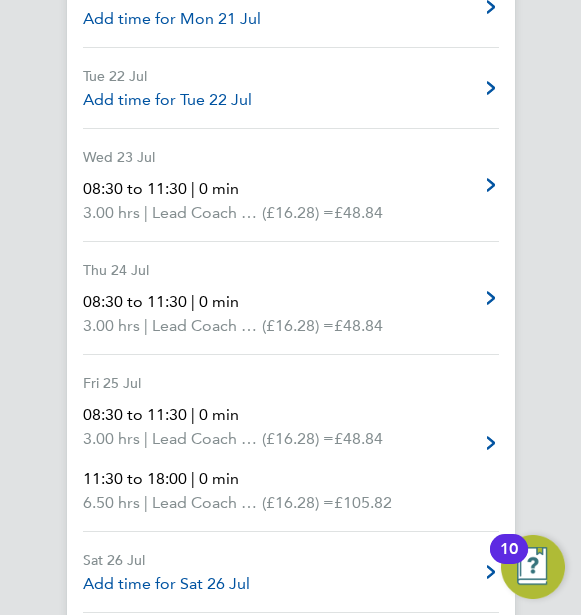 scroll, scrollTop: 3240, scrollLeft: 0, axis: vertical 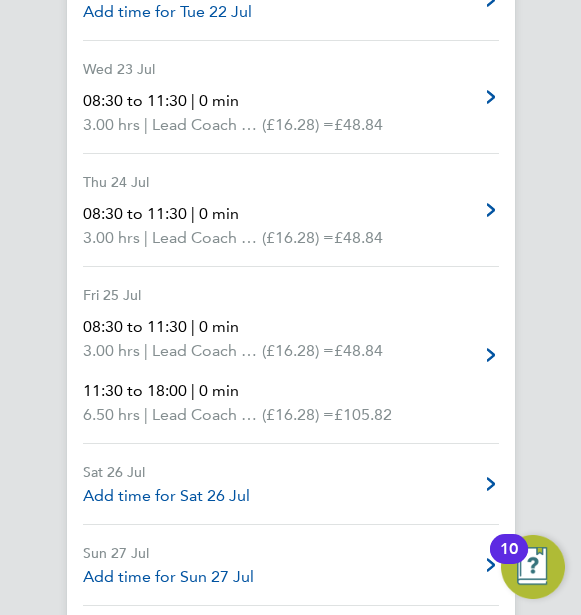 click on "Back  Following
[FIRST] [LAST]'s Timesheet   01 - 31 Jul 2025   £967. 26  "Football Pathway" at "Off-Site"  For "AITC"  Submitted   Manual   Timesheet   Operational Instructions & Comments   Charge   Details   Activity Logs   Summary   Description   Total   Hours worked   64.50 hrs   Admin/Assistant Coach Rat   22.50 hrs   Lead Coach Rate   42.00 hrs   Time Worked   Tue 01 Jul   15:00 to 16:30   |   0 min   1.50 hrs   |   Admin/Assistant Coach Rat   (£12.60) =   £18.90   Edit
Wed 02 Jul   15:00 to 16:30   |   0 min   1.50 hrs   |   Admin/Assistant Coach Rat   (£12.60) =   £18.90   17:00 to 20:00   |   0 min   3.00 hrs   |   Lead Coach Rate   (£16.28) =   £48.84   Edit
Thu 03 Jul   15:00 to 16:30   |   0 min   1.50 hrs   |   Admin/Assistant Coach Rat   (£12.60) =   £18.90   19:00 to 21:00   |   0 min   2.00 hrs   |   Lead Coach Rate   (£16.28) =   £32.56   Edit
Fri 04 Jul   17:00 to 20:00   |   0 min   3.00 hrs   |   Lead Coach Rate   (£16.28) =   £48.84   Edit" 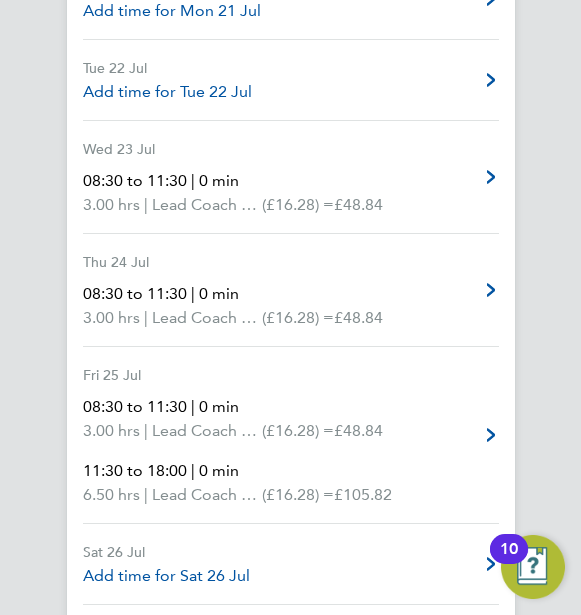 scroll, scrollTop: 3200, scrollLeft: 0, axis: vertical 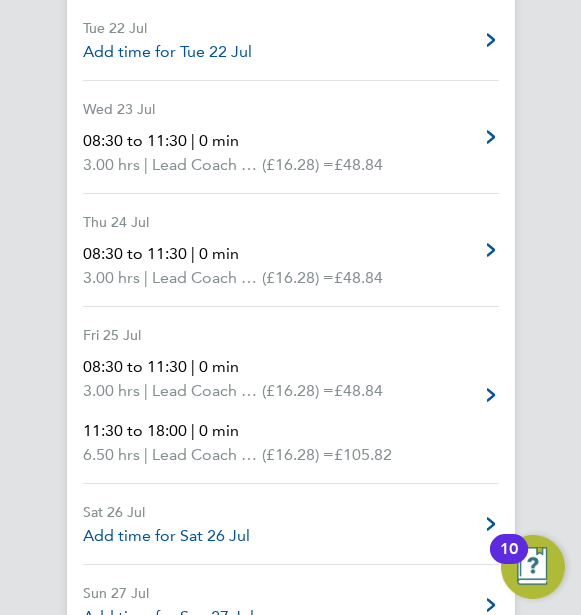 click on "Back  Following
Nathan Willmer's Timesheet   01 - 31 Jul 2025   £967. 26  "Football Pathway" at "Off-Site"  For "AITC"  Submitted   Manual   Timesheet   Operational Instructions & Comments   Charge   Details   Activity Logs   Summary   Description   Total   Hours worked   64.50 hrs   Admin/Assistant Coach Rat   22.50 hrs   Lead Coach Rate   42.00 hrs   Time Worked   Tue 01 Jul   15:00 to 16:30   |   0 min   1.50 hrs   |   Admin/Assistant Coach Rat   (£12.60) =   £18.90   Edit
Wed 02 Jul   15:00 to 16:30   |   0 min   1.50 hrs   |   Admin/Assistant Coach Rat   (£12.60) =   £18.90   17:00 to 20:00   |   0 min   3.00 hrs   |   Lead Coach Rate   (£16.28) =   £48.84   Edit
Thu 03 Jul   15:00 to 16:30   |   0 min   1.50 hrs   |   Admin/Assistant Coach Rat   (£12.60) =   £18.90   19:00 to 21:00   |   0 min   2.00 hrs   |   Lead Coach Rate   (£16.28) =   £32.56   Edit
Fri 04 Jul   17:00 to 20:00   |   0 min   3.00 hrs   |   Lead Coach Rate   (£16.28) =   £48.84   Edit" 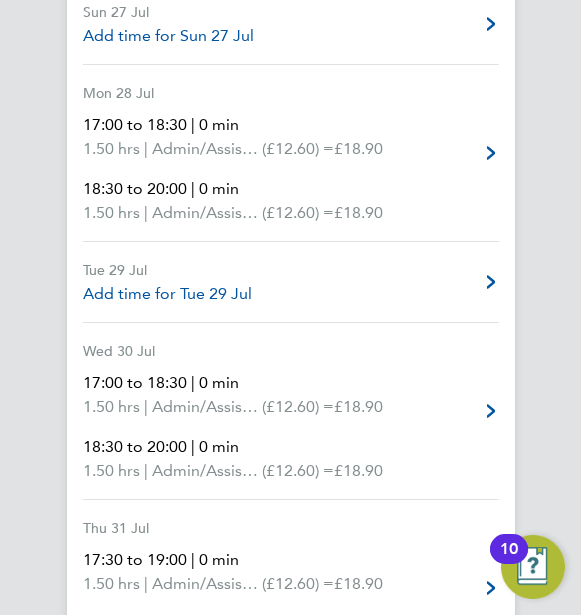 scroll, scrollTop: 3840, scrollLeft: 0, axis: vertical 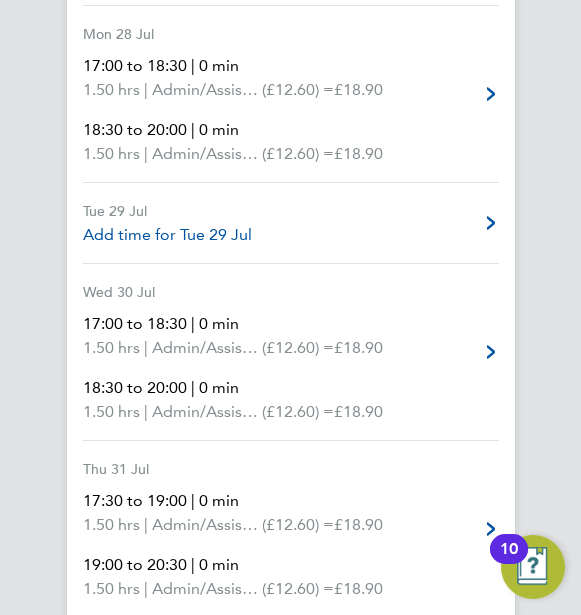 click on "Back  Following
Nathan Willmer's Timesheet   01 - 31 Jul 2025   £967. 26  "Football Pathway" at "Off-Site"  For "AITC"  Submitted   Manual   Timesheet   Operational Instructions & Comments   Charge   Details   Activity Logs   Summary   Description   Total   Hours worked   64.50 hrs   Admin/Assistant Coach Rat   22.50 hrs   Lead Coach Rate   42.00 hrs   Time Worked   Tue 01 Jul   15:00 to 16:30   |   0 min   1.50 hrs   |   Admin/Assistant Coach Rat   (£12.60) =   £18.90   Edit
Wed 02 Jul   15:00 to 16:30   |   0 min   1.50 hrs   |   Admin/Assistant Coach Rat   (£12.60) =   £18.90   17:00 to 20:00   |   0 min   3.00 hrs   |   Lead Coach Rate   (£16.28) =   £48.84   Edit
Thu 03 Jul   15:00 to 16:30   |   0 min   1.50 hrs   |   Admin/Assistant Coach Rat   (£12.60) =   £18.90   19:00 to 21:00   |   0 min   2.00 hrs   |   Lead Coach Rate   (£16.28) =   £32.56   Edit
Fri 04 Jul   17:00 to 20:00   |   0 min   3.00 hrs   |   Lead Coach Rate   (£16.28) =   £48.84   Edit" 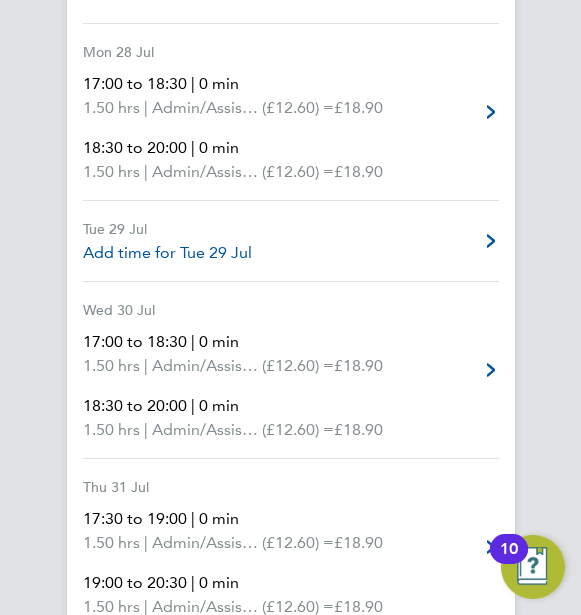 scroll, scrollTop: 3800, scrollLeft: 0, axis: vertical 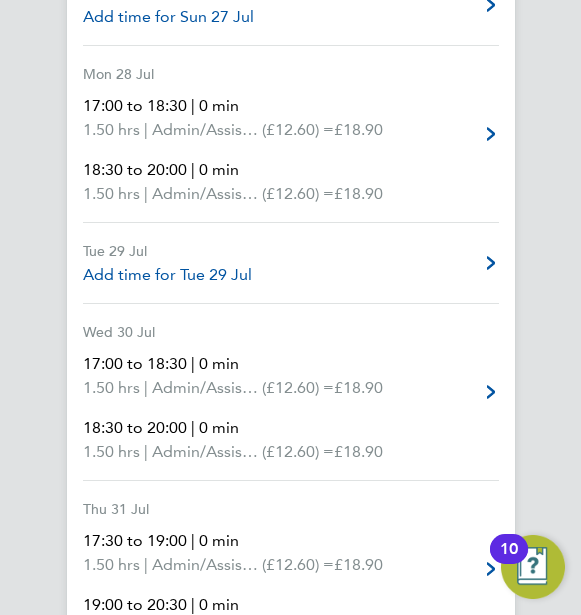 click on "Back  Following
Nathan Willmer's Timesheet   01 - 31 Jul 2025   £967. 26  "Football Pathway" at "Off-Site"  For "AITC"  Submitted   Manual   Timesheet   Operational Instructions & Comments   Charge   Details   Activity Logs   Summary   Description   Total   Hours worked   64.50 hrs   Admin/Assistant Coach Rat   22.50 hrs   Lead Coach Rate   42.00 hrs   Time Worked   Tue 01 Jul   15:00 to 16:30   |   0 min   1.50 hrs   |   Admin/Assistant Coach Rat   (£12.60) =   £18.90   Edit
Wed 02 Jul   15:00 to 16:30   |   0 min   1.50 hrs   |   Admin/Assistant Coach Rat   (£12.60) =   £18.90   17:00 to 20:00   |   0 min   3.00 hrs   |   Lead Coach Rate   (£16.28) =   £48.84   Edit
Thu 03 Jul   15:00 to 16:30   |   0 min   1.50 hrs   |   Admin/Assistant Coach Rat   (£12.60) =   £18.90   19:00 to 21:00   |   0 min   2.00 hrs   |   Lead Coach Rate   (£16.28) =   £32.56   Edit
Fri 04 Jul   17:00 to 20:00   |   0 min   3.00 hrs   |   Lead Coach Rate   (£16.28) =   £48.84   Edit" 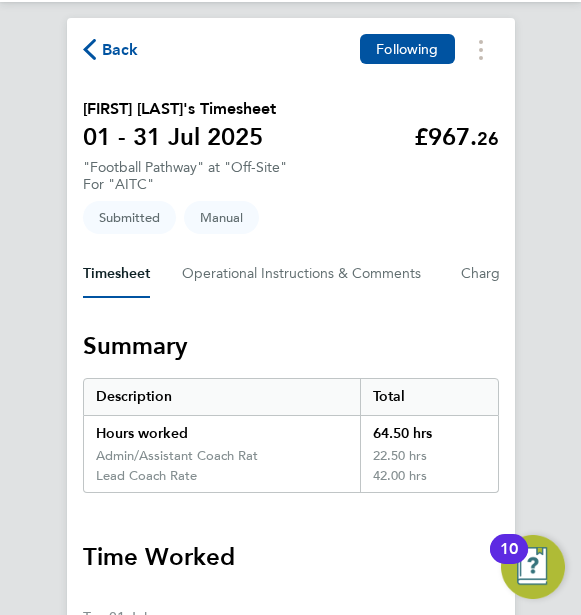 scroll, scrollTop: 0, scrollLeft: 0, axis: both 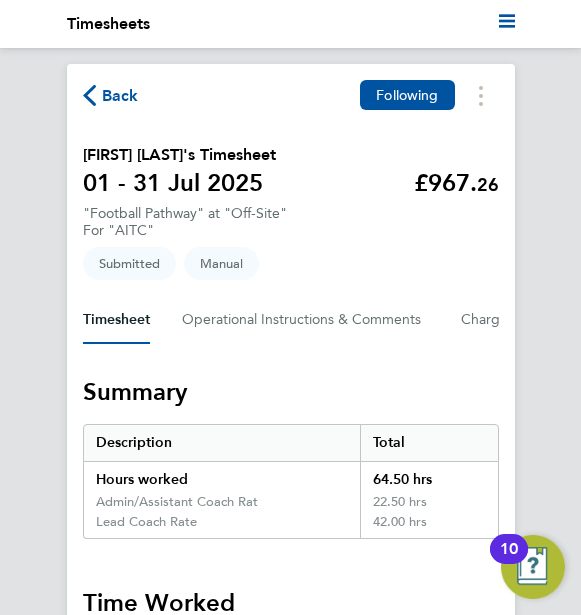 click on "Back  Following
Nathan Willmer's Timesheet   01 - 31 Jul 2025   £967. 26  "Football Pathway" at "Off-Site"  For "AITC"  Submitted   Manual   Timesheet   Operational Instructions & Comments   Charge   Details   Activity Logs   Summary   Description   Total   Hours worked   64.50 hrs   Admin/Assistant Coach Rat   22.50 hrs   Lead Coach Rate   42.00 hrs   Time Worked   Tue 01 Jul   15:00 to 16:30   |   0 min   1.50 hrs   |   Admin/Assistant Coach Rat   (£12.60) =   £18.90   Edit
Wed 02 Jul   15:00 to 16:30   |   0 min   1.50 hrs   |   Admin/Assistant Coach Rat   (£12.60) =   £18.90   17:00 to 20:00   |   0 min   3.00 hrs   |   Lead Coach Rate   (£16.28) =   £48.84   Edit
Thu 03 Jul   15:00 to 16:30   |   0 min   1.50 hrs   |   Admin/Assistant Coach Rat   (£12.60) =   £18.90   19:00 to 21:00   |   0 min   2.00 hrs   |   Lead Coach Rate   (£16.28) =   £32.56   Edit
Fri 04 Jul   17:00 to 20:00   |   0 min   3.00 hrs   |   Lead Coach Rate   (£16.28) =   £48.84   Edit" 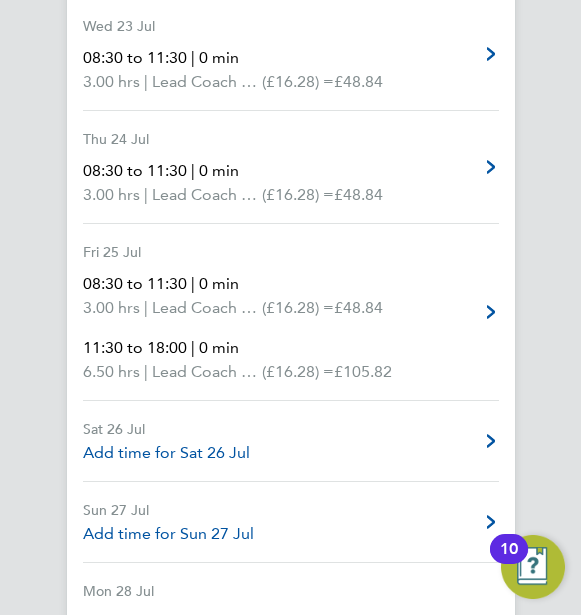 scroll, scrollTop: 3240, scrollLeft: 0, axis: vertical 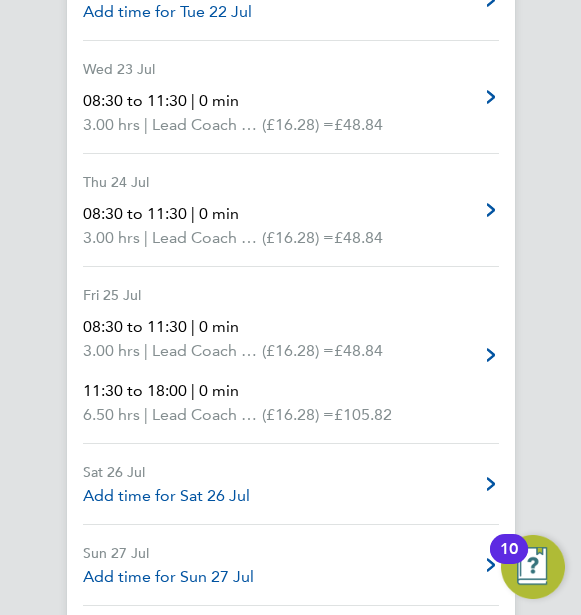 click on "Back  Following
Nathan Willmer's Timesheet   01 - 31 Jul 2025   £967. 26  "Football Pathway" at "Off-Site"  For "AITC"  Submitted   Manual   Timesheet   Operational Instructions & Comments   Charge   Details   Activity Logs   Summary   Description   Total   Hours worked   64.50 hrs   Admin/Assistant Coach Rat   22.50 hrs   Lead Coach Rate   42.00 hrs   Time Worked   Tue 01 Jul   15:00 to 16:30   |   0 min   1.50 hrs   |   Admin/Assistant Coach Rat   (£12.60) =   £18.90   Edit
Wed 02 Jul   15:00 to 16:30   |   0 min   1.50 hrs   |   Admin/Assistant Coach Rat   (£12.60) =   £18.90   17:00 to 20:00   |   0 min   3.00 hrs   |   Lead Coach Rate   (£16.28) =   £48.84   Edit
Thu 03 Jul   15:00 to 16:30   |   0 min   1.50 hrs   |   Admin/Assistant Coach Rat   (£12.60) =   £18.90   19:00 to 21:00   |   0 min   2.00 hrs   |   Lead Coach Rate   (£16.28) =   £32.56   Edit
Fri 04 Jul   17:00 to 20:00   |   0 min   3.00 hrs   |   Lead Coach Rate   (£16.28) =   £48.84   Edit" 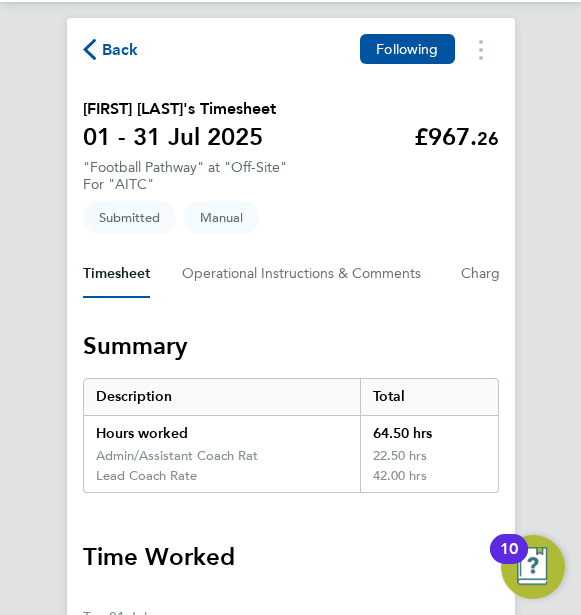 scroll, scrollTop: 0, scrollLeft: 0, axis: both 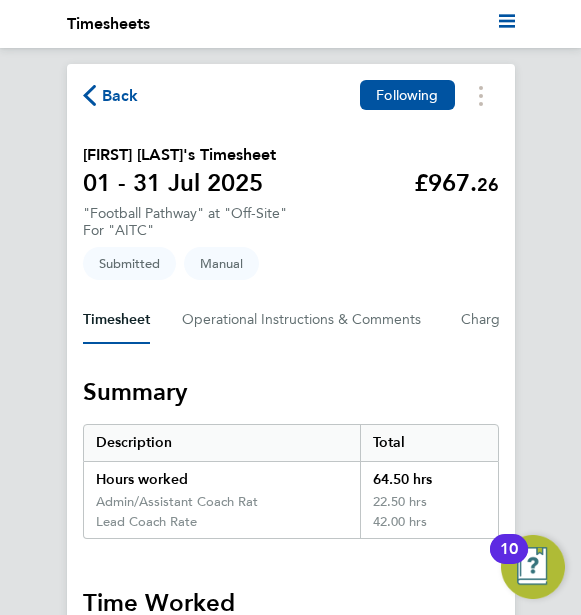 click on "Back  Following
Nathan Willmer's Timesheet   01 - 31 Jul 2025   £967. 26  "Football Pathway" at "Off-Site"  For "AITC"  Submitted   Manual   Timesheet   Operational Instructions & Comments   Charge   Details   Activity Logs   Summary   Description   Total   Hours worked   64.50 hrs   Admin/Assistant Coach Rat   22.50 hrs   Lead Coach Rate   42.00 hrs   Time Worked   Tue 01 Jul   15:00 to 16:30   |   0 min   1.50 hrs   |   Admin/Assistant Coach Rat   (£12.60) =   £18.90   Edit
Wed 02 Jul   15:00 to 16:30   |   0 min   1.50 hrs   |   Admin/Assistant Coach Rat   (£12.60) =   £18.90   17:00 to 20:00   |   0 min   3.00 hrs   |   Lead Coach Rate   (£16.28) =   £48.84   Edit
Thu 03 Jul   15:00 to 16:30   |   0 min   1.50 hrs   |   Admin/Assistant Coach Rat   (£12.60) =   £18.90   19:00 to 21:00   |   0 min   2.00 hrs   |   Lead Coach Rate   (£16.28) =   £32.56   Edit
Fri 04 Jul   17:00 to 20:00   |   0 min   3.00 hrs   |   Lead Coach Rate   (£16.28) =   £48.84   Edit" 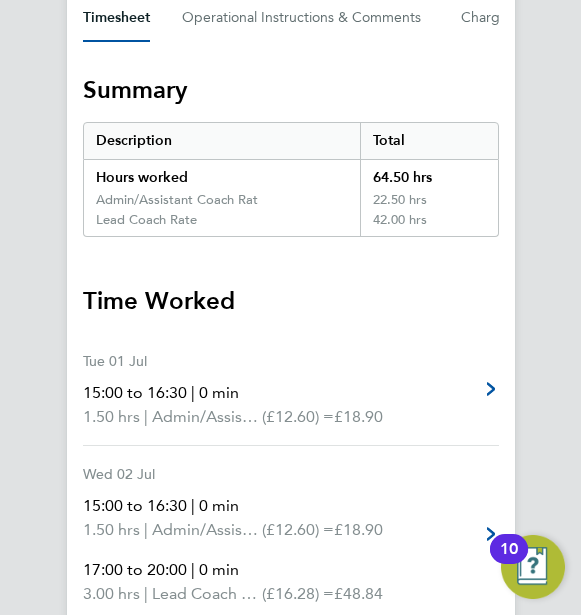 scroll, scrollTop: 360, scrollLeft: 0, axis: vertical 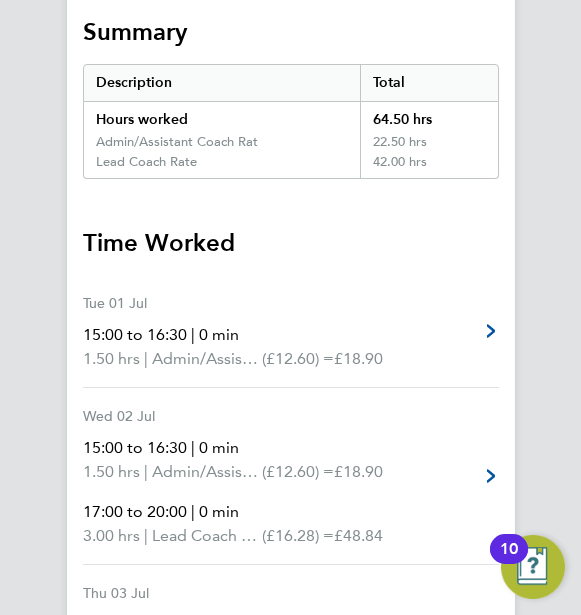 click on "Back  Following
Nathan Willmer's Timesheet   01 - 31 Jul 2025   £967. 26  "Football Pathway" at "Off-Site"  For "AITC"  Submitted   Manual   Timesheet   Operational Instructions & Comments   Charge   Details   Activity Logs   Summary   Description   Total   Hours worked   64.50 hrs   Admin/Assistant Coach Rat   22.50 hrs   Lead Coach Rate   42.00 hrs   Time Worked   Tue 01 Jul   15:00 to 16:30   |   0 min   1.50 hrs   |   Admin/Assistant Coach Rat   (£12.60) =   £18.90   Edit
Wed 02 Jul   15:00 to 16:30   |   0 min   1.50 hrs   |   Admin/Assistant Coach Rat   (£12.60) =   £18.90   17:00 to 20:00   |   0 min   3.00 hrs   |   Lead Coach Rate   (£16.28) =   £48.84   Edit
Thu 03 Jul   15:00 to 16:30   |   0 min   1.50 hrs   |   Admin/Assistant Coach Rat   (£12.60) =   £18.90   19:00 to 21:00   |   0 min   2.00 hrs   |   Lead Coach Rate   (£16.28) =   £32.56   Edit
Fri 04 Jul   17:00 to 20:00   |   0 min   3.00 hrs   |   Lead Coach Rate   (£16.28) =   £48.84   Edit" 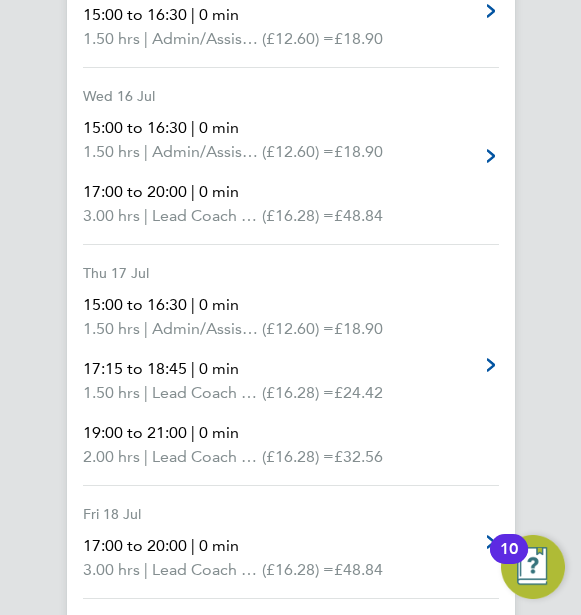 scroll, scrollTop: 2360, scrollLeft: 0, axis: vertical 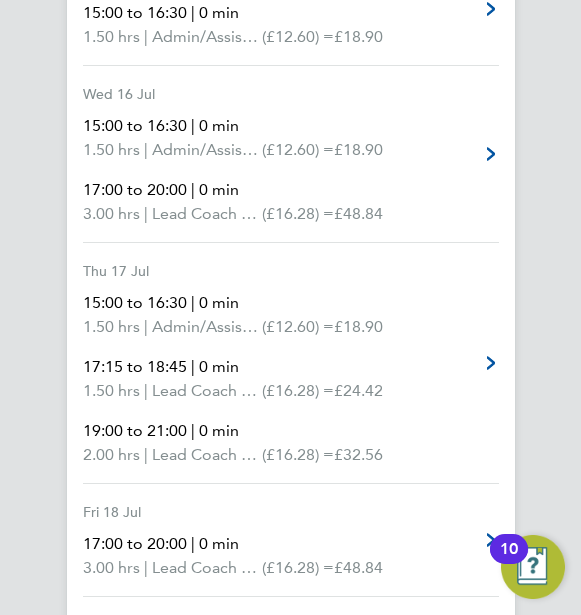 click on "Back  Following
Nathan Willmer's Timesheet   01 - 31 Jul 2025   £967. 26  "Football Pathway" at "Off-Site"  For "AITC"  Submitted   Manual   Timesheet   Operational Instructions & Comments   Charge   Details   Activity Logs   Summary   Description   Total   Hours worked   64.50 hrs   Admin/Assistant Coach Rat   22.50 hrs   Lead Coach Rate   42.00 hrs   Time Worked   Tue 01 Jul   15:00 to 16:30   |   0 min   1.50 hrs   |   Admin/Assistant Coach Rat   (£12.60) =   £18.90   Edit
Wed 02 Jul   15:00 to 16:30   |   0 min   1.50 hrs   |   Admin/Assistant Coach Rat   (£12.60) =   £18.90   17:00 to 20:00   |   0 min   3.00 hrs   |   Lead Coach Rate   (£16.28) =   £48.84   Edit
Thu 03 Jul   15:00 to 16:30   |   0 min   1.50 hrs   |   Admin/Assistant Coach Rat   (£12.60) =   £18.90   19:00 to 21:00   |   0 min   2.00 hrs   |   Lead Coach Rate   (£16.28) =   £32.56   Edit
Fri 04 Jul   17:00 to 20:00   |   0 min   3.00 hrs   |   Lead Coach Rate   (£16.28) =   £48.84   Edit" 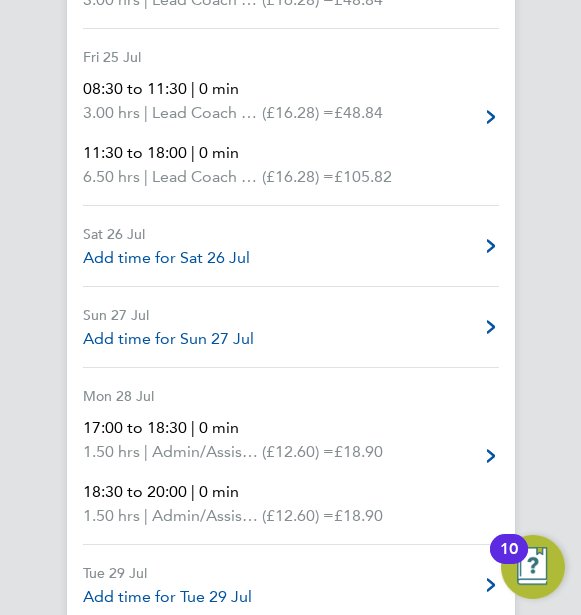 scroll, scrollTop: 3440, scrollLeft: 0, axis: vertical 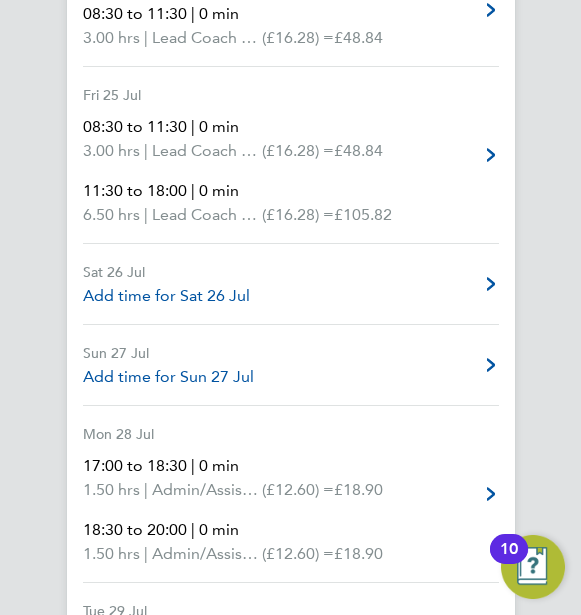 click on "Back  Following
Nathan Willmer's Timesheet   01 - 31 Jul 2025   £967. 26  "Football Pathway" at "Off-Site"  For "AITC"  Submitted   Manual   Timesheet   Operational Instructions & Comments   Charge   Details   Activity Logs   Summary   Description   Total   Hours worked   64.50 hrs   Admin/Assistant Coach Rat   22.50 hrs   Lead Coach Rate   42.00 hrs   Time Worked   Tue 01 Jul   15:00 to 16:30   |   0 min   1.50 hrs   |   Admin/Assistant Coach Rat   (£12.60) =   £18.90   Edit
Wed 02 Jul   15:00 to 16:30   |   0 min   1.50 hrs   |   Admin/Assistant Coach Rat   (£12.60) =   £18.90   17:00 to 20:00   |   0 min   3.00 hrs   |   Lead Coach Rate   (£16.28) =   £48.84   Edit
Thu 03 Jul   15:00 to 16:30   |   0 min   1.50 hrs   |   Admin/Assistant Coach Rat   (£12.60) =   £18.90   19:00 to 21:00   |   0 min   2.00 hrs   |   Lead Coach Rate   (£16.28) =   £32.56   Edit
Fri 04 Jul   17:00 to 20:00   |   0 min   3.00 hrs   |   Lead Coach Rate   (£16.28) =   £48.84   Edit" 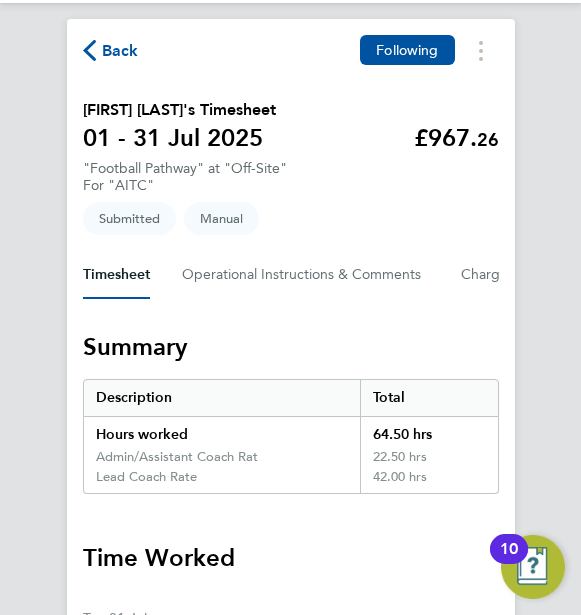 scroll, scrollTop: 0, scrollLeft: 0, axis: both 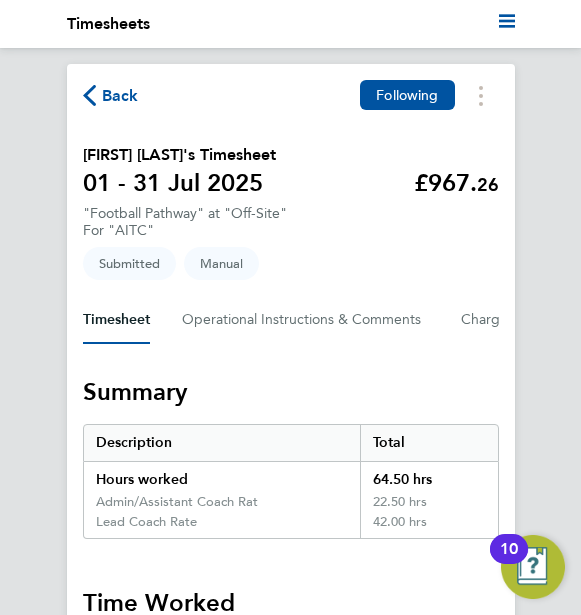 click on "Back" 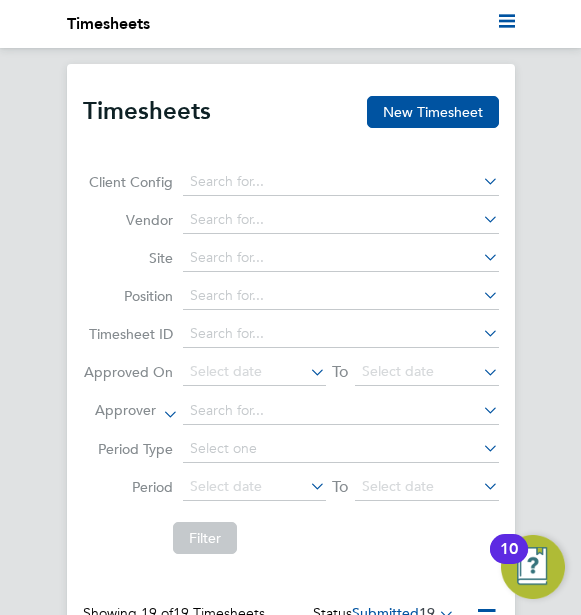 scroll, scrollTop: 10, scrollLeft: 10, axis: both 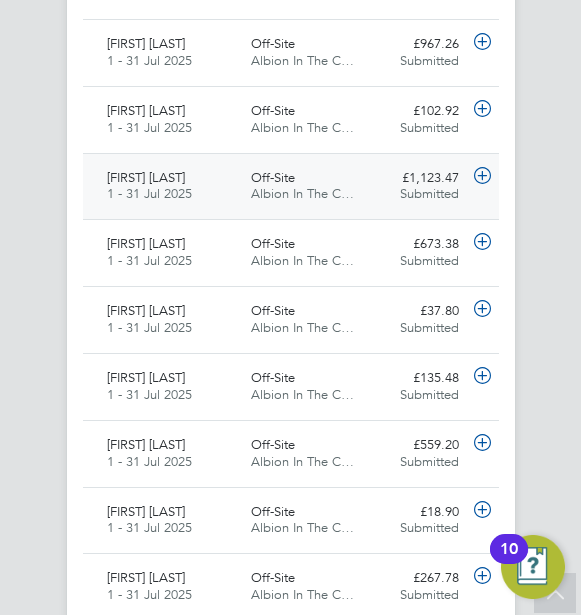 click on "1 - 31 Jul 2025" 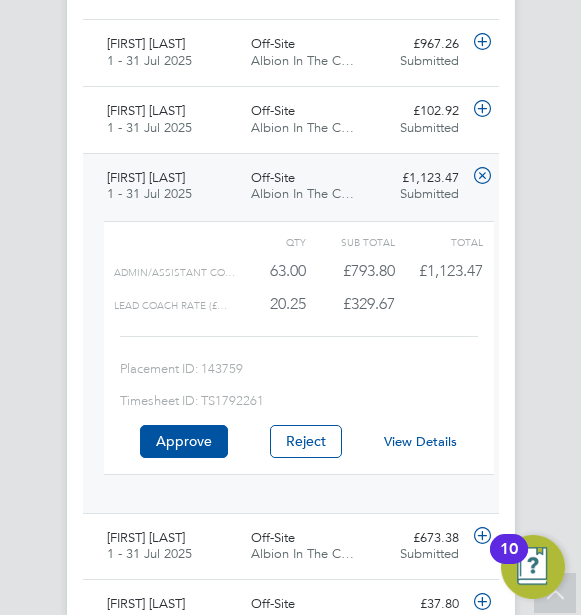 click on "View Details" 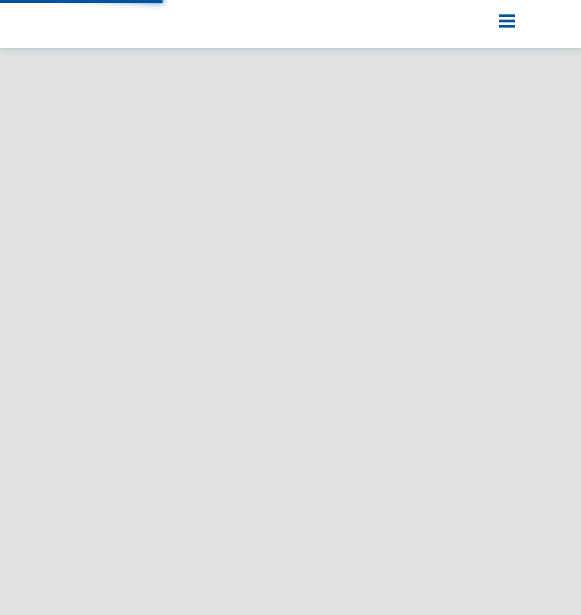 scroll, scrollTop: 0, scrollLeft: 0, axis: both 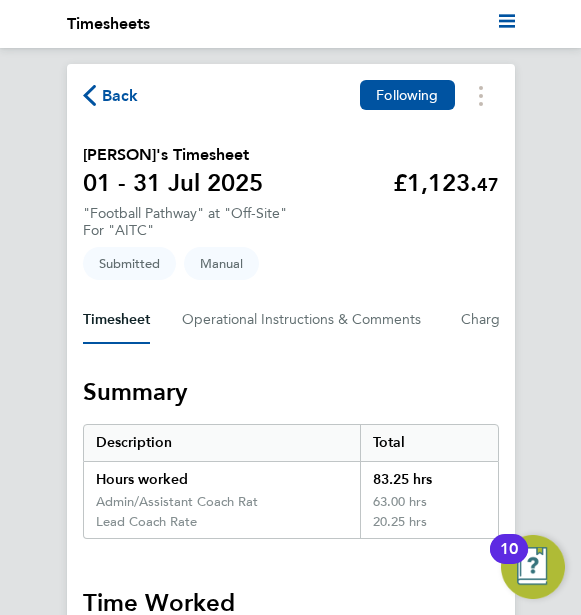 click on "Back  Following
[PERSON]'s Timesheet   01 - 31 Jul 2025   £1,123. 47  "Football Pathway" at "Off-Site"  For "AITC"  Submitted   Manual   Timesheet   Operational Instructions & Comments   Charge   Details   Activity Logs   Summary   Description   Total   Hours worked   83.25 hrs   Admin/Assistant Coach Rat   63.00 hrs   Lead Coach Rate   20.25 hrs   Time Worked   Tue 01 Jul   15:00 to 16:30   |   0 min   1.50 hrs   |   Admin/Assistant Coach Rat   (£12.60) =   £18.90   Edit
Wed 02 Jul   15:00 to 16:30   |   0 min   1.50 hrs   |   Admin/Assistant Coach Rat   (£12.60) =   £18.90   17:00 to 20:00   |   0 min   3.00 hrs   |   Lead Coach Rate   (£16.28) =   £48.84   Edit
Thu 03 Jul   15:00 to 16:30   |   0 min   1.50 hrs   |   Admin/Assistant Coach Rat   (£12.60) =   £18.90   17:30 to 18:45   |   0 min   1.25 hrs   |   Lead Coach Rate   (£16.28) =   £20.35   Edit
Fri 04 Jul   17:00 to 20:00   |   0 min   3.00 hrs   |   Admin/Assistant Coach Rat   (£12.60) =   Edit" 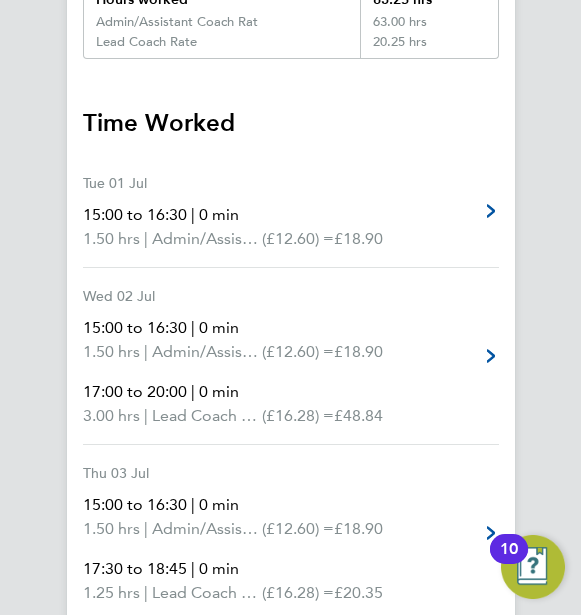 scroll, scrollTop: 520, scrollLeft: 0, axis: vertical 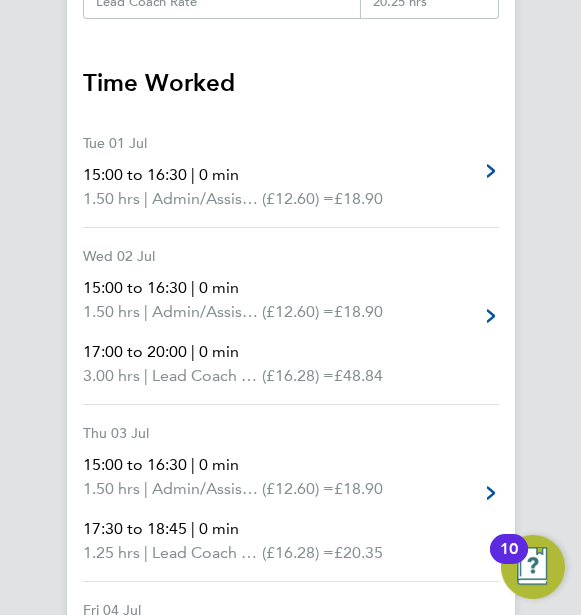 click on "Back  Following
[PERSON]'s Timesheet   01 - 31 Jul 2025   £1,123. 47  "Football Pathway" at "Off-Site"  For "AITC"  Submitted   Manual   Timesheet   Operational Instructions & Comments   Charge   Details   Activity Logs   Summary   Description   Total   Hours worked   83.25 hrs   Admin/Assistant Coach Rat   63.00 hrs   Lead Coach Rate   20.25 hrs   Time Worked   Tue 01 Jul   15:00 to 16:30   |   0 min   1.50 hrs   |   Admin/Assistant Coach Rat   (£12.60) =   £18.90   Edit
Wed 02 Jul   15:00 to 16:30   |   0 min   1.50 hrs   |   Admin/Assistant Coach Rat   (£12.60) =   £18.90   17:00 to 20:00   |   0 min   3.00 hrs   |   Lead Coach Rate   (£16.28) =   £48.84   Edit
Thu 03 Jul   15:00 to 16:30   |   0 min   1.50 hrs   |   Admin/Assistant Coach Rat   (£12.60) =   £18.90   17:30 to 18:45   |   0 min   1.25 hrs   |   Lead Coach Rate   (£16.28) =   £20.35   Edit
Fri 04 Jul   17:00 to 20:00   |   0 min   3.00 hrs   |   Admin/Assistant Coach Rat   (£12.60) =   Edit" 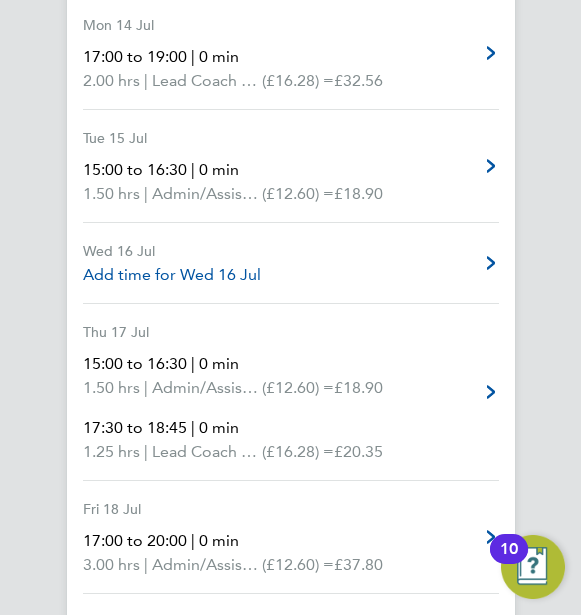 scroll, scrollTop: 2240, scrollLeft: 0, axis: vertical 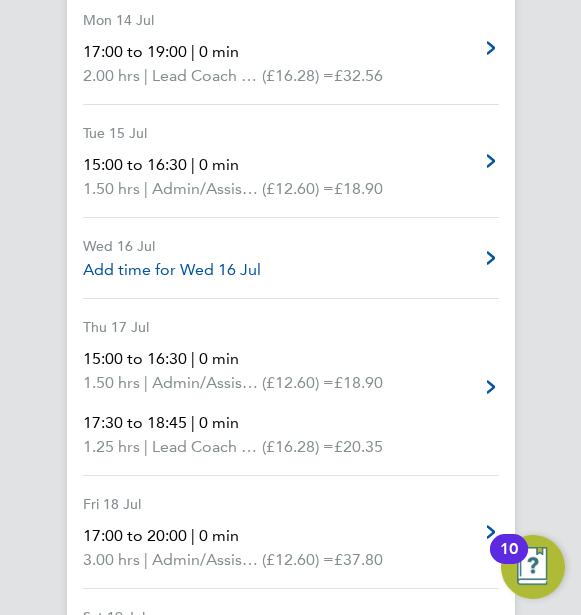 click on "Back  Following
[PERSON]'s Timesheet   01 - 31 Jul 2025   £1,123. 47  "Football Pathway" at "Off-Site"  For "AITC"  Submitted   Manual   Timesheet   Operational Instructions & Comments   Charge   Details   Activity Logs   Summary   Description   Total   Hours worked   83.25 hrs   Admin/Assistant Coach Rat   63.00 hrs   Lead Coach Rate   20.25 hrs   Time Worked   Tue 01 Jul   15:00 to 16:30   |   0 min   1.50 hrs   |   Admin/Assistant Coach Rat   (£12.60) =   £18.90   Edit
Wed 02 Jul   15:00 to 16:30   |   0 min   1.50 hrs   |   Admin/Assistant Coach Rat   (£12.60) =   £18.90   17:00 to 20:00   |   0 min   3.00 hrs   |   Lead Coach Rate   (£16.28) =   £48.84   Edit
Thu 03 Jul   15:00 to 16:30   |   0 min   1.50 hrs   |   Admin/Assistant Coach Rat   (£12.60) =   £18.90   17:30 to 18:45   |   0 min   1.25 hrs   |   Lead Coach Rate   (£16.28) =   £20.35   Edit
Fri 04 Jul   17:00 to 20:00   |   0 min   3.00 hrs   |   Admin/Assistant Coach Rat   (£12.60) =   Edit" 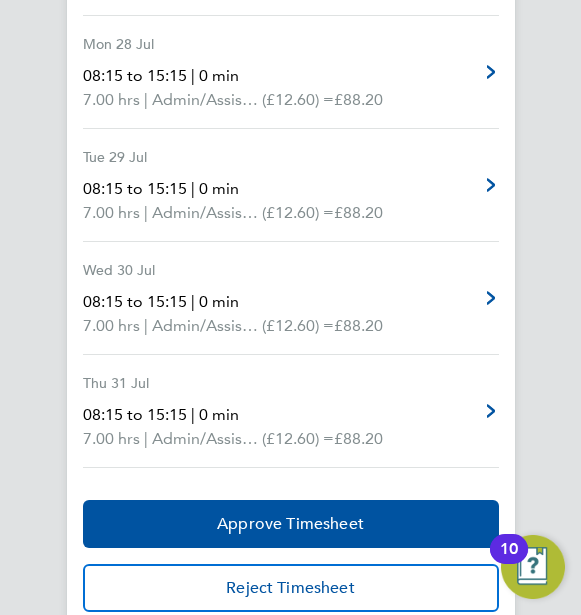 scroll, scrollTop: 3640, scrollLeft: 0, axis: vertical 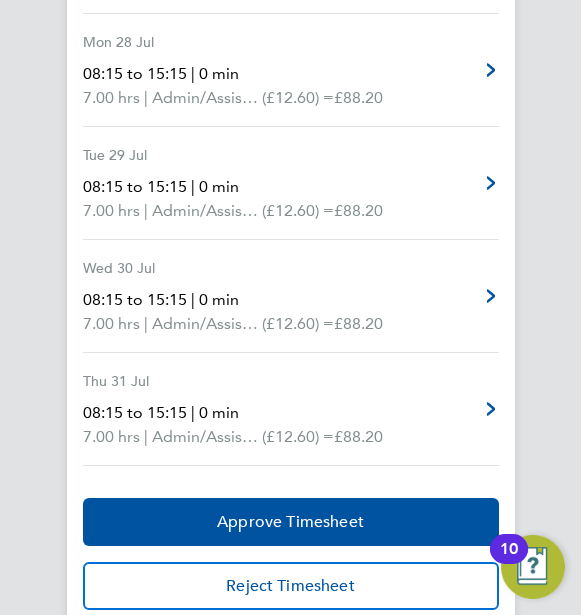 click on "Back  Following
[PERSON]'s Timesheet   01 - 31 Jul 2025   £1,123. 47  "Football Pathway" at "Off-Site"  For "AITC"  Submitted   Manual   Timesheet   Operational Instructions & Comments   Charge   Details   Activity Logs   Summary   Description   Total   Hours worked   83.25 hrs   Admin/Assistant Coach Rat   63.00 hrs   Lead Coach Rate   20.25 hrs   Time Worked   Tue 01 Jul   15:00 to 16:30   |   0 min   1.50 hrs   |   Admin/Assistant Coach Rat   (£12.60) =   £18.90   Edit
Wed 02 Jul   15:00 to 16:30   |   0 min   1.50 hrs   |   Admin/Assistant Coach Rat   (£12.60) =   £18.90   17:00 to 20:00   |   0 min   3.00 hrs   |   Lead Coach Rate   (£16.28) =   £48.84   Edit
Thu 03 Jul   15:00 to 16:30   |   0 min   1.50 hrs   |   Admin/Assistant Coach Rat   (£12.60) =   £18.90   17:30 to 18:45   |   0 min   1.25 hrs   |   Lead Coach Rate   (£16.28) =   £20.35   Edit
Fri 04 Jul   17:00 to 20:00   |   0 min   3.00 hrs   |   Admin/Assistant Coach Rat   (£12.60) =   Edit" 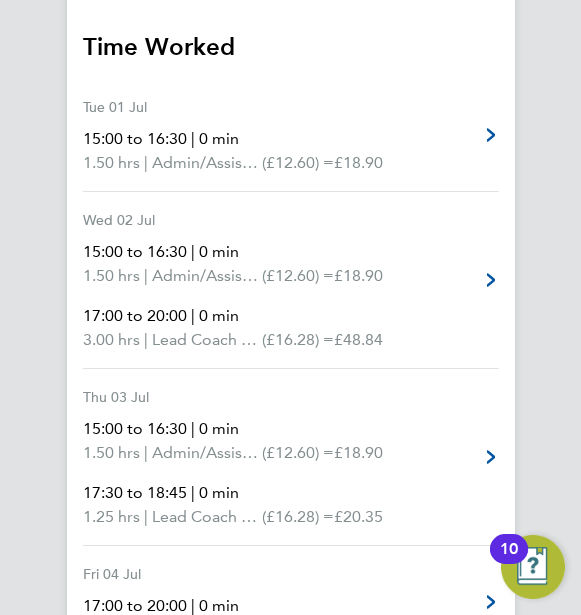 scroll, scrollTop: 560, scrollLeft: 0, axis: vertical 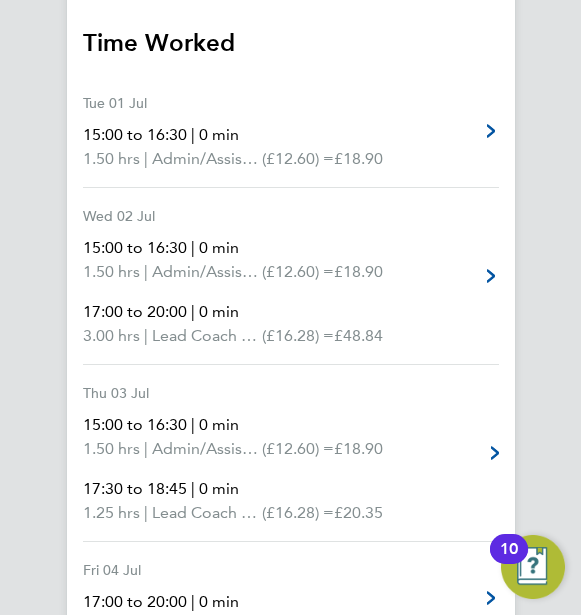 click 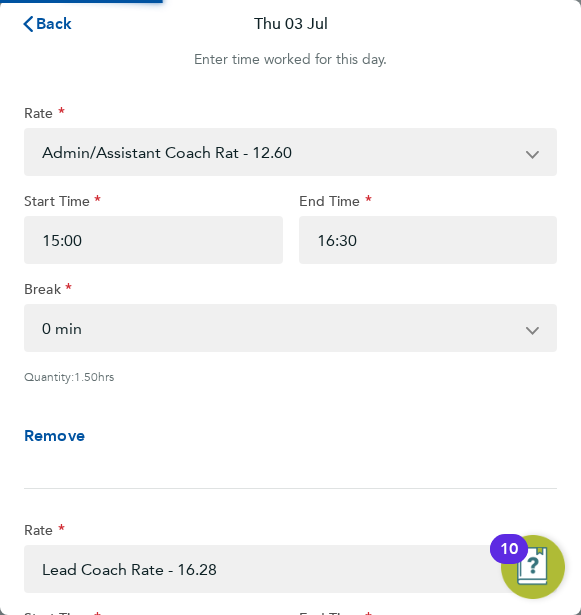 scroll, scrollTop: 0, scrollLeft: 0, axis: both 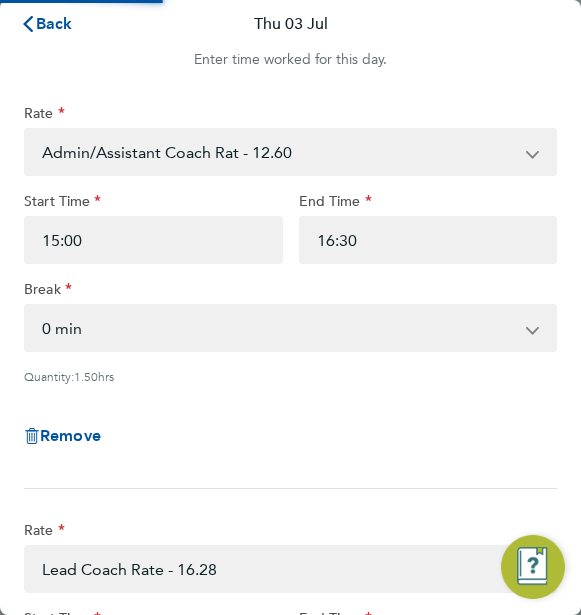click on "Remove" 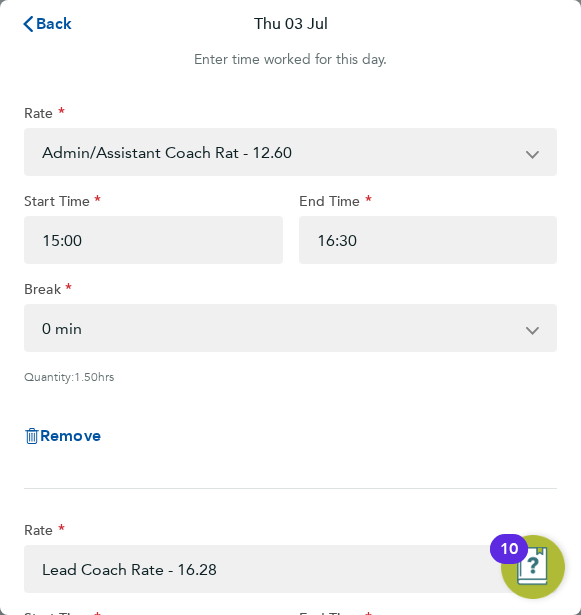click on "Remove" 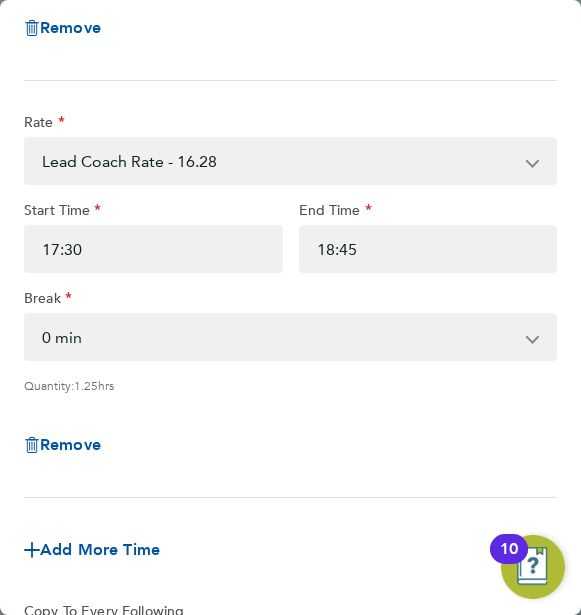 scroll, scrollTop: 440, scrollLeft: 0, axis: vertical 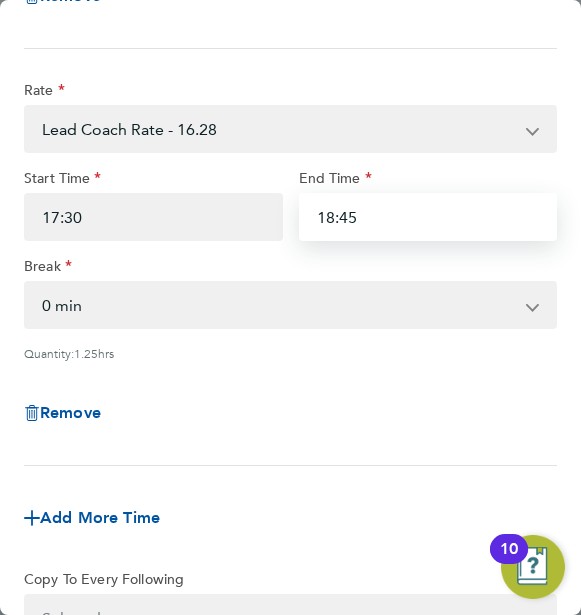 click on "18:45" at bounding box center (428, 217) 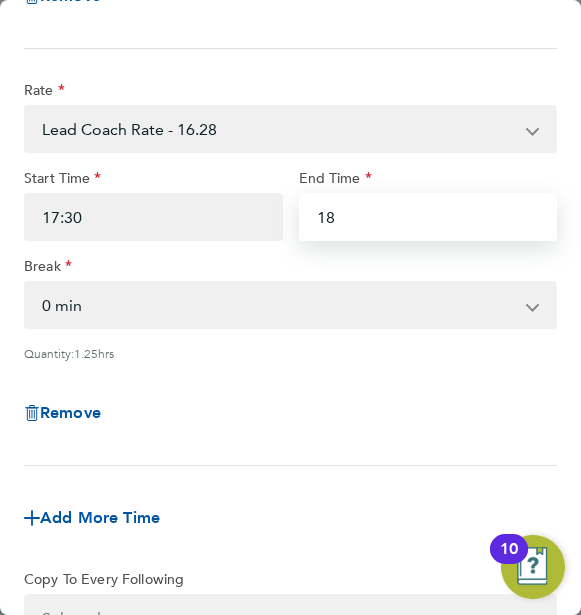 type on "1" 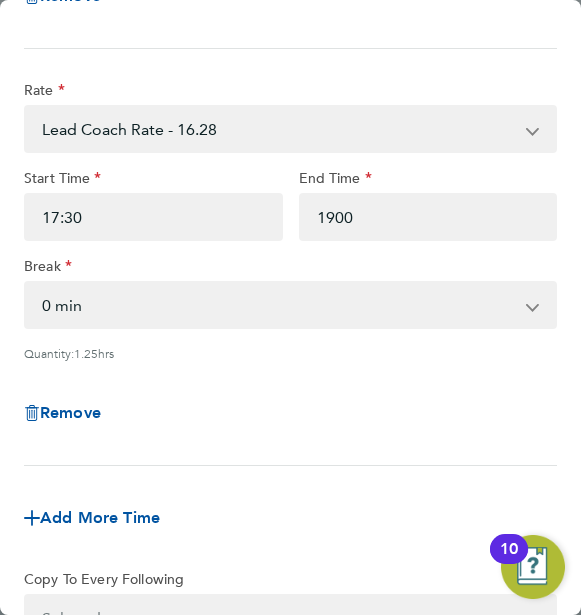 type on "19:00" 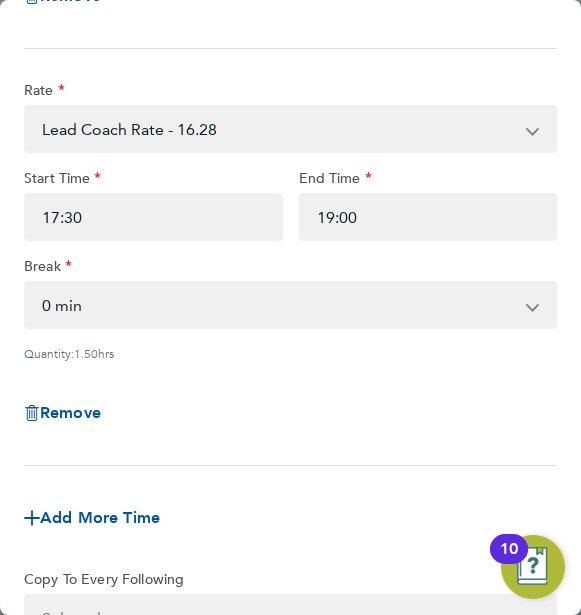 click on "Add More Time" 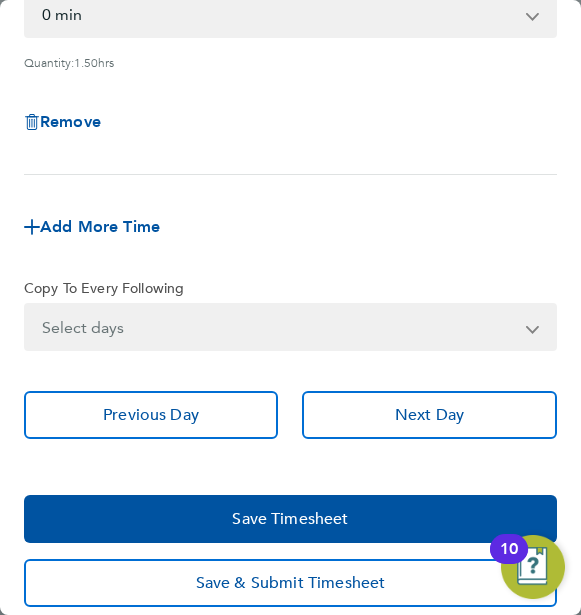 scroll, scrollTop: 750, scrollLeft: 0, axis: vertical 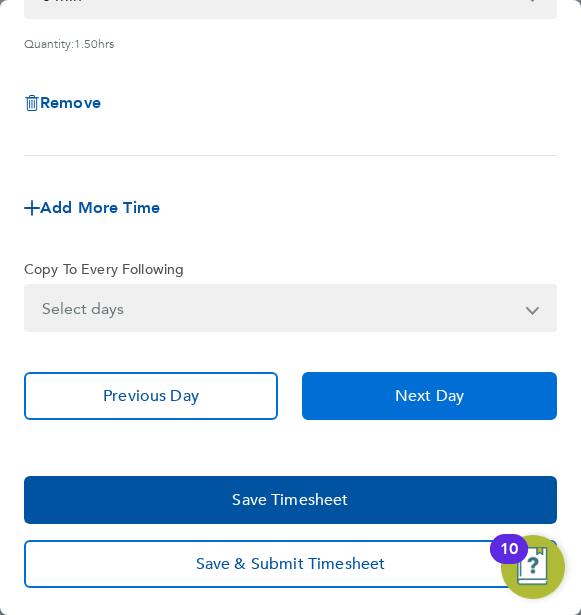 click on "Next Day" 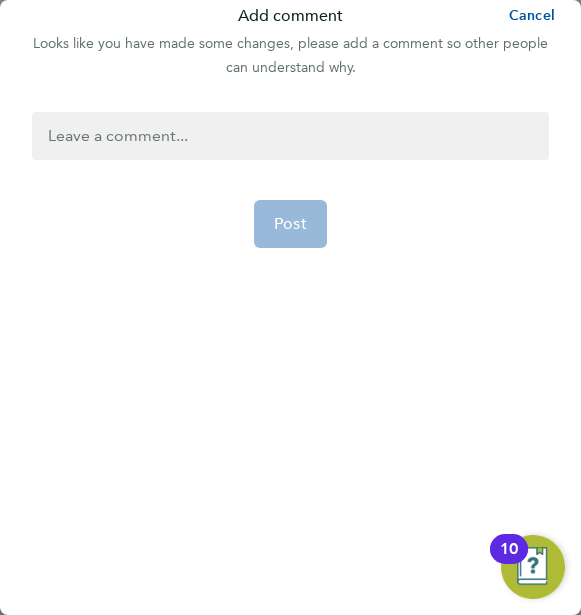 click at bounding box center [290, 136] 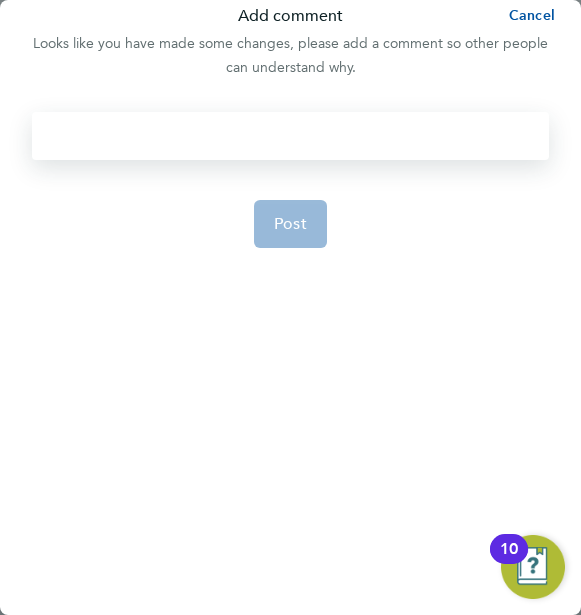 click at bounding box center [290, 136] 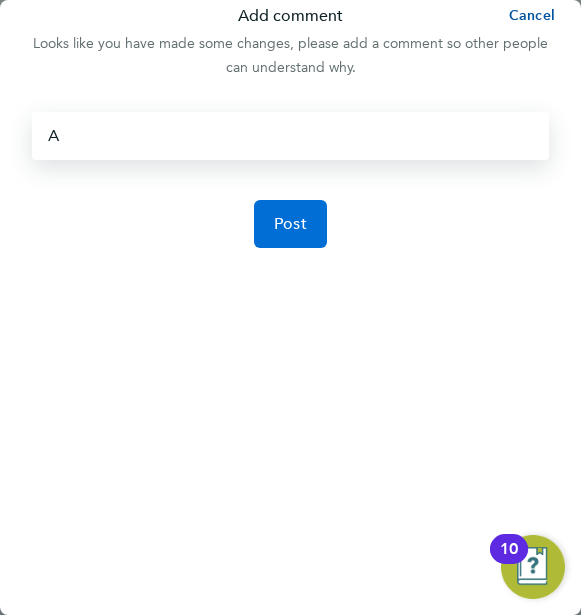 click on "Post" 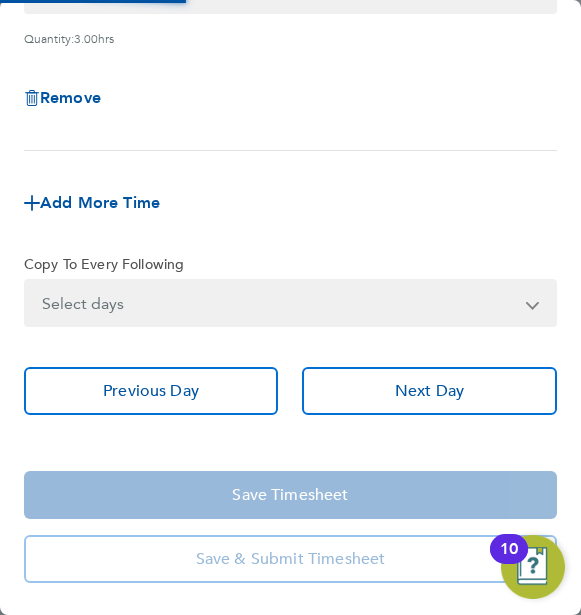 scroll, scrollTop: 335, scrollLeft: 0, axis: vertical 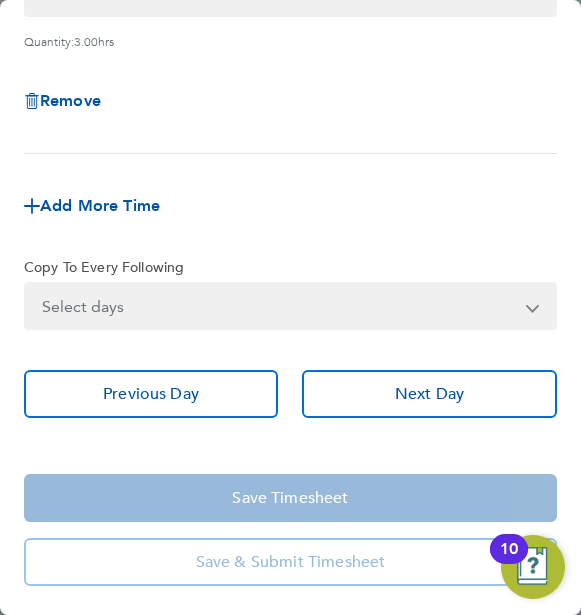 click on "Add More Time" 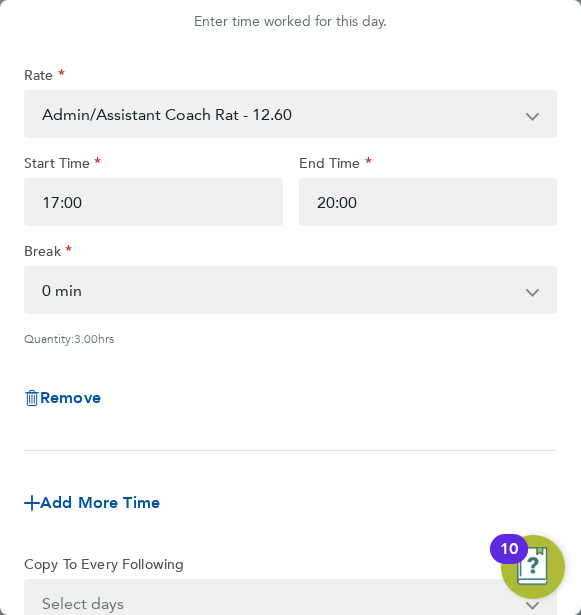 scroll, scrollTop: 40, scrollLeft: 0, axis: vertical 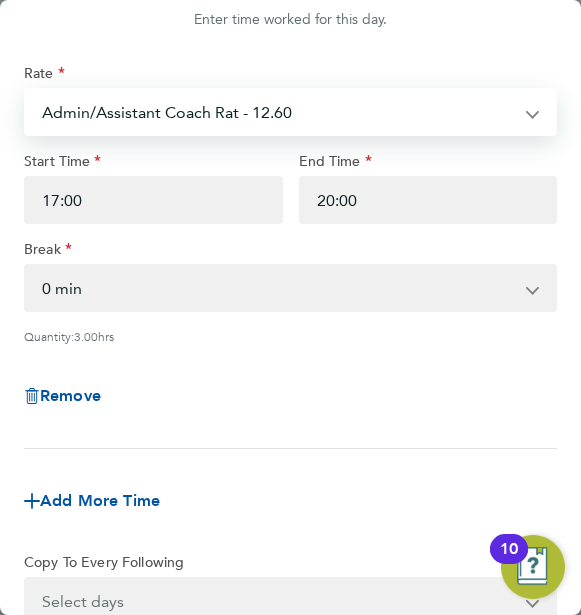 click on "Admin/Assistant Coach Rat - 12.60   Lead Coach Rate - 16.28" at bounding box center [278, 112] 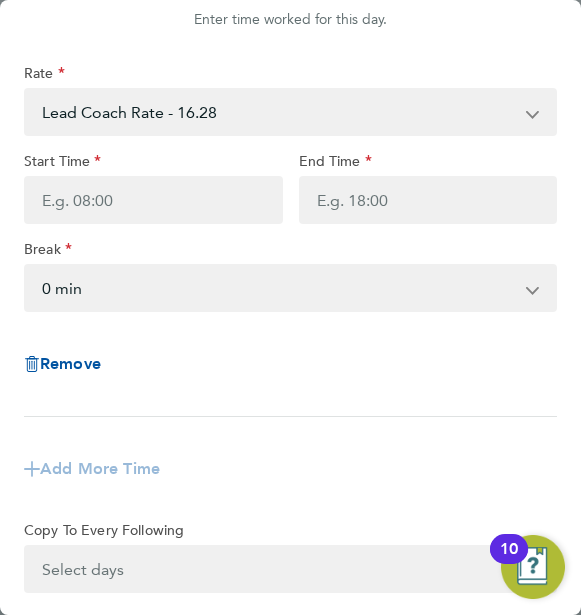 scroll, scrollTop: 305, scrollLeft: 0, axis: vertical 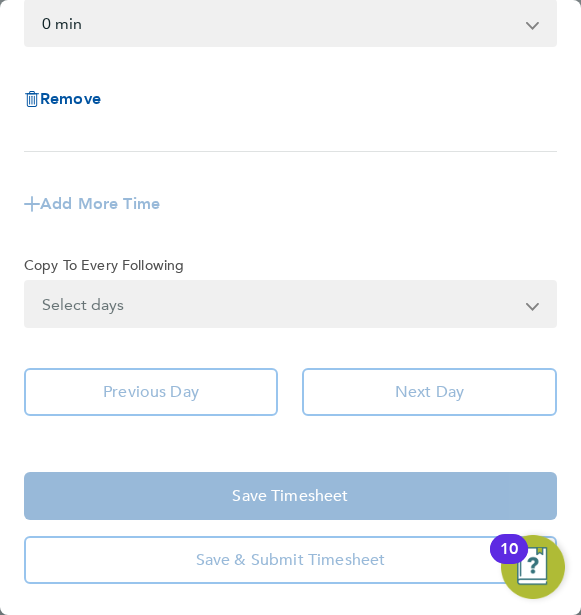 click on "Rate  Lead Coach Rate - 16.28   Admin/Assistant Coach Rat - 12.60
Start Time End Time Break  0 min   15 min   30 min   45 min   60 min   75 min   90 min
Remove
Add More Time  Copy To Every Following  Select days   Day   Weekday (Mon-Fri)   Weekend (Sat-Sun)   Monday   Tuesday   Wednesday   Thursday   Friday   Saturday   Sunday" 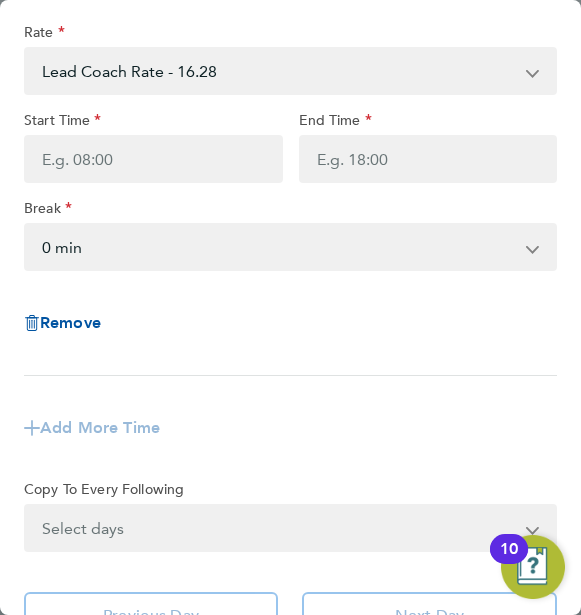 scroll, scrollTop: 0, scrollLeft: 0, axis: both 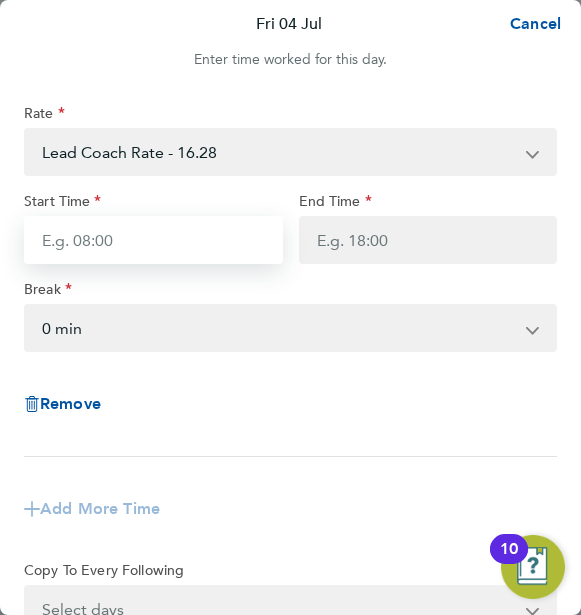 click on "Start Time" at bounding box center [153, 240] 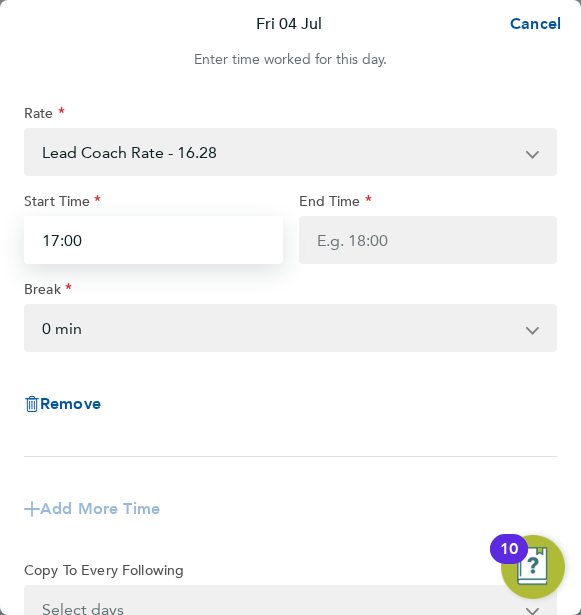 type on "17:00" 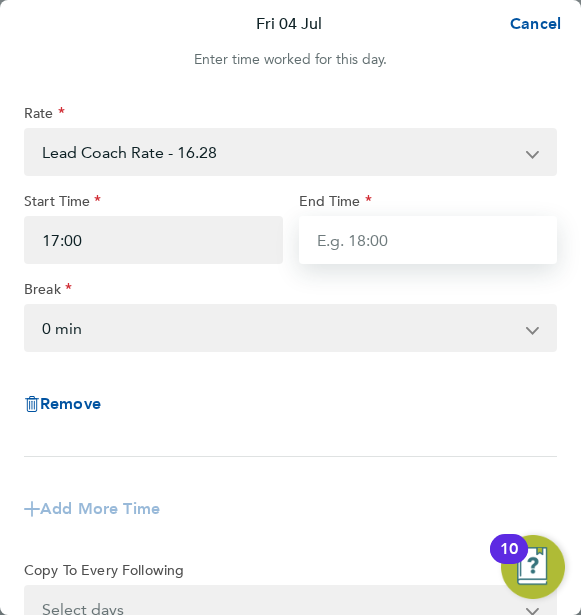 click on "End Time" at bounding box center (428, 240) 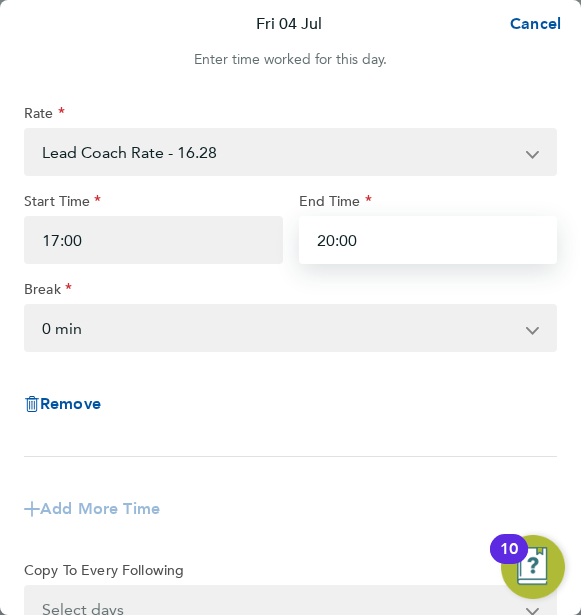 type on "20:00" 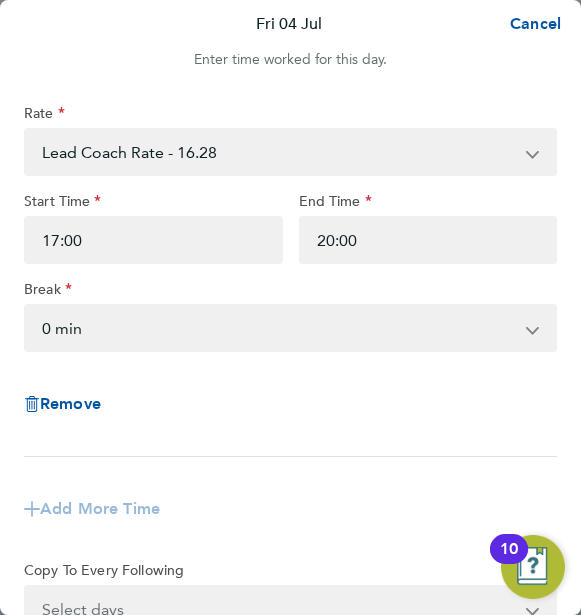 click on "Remove" 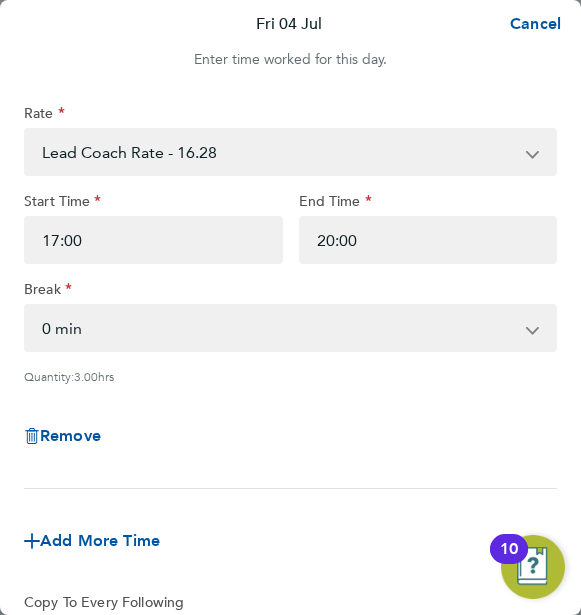 click on "Remove" 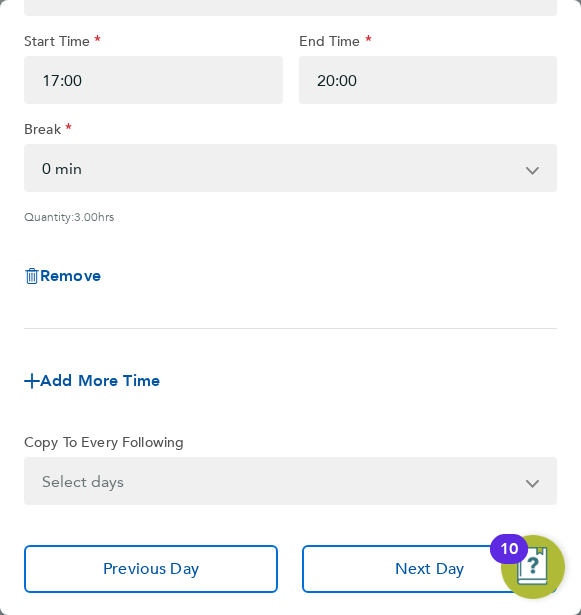 scroll, scrollTop: 321, scrollLeft: 0, axis: vertical 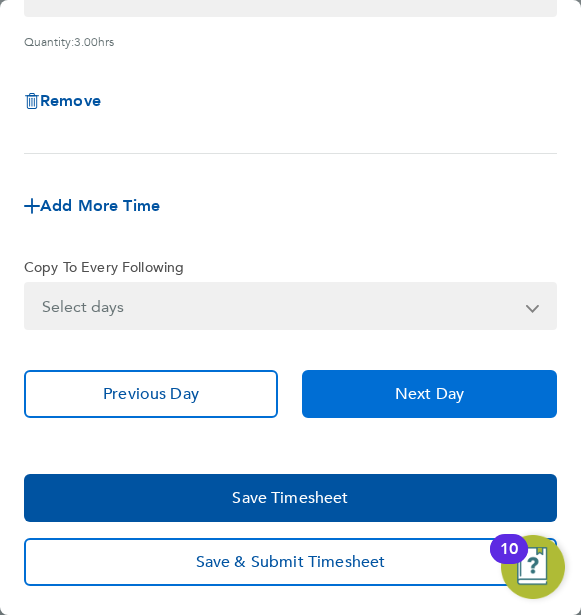 click on "Next Day" 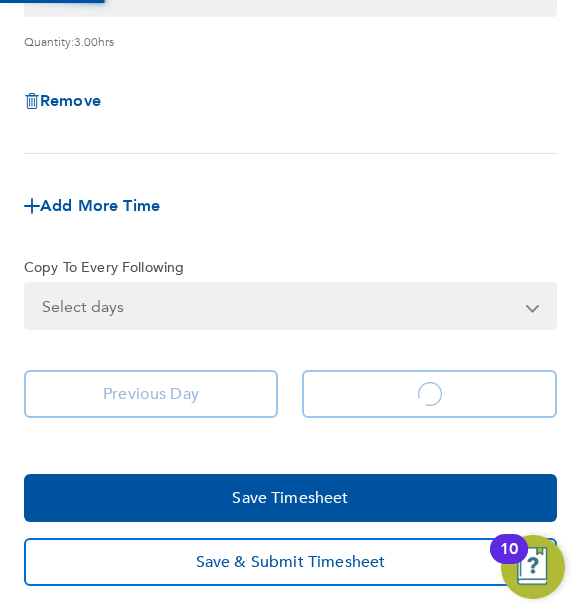 scroll, scrollTop: 0, scrollLeft: 0, axis: both 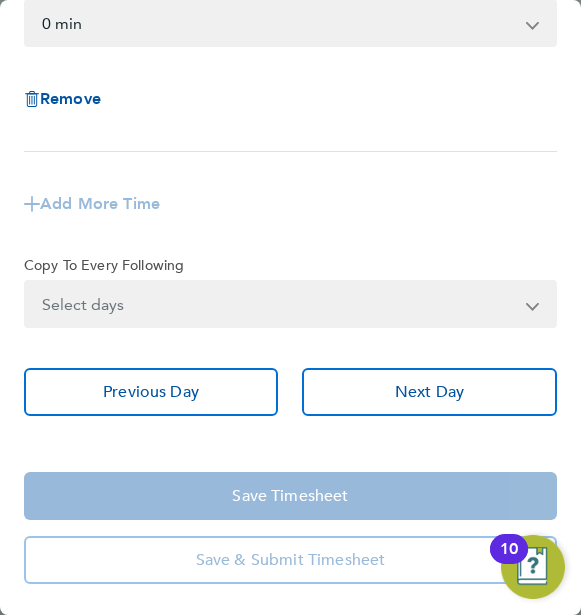 click on "Save Timesheet" 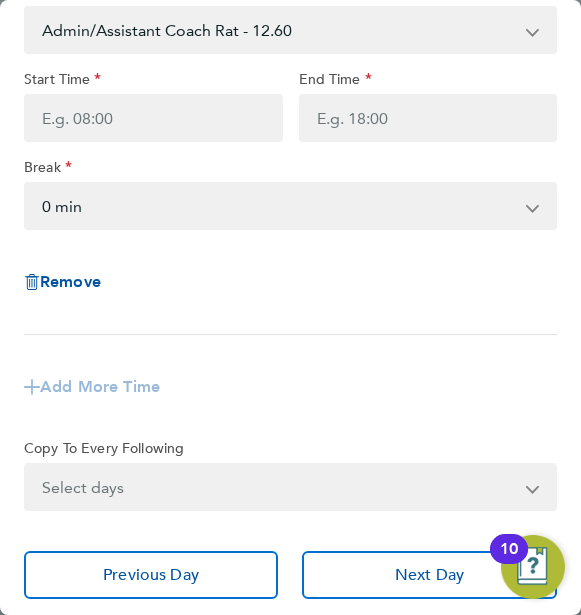 scroll, scrollTop: 0, scrollLeft: 0, axis: both 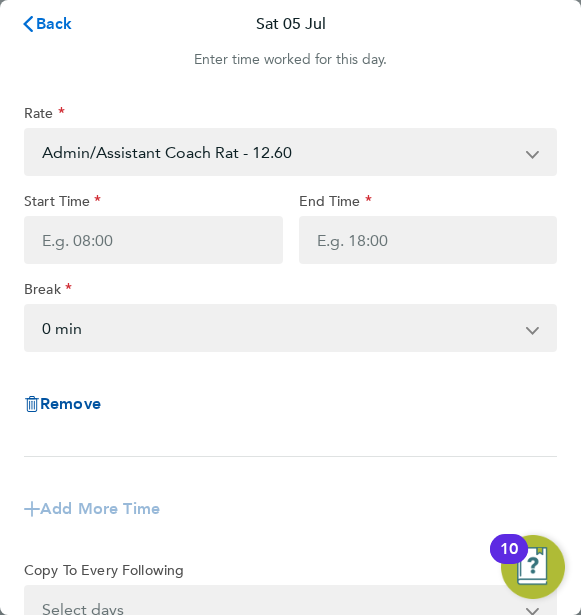 click on "Back" 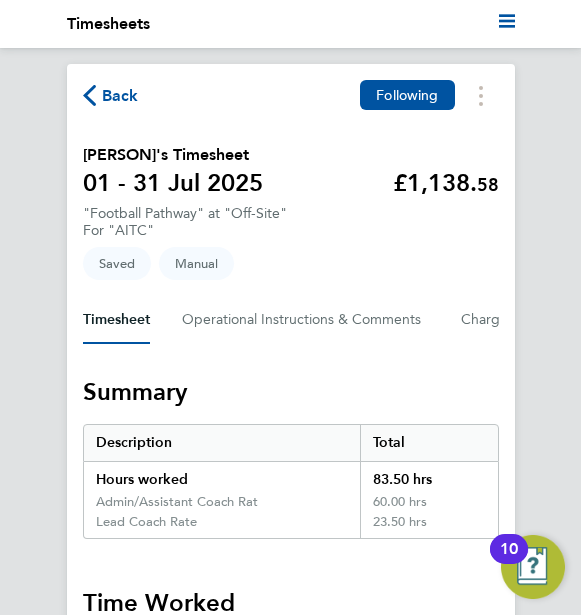 click on "Back  Following
Robert Brakes's Timesheet   01 - 31 Jul 2025   £1,138. 58  "Football Pathway" at "Off-Site"  For "AITC"  Saved   Manual   Timesheet   Operational Instructions & Comments   Charge   Details   Activity Logs   Summary   Description   Total   Hours worked   83.50 hrs   Admin/Assistant Coach Rat   60.00 hrs   Lead Coach Rate   23.50 hrs   Time Worked   Tue 01 Jul   15:00 to 16:30   |   0 min   1.50 hrs   |   Admin/Assistant Coach Rat   (£12.60) =   £18.90   Edit
Wed 02 Jul   15:00 to 16:30   |   0 min   1.50 hrs   |   Admin/Assistant Coach Rat   (£12.60) =   £18.90   17:00 to 20:00   |   0 min   3.00 hrs   |   Lead Coach Rate   (£16.28) =   £48.84   Edit
Thu 03 Jul   15:00 to 16:30   |   0 min   1.50 hrs   |   Admin/Assistant Coach Rat   (£12.60) =   £18.90   17:30 to 19:00   |   0 min   1.50 hrs   |   Lead Coach Rate   (£16.28) =   £24.42   Edit
Fri 04 Jul   17:00 to 20:00   |   0 min   3.00 hrs   |   Lead Coach Rate   (£16.28) =   £48.84   Edit" 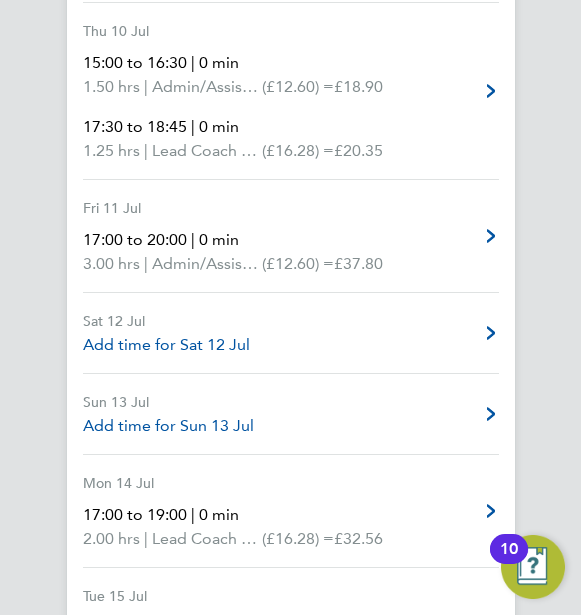 scroll, scrollTop: 1760, scrollLeft: 0, axis: vertical 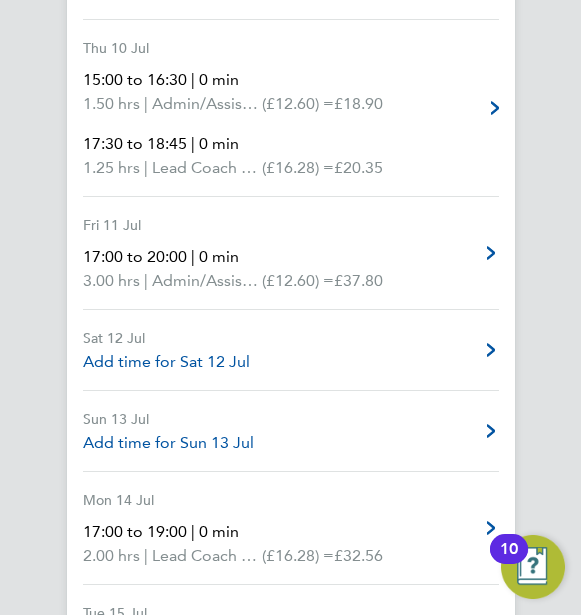 click on "Thu 10 Jul   15:00 to 16:30   |   0 min   1.50 hrs   |   Admin/Assistant Coach Rat   (£12.60) =   £18.90   17:30 to 18:45   |   0 min   1.25 hrs   |   Lead Coach Rate   (£16.28) =   £20.35   Edit" 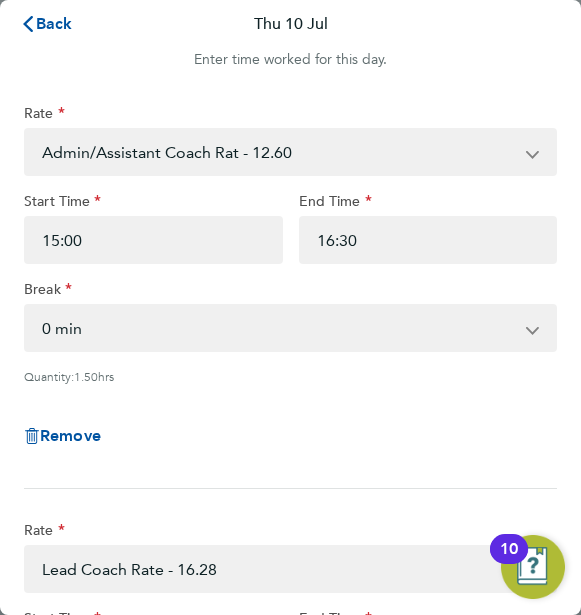 scroll, scrollTop: 0, scrollLeft: 0, axis: both 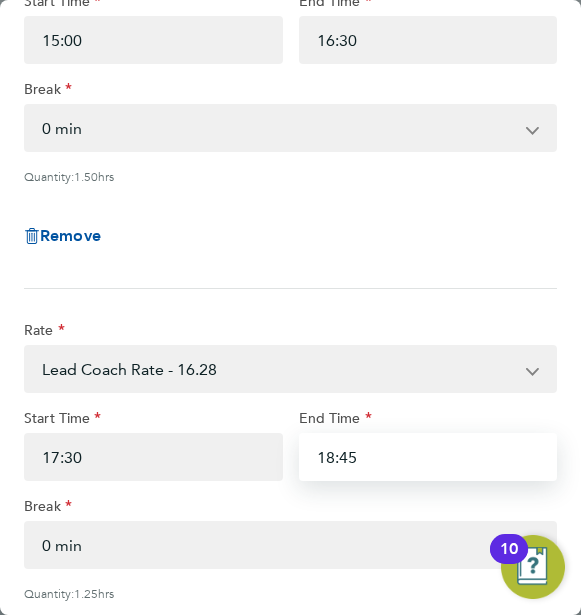 click on "18:45" at bounding box center [428, 457] 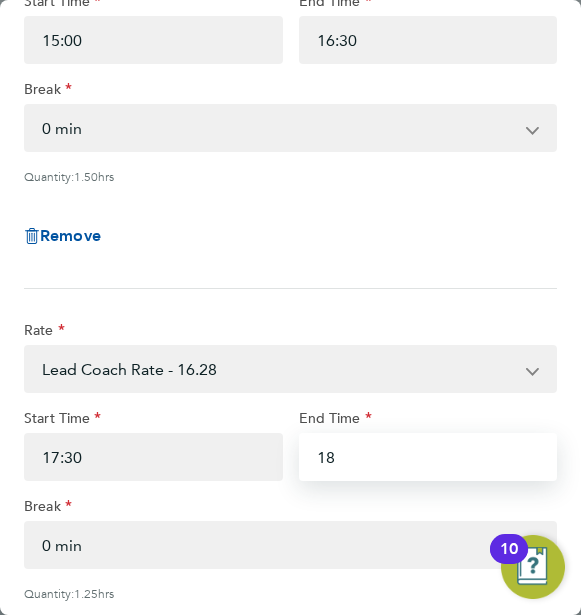 type on "1" 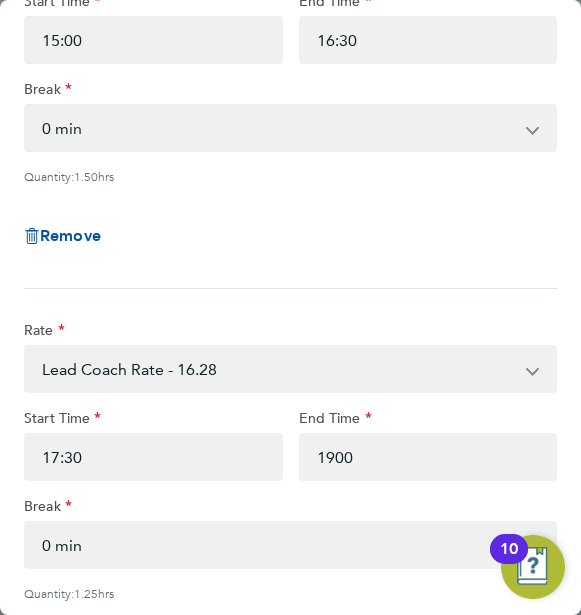type on "19:00" 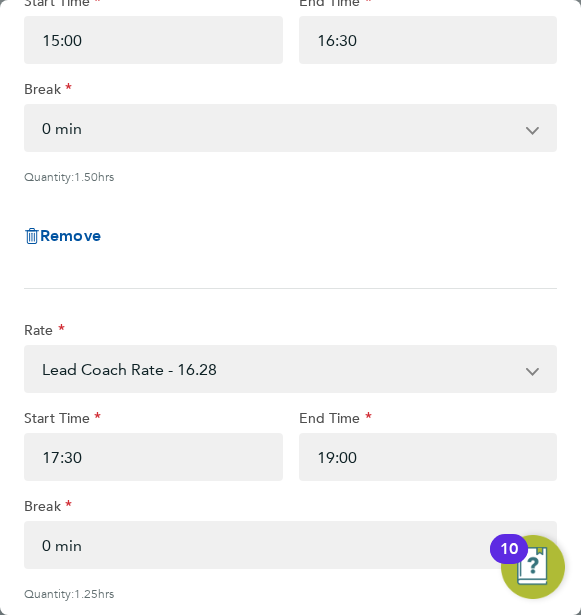click on "Quantity:  1.25  hrs" 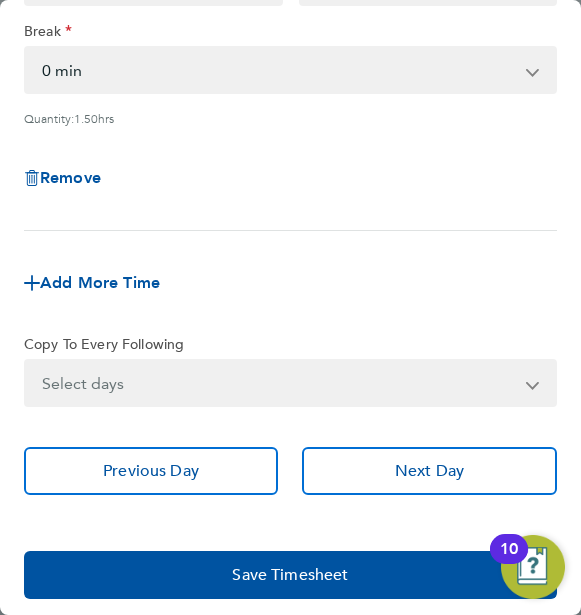 scroll, scrollTop: 750, scrollLeft: 0, axis: vertical 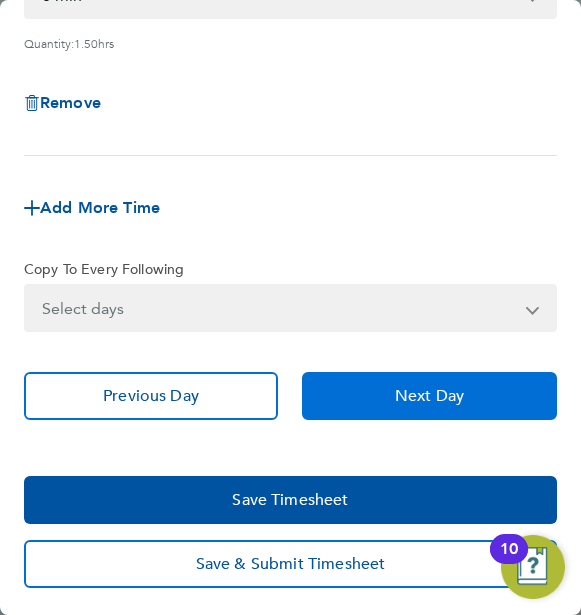 click on "Next Day" 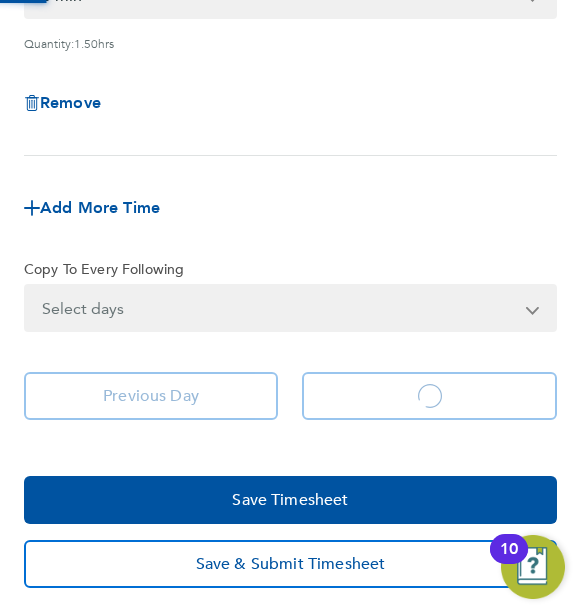 click on "Next Day
Loading" 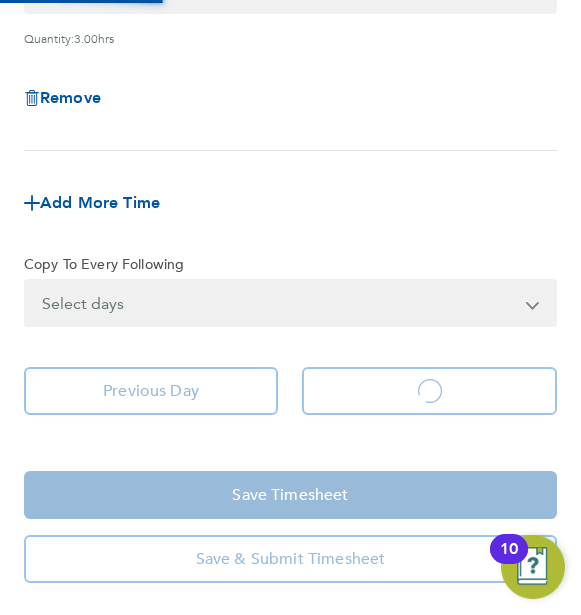 scroll, scrollTop: 335, scrollLeft: 0, axis: vertical 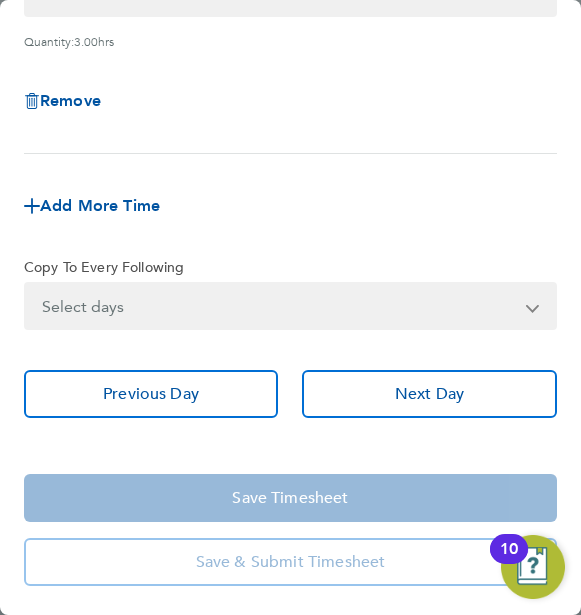 drag, startPoint x: 400, startPoint y: 376, endPoint x: 301, endPoint y: 193, distance: 208.06248 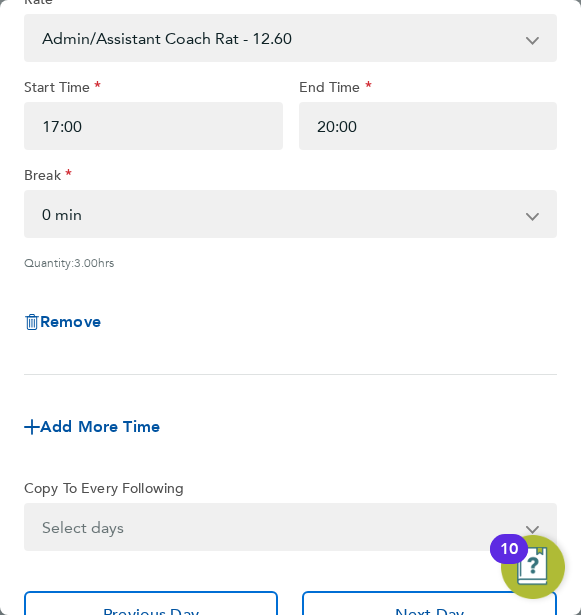 scroll, scrollTop: 0, scrollLeft: 0, axis: both 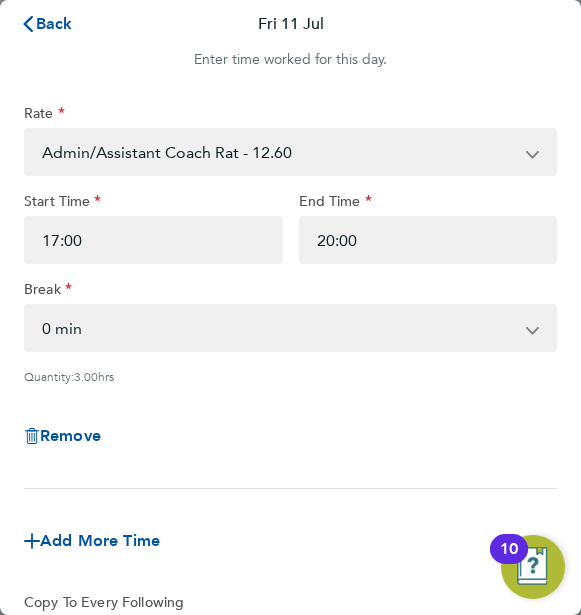 click on "Admin/Assistant Coach Rat - 12.60   Lead Coach Rate - 16.28" at bounding box center [278, 152] 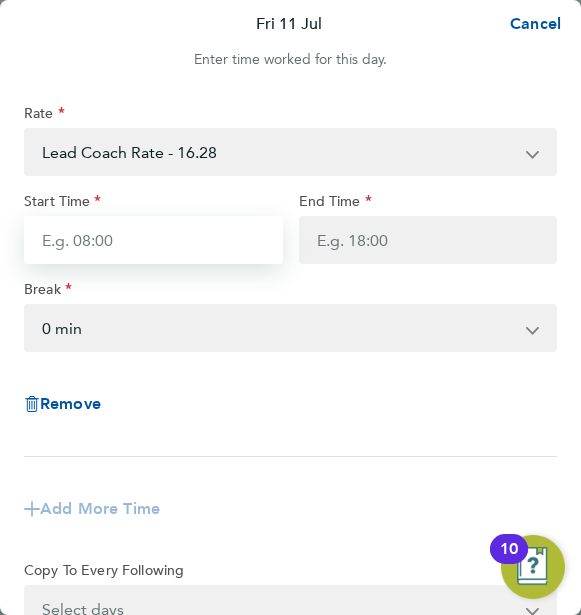 click on "Start Time" at bounding box center (153, 240) 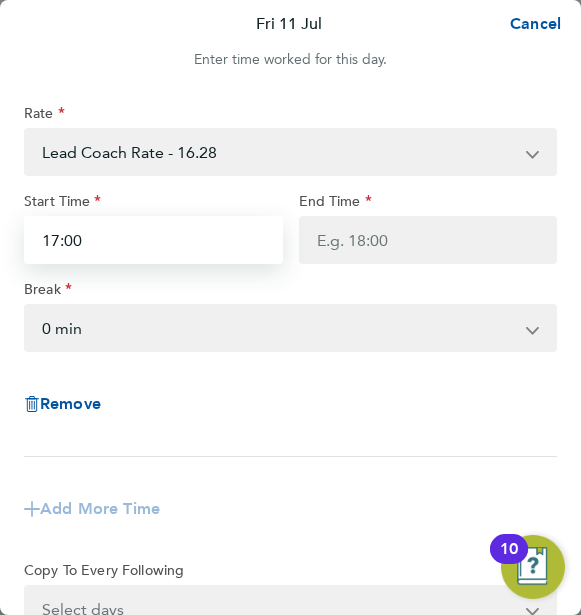 type on "17:00" 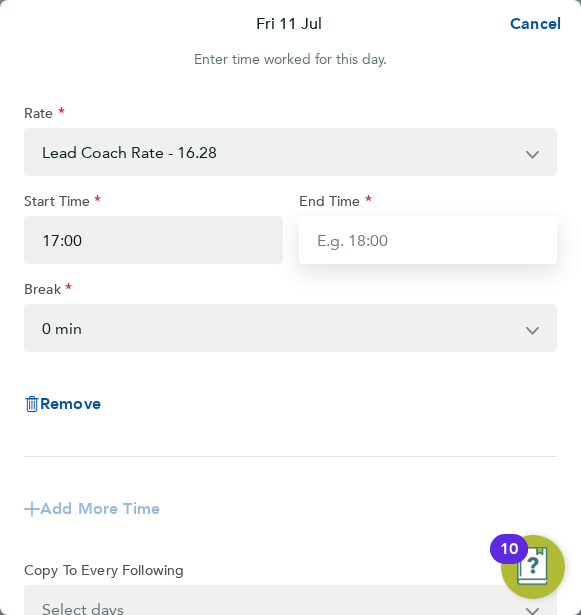 click on "End Time" at bounding box center (428, 240) 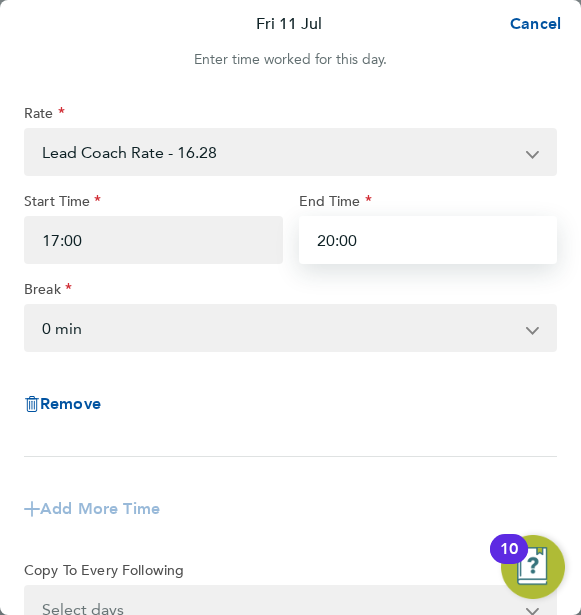 type on "20:00" 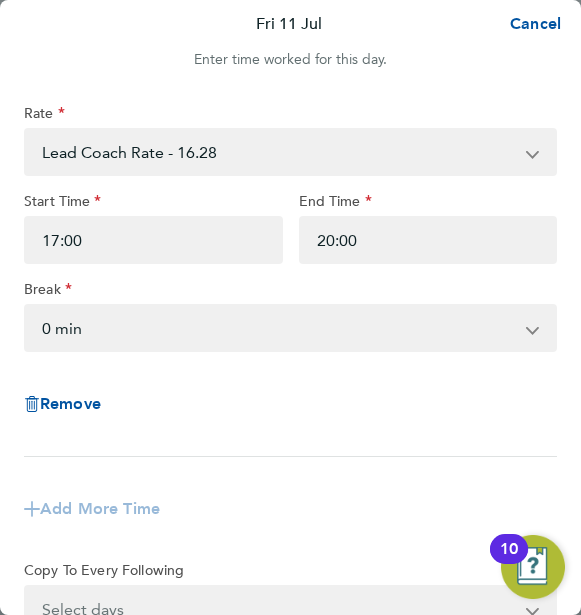 click on "Rate  Lead Coach Rate - 16.28   Admin/Assistant Coach Rat - 12.60
Start Time 17:00 End Time 20:00 Break  0 min   15 min   30 min   45 min   60 min   75 min   90 min
Remove" 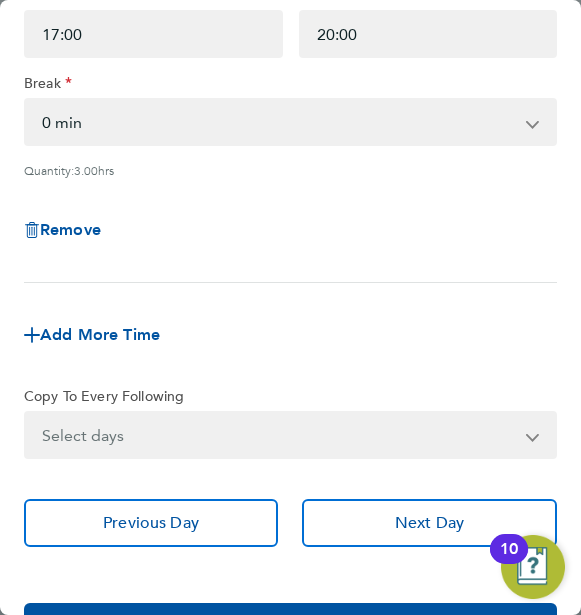 scroll, scrollTop: 335, scrollLeft: 0, axis: vertical 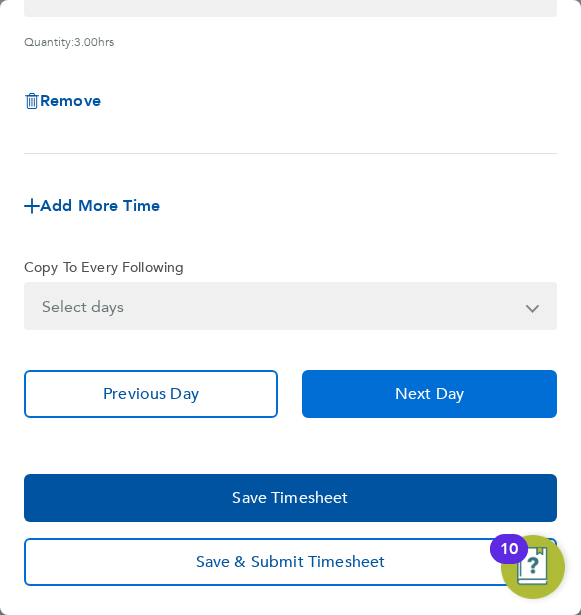 click on "Next Day" 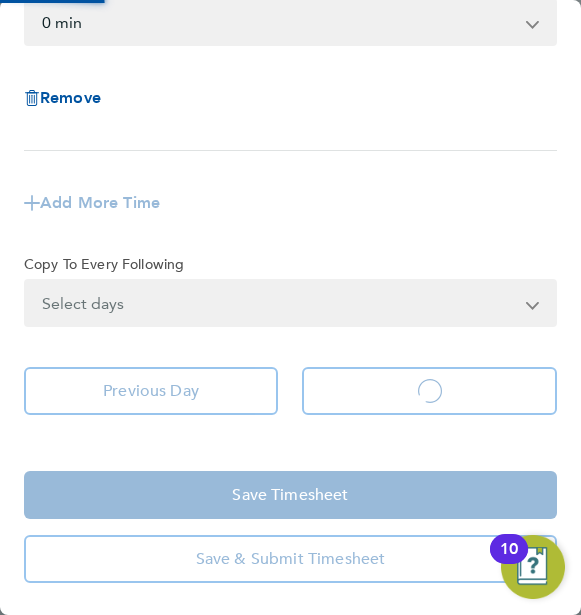 scroll, scrollTop: 305, scrollLeft: 0, axis: vertical 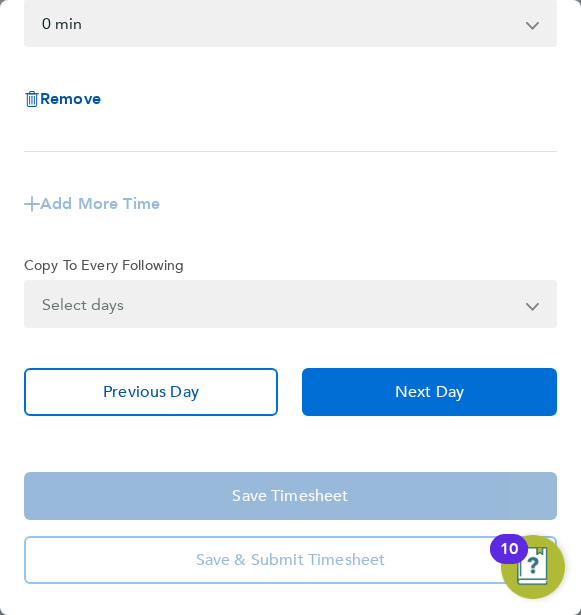 click on "Next Day" 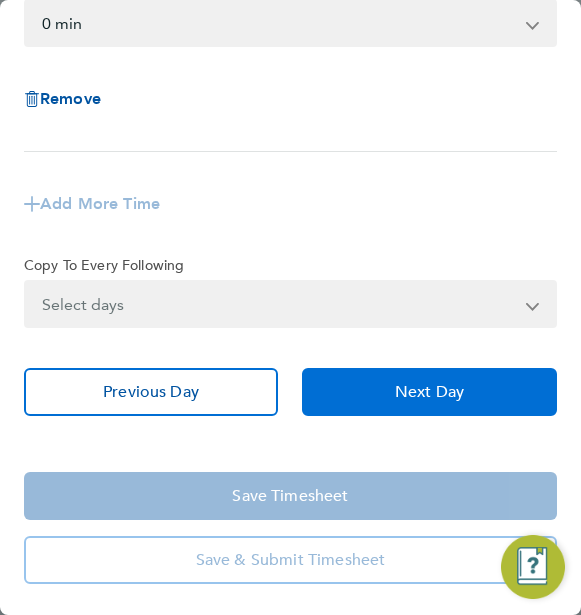click on "Next Day" 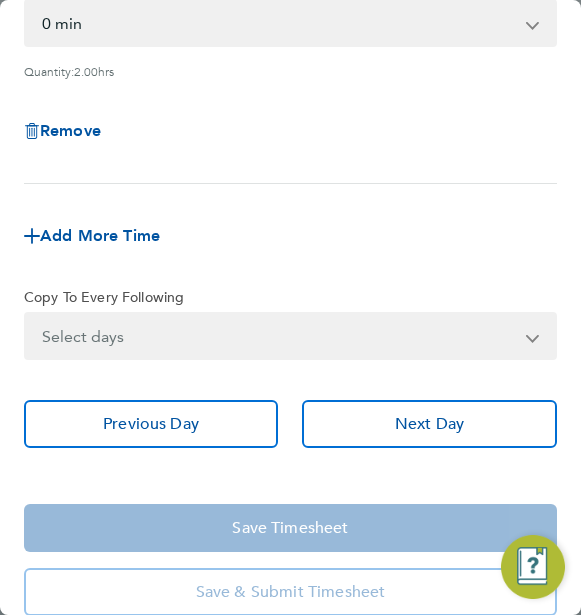 click on "Rate  Lead Coach Rate - 16.28   Admin/Assistant Coach Rat - 12.60
Start Time 17:00 End Time 19:00 Break  0 min   15 min   30 min   45 min   60 min   75 min   90 min
Quantity:  2.00  hrs
Remove
Add More Time  Copy To Every Following  Select days   Day   Weekday (Mon-Fri)   Weekend (Sat-Sun)   Monday   Tuesday   Wednesday   Thursday   Friday   Saturday   Sunday
Previous Day   Next Day" 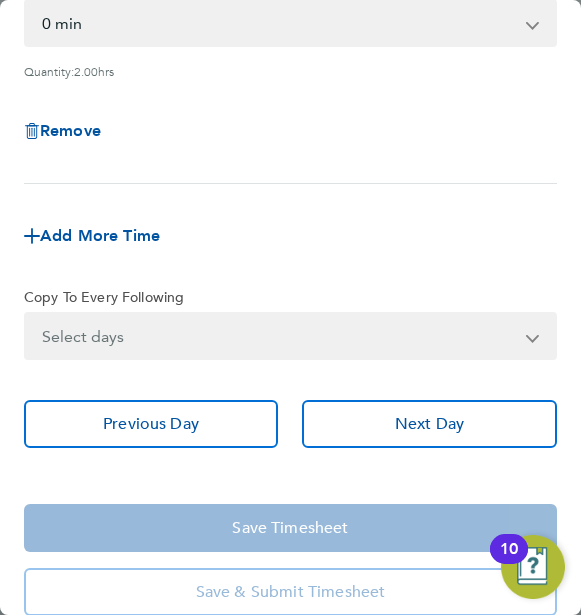 click on "Rate  Lead Coach Rate - 16.28   Admin/Assistant Coach Rat - 12.60
Start Time 17:00 End Time 19:00 Break  0 min   15 min   30 min   45 min   60 min   75 min   90 min
Quantity:  2.00  hrs
Remove
Add More Time  Copy To Every Following  Select days   Day   Weekday (Mon-Fri)   Weekend (Sat-Sun)   Monday   Tuesday   Wednesday   Thursday   Friday   Saturday   Sunday
Previous Day   Next Day" 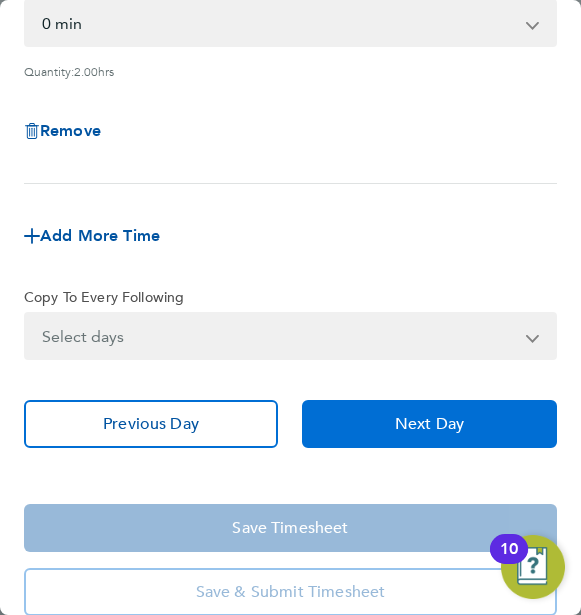 click on "Next Day" 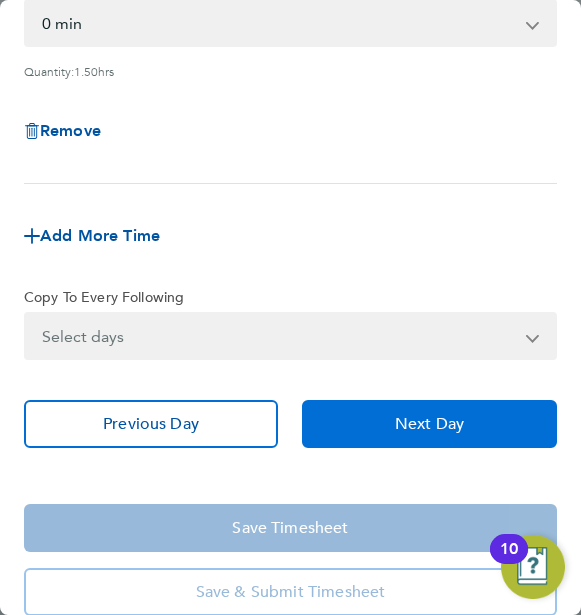 click on "Next Day" 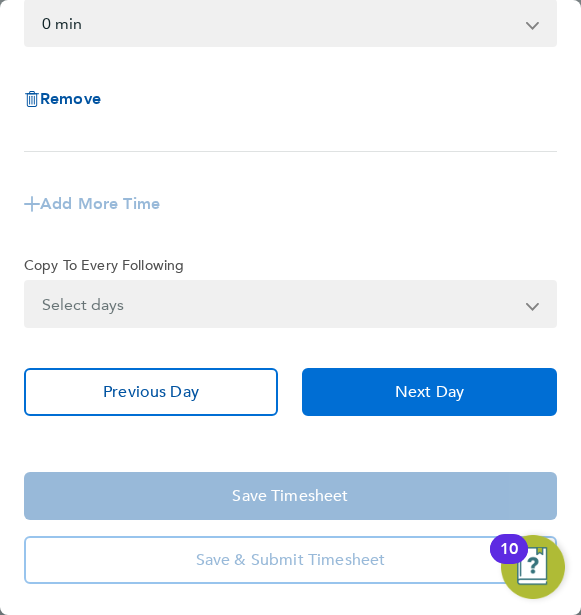 click on "Next Day" 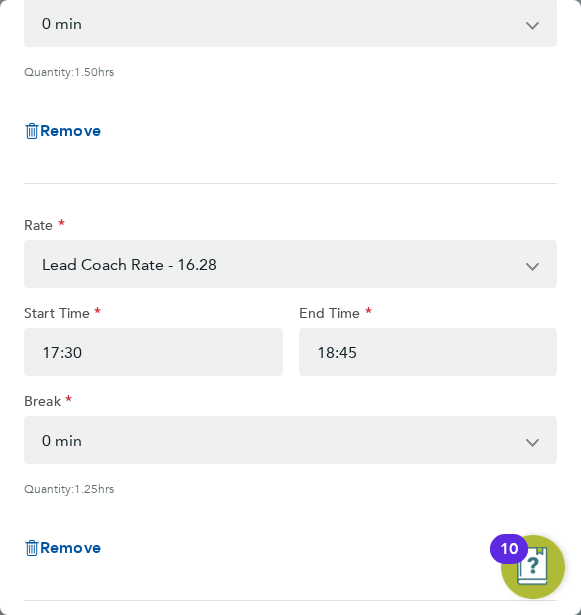 type 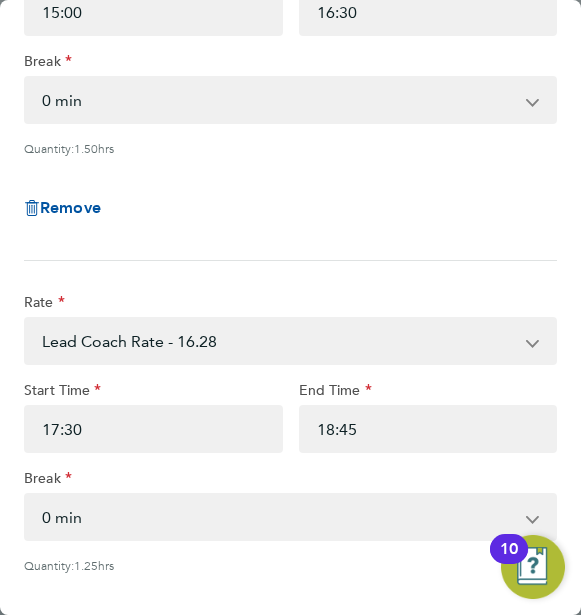 click on "Remove" 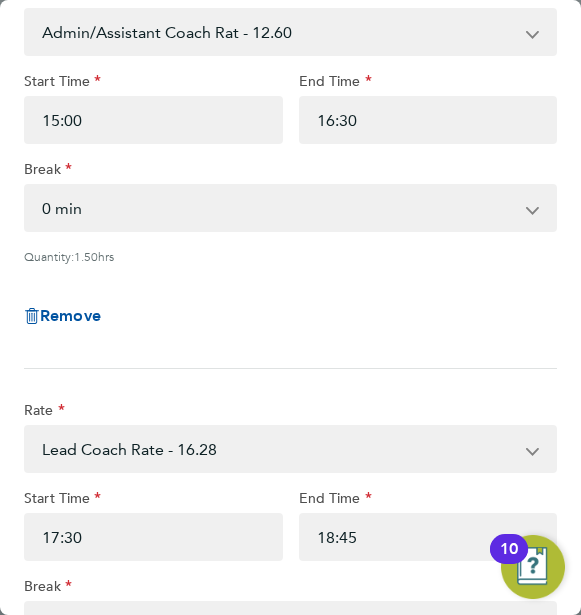 scroll, scrollTop: 240, scrollLeft: 0, axis: vertical 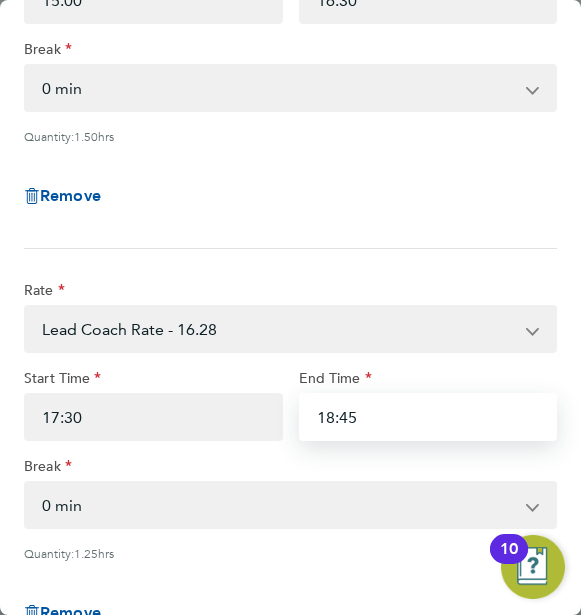 click on "18:45" at bounding box center [428, 417] 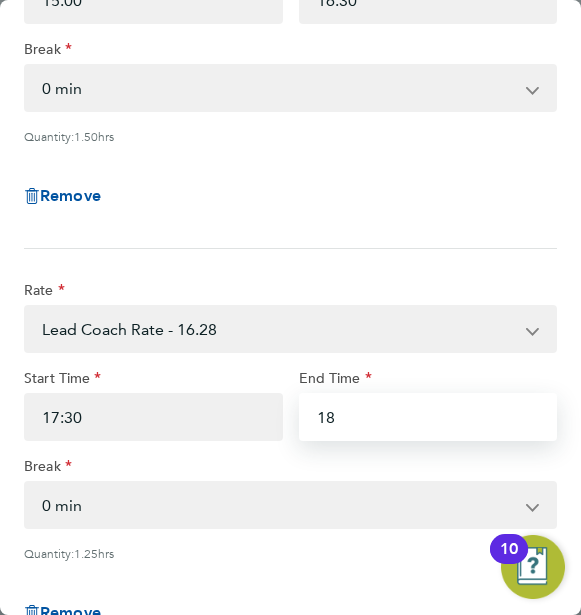 type on "1" 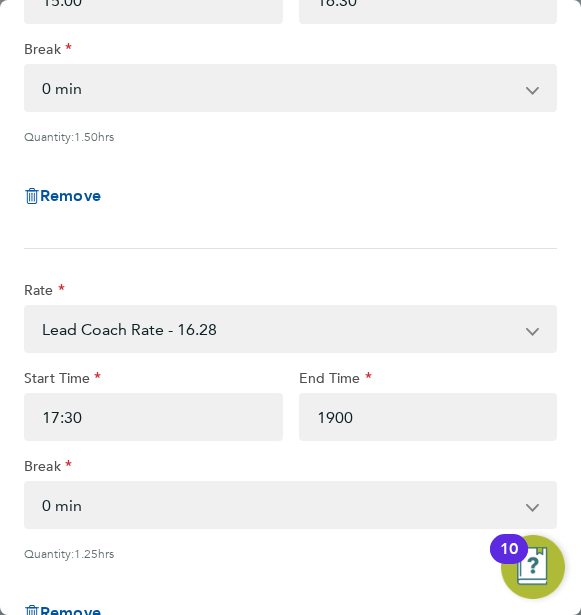 type on "19:00" 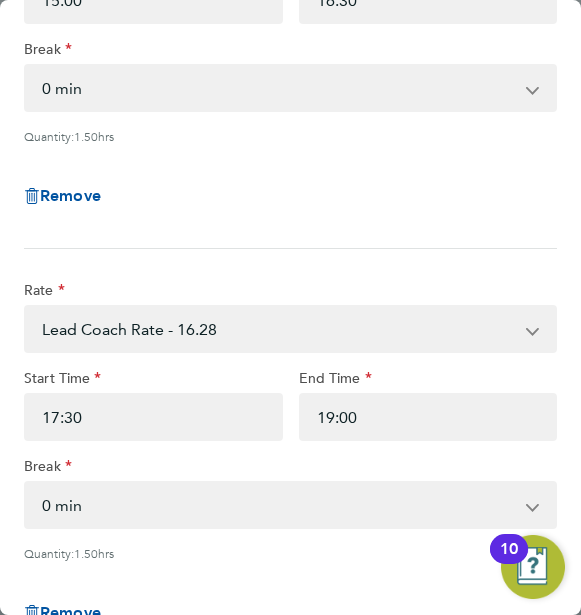 click on "Quantity:  1.50  hrs" 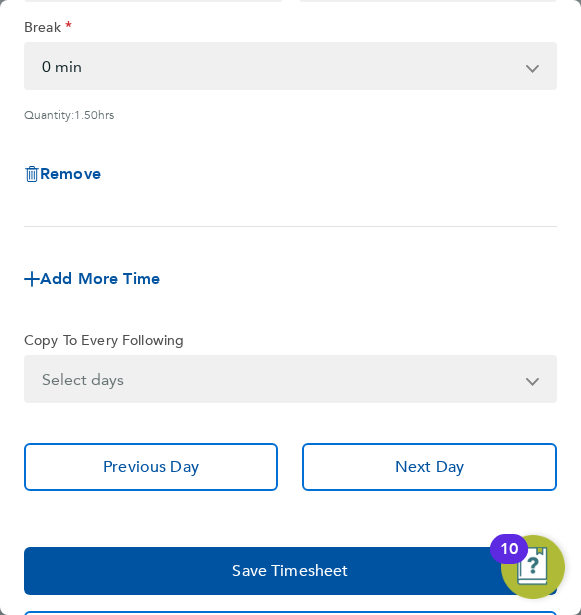 scroll, scrollTop: 750, scrollLeft: 0, axis: vertical 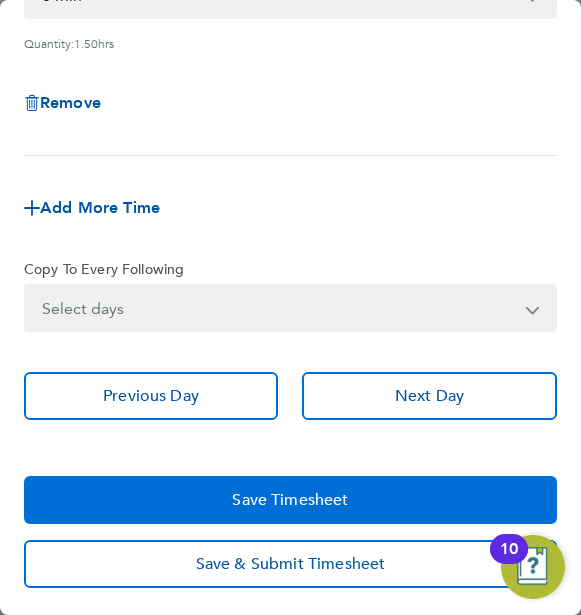click on "Save Timesheet" 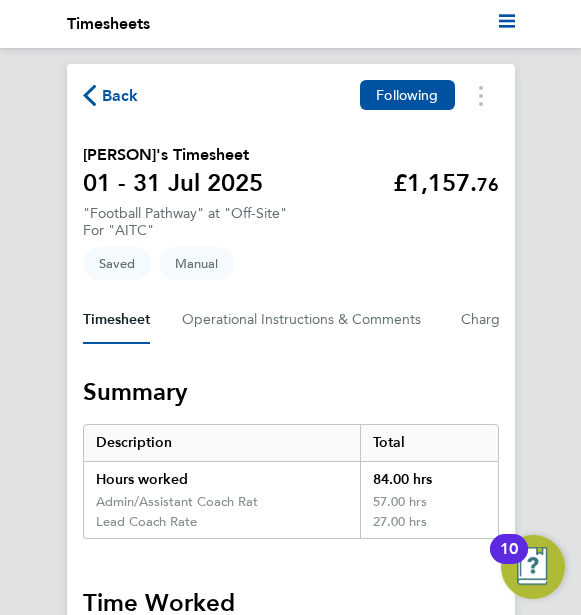 click on "Back  Following
Robert Brakes's Timesheet   01 - 31 Jul 2025   £1,157. 76  "Football Pathway" at "Off-Site"  For "AITC"  Saved   Manual   Timesheet   Operational Instructions & Comments   Charge   Details   Activity Logs   Summary   Description   Total   Hours worked   84.00 hrs   Admin/Assistant Coach Rat   57.00 hrs   Lead Coach Rate   27.00 hrs   Time Worked   Tue 01 Jul   15:00 to 16:30   |   0 min   1.50 hrs   |   Admin/Assistant Coach Rat   (£12.60) =   £18.90   Edit
Wed 02 Jul   15:00 to 16:30   |   0 min   1.50 hrs   |   Admin/Assistant Coach Rat   (£12.60) =   £18.90   17:00 to 20:00   |   0 min   3.00 hrs   |   Lead Coach Rate   (£16.28) =   £48.84   Edit
Thu 03 Jul   15:00 to 16:30   |   0 min   1.50 hrs   |   Admin/Assistant Coach Rat   (£12.60) =   £18.90   17:30 to 19:00   |   0 min   1.50 hrs   |   Lead Coach Rate   (£16.28) =   £24.42   Edit
Fri 04 Jul   17:00 to 20:00   |   0 min   3.00 hrs   |   Lead Coach Rate   (£16.28) =   £48.84   Edit" 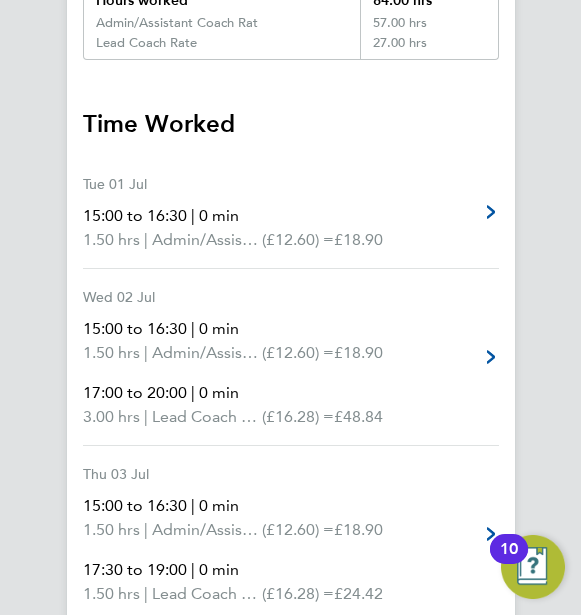 scroll, scrollTop: 480, scrollLeft: 0, axis: vertical 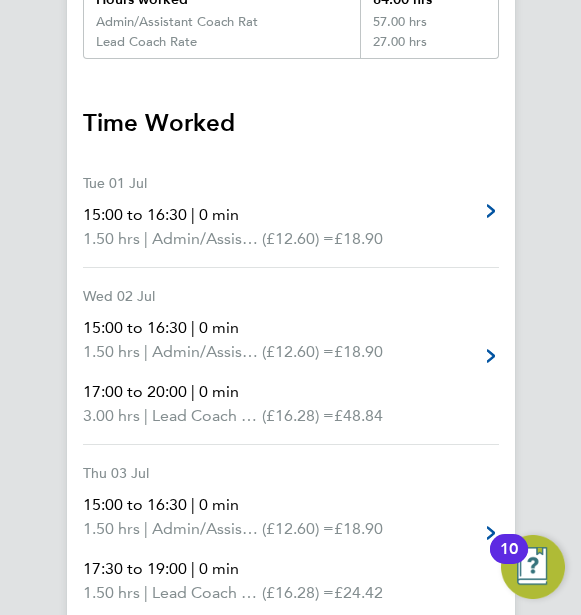 click on "Back  Following
Robert Brakes's Timesheet   01 - 31 Jul 2025   £1,157. 76  "Football Pathway" at "Off-Site"  For "AITC"  Saved   Manual   Timesheet   Operational Instructions & Comments   Charge   Details   Activity Logs   Summary   Description   Total   Hours worked   84.00 hrs   Admin/Assistant Coach Rat   57.00 hrs   Lead Coach Rate   27.00 hrs   Time Worked   Tue 01 Jul   15:00 to 16:30   |   0 min   1.50 hrs   |   Admin/Assistant Coach Rat   (£12.60) =   £18.90   Edit
Wed 02 Jul   15:00 to 16:30   |   0 min   1.50 hrs   |   Admin/Assistant Coach Rat   (£12.60) =   £18.90   17:00 to 20:00   |   0 min   3.00 hrs   |   Lead Coach Rate   (£16.28) =   £48.84   Edit
Thu 03 Jul   15:00 to 16:30   |   0 min   1.50 hrs   |   Admin/Assistant Coach Rat   (£12.60) =   £18.90   17:30 to 19:00   |   0 min   1.50 hrs   |   Lead Coach Rate   (£16.28) =   £24.42   Edit
Fri 04 Jul   17:00 to 20:00   |   0 min   3.00 hrs   |   Lead Coach Rate   (£16.28) =   £48.84   Edit" 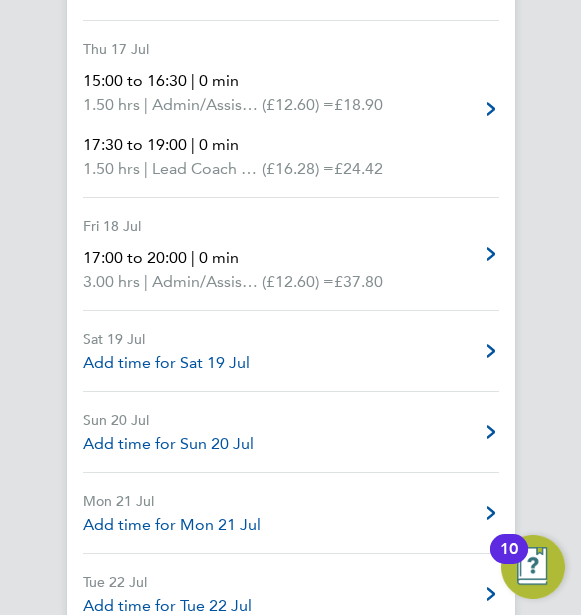 scroll, scrollTop: 2520, scrollLeft: 0, axis: vertical 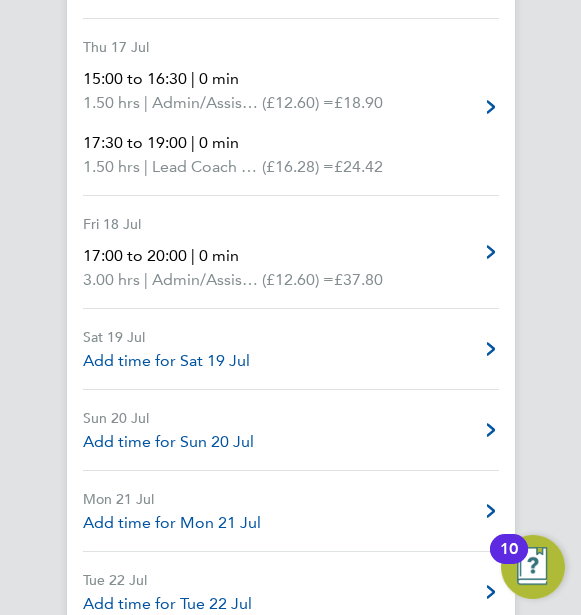 click on "Back  Following
Robert Brakes's Timesheet   01 - 31 Jul 2025   £1,157. 76  "Football Pathway" at "Off-Site"  For "AITC"  Saved   Manual   Timesheet   Operational Instructions & Comments   Charge   Details   Activity Logs   Summary   Description   Total   Hours worked   84.00 hrs   Admin/Assistant Coach Rat   57.00 hrs   Lead Coach Rate   27.00 hrs   Time Worked   Tue 01 Jul   15:00 to 16:30   |   0 min   1.50 hrs   |   Admin/Assistant Coach Rat   (£12.60) =   £18.90   Edit
Wed 02 Jul   15:00 to 16:30   |   0 min   1.50 hrs   |   Admin/Assistant Coach Rat   (£12.60) =   £18.90   17:00 to 20:00   |   0 min   3.00 hrs   |   Lead Coach Rate   (£16.28) =   £48.84   Edit
Thu 03 Jul   15:00 to 16:30   |   0 min   1.50 hrs   |   Admin/Assistant Coach Rat   (£12.60) =   £18.90   17:30 to 19:00   |   0 min   1.50 hrs   |   Lead Coach Rate   (£16.28) =   £24.42   Edit
Fri 04 Jul   17:00 to 20:00   |   0 min   3.00 hrs   |   Lead Coach Rate   (£16.28) =   £48.84   Edit" 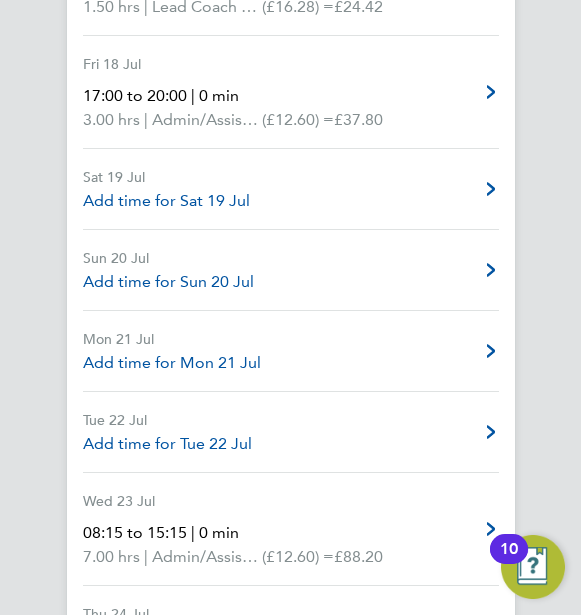 scroll, scrollTop: 2720, scrollLeft: 0, axis: vertical 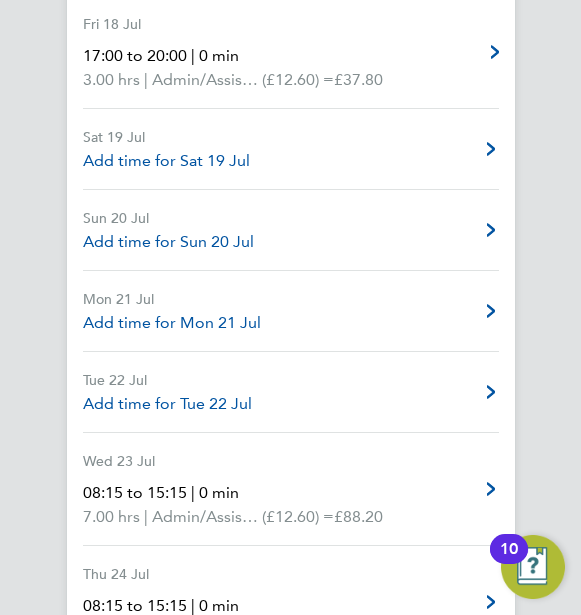 click 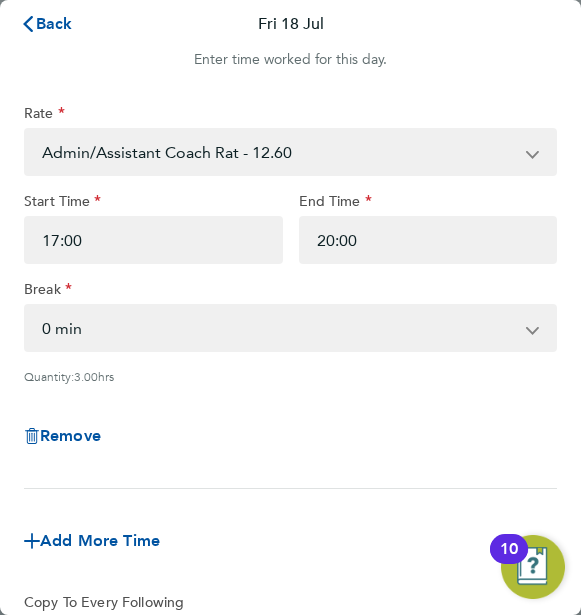 scroll, scrollTop: 0, scrollLeft: 0, axis: both 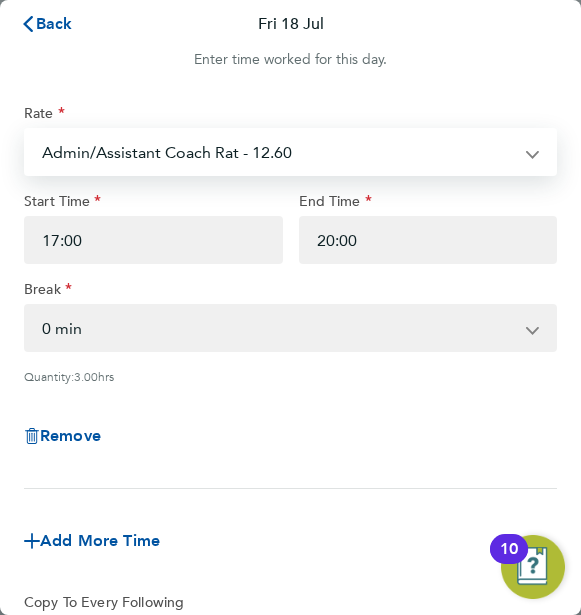 click on "Admin/Assistant Coach Rat - 12.60   Lead Coach Rate - 16.28" at bounding box center (278, 152) 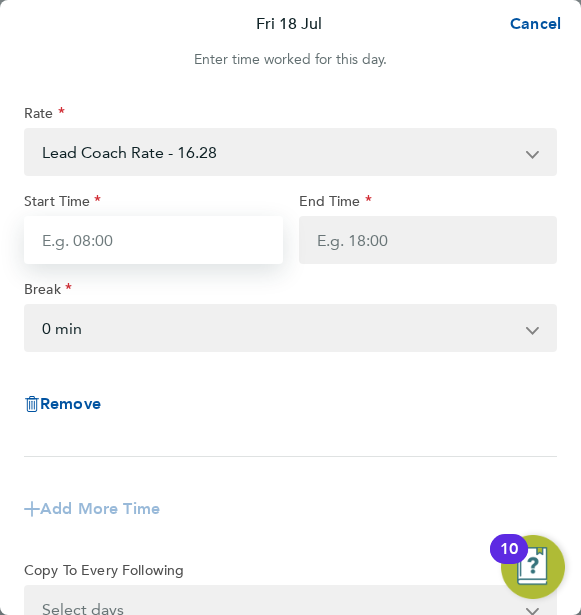 click on "Start Time" at bounding box center (153, 240) 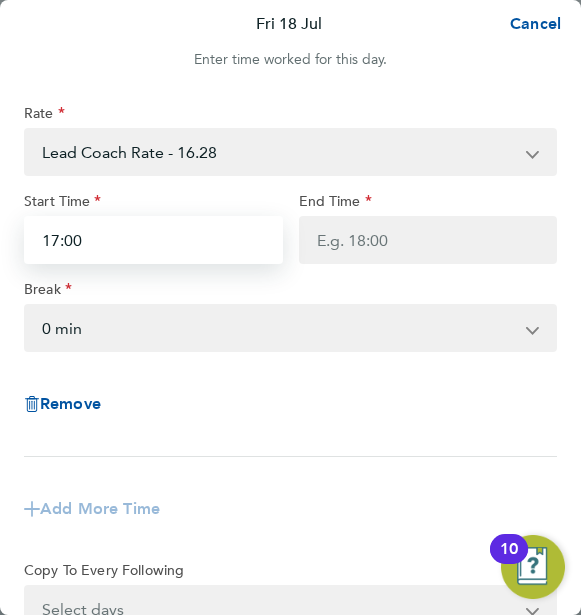 type on "17:00" 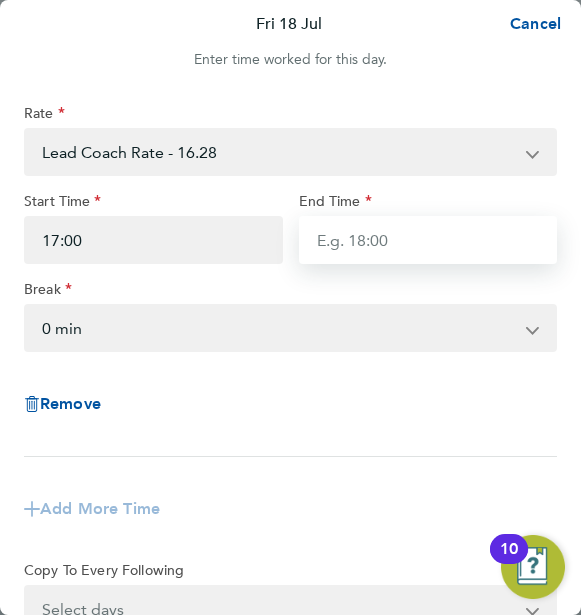 click on "End Time" at bounding box center (428, 240) 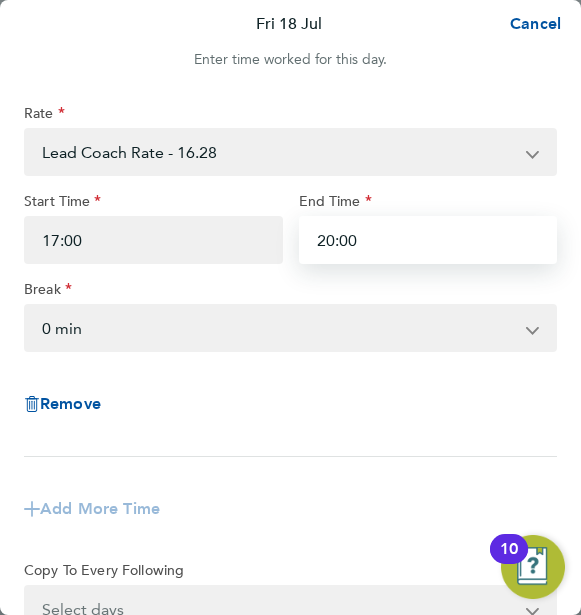 type on "20:00" 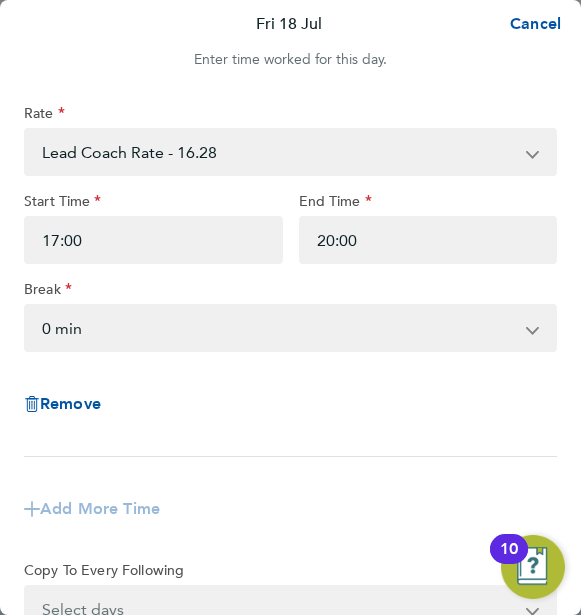 click on "Remove" 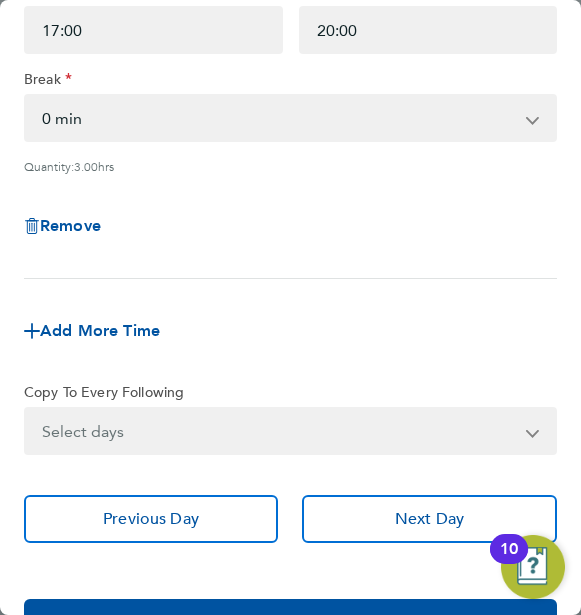 scroll, scrollTop: 335, scrollLeft: 0, axis: vertical 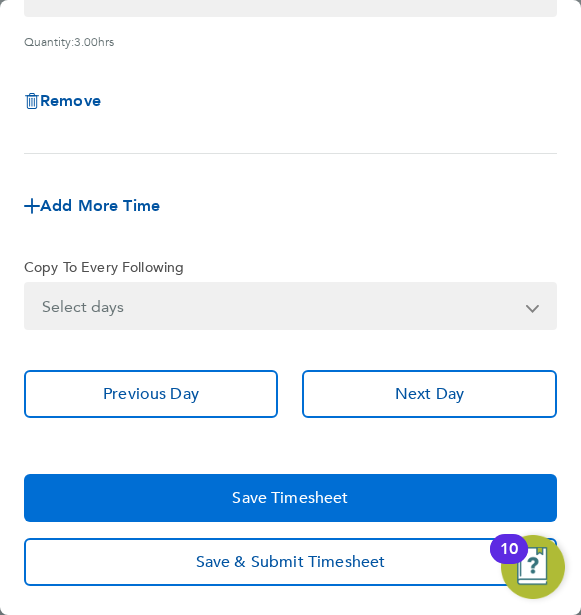 click on "Save Timesheet" 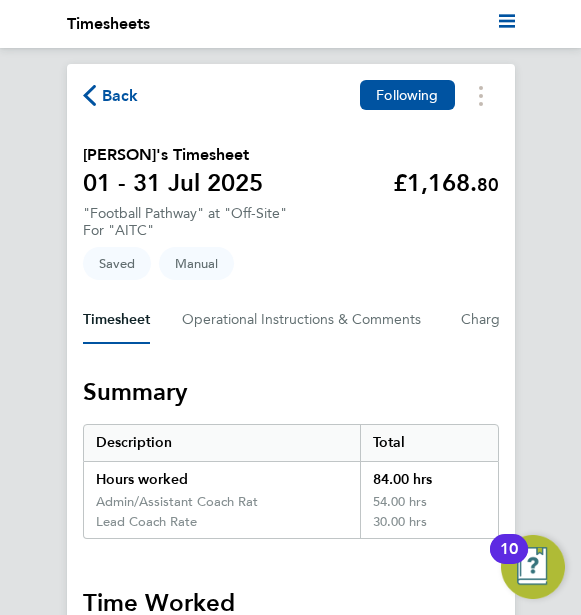 click on "Back  Following
Robert Brakes's Timesheet   01 - 31 Jul 2025   £1,168. 80  "Football Pathway" at "Off-Site"  For "AITC"  Saved   Manual   Timesheet   Operational Instructions & Comments   Charge   Details   Activity Logs   Summary   Description   Total   Hours worked   84.00 hrs   Admin/Assistant Coach Rat   54.00 hrs   Lead Coach Rate   30.00 hrs   Time Worked   Tue 01 Jul   15:00 to 16:30   |   0 min   1.50 hrs   |   Admin/Assistant Coach Rat   (£12.60) =   £18.90   Edit
Wed 02 Jul   15:00 to 16:30   |   0 min   1.50 hrs   |   Admin/Assistant Coach Rat   (£12.60) =   £18.90   17:00 to 20:00   |   0 min   3.00 hrs   |   Lead Coach Rate   (£16.28) =   £48.84   Edit
Thu 03 Jul   15:00 to 16:30   |   0 min   1.50 hrs   |   Admin/Assistant Coach Rat   (£12.60) =   £18.90   17:30 to 19:00   |   0 min   1.50 hrs   |   Lead Coach Rate   (£16.28) =   £24.42   Edit
Fri 04 Jul   17:00 to 20:00   |   0 min   3.00 hrs   |   Lead Coach Rate   (£16.28) =   £48.84   Edit" 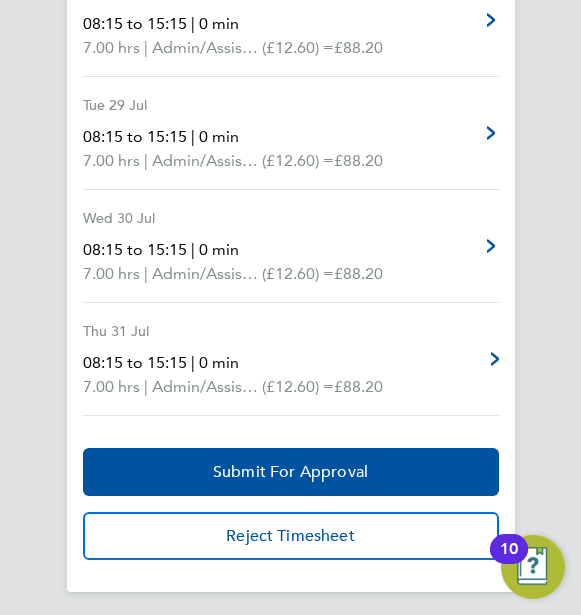 scroll, scrollTop: 3699, scrollLeft: 0, axis: vertical 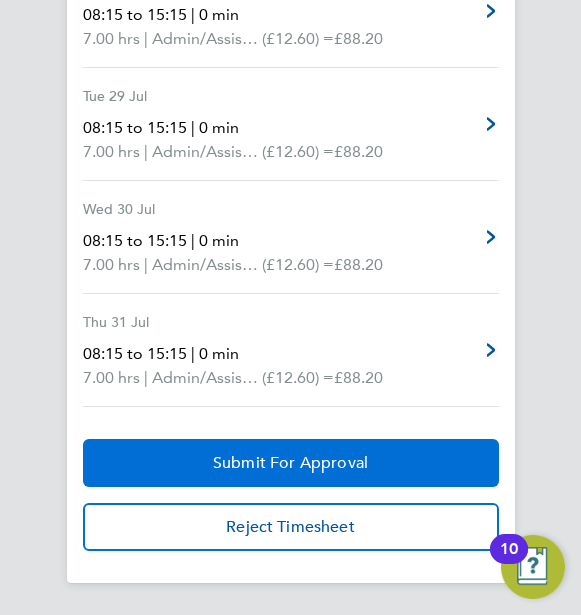 click on "Submit For Approval" 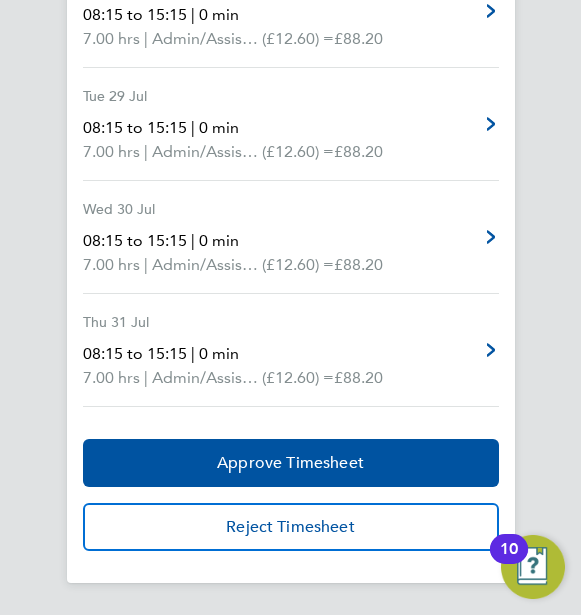 click on "Back  Following
Robert Brakes's Timesheet   01 - 31 Jul 2025   £1,168. 80  "Football Pathway" at "Off-Site"  For "AITC"  Submitted   Manual   Timesheet   Operational Instructions & Comments   Charge   Details   Activity Logs   Summary   Description   Total   Hours worked   84.00 hrs   Admin/Assistant Coach Rat   54.00 hrs   Lead Coach Rate   30.00 hrs   Time Worked   Tue 01 Jul   15:00 to 16:30   |   0 min   1.50 hrs   |   Admin/Assistant Coach Rat   (£12.60) =   £18.90   Edit
Wed 02 Jul   15:00 to 16:30   |   0 min   1.50 hrs   |   Admin/Assistant Coach Rat   (£12.60) =   £18.90   17:00 to 20:00   |   0 min   3.00 hrs   |   Lead Coach Rate   (£16.28) =   £48.84   Edit
Thu 03 Jul   15:00 to 16:30   |   0 min   1.50 hrs   |   Admin/Assistant Coach Rat   (£12.60) =   £18.90   17:30 to 19:00   |   0 min   1.50 hrs   |   Lead Coach Rate   (£16.28) =   £24.42   Edit
Fri 04 Jul   17:00 to 20:00   |   0 min   3.00 hrs   |   Lead Coach Rate   (£16.28) =   £48.84   Edit" 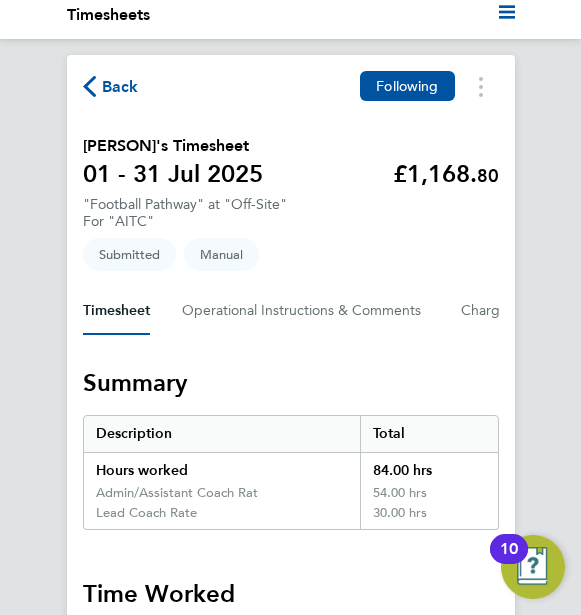 scroll, scrollTop: 0, scrollLeft: 0, axis: both 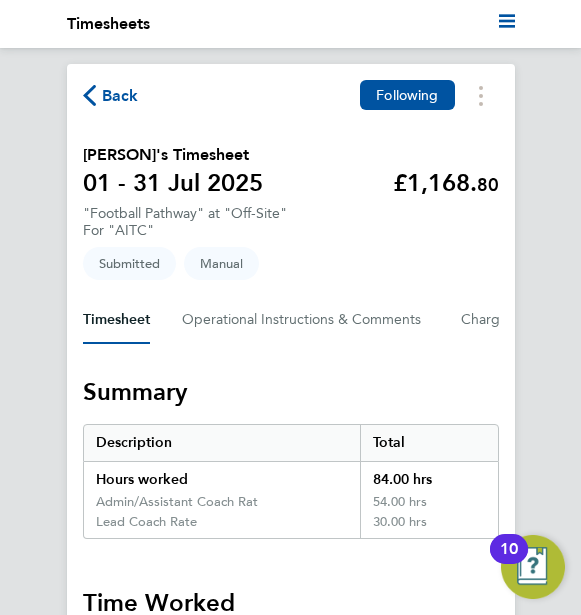 click on "Back" 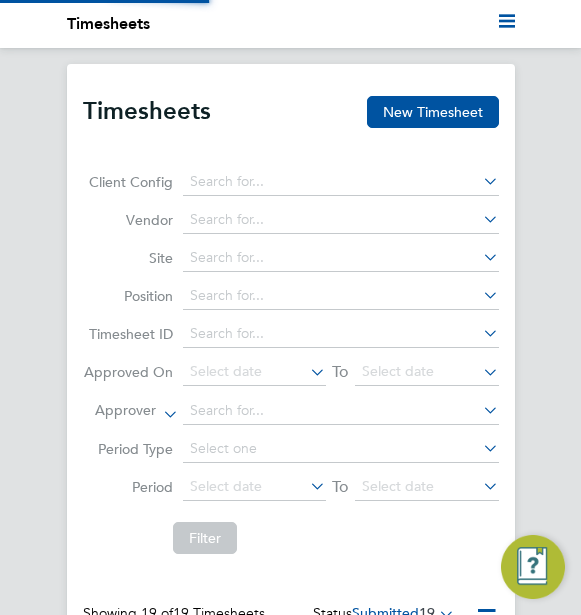 scroll, scrollTop: 10, scrollLeft: 10, axis: both 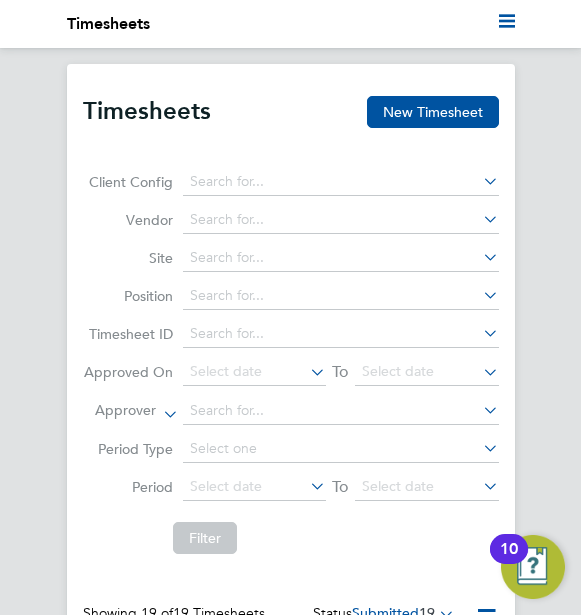 click on "Timesheets New Timesheet Client Config   Vendor   Site   Position   Timesheet ID   Approved On
Select date
To
Select date
Approver     Period Type   Period
Select date
To
Select date
Filter Showing   19 of  19 Timesheets Status  Submitted  19  WORKER  / ROLE WORKER  / PERIOD PERIOD  / TYPE SITE  / VENDOR TOTAL   TOTAL  / STATUS STATUS APPROVER [FIRST] [LAST] Football Pathway   1 - 31 Jul 2025 1 - 31 Jul 2025 Manual Off-Site Albion In The C… £18.90 Submitted Submitted [FIRST] [LAST] [FIRST] [LAST] Football Pathway   1 - 31 Jul 2025 1 - 31 Jul 2025 Manual Off-Site Albion In The C… £667.80 Submitted Submitted [FIRST] [LAST] [FIRST] [LAST] Football Pathway   1 - 31 Jul 2025 1 - 31 Jul 2025 Manual Off-Site Albion In The C… £742.40 Submitted Submitted [FIRST] [LAST] [FIRST] [LAST] Football Pathway   1 - 31 Jul 2025 1 - 31 Jul 2025 Manual Off-Site Albion In The C… £124.44 Submitted Submitted [FIRST] [LAST] [FIRST] [LAST] Football Pathway   1 - 31 Jul 2025 1 - 31 Jul 2025" 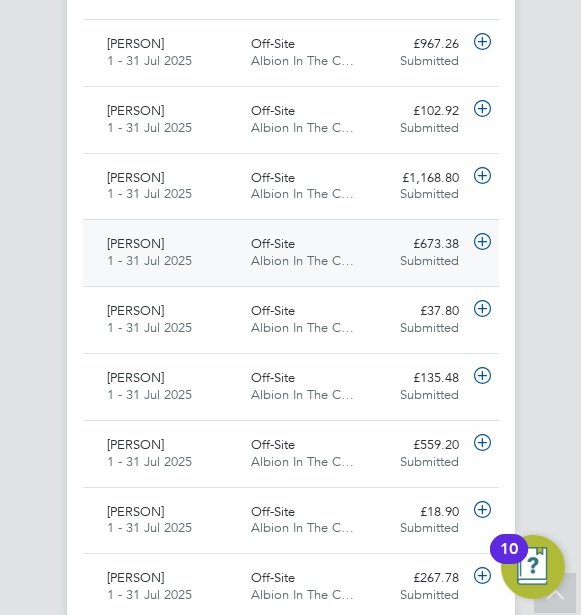 click on "James Boltwood Football Pathway   1 - 31 Jul 2025" 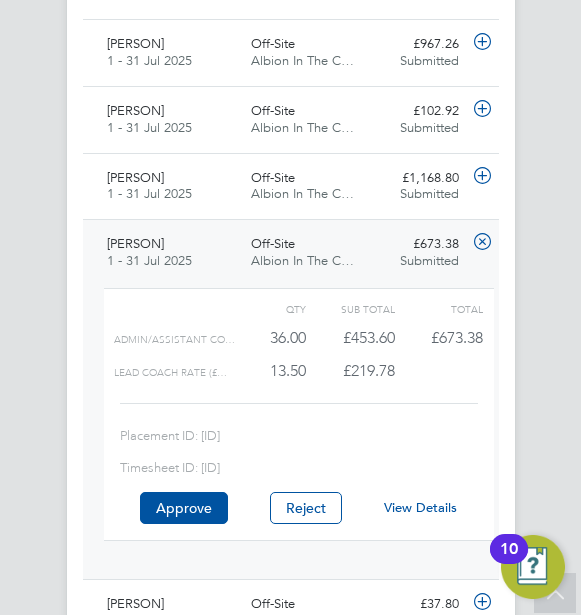 click on "View Details" 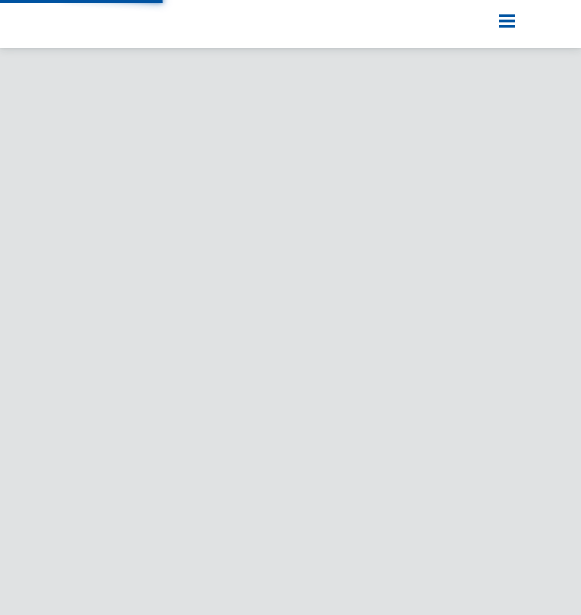 scroll, scrollTop: 0, scrollLeft: 0, axis: both 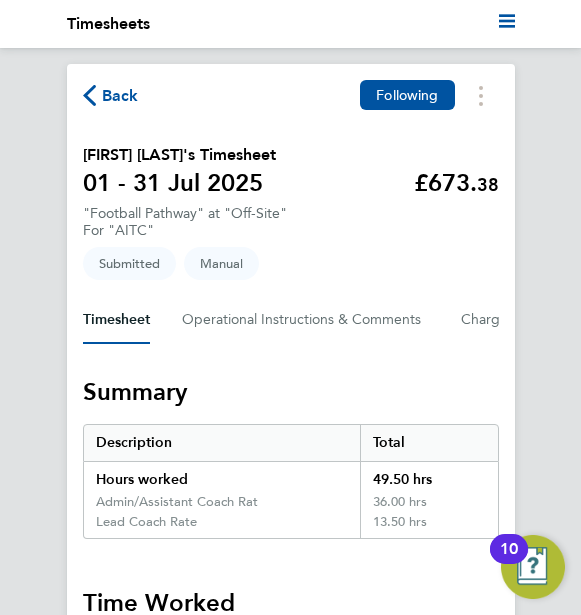 click on "Back  Following
[FIRST] [LAST]'s Timesheet   01 - 31 [MONTH] 2025   £673. 38  "Football Pathway" at "Off-Site"  For "AITC"  Submitted   Manual   Timesheet   Operational Instructions & Comments   Charge   Details   Activity Logs   Summary   Description   Total   Hours worked   49.50 hrs   Admin/Assistant Coach Rat   36.00 hrs   Lead Coach Rate   13.50 hrs   Time Worked   Tue 01 [MONTH]   15:00 to 16:30   |   0 min   1.50 hrs   |   Admin/Assistant Coach Rat   (£12.60) =   £18.90   Edit
Wed 02 [MONTH]   15:00 to 16:30   |   0 min   1.50 hrs   |   Admin/Assistant Coach Rat   (£12.60) =   £18.90   Edit
Thu 03 [MONTH]   Add time for Thu 03 [MONTH]   Add time for Thu 03 [MONTH]
Fri 04 [MONTH]   Add time for Fri 04 [MONTH]   Add time for Fri 04 [MONTH]
Sat 05 [MONTH]   Add time for Sat 05 [MONTH]   Add time for Sat 05 [MONTH]
Sun 06 [MONTH]   Add time for Sun 06 [MONTH]   Add time for Sun 06 [MONTH]
Mon 07 [MONTH]   15:00 to 16:30   |   0 min   1.50 hrs   |   Admin/Assistant Coach Rat   (£12.60) =   £18.90   |   0 min" 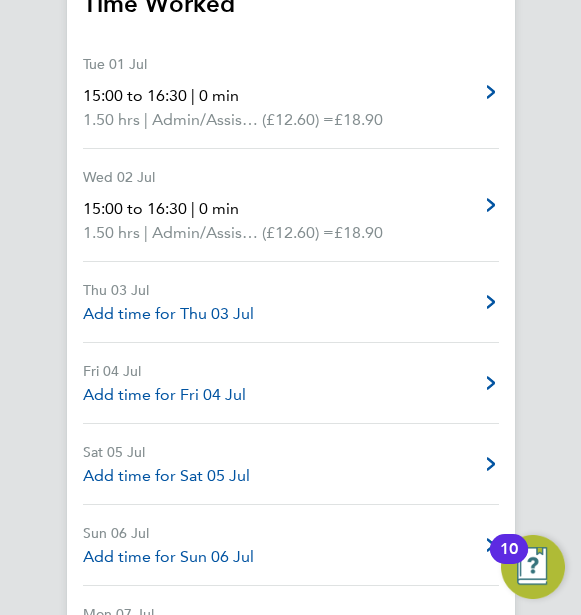 scroll, scrollTop: 600, scrollLeft: 0, axis: vertical 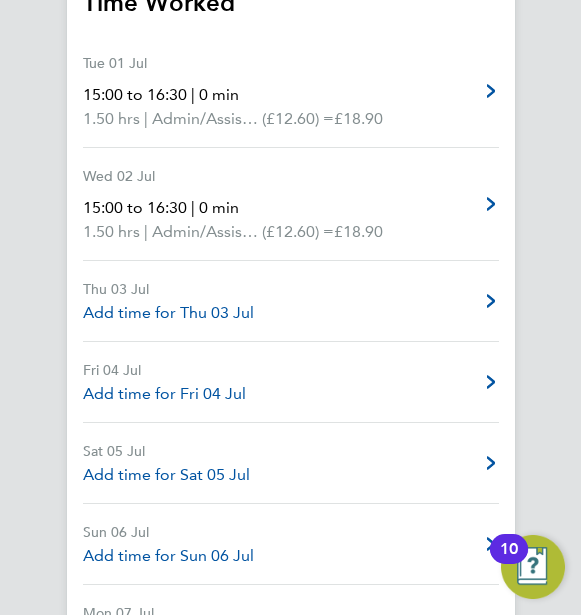 click on "Back  Following
[FIRST] [LAST]'s Timesheet   01 - 31 [MONTH] 2025   £673. 38  "Football Pathway" at "Off-Site"  For "AITC"  Submitted   Manual   Timesheet   Operational Instructions & Comments   Charge   Details   Activity Logs   Summary   Description   Total   Hours worked   49.50 hrs   Admin/Assistant Coach Rat   36.00 hrs   Lead Coach Rate   13.50 hrs   Time Worked   Tue 01 [MONTH]   15:00 to 16:30   |   0 min   1.50 hrs   |   Admin/Assistant Coach Rat   (£12.60) =   £18.90   Edit
Wed 02 [MONTH]   15:00 to 16:30   |   0 min   1.50 hrs   |   Admin/Assistant Coach Rat   (£12.60) =   £18.90   Edit
Thu 03 [MONTH]   Add time for Thu 03 [MONTH]   Add time for Thu 03 [MONTH]
Fri 04 [MONTH]   Add time for Fri 04 [MONTH]   Add time for Fri 04 [MONTH]
Sat 05 [MONTH]   Add time for Sat 05 [MONTH]   Add time for Sat 05 [MONTH]
Sun 06 [MONTH]   Add time for Sun 06 [MONTH]   Add time for Sun 06 [MONTH]
Mon 07 [MONTH]   15:00 to 16:30   |   0 min   1.50 hrs   |   Admin/Assistant Coach Rat   (£12.60) =   £18.90   |   0 min" 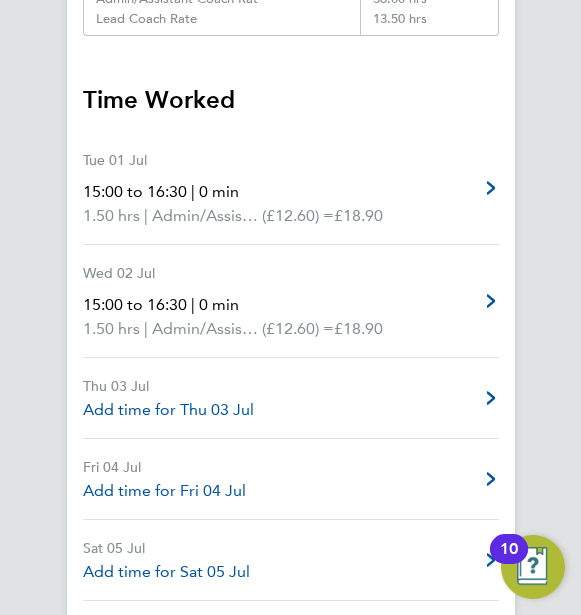 scroll, scrollTop: 520, scrollLeft: 0, axis: vertical 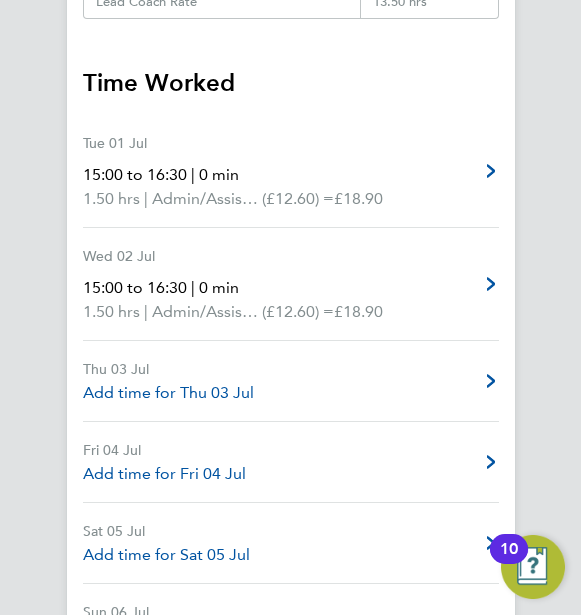 click on "Back  Following
[FIRST] [LAST]'s Timesheet   01 - 31 [MONTH] 2025   £673. 38  "Football Pathway" at "Off-Site"  For "AITC"  Submitted   Manual   Timesheet   Operational Instructions & Comments   Charge   Details   Activity Logs   Summary   Description   Total   Hours worked   49.50 hrs   Admin/Assistant Coach Rat   36.00 hrs   Lead Coach Rate   13.50 hrs   Time Worked   Tue 01 [MONTH]   15:00 to 16:30   |   0 min   1.50 hrs   |   Admin/Assistant Coach Rat   (£12.60) =   £18.90   Edit
Wed 02 [MONTH]   15:00 to 16:30   |   0 min   1.50 hrs   |   Admin/Assistant Coach Rat   (£12.60) =   £18.90   Edit
Thu 03 [MONTH]   Add time for Thu 03 [MONTH]   Add time for Thu 03 [MONTH]
Fri 04 [MONTH]   Add time for Fri 04 [MONTH]   Add time for Fri 04 [MONTH]
Sat 05 [MONTH]   Add time for Sat 05 [MONTH]   Add time for Sat 05 [MONTH]
Sun 06 [MONTH]   Add time for Sun 06 [MONTH]   Add time for Sun 06 [MONTH]
Mon 07 [MONTH]   15:00 to 16:30   |   0 min   1.50 hrs   |   Admin/Assistant Coach Rat   (£12.60) =   £18.90   |   0 min" 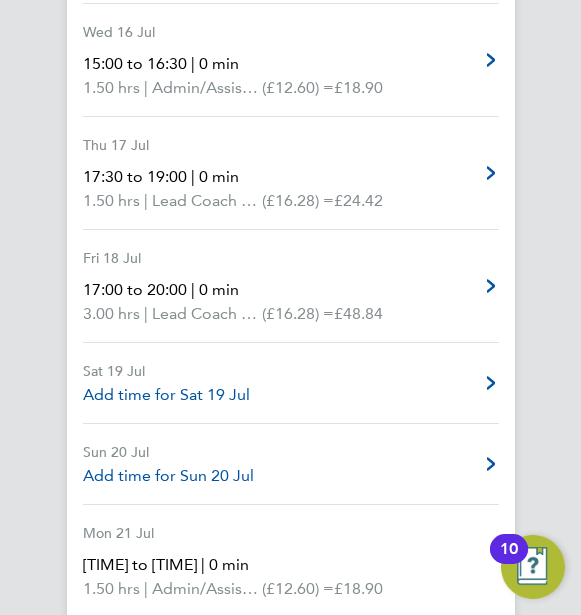 scroll, scrollTop: 2200, scrollLeft: 0, axis: vertical 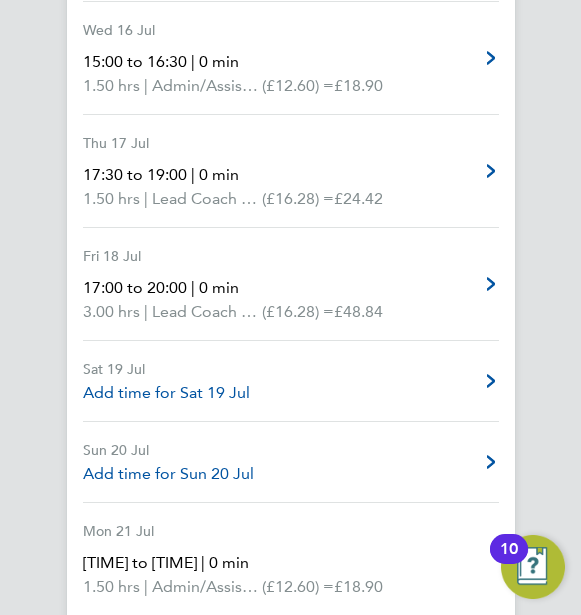 click on "Back  Following
[FIRST] [LAST]'s Timesheet   01 - 31 [MONTH] 2025   £673. 38  "Football Pathway" at "Off-Site"  For "AITC"  Submitted   Manual   Timesheet   Operational Instructions & Comments   Charge   Details   Activity Logs   Summary   Description   Total   Hours worked   49.50 hrs   Admin/Assistant Coach Rat   36.00 hrs   Lead Coach Rate   13.50 hrs   Time Worked   Tue 01 [MONTH]   15:00 to 16:30   |   0 min   1.50 hrs   |   Admin/Assistant Coach Rat   (£12.60) =   £18.90   Edit
Wed 02 [MONTH]   15:00 to 16:30   |   0 min   1.50 hrs   |   Admin/Assistant Coach Rat   (£12.60) =   £18.90   Edit
Thu 03 [MONTH]   Add time for Thu 03 [MONTH]   Add time for Thu 03 [MONTH]
Fri 04 [MONTH]   Add time for Fri 04 [MONTH]   Add time for Fri 04 [MONTH]
Sat 05 [MONTH]   Add time for Sat 05 [MONTH]   Add time for Sat 05 [MONTH]
Sun 06 [MONTH]   Add time for Sun 06 [MONTH]   Add time for Sun 06 [MONTH]
Mon 07 [MONTH]   15:00 to 16:30   |   0 min   1.50 hrs   |   Admin/Assistant Coach Rat   (£12.60) =   £18.90   |   0 min" 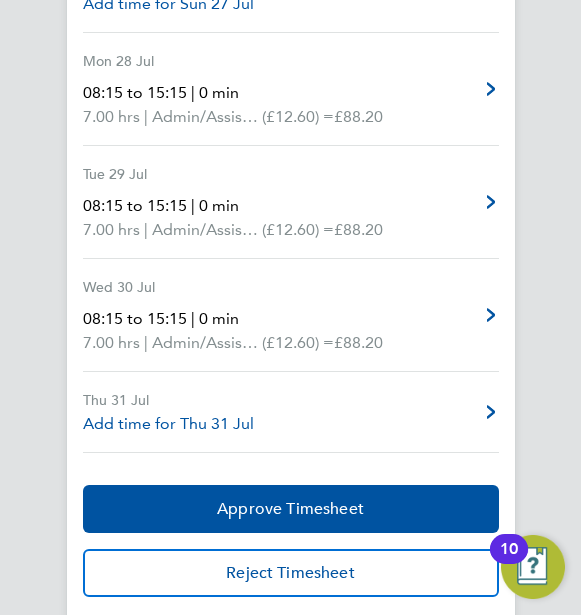 scroll, scrollTop: 3400, scrollLeft: 0, axis: vertical 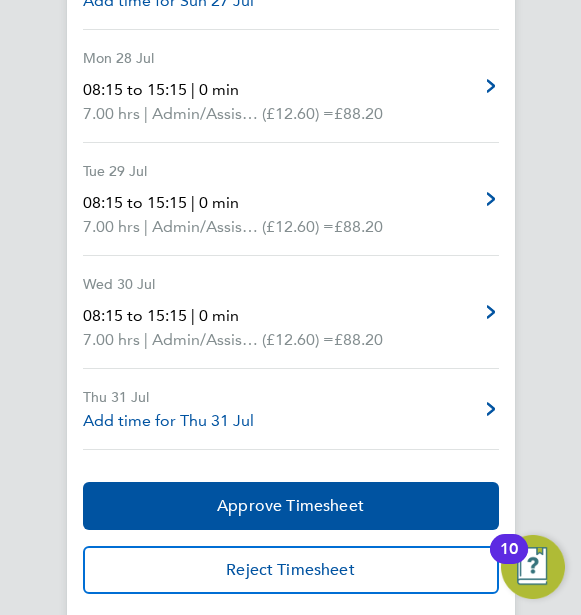 click on "Back  Following
[FIRST] [LAST]'s Timesheet   01 - 31 [MONTH] 2025   £673. 38  "Football Pathway" at "Off-Site"  For "AITC"  Submitted   Manual   Timesheet   Operational Instructions & Comments   Charge   Details   Activity Logs   Summary   Description   Total   Hours worked   49.50 hrs   Admin/Assistant Coach Rat   36.00 hrs   Lead Coach Rate   13.50 hrs   Time Worked   Tue 01 [MONTH]   15:00 to 16:30   |   0 min   1.50 hrs   |   Admin/Assistant Coach Rat   (£12.60) =   £18.90   Edit
Wed 02 [MONTH]   15:00 to 16:30   |   0 min   1.50 hrs   |   Admin/Assistant Coach Rat   (£12.60) =   £18.90   Edit
Thu 03 [MONTH]   Add time for Thu 03 [MONTH]   Add time for Thu 03 [MONTH]
Fri 04 [MONTH]   Add time for Fri 04 [MONTH]   Add time for Fri 04 [MONTH]
Sat 05 [MONTH]   Add time for Sat 05 [MONTH]   Add time for Sat 05 [MONTH]
Sun 06 [MONTH]   Add time for Sun 06 [MONTH]   Add time for Sun 06 [MONTH]
Mon 07 [MONTH]   15:00 to 16:30   |   0 min   1.50 hrs   |   Admin/Assistant Coach Rat   (£12.60) =   £18.90   |   0 min" 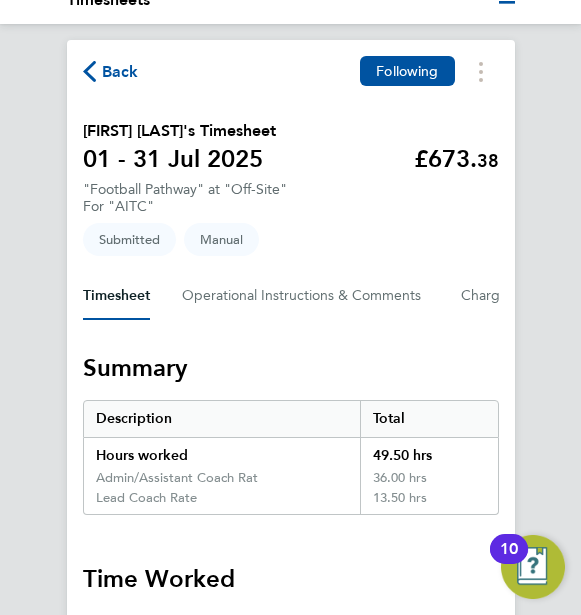 scroll, scrollTop: 0, scrollLeft: 0, axis: both 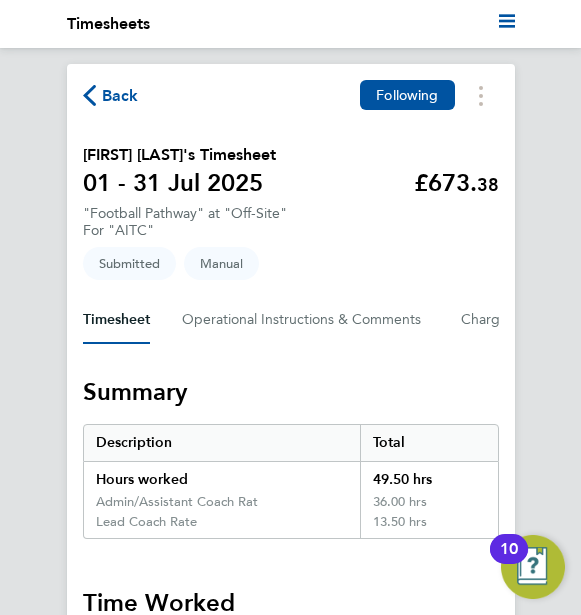 click 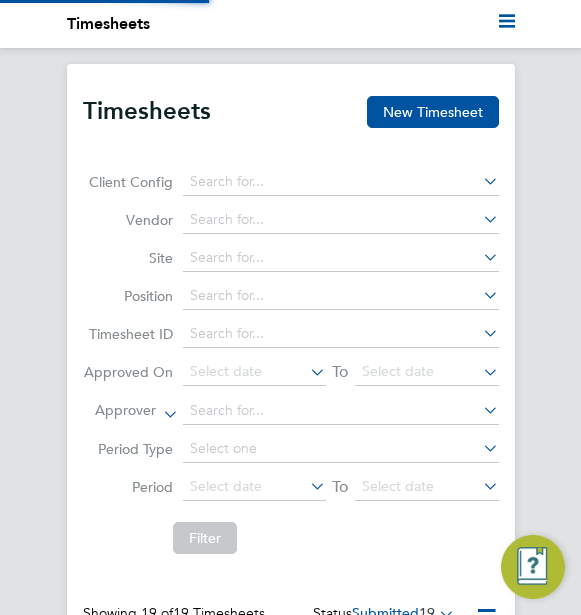 scroll, scrollTop: 10, scrollLeft: 10, axis: both 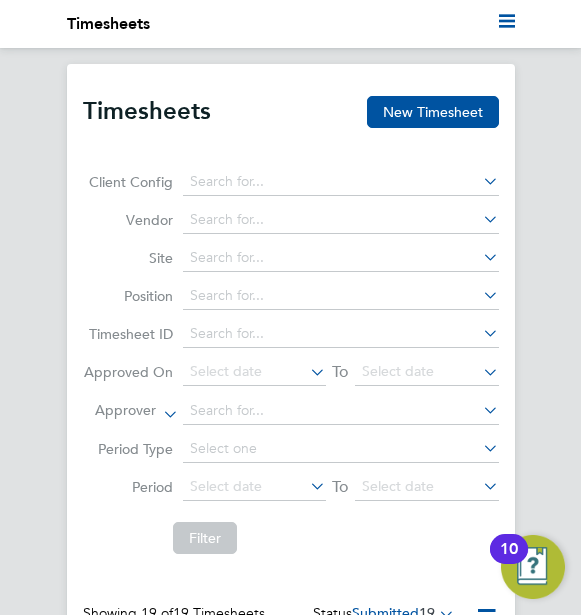 click on "Timesheets New Timesheet Client Config   Vendor   Site   Position   Timesheet ID   Approved On
Select date
To
Select date
Approver     Period Type   Period
Select date
To
Select date
Filter Showing   19 of  19 Timesheets Status  Submitted  19  WORKER  / ROLE WORKER  / PERIOD PERIOD  / TYPE SITE  / VENDOR TOTAL   TOTAL  / STATUS STATUS APPROVER [PERSON] Football Pathway   1 - 31 Jul 2025 1 - 31 Jul 2025 Manual Off-Site Albion In The C… £18.90 Submitted Submitted [PERSON] [PERSON] Football Pathway   1 - 31 Jul 2025 1 - 31 Jul 2025 Manual Off-Site Albion In The C… £667.80 Submitted Submitted [PERSON] [PERSON] Football Pathway   1 - 31 Jul 2025 1 - 31 Jul 2025 Manual Off-Site Albion In The C… £742.40 Submitted Submitted [PERSON] [PERSON] Football Pathway   1 - 31 Jul 2025 1 - 31 Jul 2025 Manual Off-Site Albion In The C… £124.44 Submitted Submitted [PERSON] [PERSON] Football Pathway   1 - 31 Jul 2025 1 - 31 Jul 2025" 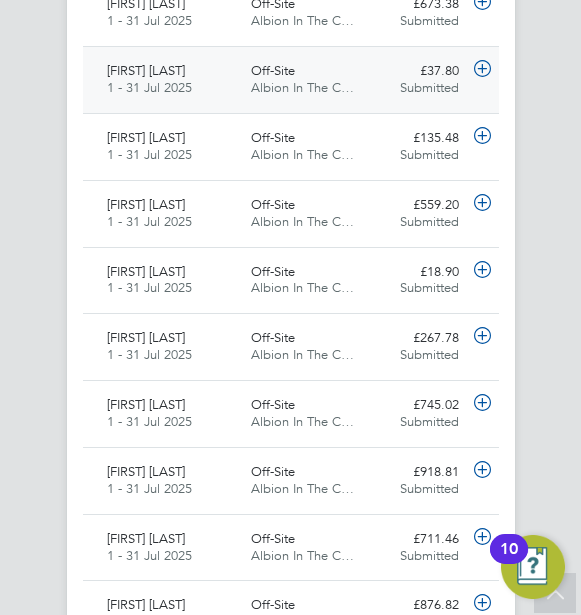 click on "1 - 31 Jul 2025" 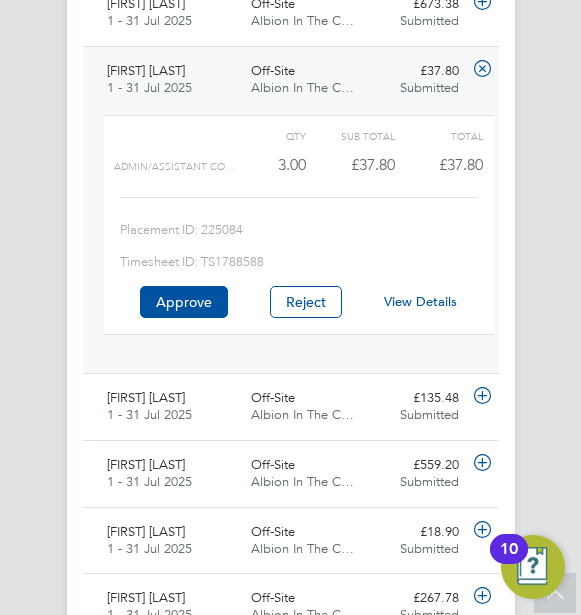 click on "View Details" 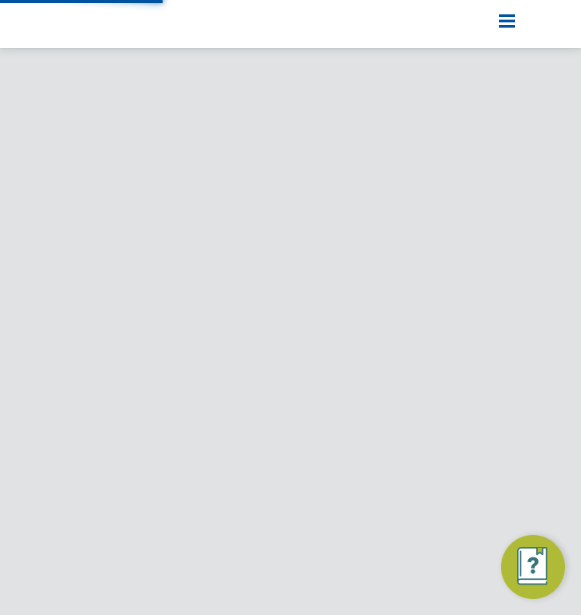 scroll, scrollTop: 0, scrollLeft: 0, axis: both 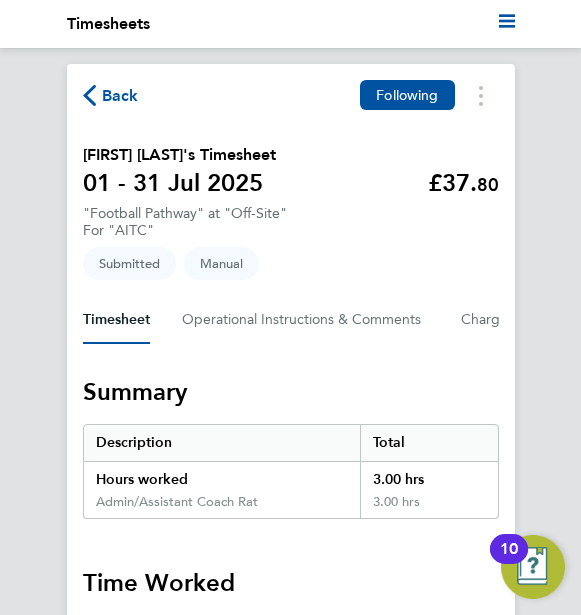 click on "Back  Following
George Philpot's Timesheet   01 - 31 Jul 2025   £37. 80  "Football Pathway" at "Off-Site"  For "AITC"  Submitted   Manual   Timesheet   Operational Instructions & Comments   Charge   Details   Activity Logs   Summary   Description   Total   Hours worked   3.00 hrs   Admin/Assistant Coach Rat   3.00 hrs   Time Worked   Tue 01 Jul   15:00 to 16:30   |   0 min   1.50 hrs   |   Admin/Assistant Coach Rat   (£12.60) =   £18.90   Edit
Wed 02 Jul   15:00 to 16:30   |   0 min   1.50 hrs   |   Admin/Assistant Coach Rat   (£12.60) =   £18.90   Edit
Thu 03 Jul   Add time for Thu 03 Jul   Add time for Thu 03 Jul
Fri 04 Jul   Add time for Fri 04 Jul   Add time for Fri 04 Jul
Sat 05 Jul   Add time for Sat 05 Jul   Add time for Sat 05 Jul
Sun 06 Jul   Add time for Sun 06 Jul   Add time for Sun 06 Jul
Mon 07 Jul   Add time for Mon 07 Jul   Add time for Mon 07 Jul
Tue 08 Jul   Add time for Tue 08 Jul   Add time for Tue 08 Jul
Wed 09 Jul" 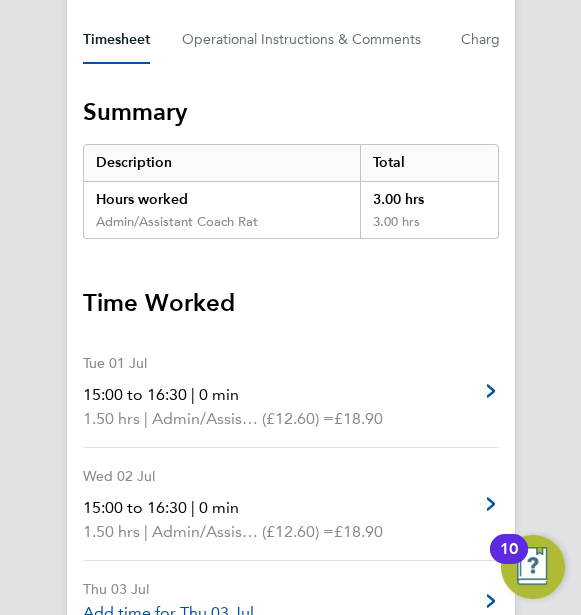scroll, scrollTop: 320, scrollLeft: 0, axis: vertical 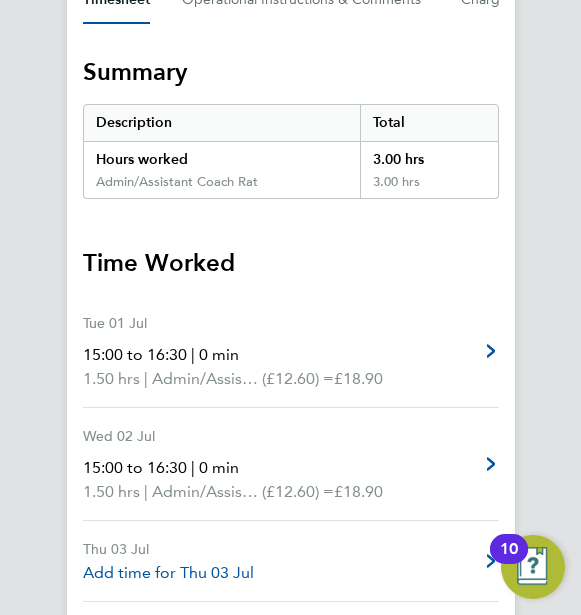click on "Back  Following
George Philpot's Timesheet   01 - 31 Jul 2025   £37. 80  "Football Pathway" at "Off-Site"  For "AITC"  Submitted   Manual   Timesheet   Operational Instructions & Comments   Charge   Details   Activity Logs   Summary   Description   Total   Hours worked   3.00 hrs   Admin/Assistant Coach Rat   3.00 hrs   Time Worked   Tue 01 Jul   15:00 to 16:30   |   0 min   1.50 hrs   |   Admin/Assistant Coach Rat   (£12.60) =   £18.90   Edit
Wed 02 Jul   15:00 to 16:30   |   0 min   1.50 hrs   |   Admin/Assistant Coach Rat   (£12.60) =   £18.90   Edit
Thu 03 Jul   Add time for Thu 03 Jul   Add time for Thu 03 Jul
Fri 04 Jul   Add time for Fri 04 Jul   Add time for Fri 04 Jul
Sat 05 Jul   Add time for Sat 05 Jul   Add time for Sat 05 Jul
Sun 06 Jul   Add time for Sun 06 Jul   Add time for Sun 06 Jul
Mon 07 Jul   Add time for Mon 07 Jul   Add time for Mon 07 Jul
Tue 08 Jul   Add time for Tue 08 Jul   Add time for Tue 08 Jul
Wed 09 Jul" 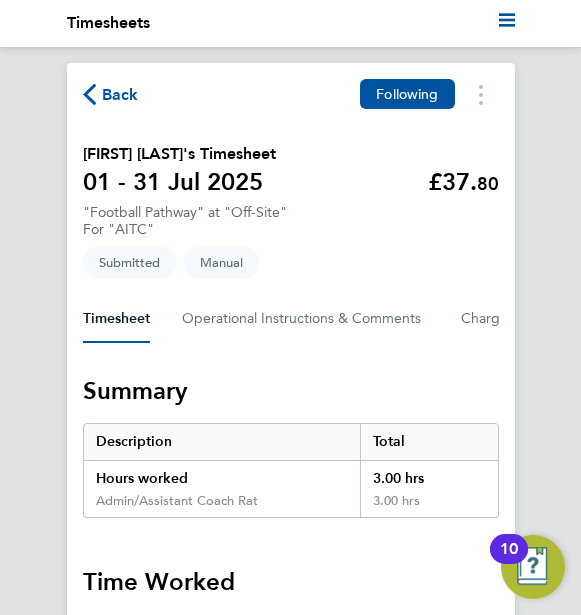 scroll, scrollTop: 0, scrollLeft: 0, axis: both 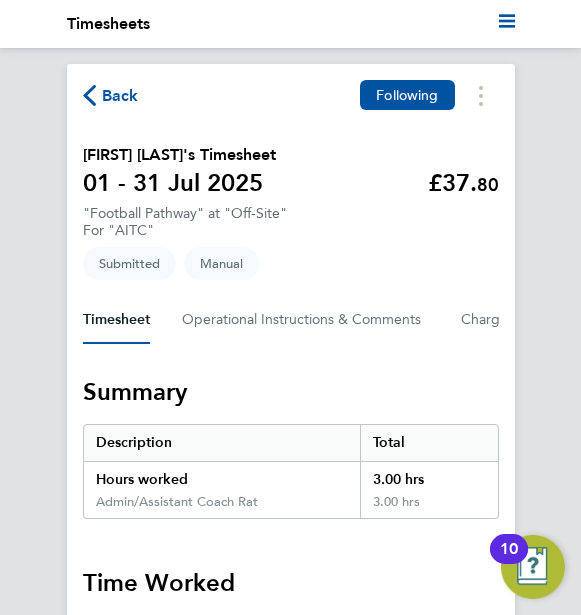 click on "Back" 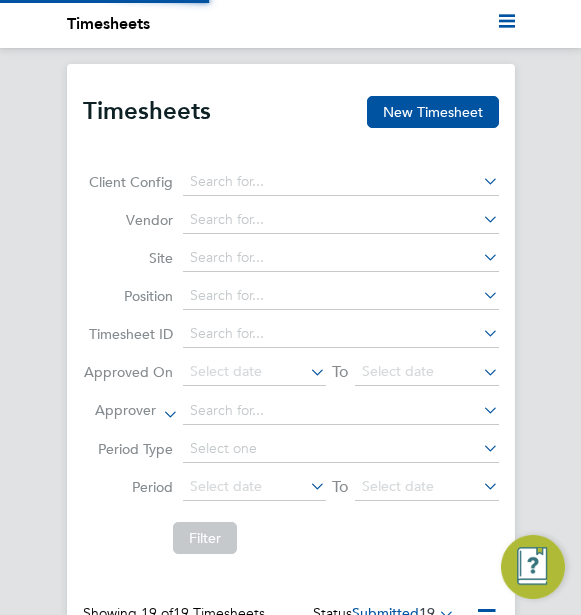 scroll, scrollTop: 10, scrollLeft: 10, axis: both 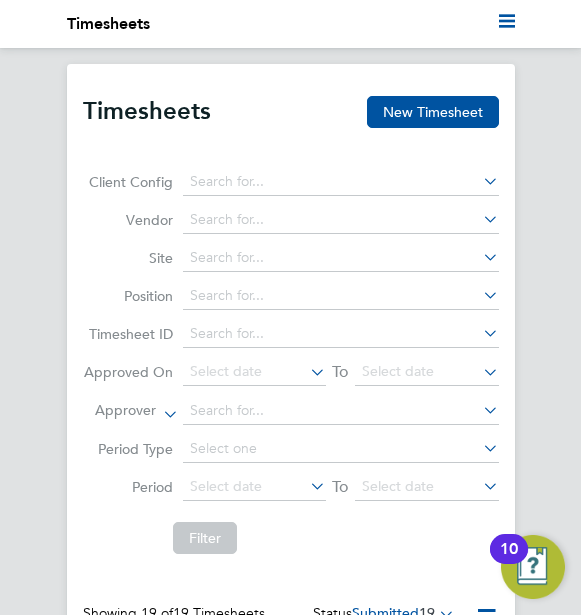 click on "Timesheets New Timesheet Client Config   Vendor   Site   Position   Timesheet ID   Approved On
Select date
To
Select date
Approver     Period Type   Period
Select date
To
Select date
Filter Showing   19 of  19 Timesheets Status  Submitted  19  WORKER  / ROLE WORKER  / PERIOD PERIOD  / TYPE SITE  / VENDOR TOTAL   TOTAL  / STATUS STATUS APPROVER [FIRST] [LAST] Football Pathway   1 - 31 Jul 2025 1 - 31 Jul 2025 Manual Off-Site Albion In The C… £18.90 Submitted Submitted [FIRST] [LAST] [FIRST] [LAST] Football Pathway   1 - 31 Jul 2025 1 - 31 Jul 2025 Manual Off-Site Albion In The C… £667.80 Submitted Submitted [FIRST] [LAST] [FIRST] [LAST] Football Pathway   1 - 31 Jul 2025 1 - 31 Jul 2025 Manual Off-Site Albion In The C… £742.40 Submitted Submitted [FIRST] [LAST] [FIRST] [LAST] Football Pathway   1 - 31 Jul 2025 1 - 31 Jul 2025 Manual Off-Site Albion In The C… £124.44 Submitted Submitted [FIRST] [LAST] [FIRST] [LAST] Football Pathway   1 - 31 Jul 2025 1 - 31 Jul 2025" 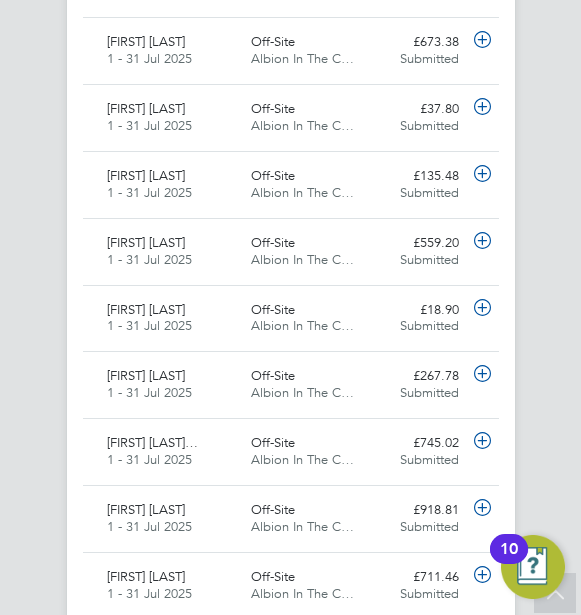 scroll, scrollTop: 1280, scrollLeft: 0, axis: vertical 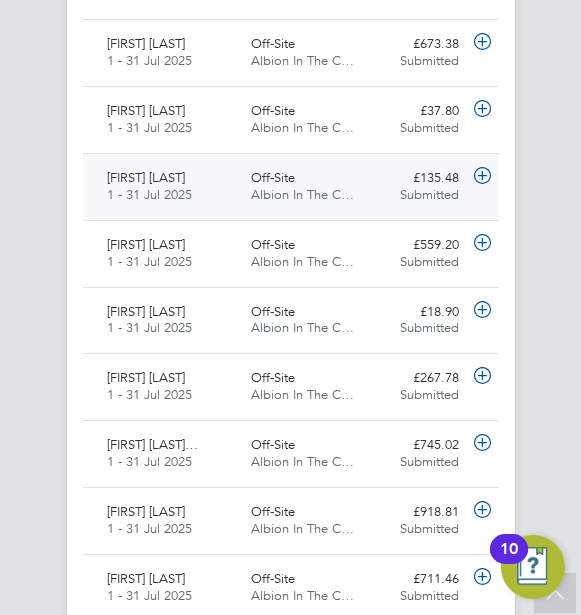 click on "1 - 31 Jul 2025" 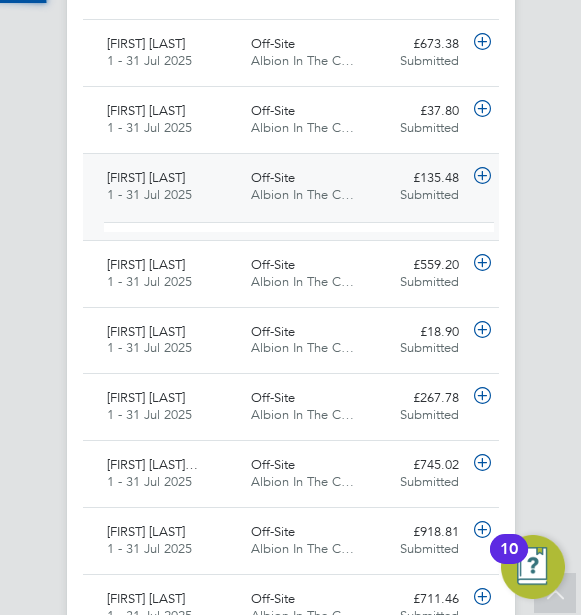 scroll, scrollTop: 10, scrollLeft: 10, axis: both 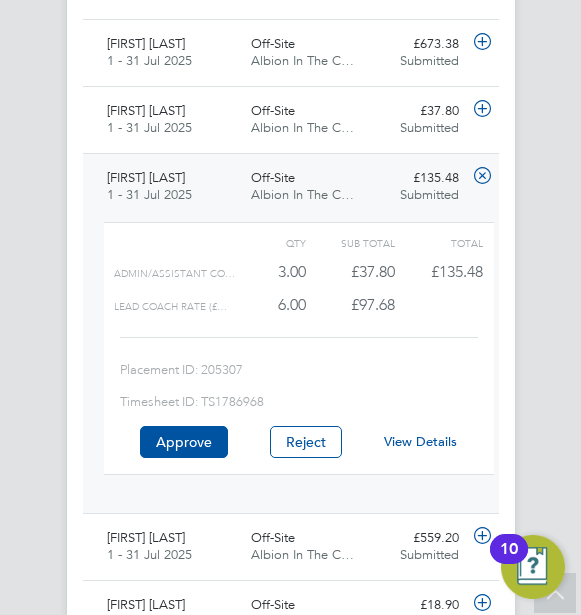 click on "View Details" 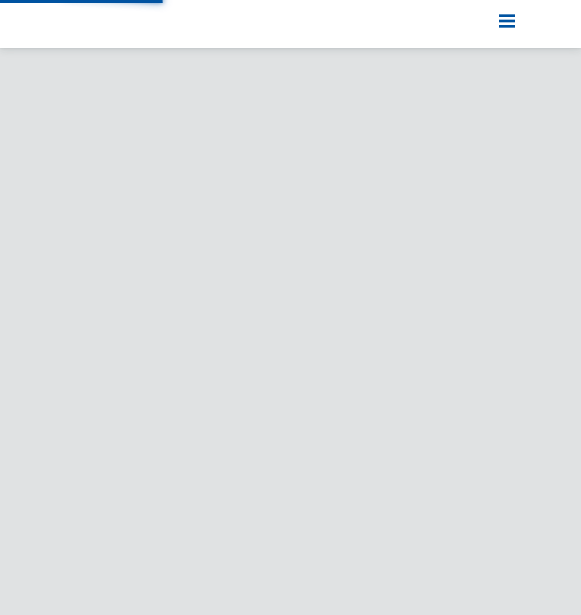 scroll, scrollTop: 0, scrollLeft: 0, axis: both 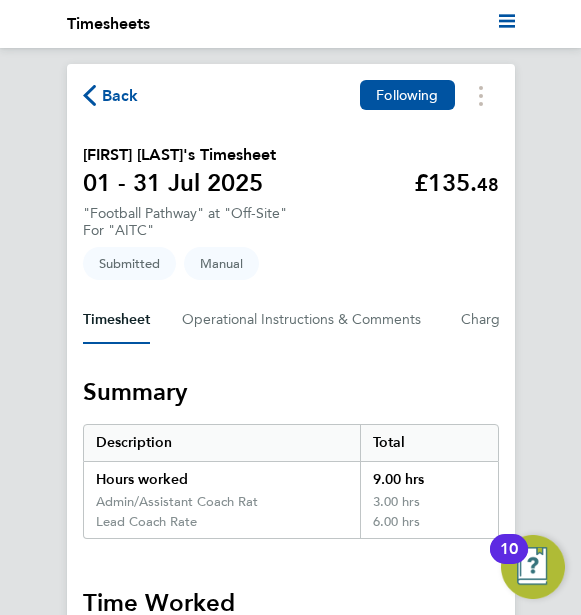 click on "Back  Following
[FIRST] [LAST]'s Timesheet   01 - 31 Jul 2025   £135. 48  "Football Pathway" at "Off-Site"  For "AITC"  Submitted   Manual   Timesheet   Operational Instructions & Comments   Charge   Details   Activity Logs   Summary   Description   Total   Hours worked   9.00 hrs   Admin/Assistant Coach Rat   3.00 hrs   Lead Coach Rate   6.00 hrs   Time Worked   Tue 01 Jul   Add time for Tue 01 Jul   Add time for Tue 01 Jul
Wed 02 Jul   Add time for Wed 02 Jul   Add time for Wed 02 Jul
Thu 03 Jul   Add time for Thu 03 Jul   Add time for Thu 03 Jul
Fri 04 Jul   Add time for Fri 04 Jul   Add time for Fri 04 Jul
Sat 05 Jul   Add time for Sat 05 Jul   Add time for Sat 05 Jul
Sun 06 Jul   Add time for Sun 06 Jul   Add time for Sun 06 Jul
Mon 07 Jul   15:00 to 16:30   |   0 min   1.50 hrs   |   Admin/Assistant Coach Rat   (£12.60) =   £18.90   Edit
Tue 08 Jul" 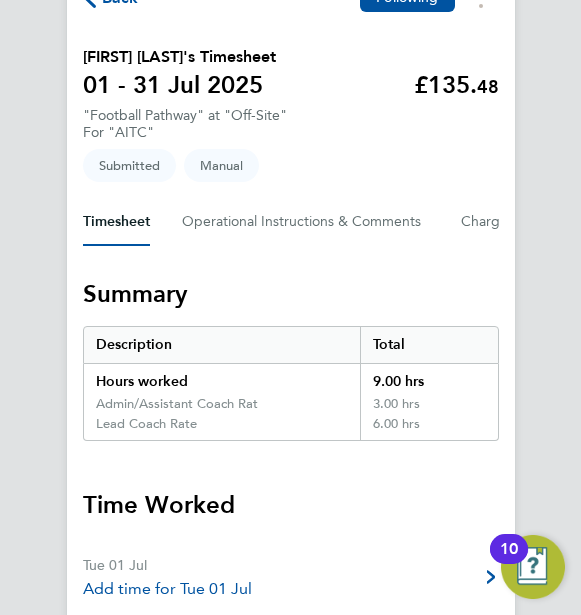 scroll, scrollTop: 40, scrollLeft: 0, axis: vertical 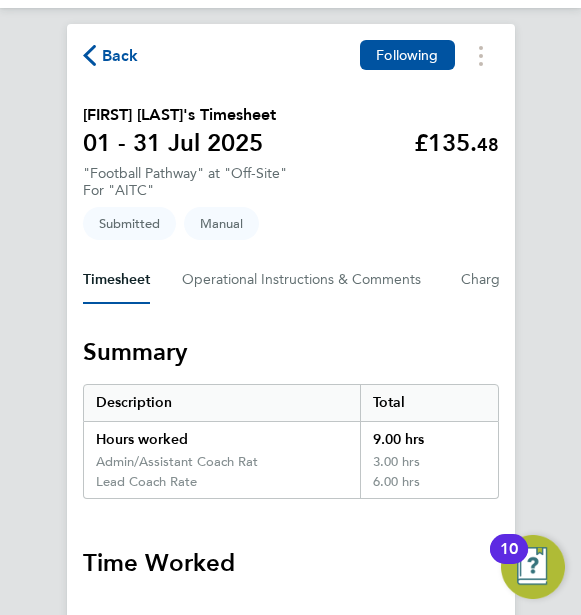 click on "Back  Following
[FIRST] [LAST]'s Timesheet   01 - 31 Jul 2025   £135. 48  "Football Pathway" at "Off-Site"  For "AITC"  Submitted   Manual   Timesheet   Operational Instructions & Comments   Charge   Details   Activity Logs   Summary   Description   Total   Hours worked   9.00 hrs   Admin/Assistant Coach Rat   3.00 hrs   Lead Coach Rate   6.00 hrs   Time Worked   Tue 01 Jul   Add time for Tue 01 Jul   Add time for Tue 01 Jul
Wed 02 Jul   Add time for Wed 02 Jul   Add time for Wed 02 Jul
Thu 03 Jul   Add time for Thu 03 Jul   Add time for Thu 03 Jul
Fri 04 Jul   Add time for Fri 04 Jul   Add time for Fri 04 Jul
Sat 05 Jul   Add time for Sat 05 Jul   Add time for Sat 05 Jul
Sun 06 Jul   Add time for Sun 06 Jul   Add time for Sun 06 Jul
Mon 07 Jul   15:00 to 16:30   |   0 min   1.50 hrs   |   Admin/Assistant Coach Rat   (£12.60) =   £18.90   Edit
Tue 08 Jul" 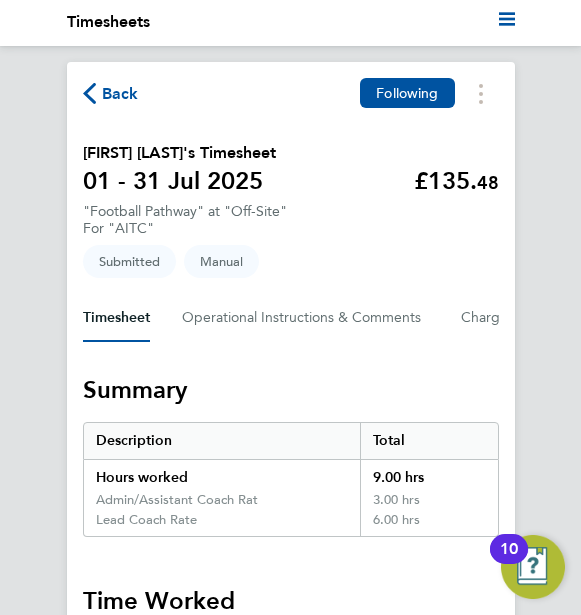 scroll, scrollTop: 0, scrollLeft: 0, axis: both 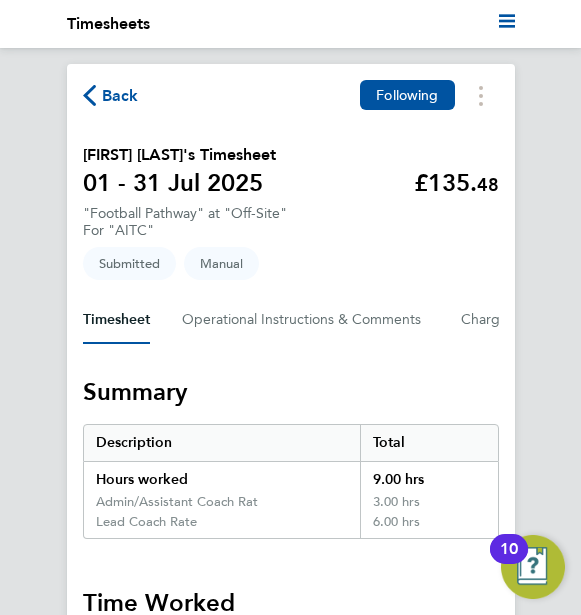 click on "Back" 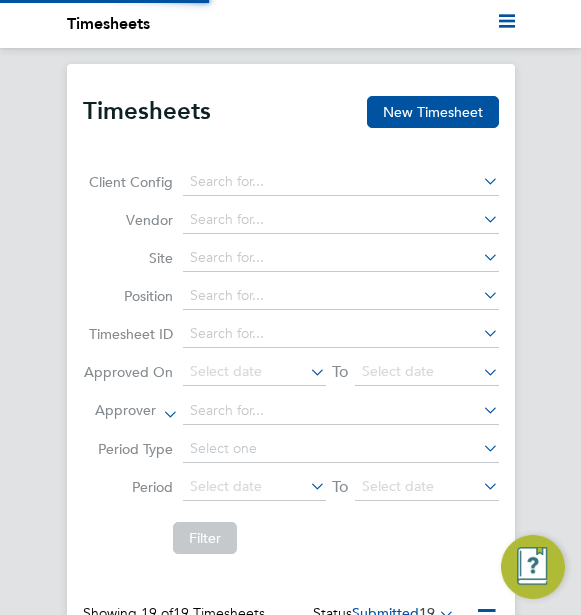 scroll, scrollTop: 10, scrollLeft: 10, axis: both 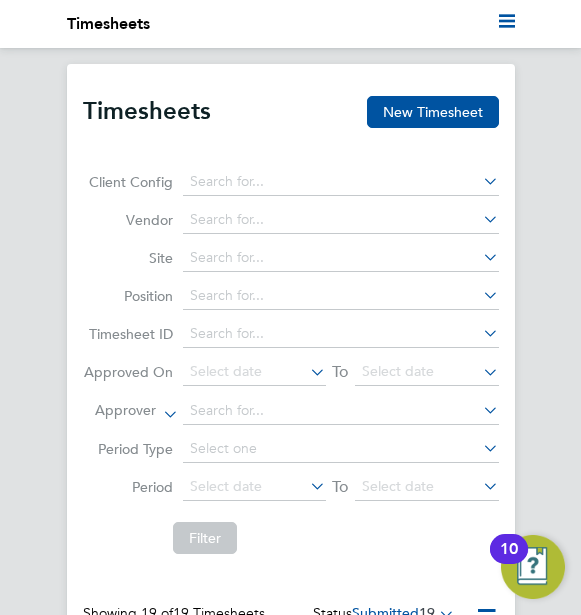 click on "Timesheets New Timesheet Client Config   Vendor   Site   Position   Timesheet ID   Approved On
Select date
To
Select date
Approver     Period Type   Period
Select date
To
Select date
Filter Showing   19 of  19 Timesheets Status  Submitted  19  WORKER  / ROLE WORKER  / PERIOD PERIOD  / TYPE SITE  / VENDOR TOTAL   TOTAL  / STATUS STATUS APPROVER [FIRST] [LAST] Football Pathway   1 - 31 Jul 2025 1 - 31 Jul 2025 Manual Off-Site Albion In The C… £18.90 Submitted Submitted [FIRST] [LAST] [FIRST] [LAST] Football Pathway   1 - 31 Jul 2025 1 - 31 Jul 2025 Manual Off-Site Albion In The C… £667.80 Submitted Submitted [FIRST] [LAST] [FIRST] [LAST] Football Pathway   1 - 31 Jul 2025 1 - 31 Jul 2025 Manual Off-Site Albion In The C… £742.40 Submitted Submitted [FIRST] [LAST] [FIRST] [LAST] Football Pathway   1 - 31 Jul 2025 1 - 31 Jul 2025 Manual Off-Site Albion In The C… £124.44 Submitted Submitted [FIRST] [LAST] [FIRST] [LAST] Football Pathway   1 - 31 Jul 2025 1 - 31 Jul 2025" 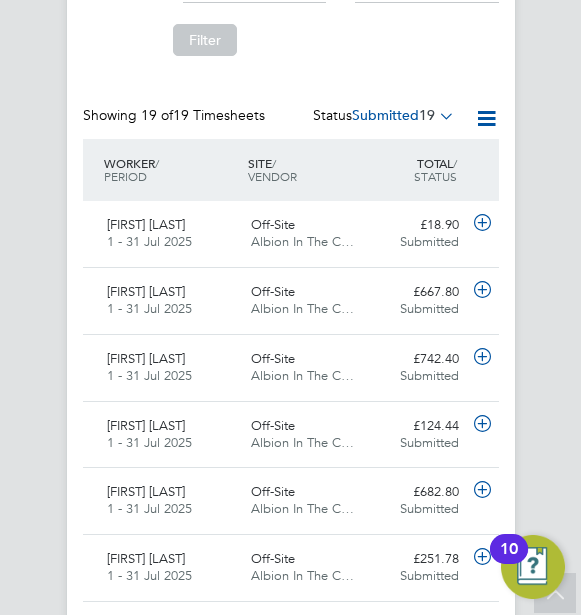 click 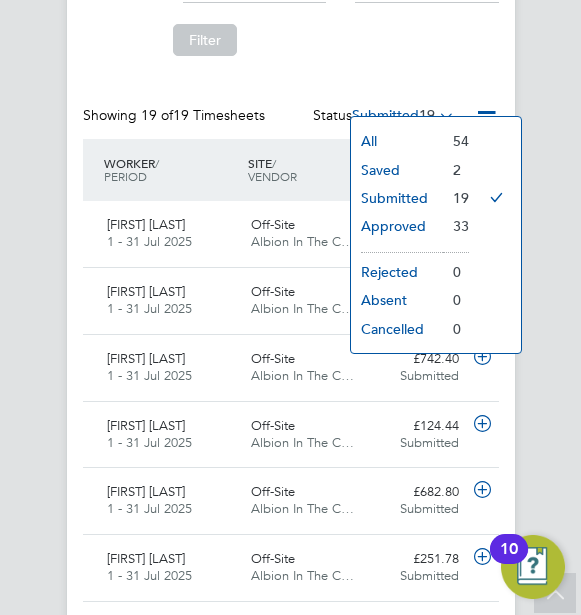 click on "Saved" 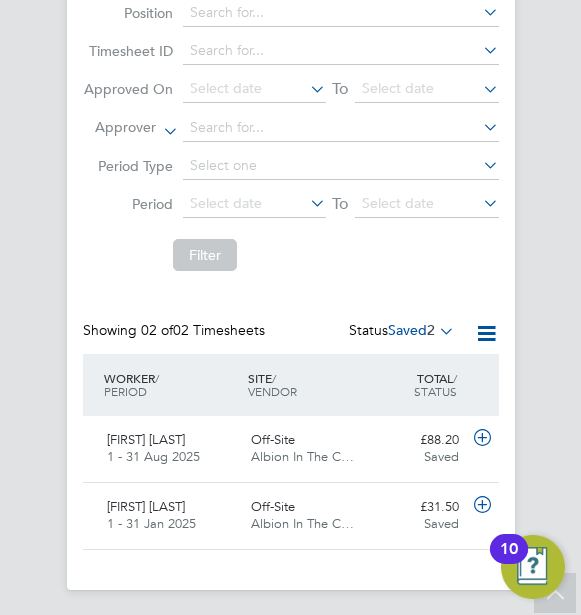 click 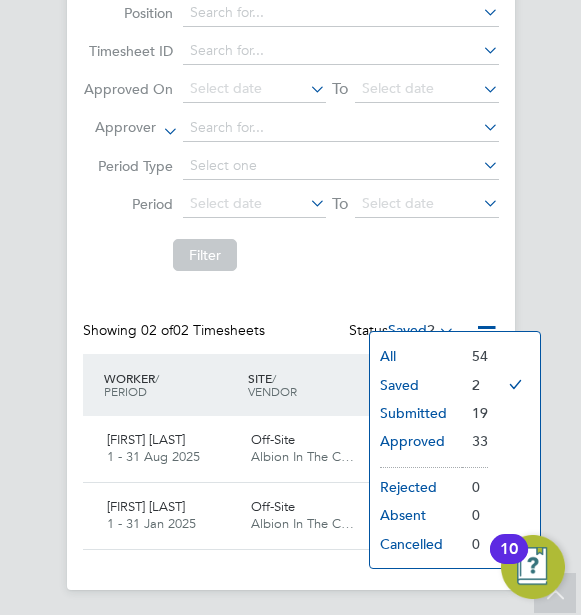 click on "Approved" 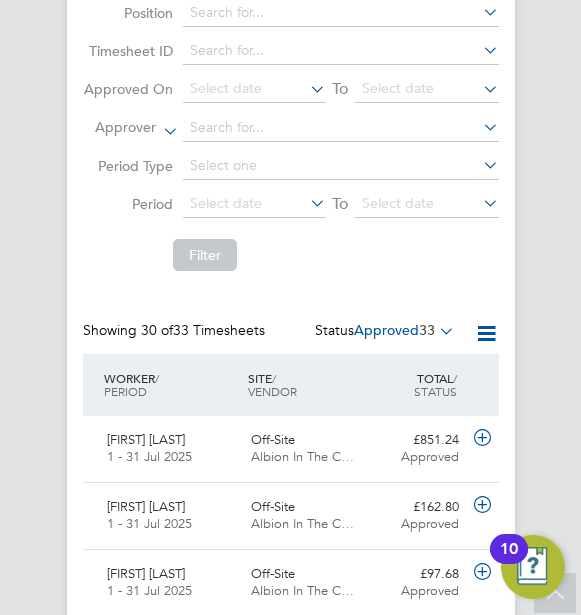 click 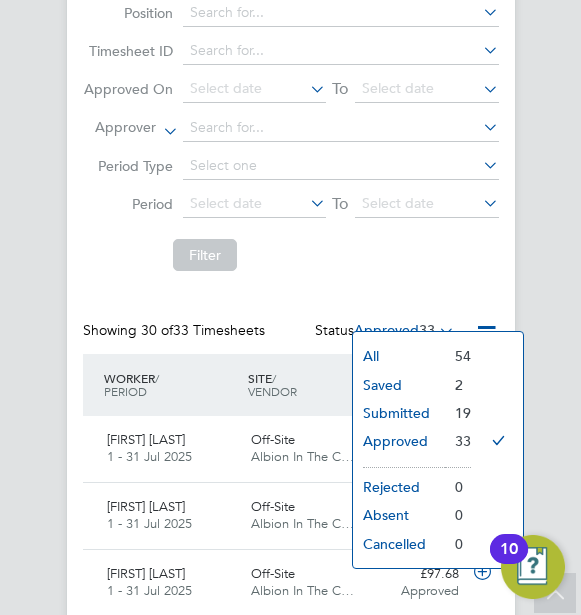 click on "Submitted" 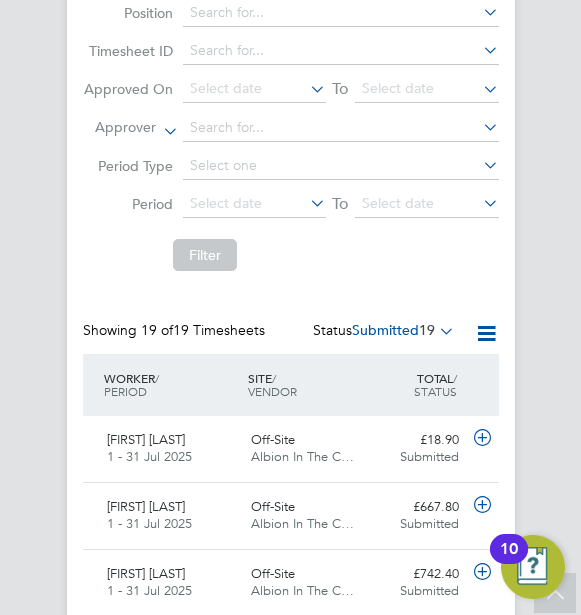 click on "Timesheets New Timesheet Client Config   Vendor   Site   Position   Timesheet ID   Approved On
Select date
To
Select date
Approver     Period Type   Period
Select date
To
Select date
Filter Showing   19 of  19 Timesheets Status  Submitted  19  WORKER  / ROLE WORKER  / PERIOD PERIOD  / TYPE SITE  / VENDOR TOTAL   TOTAL  / STATUS STATUS APPROVER [FIRST] [LAST] Football Pathway   1 - 31 Jul 2025 1 - 31 Jul 2025 Manual Off-Site Albion In The C… £18.90 Submitted Submitted [FIRST] [LAST] [FIRST] [LAST] Football Pathway   1 - 31 Jul 2025 1 - 31 Jul 2025 Manual Off-Site Albion In The C… £667.80 Submitted Submitted [FIRST] [LAST] [FIRST] [LAST] Football Pathway   1 - 31 Jul 2025 1 - 31 Jul 2025 Manual Off-Site Albion In The C… £742.40 Submitted Submitted [FIRST] [LAST] [FIRST] [LAST] Football Pathway   1 - 31 Jul 2025 1 - 31 Jul 2025 Manual Off-Site Albion In The C… £124.44 Submitted Submitted [FIRST] [LAST] [FIRST] [LAST] Football Pathway   1 - 31 Jul 2025 1 - 31 Jul 2025" 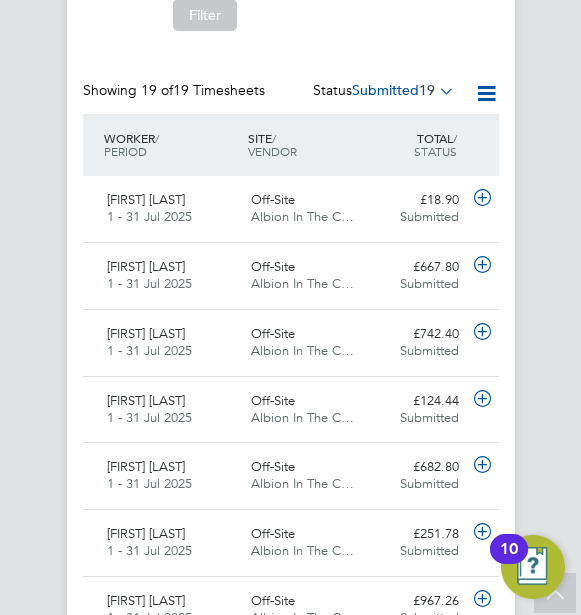 scroll, scrollTop: 498, scrollLeft: 0, axis: vertical 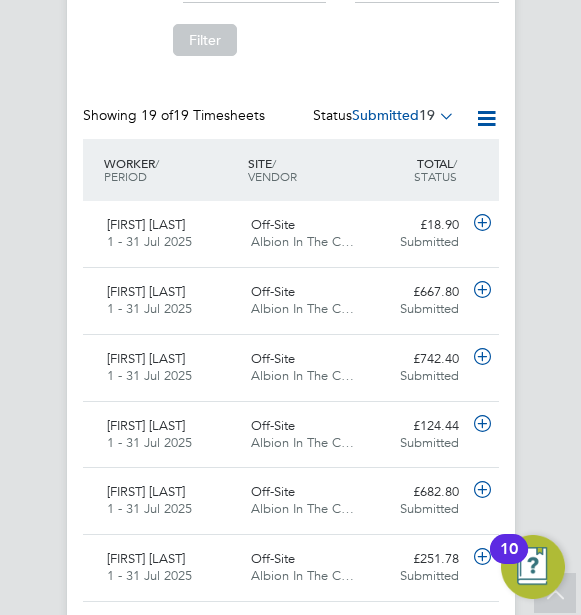click on "Timesheets New Timesheet Client Config   Vendor   Site   Position   Timesheet ID   Approved On
Select date
To
Select date
Approver     Period Type   Period
Select date
To
Select date
Filter Showing   19 of  19 Timesheets Status  Submitted  19  WORKER  / ROLE WORKER  / PERIOD PERIOD  / TYPE SITE  / VENDOR TOTAL   TOTAL  / STATUS STATUS APPROVER [FIRST] [LAST] Football Pathway   1 - 31 Jul 2025 1 - 31 Jul 2025 Manual Off-Site Albion In The C… £18.90 Submitted Submitted [FIRST] [LAST] [FIRST] [LAST] Football Pathway   1 - 31 Jul 2025 1 - 31 Jul 2025 Manual Off-Site Albion In The C… £667.80 Submitted Submitted [FIRST] [LAST] [FIRST] [LAST] Football Pathway   1 - 31 Jul 2025 1 - 31 Jul 2025 Manual Off-Site Albion In The C… £742.40 Submitted Submitted [FIRST] [LAST] [FIRST] [LAST] Football Pathway   1 - 31 Jul 2025 1 - 31 Jul 2025 Manual Off-Site Albion In The C… £124.44 Submitted Submitted [FIRST] [LAST] [FIRST] [LAST] Football Pathway   1 - 31 Jul 2025 1 - 31 Jul 2025" 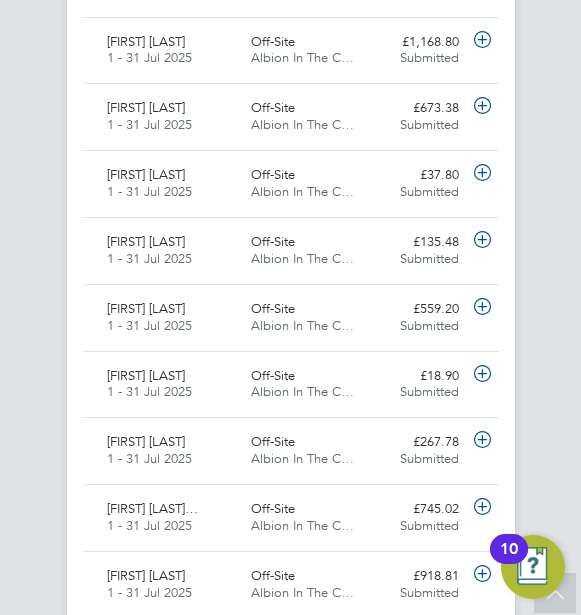 scroll, scrollTop: 1218, scrollLeft: 0, axis: vertical 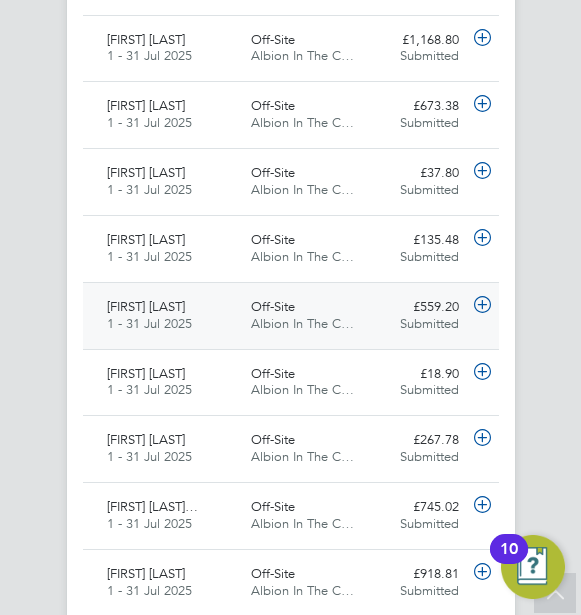 click on "1 - 31 Jul 2025" 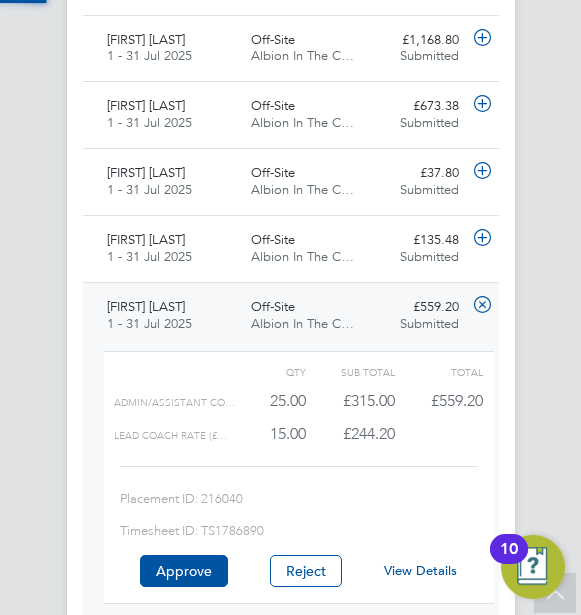 scroll, scrollTop: 10, scrollLeft: 10, axis: both 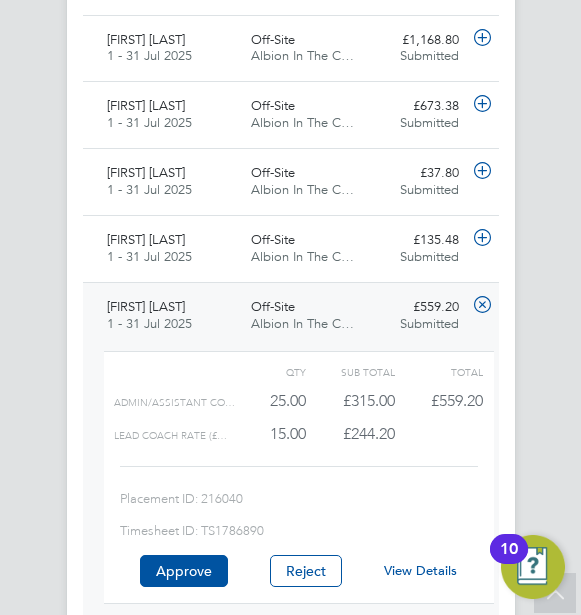 click on "View Details" 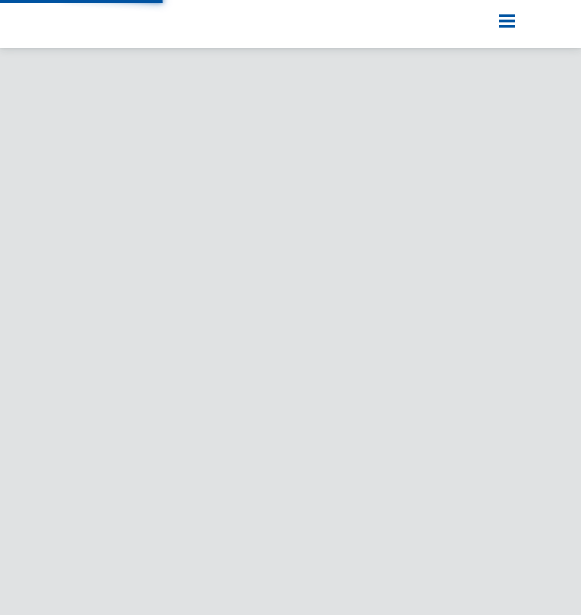 scroll, scrollTop: 0, scrollLeft: 0, axis: both 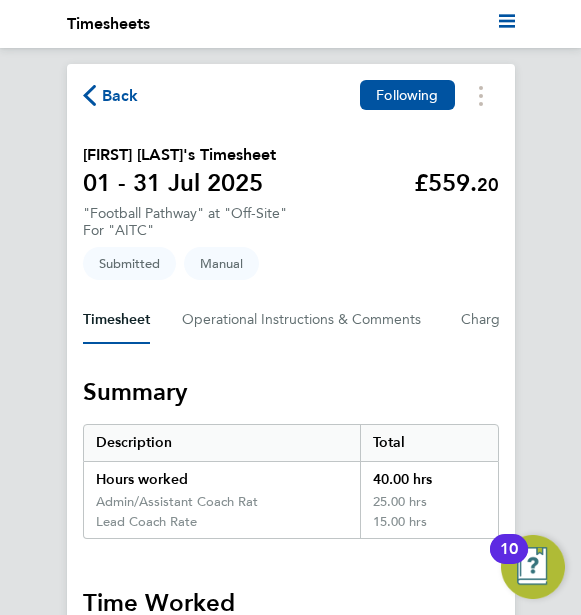 click on "Back  Following
[FIRST] [LAST]'s Timesheet   01 - 31 Jul 2025   £559. 20  "Football Pathway" at "Off-Site"  For "AITC"  Submitted   Manual   Timesheet   Operational Instructions & Comments   Charge   Details   Activity Logs   Summary   Description   Total   Hours worked   40.00 hrs   Admin/Assistant Coach Rat   25.00 hrs   Lead Coach Rate   15.00 hrs   Time Worked   Tue 01 Jul   Add time for Tue 01 Jul   Add time for Tue 01 Jul
Wed 02 Jul   15:00 to 16:30   |   0 min   1.50 hrs   |   Admin/Assistant Coach Rat   (£12.60) =   £18.90   Edit
Thu 03 Jul   15:00 to 16:30   |   0 min   1.50 hrs   |   Admin/Assistant Coach Rat   (£12.60) =   £18.90   Edit
Fri 04 Jul   17:00 to 20:00   |   0 min   3.00 hrs   |   Lead Coach Rate   (£16.28) =   £48.84   Edit
Sat 05 Jul   Add time for Sat 05 Jul   Add time for Sat 05 Jul
Sun 06 Jul   Add time for Sun 06 Jul   Add time for Sun 06 Jul
Mon 07 Jul   15:00 to 16:30   |   0 min   1.50 hrs   |   (£12.60) =   £18.90" 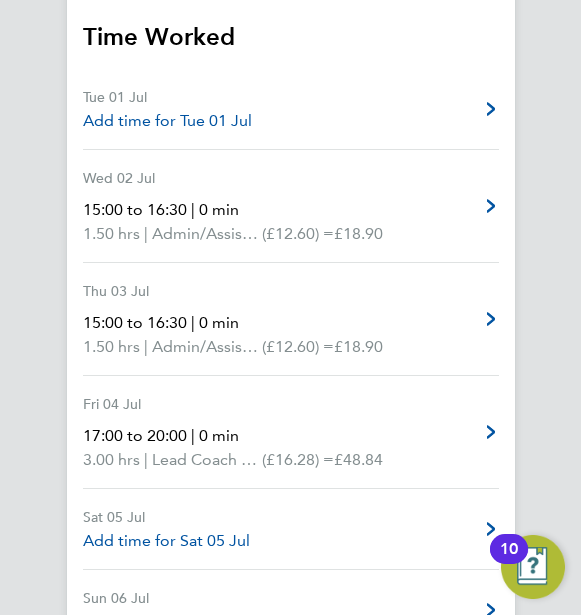 scroll, scrollTop: 600, scrollLeft: 0, axis: vertical 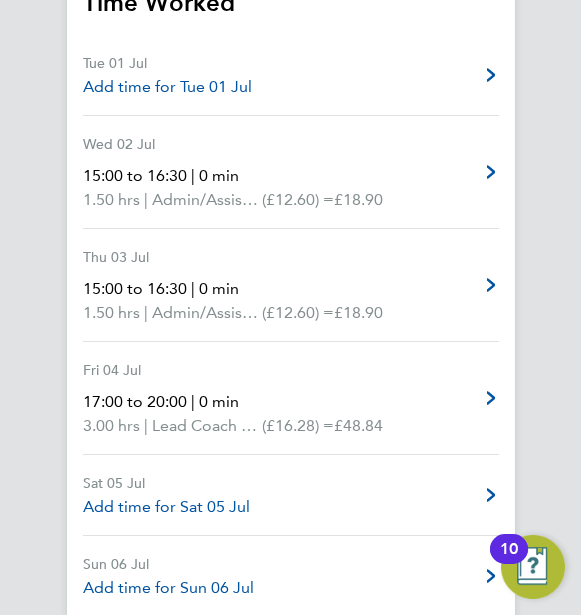 click on "Back  Following
[FIRST] [LAST]'s Timesheet   01 - 31 Jul 2025   £559. 20  "Football Pathway" at "Off-Site"  For "AITC"  Submitted   Manual   Timesheet   Operational Instructions & Comments   Charge   Details   Activity Logs   Summary   Description   Total   Hours worked   40.00 hrs   Admin/Assistant Coach Rat   25.00 hrs   Lead Coach Rate   15.00 hrs   Time Worked   Tue 01 Jul   Add time for Tue 01 Jul   Add time for Tue 01 Jul
Wed 02 Jul   15:00 to 16:30   |   0 min   1.50 hrs   |   Admin/Assistant Coach Rat   (£12.60) =   £18.90   Edit
Thu 03 Jul   15:00 to 16:30   |   0 min   1.50 hrs   |   Admin/Assistant Coach Rat   (£12.60) =   £18.90   Edit
Fri 04 Jul   17:00 to 20:00   |   0 min   3.00 hrs   |   Lead Coach Rate   (£16.28) =   £48.84   Edit
Sat 05 Jul   Add time for Sat 05 Jul   Add time for Sat 05 Jul
Sun 06 Jul   Add time for Sun 06 Jul   Add time for Sun 06 Jul
Mon 07 Jul   15:00 to 16:30   |   0 min   1.50 hrs   |   (£12.60) =   £18.90" 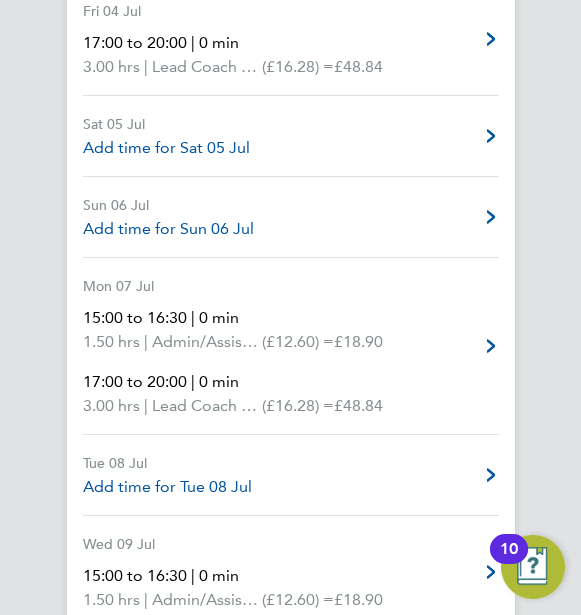 scroll, scrollTop: 960, scrollLeft: 0, axis: vertical 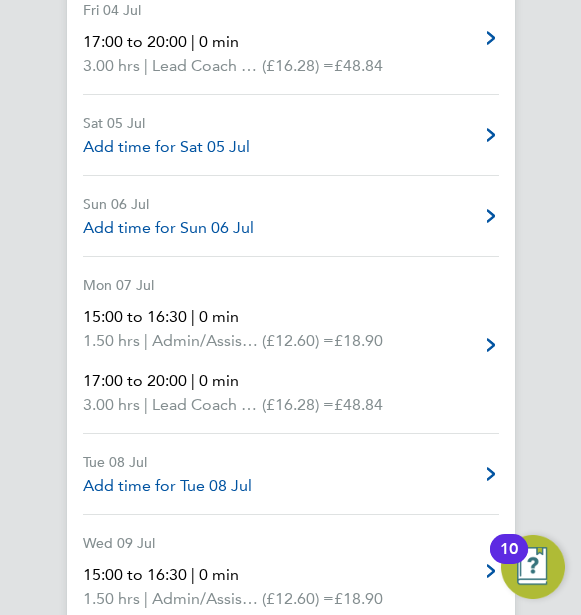 click on "Back  Following
[FIRST] [LAST]'s Timesheet   01 - 31 Jul 2025   £559. 20  "Football Pathway" at "Off-Site"  For "AITC"  Submitted   Manual   Timesheet   Operational Instructions & Comments   Charge   Details   Activity Logs   Summary   Description   Total   Hours worked   40.00 hrs   Admin/Assistant Coach Rat   25.00 hrs   Lead Coach Rate   15.00 hrs   Time Worked   Tue 01 Jul   Add time for Tue 01 Jul   Add time for Tue 01 Jul
Wed 02 Jul   15:00 to 16:30   |   0 min   1.50 hrs   |   Admin/Assistant Coach Rat   (£12.60) =   £18.90   Edit
Thu 03 Jul   15:00 to 16:30   |   0 min   1.50 hrs   |   Admin/Assistant Coach Rat   (£12.60) =   £18.90   Edit
Fri 04 Jul   17:00 to 20:00   |   0 min   3.00 hrs   |   Lead Coach Rate   (£16.28) =   £48.84   Edit
Sat 05 Jul   Add time for Sat 05 Jul   Add time for Sat 05 Jul
Sun 06 Jul   Add time for Sun 06 Jul   Add time for Sun 06 Jul
Mon 07 Jul   15:00 to 16:30   |   0 min   1.50 hrs   |   (£12.60) =   £18.90" 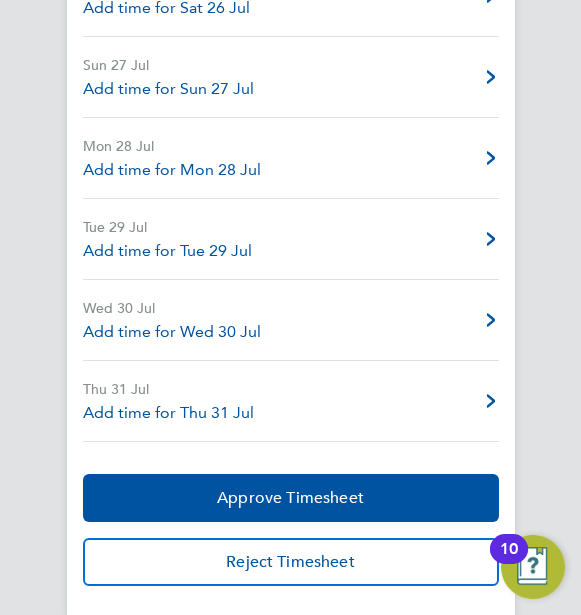 scroll, scrollTop: 3243, scrollLeft: 0, axis: vertical 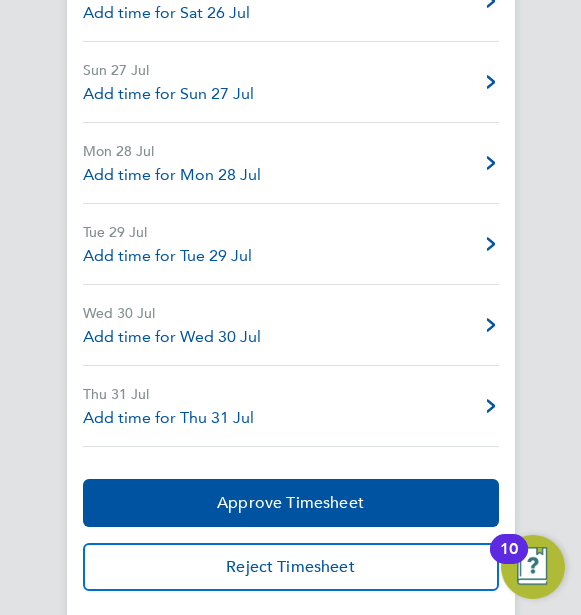click on "Back  Following
[FIRST] [LAST]'s Timesheet   01 - 31 Jul 2025   £559. 20  "Football Pathway" at "Off-Site"  For "AITC"  Submitted   Manual   Timesheet   Operational Instructions & Comments   Charge   Details   Activity Logs   Summary   Description   Total   Hours worked   40.00 hrs   Admin/Assistant Coach Rat   25.00 hrs   Lead Coach Rate   15.00 hrs   Time Worked   Tue 01 Jul   Add time for Tue 01 Jul   Add time for Tue 01 Jul
Wed 02 Jul   15:00 to 16:30   |   0 min   1.50 hrs   |   Admin/Assistant Coach Rat   (£12.60) =   £18.90   Edit
Thu 03 Jul   15:00 to 16:30   |   0 min   1.50 hrs   |   Admin/Assistant Coach Rat   (£12.60) =   £18.90   Edit
Fri 04 Jul   17:00 to 20:00   |   0 min   3.00 hrs   |   Lead Coach Rate   (£16.28) =   £48.84   Edit
Sat 05 Jul   Add time for Sat 05 Jul   Add time for Sat 05 Jul
Sun 06 Jul   Add time for Sun 06 Jul   Add time for Sun 06 Jul
Mon 07 Jul   15:00 to 16:30   |   0 min   1.50 hrs   |   (£12.60) =   £18.90" 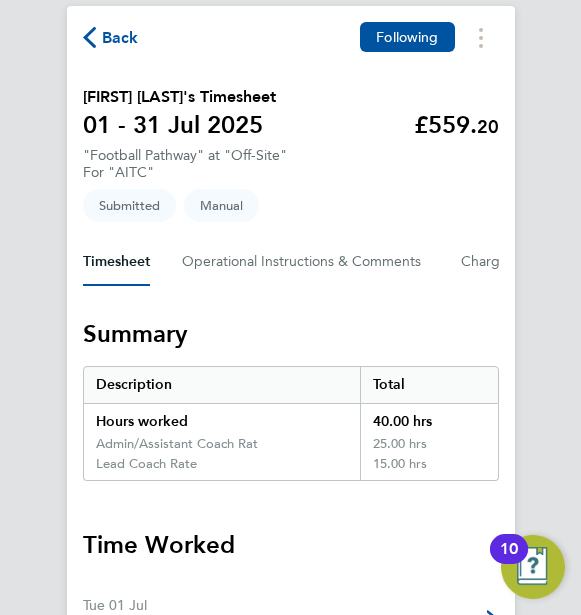 scroll, scrollTop: 43, scrollLeft: 0, axis: vertical 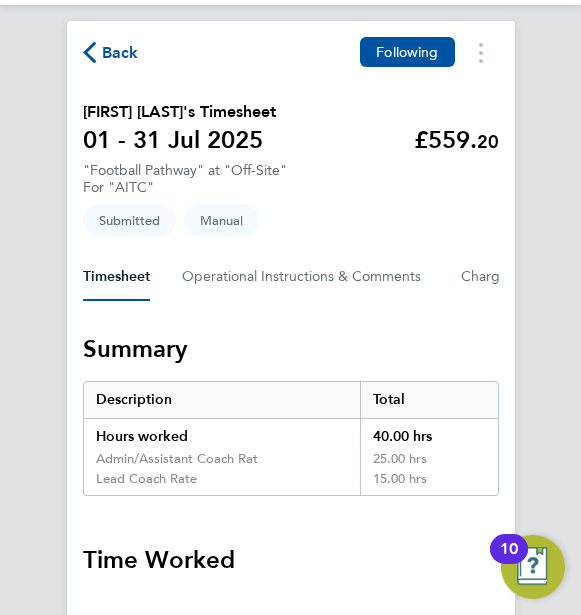 click on "Back  Following
[FIRST] [LAST]'s Timesheet   01 - 31 Jul 2025   £559. 20  "Football Pathway" at "Off-Site"  For "AITC"  Submitted   Manual   Timesheet   Operational Instructions & Comments   Charge   Details   Activity Logs   Summary   Description   Total   Hours worked   40.00 hrs   Admin/Assistant Coach Rat   25.00 hrs   Lead Coach Rate   15.00 hrs   Time Worked   Tue 01 Jul   Add time for Tue 01 Jul   Add time for Tue 01 Jul
Wed 02 Jul   15:00 to 16:30   |   0 min   1.50 hrs   |   Admin/Assistant Coach Rat   (£12.60) =   £18.90   Edit
Thu 03 Jul   15:00 to 16:30   |   0 min   1.50 hrs   |   Admin/Assistant Coach Rat   (£12.60) =   £18.90   Edit
Fri 04 Jul   17:00 to 20:00   |   0 min   3.00 hrs   |   Lead Coach Rate   (£16.28) =   £48.84   Edit
Sat 05 Jul   Add time for Sat 05 Jul   Add time for Sat 05 Jul
Sun 06 Jul   Add time for Sun 06 Jul   Add time for Sun 06 Jul
Mon 07 Jul   15:00 to 16:30   |   0 min   1.50 hrs   |   (£12.60) =   £18.90" 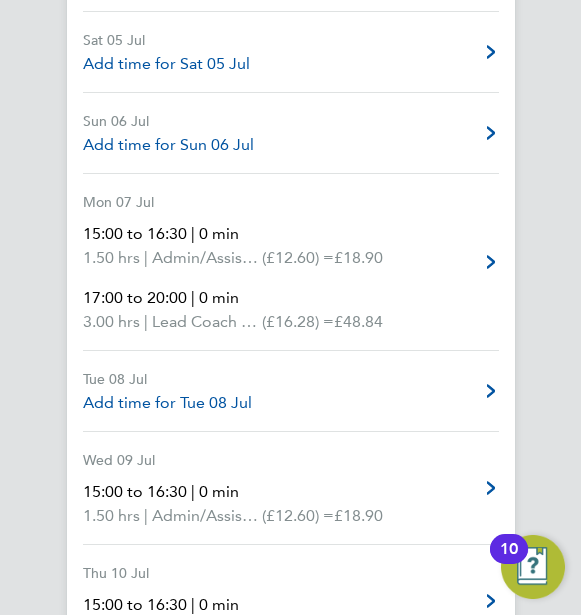 scroll, scrollTop: 1083, scrollLeft: 0, axis: vertical 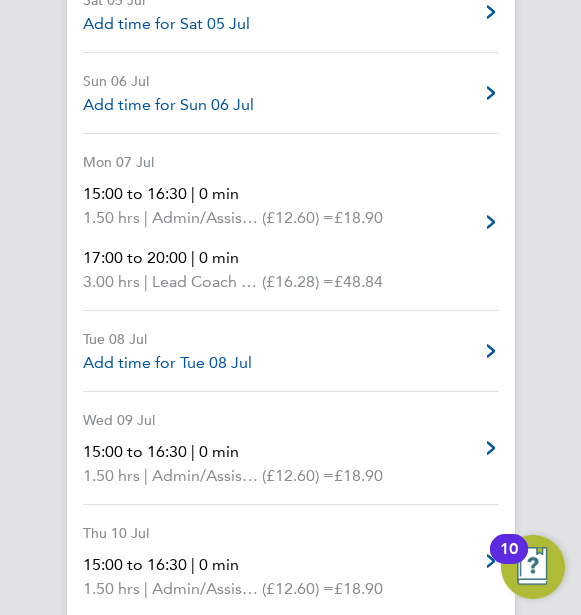 click on "Back  Following
[FIRST] [LAST]'s Timesheet   01 - 31 Jul 2025   £559. 20  "Football Pathway" at "Off-Site"  For "AITC"  Submitted   Manual   Timesheet   Operational Instructions & Comments   Charge   Details   Activity Logs   Summary   Description   Total   Hours worked   40.00 hrs   Admin/Assistant Coach Rat   25.00 hrs   Lead Coach Rate   15.00 hrs   Time Worked   Tue 01 Jul   Add time for Tue 01 Jul   Add time for Tue 01 Jul
Wed 02 Jul   15:00 to 16:30   |   0 min   1.50 hrs   |   Admin/Assistant Coach Rat   (£12.60) =   £18.90   Edit
Thu 03 Jul   15:00 to 16:30   |   0 min   1.50 hrs   |   Admin/Assistant Coach Rat   (£12.60) =   £18.90   Edit
Fri 04 Jul   17:00 to 20:00   |   0 min   3.00 hrs   |   Lead Coach Rate   (£16.28) =   £48.84   Edit
Sat 05 Jul   Add time for Sat 05 Jul   Add time for Sat 05 Jul
Sun 06 Jul   Add time for Sun 06 Jul   Add time for Sun 06 Jul
Mon 07 Jul   15:00 to 16:30   |   0 min   1.50 hrs   |   (£12.60) =   £18.90" 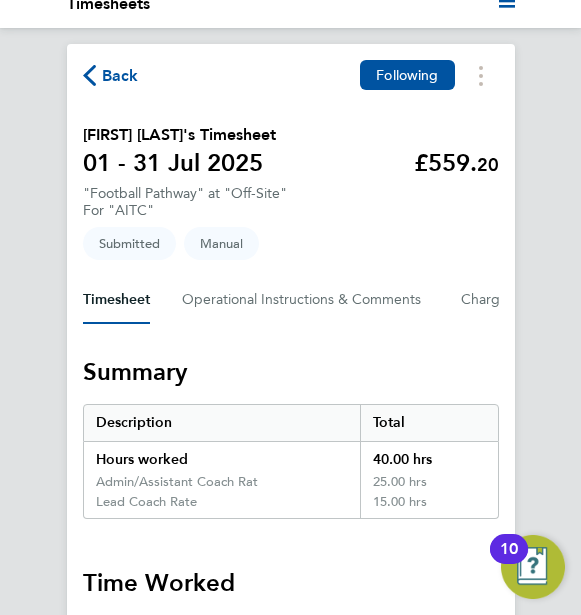 scroll, scrollTop: 0, scrollLeft: 0, axis: both 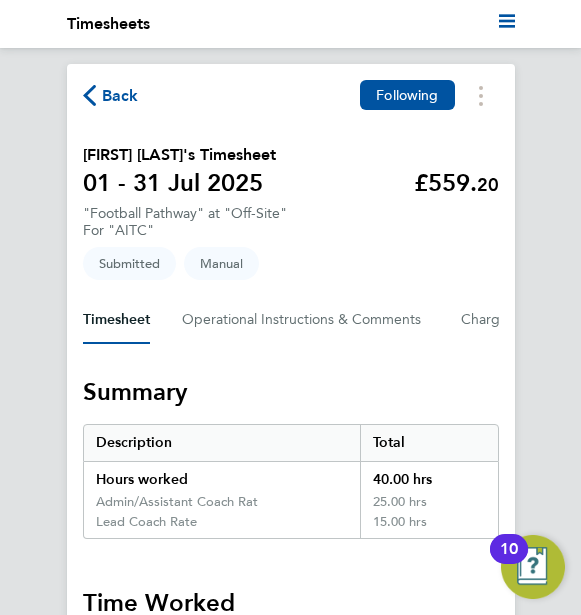 click on "Back  Following
[FIRST] [LAST]'s Timesheet   01 - 31 Jul 2025   £559. 20  "Football Pathway" at "Off-Site"  For "AITC"  Submitted   Manual   Timesheet   Operational Instructions & Comments   Charge   Details   Activity Logs   Summary   Description   Total   Hours worked   40.00 hrs   Admin/Assistant Coach Rat   25.00 hrs   Lead Coach Rate   15.00 hrs   Time Worked   Tue 01 Jul   Add time for Tue 01 Jul   Add time for Tue 01 Jul
Wed 02 Jul   15:00 to 16:30   |   0 min   1.50 hrs   |   Admin/Assistant Coach Rat   (£12.60) =   £18.90   Edit
Thu 03 Jul   15:00 to 16:30   |   0 min   1.50 hrs   |   Admin/Assistant Coach Rat   (£12.60) =   £18.90   Edit
Fri 04 Jul   17:00 to 20:00   |   0 min   3.00 hrs   |   Lead Coach Rate   (£16.28) =   £48.84   Edit
Sat 05 Jul   Add time for Sat 05 Jul   Add time for Sat 05 Jul
Sun 06 Jul   Add time for Sun 06 Jul   Add time for Sun 06 Jul
Mon 07 Jul   15:00 to 16:30   |   0 min   1.50 hrs   |   (£12.60) =   £18.90" 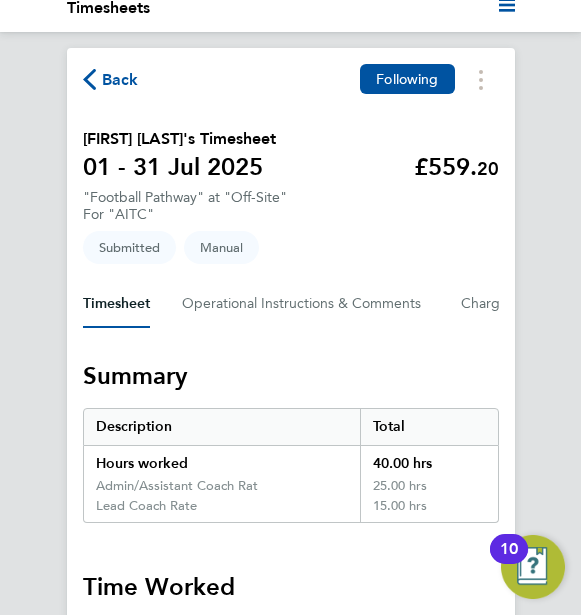scroll, scrollTop: 0, scrollLeft: 0, axis: both 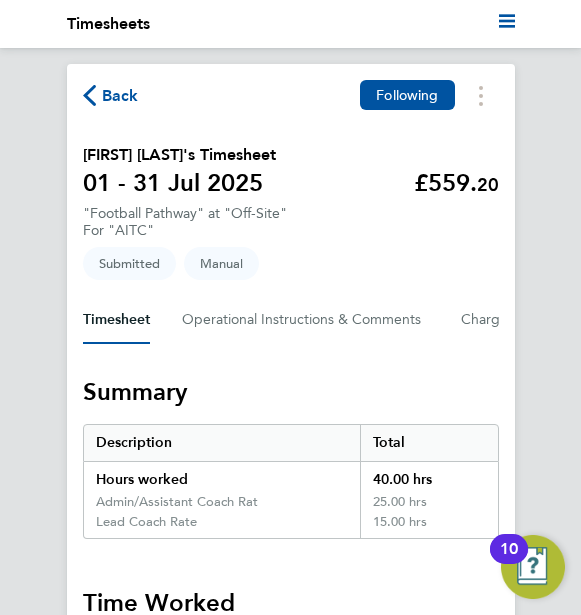 click 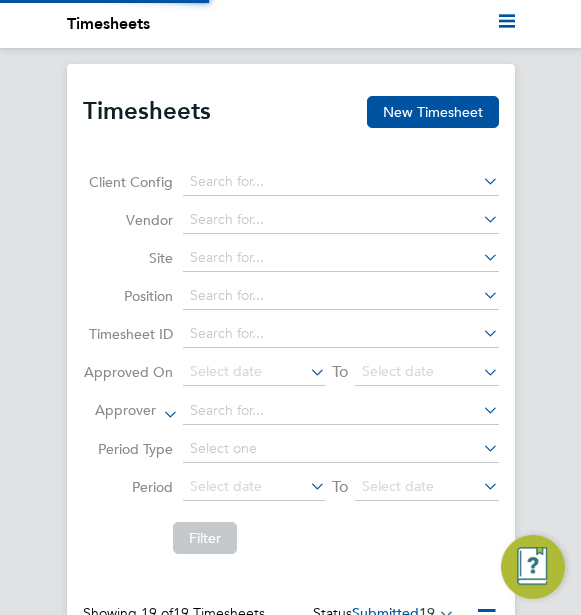 scroll, scrollTop: 10, scrollLeft: 10, axis: both 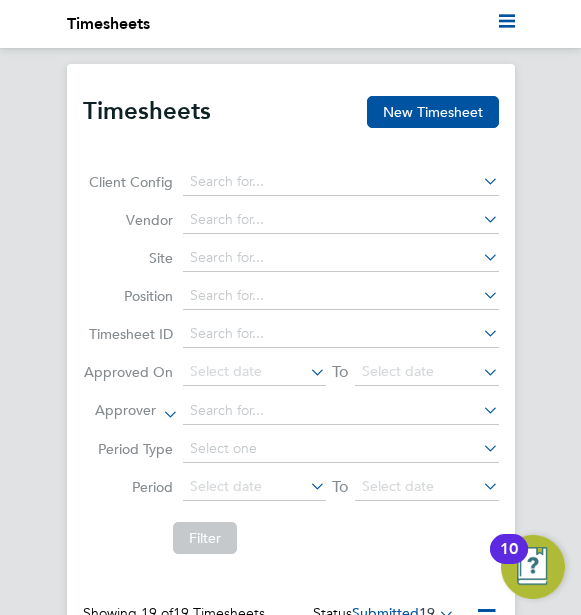 click on "Timesheet ID: [ID]
Timesheets New Timesheet Client Config   Vendor   Site   Position   Timesheet ID   Approved On
Select date
To
Select date
Approver     Period Type   Period
Select date
To
Select date
Filter Showing   19 of  19 Timesheets Status  Submitted  19  WORKER  / ROLE WORKER  / PERIOD PERIOD  / TYPE SITE  / VENDOR TOTAL   TOTAL  / STATUS STATUS APPROVER [FIRST] [LAST] Football Pathway   1 - 31 Jul 2025 1 - 31 Jul 2025 Manual Off-Site Albion In The Co… £18.90 Submitted Submitted [FIRST] [LAST] [FIRST] [LAST] Football Pathway   1 - 31 Jul 2025 1 - 31 Jul 2025 Manual Off-Site Albion In The Co… £667.80 Submitted Submitted [FIRST] [LAST] [FIRST] [LAST] Football Pathway   1 - 31 Jul 2025 1 - 31 Jul 2025 Manual Off-Site Albion In The Co… £742.40 Submitted Submitted [FIRST] [LAST] [FIRST] [LAST] Football Pathway   1 - 31 Jul 2025 1 - 31 Jul 2025 Manual Off-Site Albion In The Co… £124.44 Submitted Submitted [FIRST] [LAST] [FIRST] [LAST] Football Pathway   1 - 31 Jul 2025 Manual" 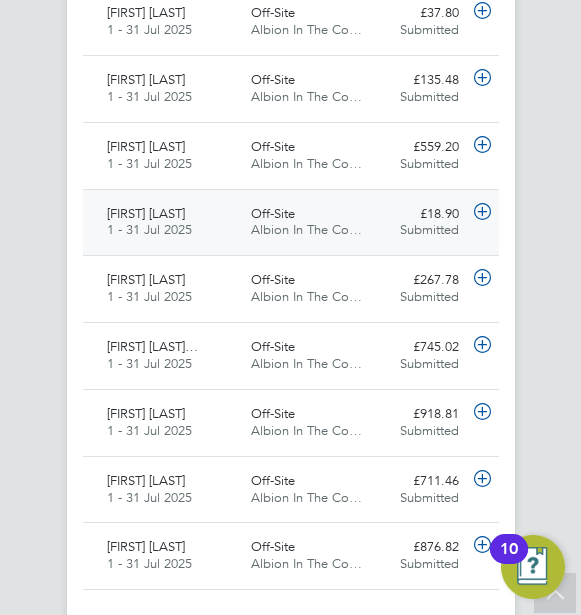 click on "[FIRST] [LAST]" 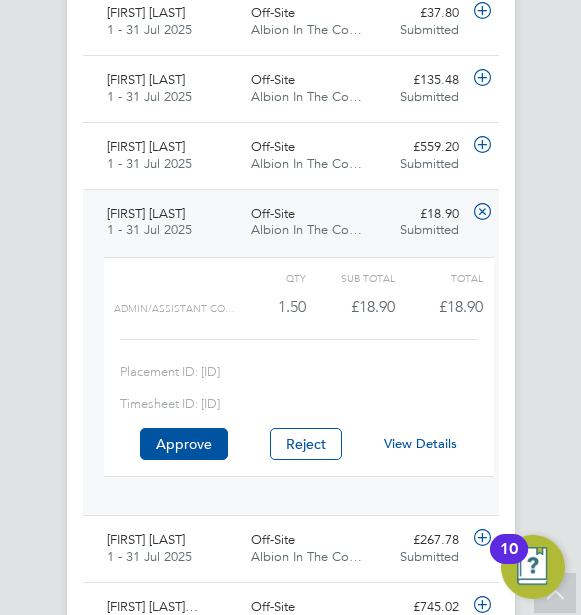 click on "View Details" 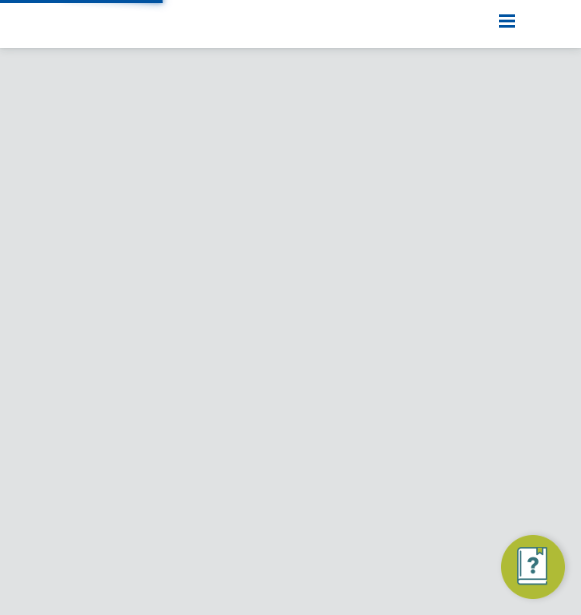 scroll, scrollTop: 0, scrollLeft: 0, axis: both 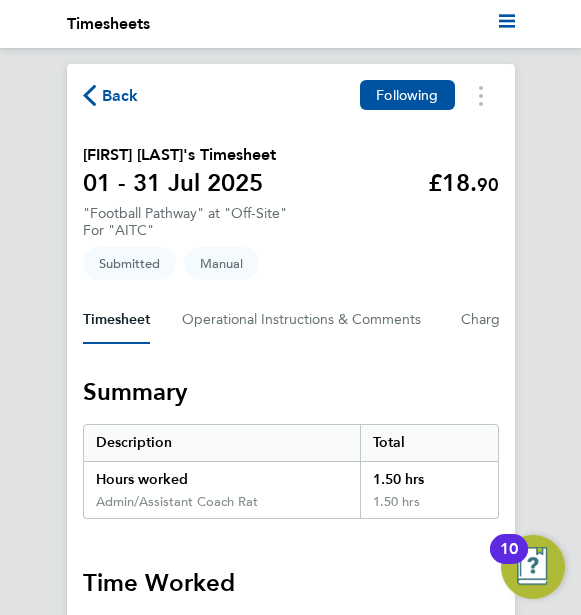 click on "Back  Following
Harry Gardner's Timesheet   01 - 31 Jul 2025   £18. 90  "Football Pathway" at "Off-Site"  For "AITC"  Submitted   Manual   Timesheet   Operational Instructions & Comments   Charge   Details   Activity Logs   Summary   Description   Total   Hours worked   1.50 hrs   Admin/Assistant Coach Rat   1.50 hrs   Time Worked   Tue 01 Jul   Add time for Tue 01 Jul   Add time for Tue 01 Jul
Wed 02 Jul   Add time for Wed 02 Jul   Add time for Wed 02 Jul
Thu 03 Jul   Add time for Thu 03 Jul   Add time for Thu 03 Jul
Fri 04 Jul   Add time for Fri 04 Jul   Add time for Fri 04 Jul
Sat 05 Jul   Add time for Sat 05 Jul   Add time for Sat 05 Jul
Sun 06 Jul   Add time for Sun 06 Jul   Add time for Sun 06 Jul
Mon 07 Jul   Add time for Mon 07 Jul   Add time for Mon 07 Jul
Tue 08 Jul   Add time for Tue 08 Jul   Add time for Tue 08 Jul
Wed 09 Jul   Add time for Wed 09 Jul   Add time for Wed 09 Jul
Thu 10 Jul   Add time for Thu 10 Jul" 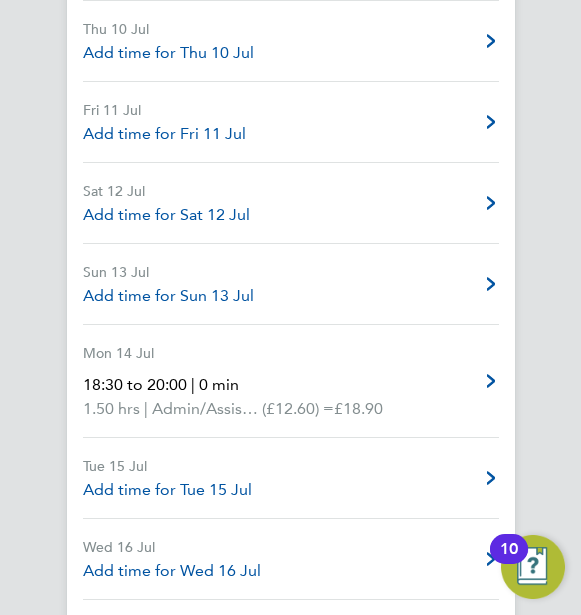 scroll, scrollTop: 1400, scrollLeft: 0, axis: vertical 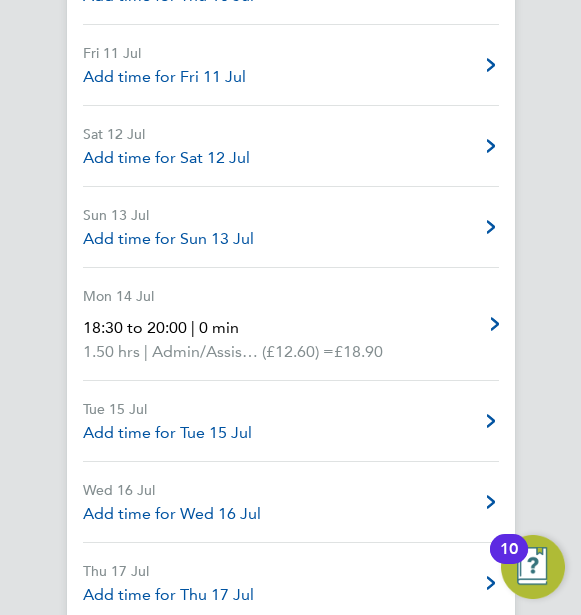 click 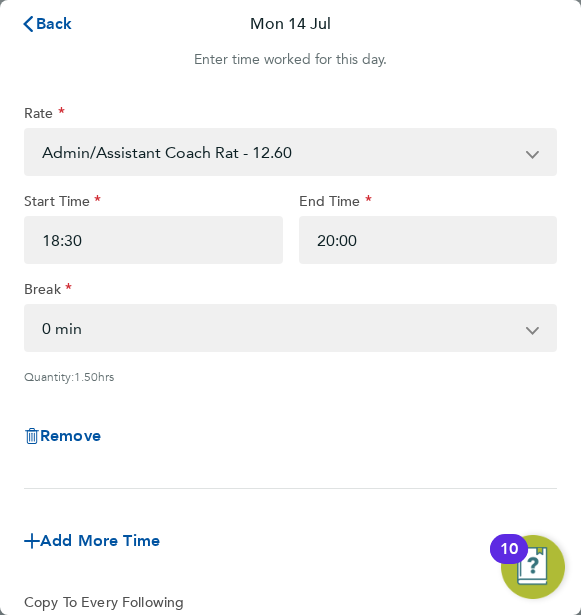 click on "Admin/Assistant Coach Rat - 12.60   Lead Coach Rate - 16.28" at bounding box center (278, 152) 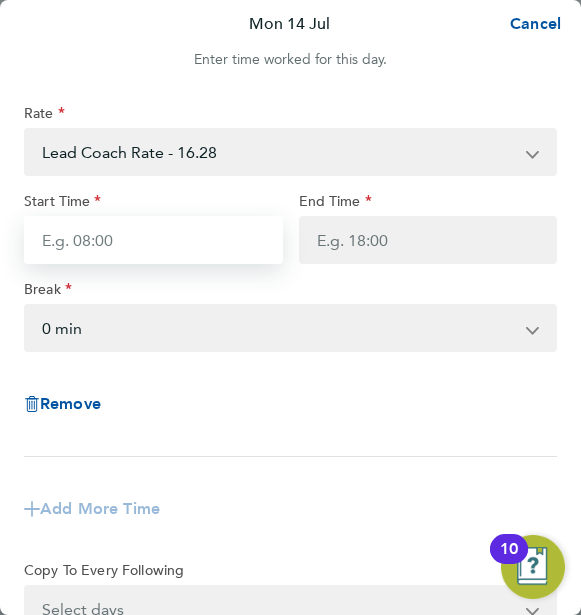 click on "Start Time" at bounding box center (153, 240) 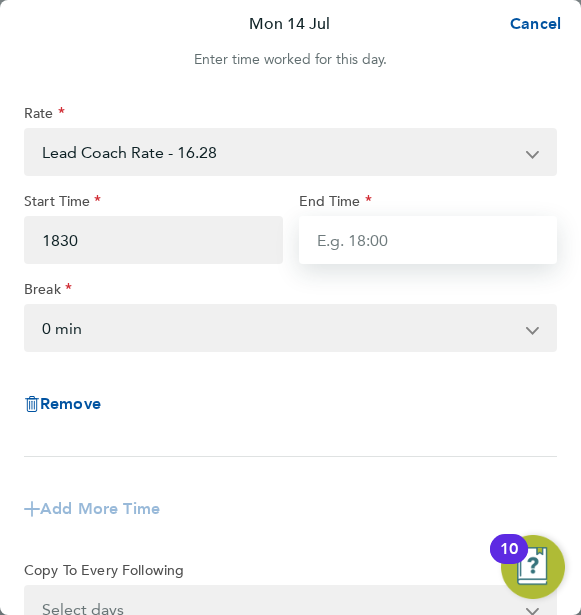 type on "18:30" 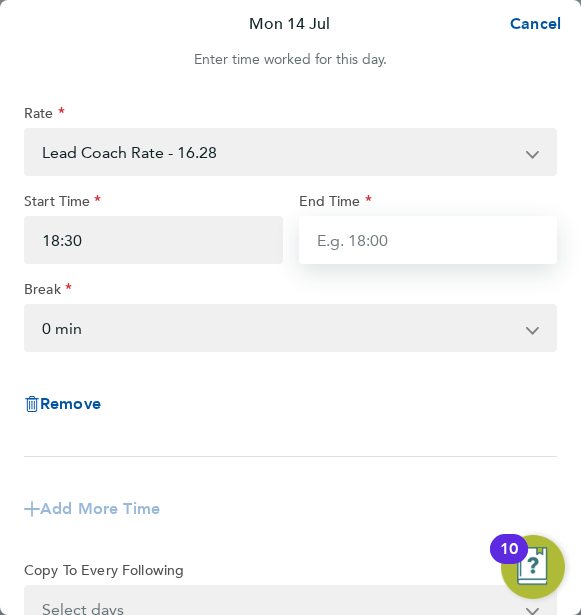 click on "End Time" at bounding box center [428, 240] 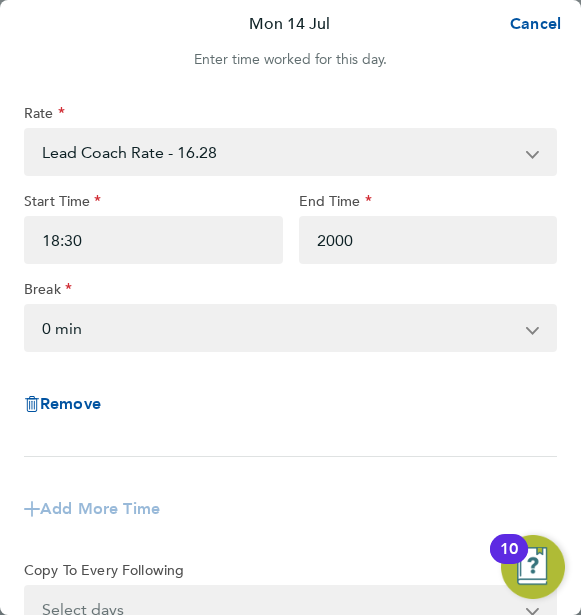 type on "20:00" 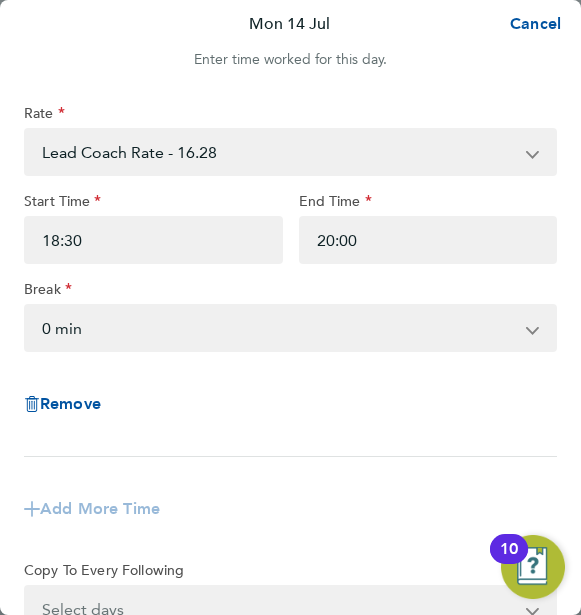 click on "Rate  Lead Coach Rate - 16.28   Admin/Assistant Coach Rat - 12.60
Start Time 18:30 End Time 20:00 Break  0 min   15 min   30 min   45 min   60 min   75 min   90 min
Remove" 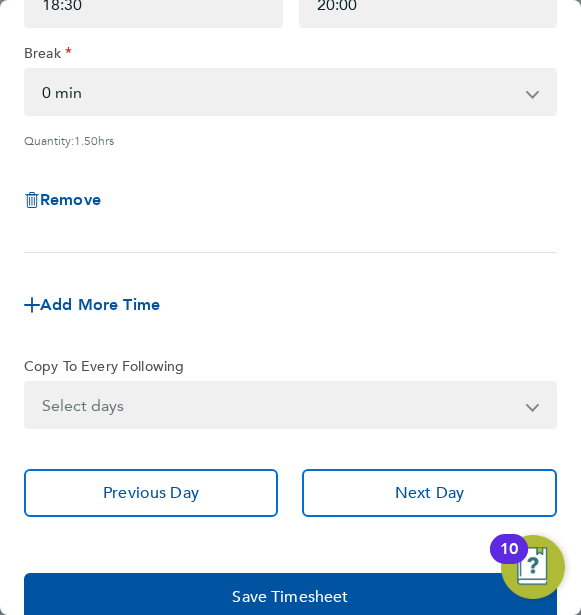 scroll, scrollTop: 335, scrollLeft: 0, axis: vertical 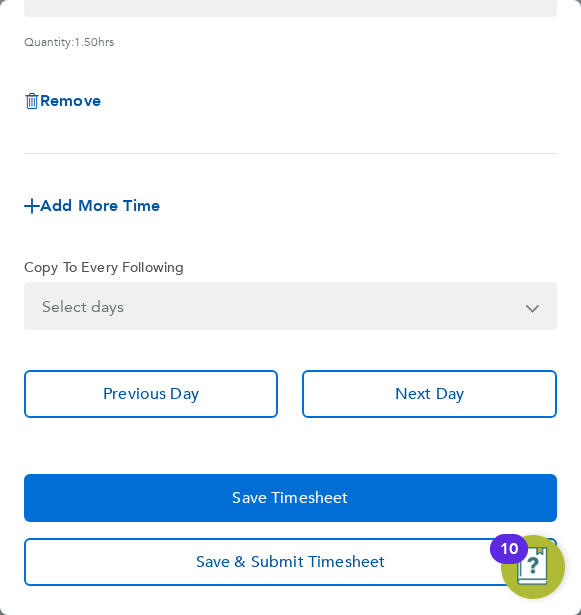 click on "Save Timesheet" 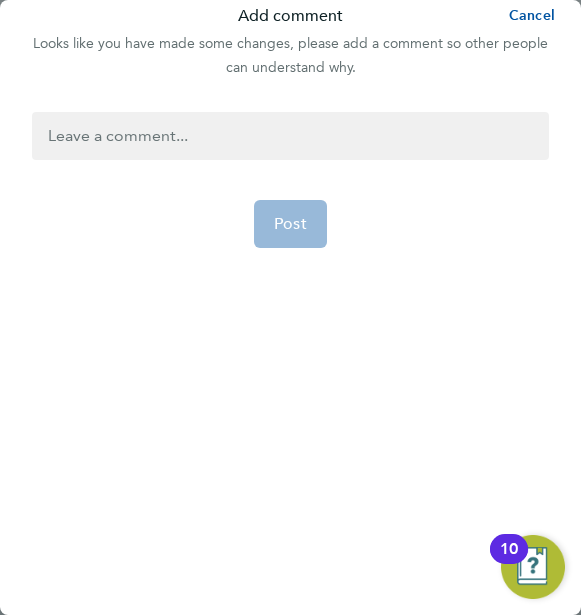 click at bounding box center (290, 136) 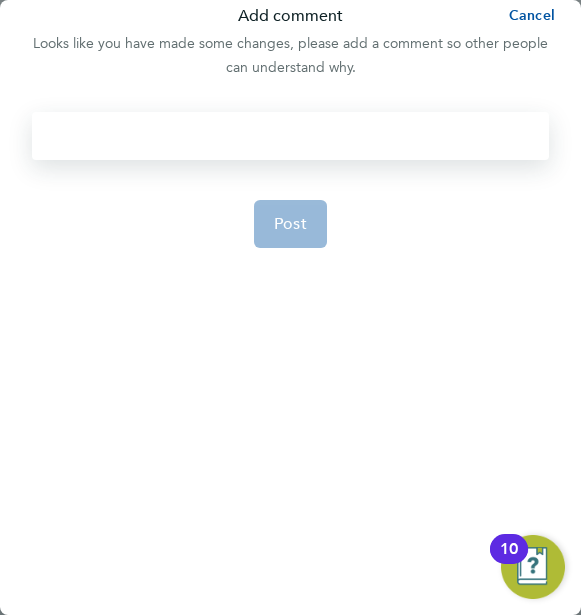 click at bounding box center (290, 136) 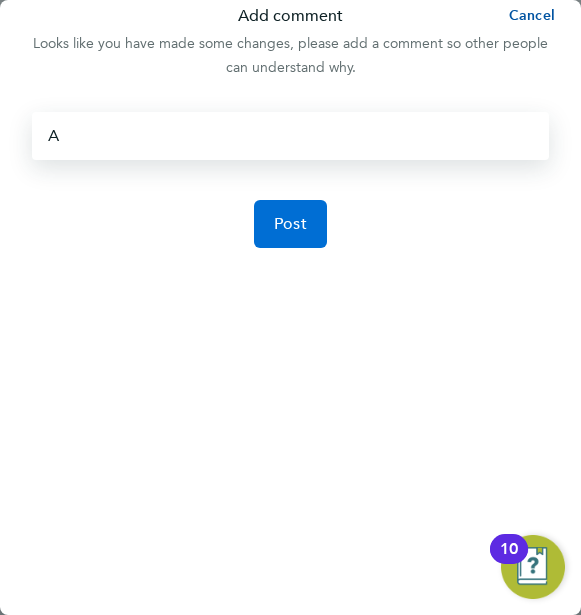 click on "Post" 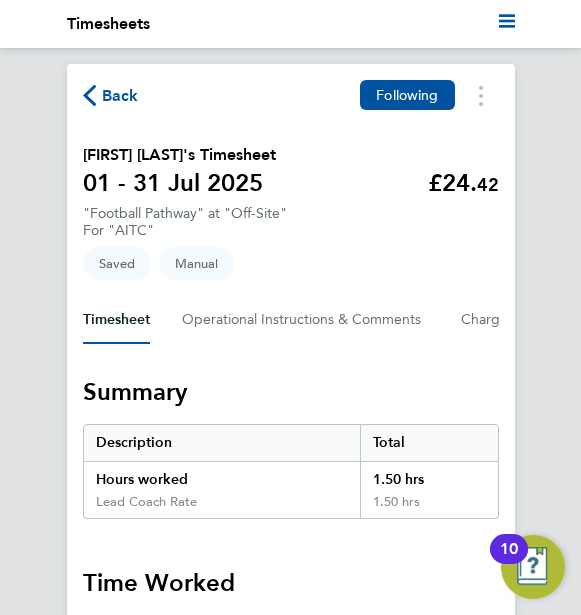 click on "Back  Following
Harry Gardner's Timesheet   01 - 31 Jul 2025   £24. 42  "Football Pathway" at "Off-Site"  For "AITC"  Saved   Manual   Timesheet   Operational Instructions & Comments   Charge   Details   Activity Logs   Summary   Description   Total   Hours worked   1.50 hrs   Lead Coach Rate   1.50 hrs   Time Worked   Tue 01 Jul   Add time for Tue 01 Jul   Add time for Tue 01 Jul
Wed 02 Jul   Add time for Wed 02 Jul   Add time for Wed 02 Jul
Thu 03 Jul   Add time for Thu 03 Jul   Add time for Thu 03 Jul
Fri 04 Jul   Add time for Fri 04 Jul   Add time for Fri 04 Jul
Sat 05 Jul   Add time for Sat 05 Jul   Add time for Sat 05 Jul
Sun 06 Jul   Add time for Sun 06 Jul   Add time for Sun 06 Jul
Mon 07 Jul   Add time for Mon 07 Jul   Add time for Mon 07 Jul
Tue 08 Jul   Add time for Tue 08 Jul   Add time for Tue 08 Jul
Wed 09 Jul   Add time for Wed 09 Jul   Add time for Wed 09 Jul
Thu 10 Jul   Add time for Thu 10 Jul   Add time for Thu 10 Jul" 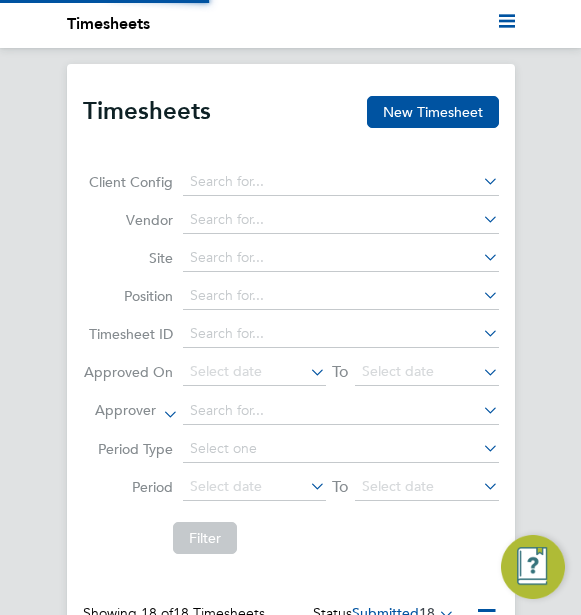 scroll, scrollTop: 10, scrollLeft: 10, axis: both 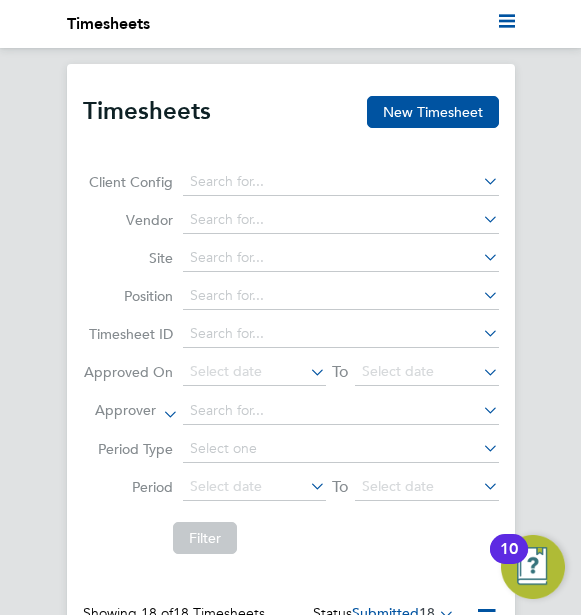 click on "Timesheets New Timesheet Client Config   Vendor   Site   Position   Timesheet ID   Approved On
Select date
To
Select date
Approver     Period Type   Period
Select date
To
Select date
Filter Showing   18 of  18 Timesheets Status  Submitted  18  WORKER  / ROLE WORKER  / PERIOD PERIOD  / TYPE SITE  / VENDOR TOTAL   TOTAL  / STATUS STATUS APPROVER Robert Monk Football Pathway   1 - 31 Jul 2025 1 - 31 Jul 2025 Manual Off-Site Albion In The C… £18.90 Submitted Submitted Matt Kelman Sam Wooff Football Pathway   1 - 31 Jul 2025 1 - 31 Jul 2025 Manual Off-Site Albion In The C… £667.80 Submitted Submitted Matt Kelman Scarlett Price Football Pathway   1 - 31 Jul 2025 1 - 31 Jul 2025 Manual Off-Site Albion In The C… £742.40 Submitted Submitted Matt Kelman Matvey Packham Football Pathway   1 - 31 Jul 2025 1 - 31 Jul 2025 Manual Off-Site Albion In The C… £124.44 Submitted Submitted Matt Kelman Joseph Bartholomew Football Pathway   1 - 31 Jul 2025 1 - 31 Jul 2025" 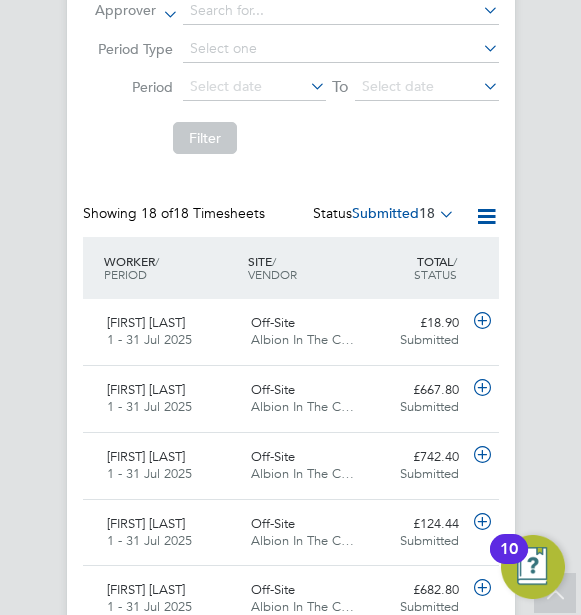 click on "18" 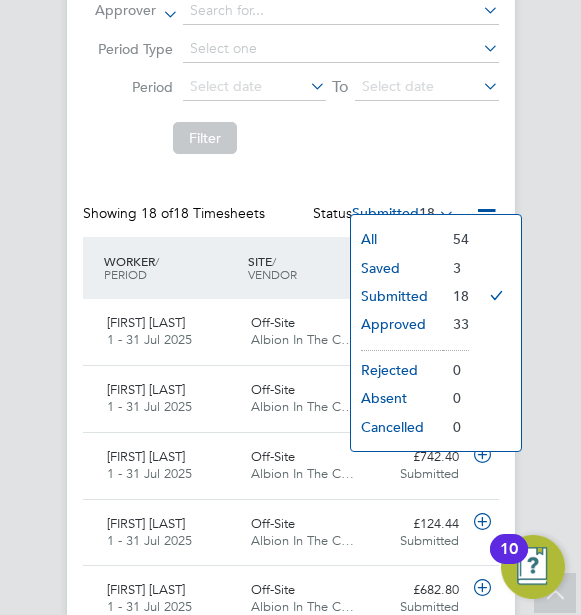 click on "Saved" 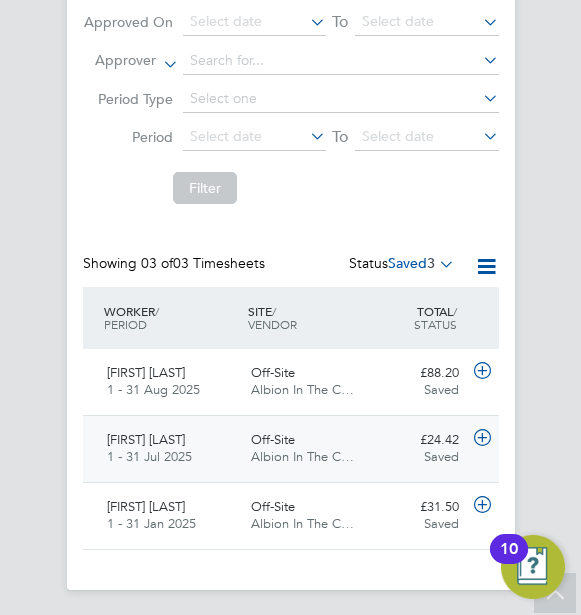 click on "Harry Gardner Football Pathway   1 - 31 Jul 2025" 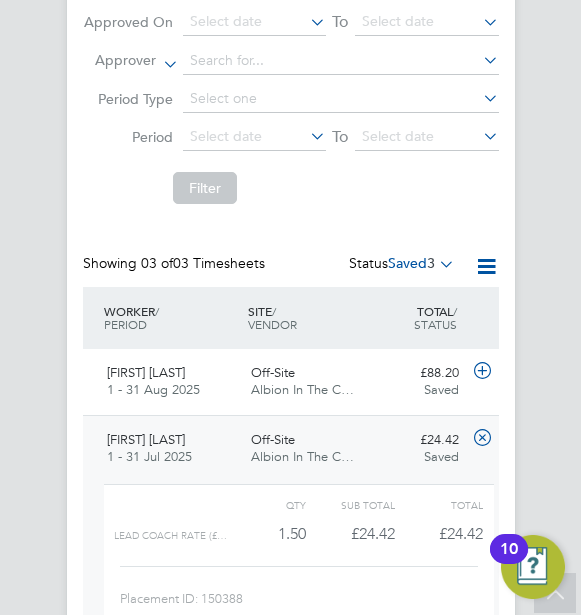 click on "Placement ID: 150388 Timesheet ID: TS1782660 Reject View Details" 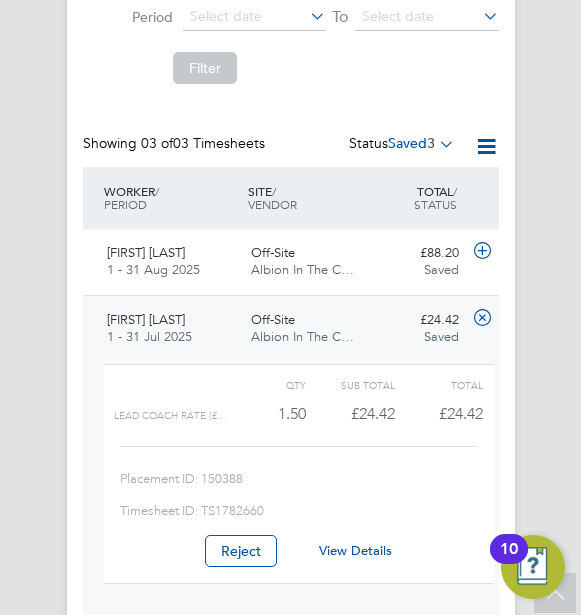 click on "View Details" 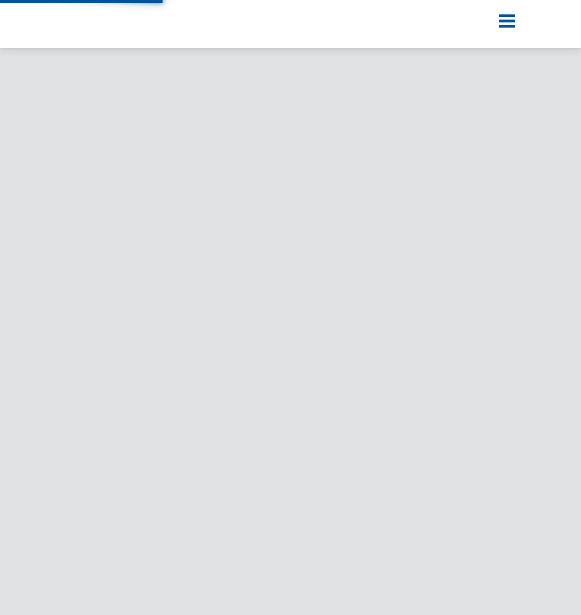 scroll, scrollTop: 0, scrollLeft: 0, axis: both 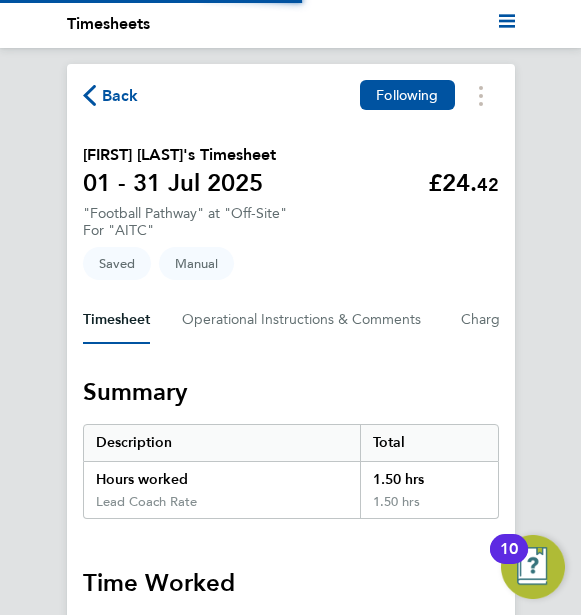 click on "Total" at bounding box center (429, 443) 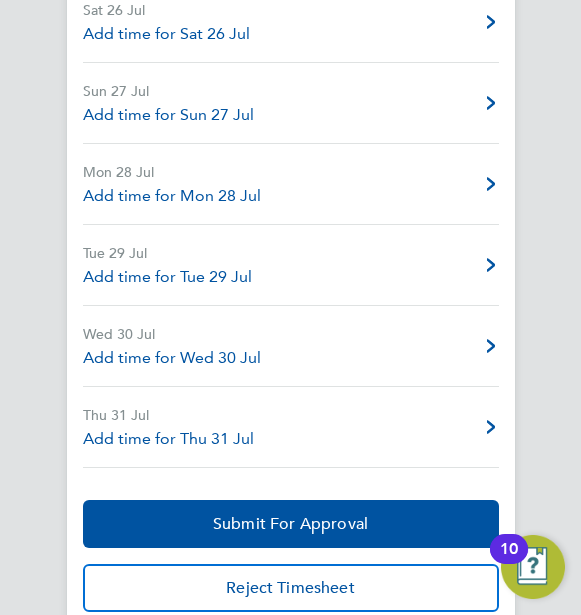 scroll, scrollTop: 2751, scrollLeft: 0, axis: vertical 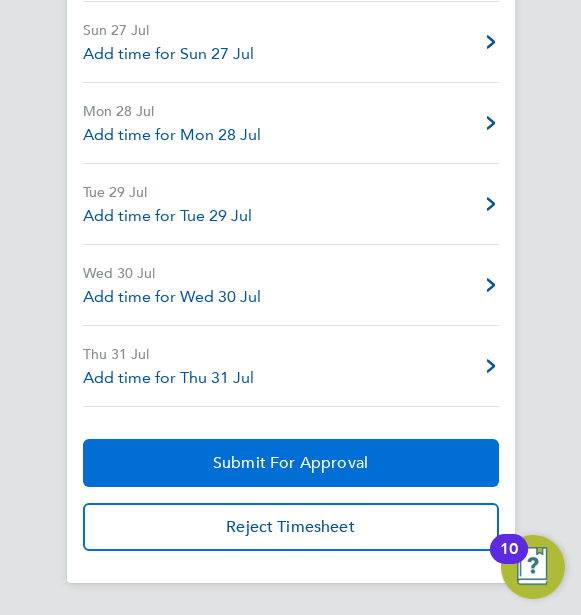 drag, startPoint x: 0, startPoint y: 0, endPoint x: 360, endPoint y: 457, distance: 581.7637 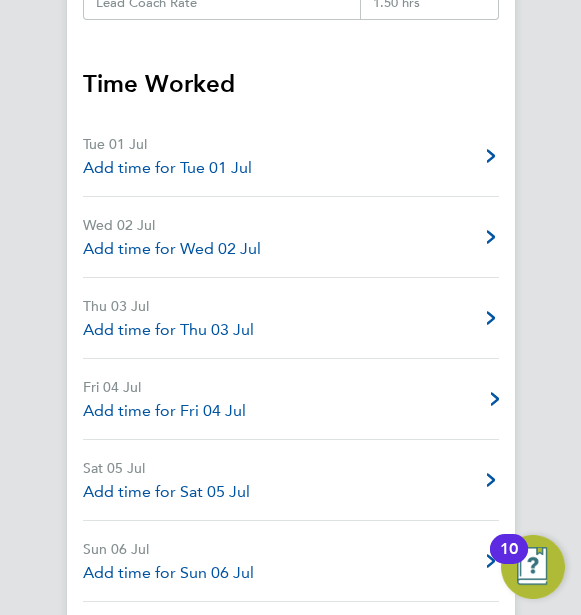 scroll, scrollTop: 351, scrollLeft: 0, axis: vertical 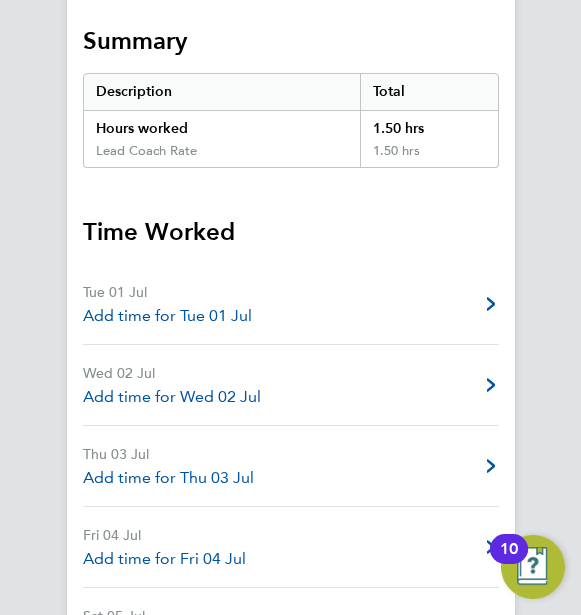 click on "Back  Following
[FIRST] [LAST]'s Timesheet   01 - 31 Jul 2025   £24. 42  "Football Pathway" at "Off-Site"  For "AITC"  Submitted   Manual   Timesheet   Operational Instructions & Comments   Charge   Details   Activity Logs   Summary   Description   Total   Hours worked   1.50 hrs   Lead Coach Rate   1.50 hrs   Time Worked   Tue 01 Jul   Add time for Tue 01 Jul   Add time for Tue 01 Jul
Wed 02 Jul   Add time for Wed 02 Jul   Add time for Wed 02 Jul
Thu 03 Jul   Add time for Thu 03 Jul   Add time for Thu 03 Jul
Fri 04 Jul   Add time for Fri 04 Jul   Add time for Fri 04 Jul
Sat 05 Jul   Add time for Sat 05 Jul   Add time for Sat 05 Jul
Sun 06 Jul   Add time for Sun 06 Jul   Add time for Sun 06 Jul
Mon 07 Jul   Add time for Mon 07 Jul   Add time for Mon 07 Jul
Tue 08 Jul   Add time for Tue 08 Jul   Add time for Tue 08 Jul
Wed 09 Jul   Add time for Wed 09 Jul   Add time for Wed 09 Jul
Thu 10 Jul   Add time for Thu 10 Jul
Fri 11 Jul" 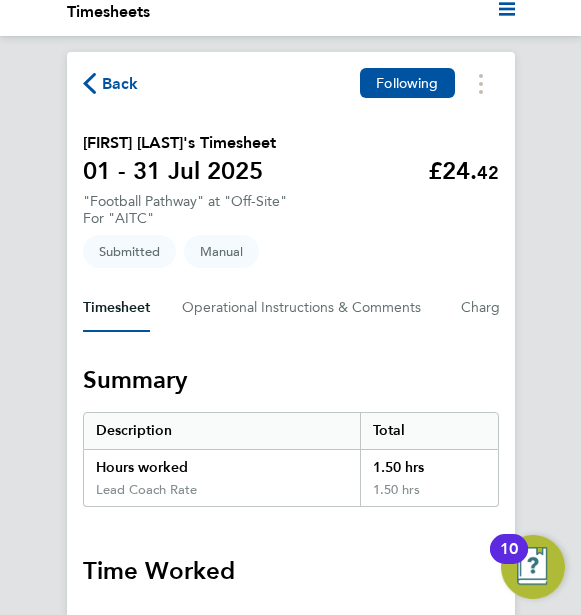 scroll, scrollTop: 0, scrollLeft: 0, axis: both 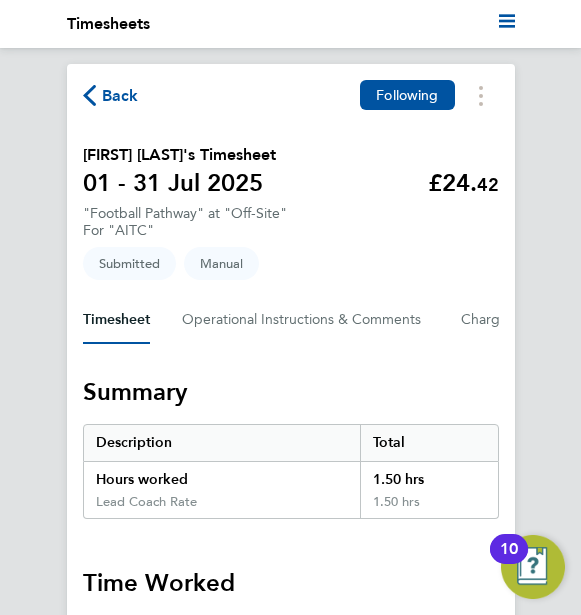 click 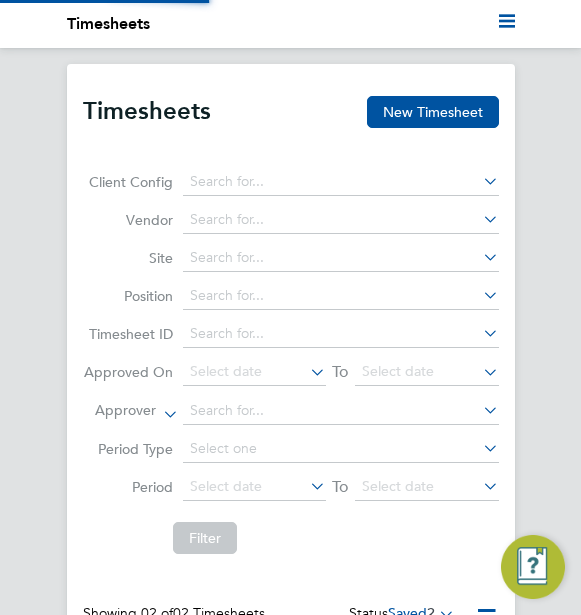 scroll, scrollTop: 10, scrollLeft: 10, axis: both 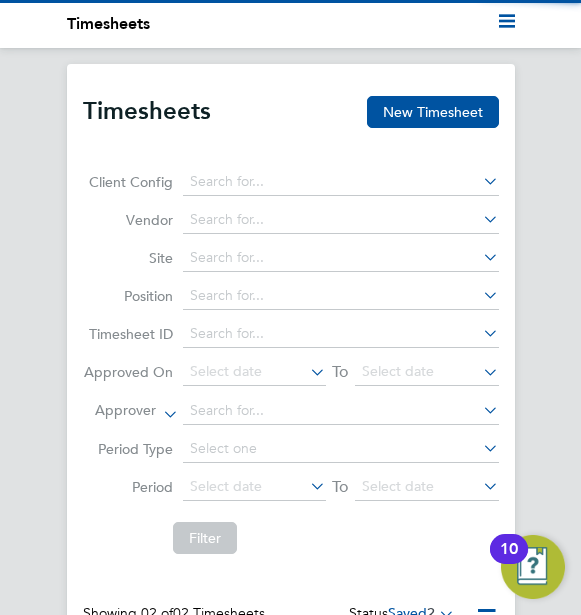 click on "Timesheets New Timesheet Client Config   Vendor   Site   Position   Timesheet ID   Approved On
Select date
To
Select date
Approver     Period Type   Period
Select date
To
Select date
Filter Showing   02 of  02 Timesheets Status  Saved  2  WORKER  / ROLE WORKER  / PERIOD PERIOD  / TYPE SITE  / VENDOR TOTAL   TOTAL  / STATUS STATUS APPROVER [FIRST] [LAST] Football Pathway   1 - 31 Aug 2025 1 - 31 Aug 2025 Manual Off-Site Albion In The C… £88.20 Saved Saved [FIRST] [LAST] [FIRST] [LAST] Football Pathway   1 - 31 Jan 2025 1 - 31 Jan 2025 Manual Off-Site Albion In The C… £31.50 Saved Saved [FIRST] [LAST] Show   more M T W T F S S M T W T F S S M T W T F S S M T W T F S S Export Timesheets Download Timesheets Report Download Missing Timesheets Report Bulk Approve Timesheets All Saved Submitted Approved Rejected Absent Cancelled 54 2 19 33 0 0 0" 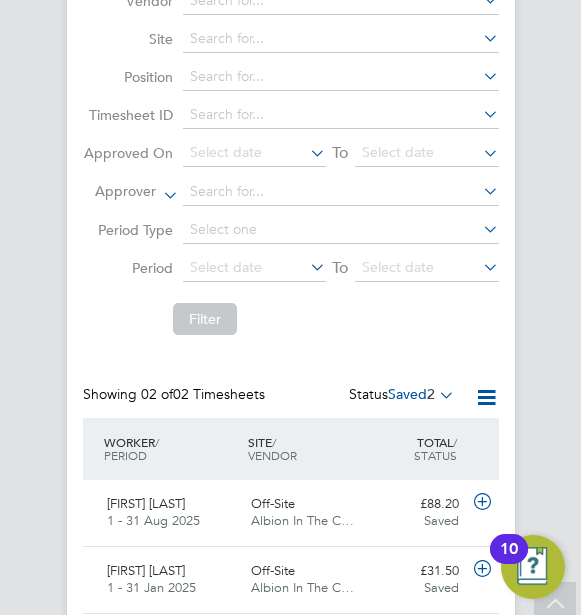 scroll, scrollTop: 283, scrollLeft: 0, axis: vertical 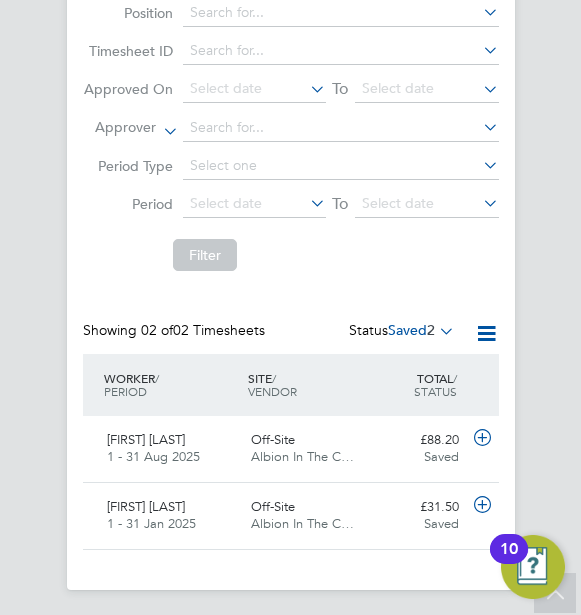 click 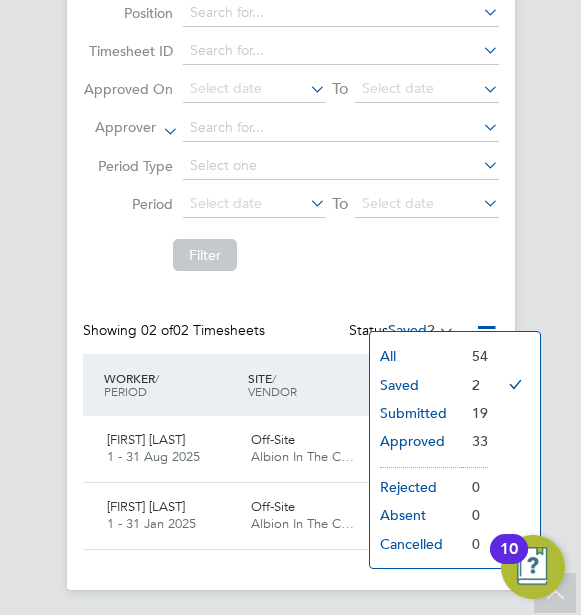 click on "Submitted" 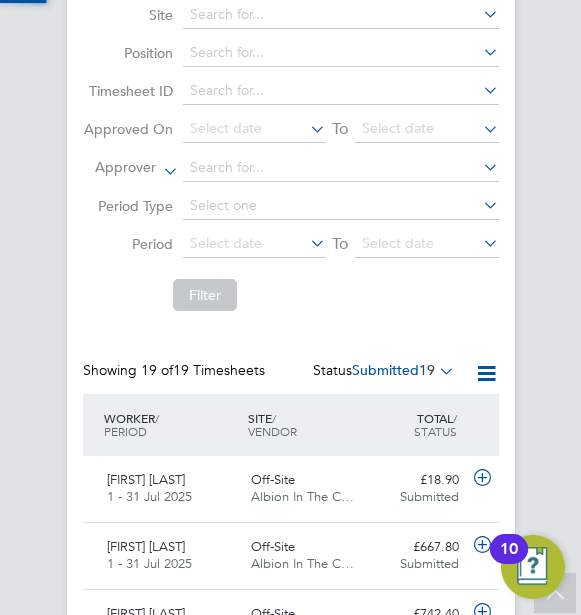 scroll, scrollTop: 283, scrollLeft: 0, axis: vertical 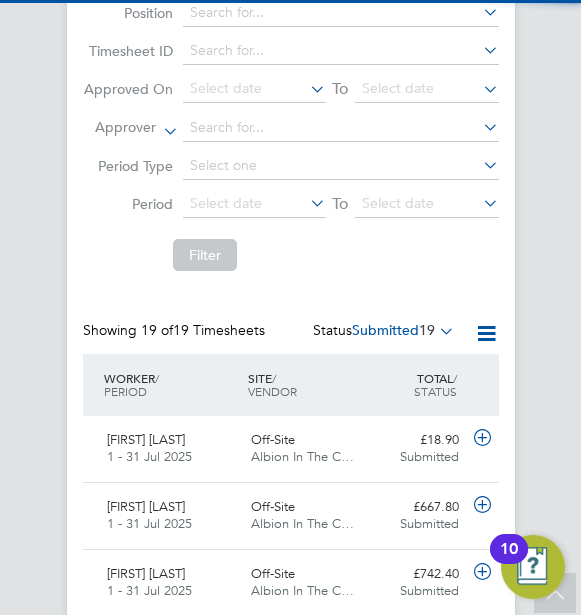 click on "Timesheets New Timesheet Client Config   Vendor   Site   Position   Timesheet ID   Approved On
Select date
To
Select date
Approver     Period Type   Period
Select date
To
Select date
Filter Showing   19 of  19 Timesheets Status  Submitted  19  WORKER  / ROLE WORKER  / PERIOD PERIOD  / TYPE SITE  / VENDOR TOTAL   TOTAL  / STATUS STATUS APPROVER [FIRST] [LAST] Football Pathway   1 - 31 Jul 2025 1 - 31 Jul 2025 Manual Off-Site Albion In The C… £18.90 Submitted Submitted [FIRST] [LAST] [FIRST] [LAST] Football Pathway   1 - 31 Jul 2025 1 - 31 Jul 2025 Manual Off-Site Albion In The C… £667.80 Submitted Submitted [FIRST] [LAST] [FIRST] [LAST] Football Pathway   1 - 31 Jul 2025 1 - 31 Jul 2025 Manual Off-Site Albion In The C… £742.40 Submitted Submitted [FIRST] [LAST] [FIRST] [LAST] Football Pathway   1 - 31 Jul 2025 1 - 31 Jul 2025 Manual Off-Site Albion In The C… £124.44 Submitted Submitted [FIRST] [LAST] [FIRST] [LAST] Football Pathway   1 - 31 Jul 2025 1 - 31 Jul 2025" 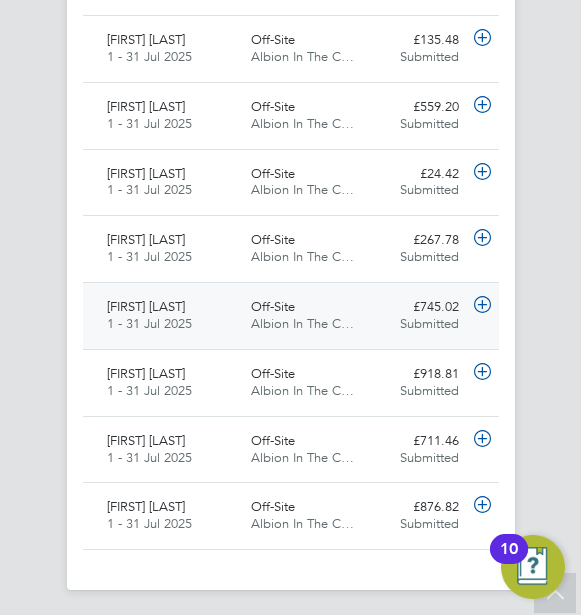 click on "1 - 31 Jul 2025" 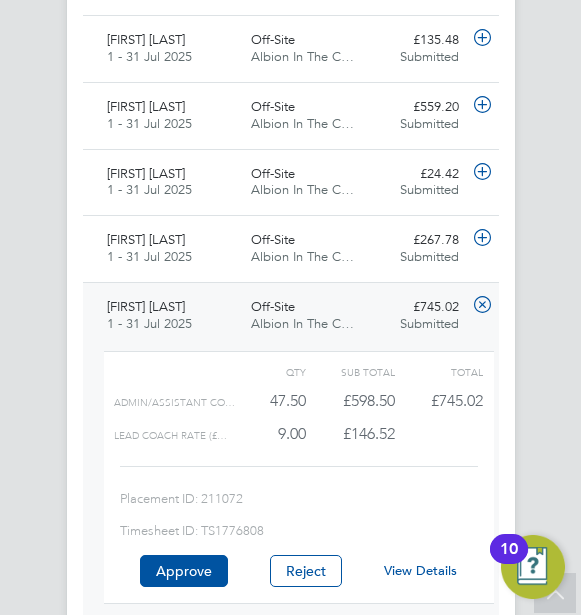 click on "View Details" 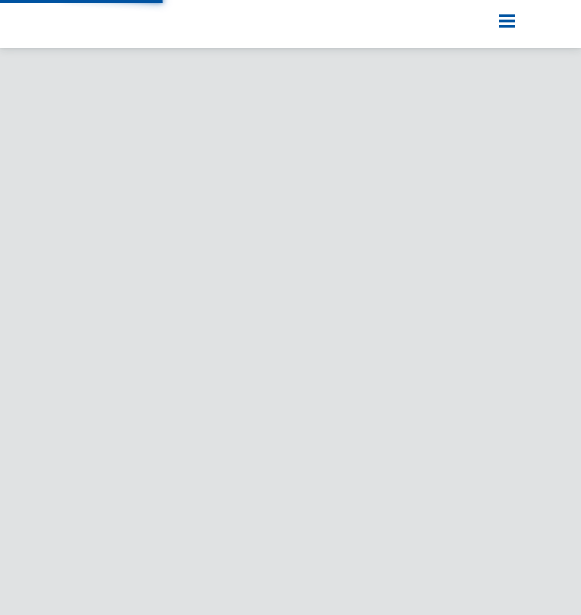 scroll, scrollTop: 0, scrollLeft: 0, axis: both 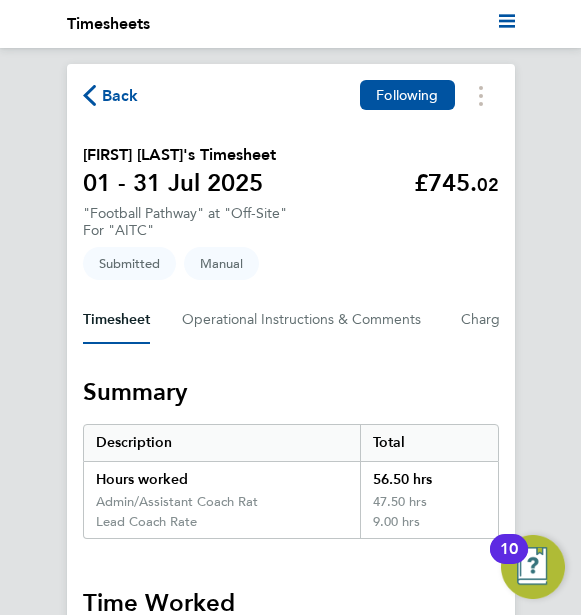 click on "Back  Following
[FIRST] [LAST]'s Timesheet   01 - 31 Jul 2025   [CURRENCY]  "Football Pathway" at "Off-Site"  For "AITC"  Submitted   Manual   Timesheet   Operational Instructions & Comments   Charge   Details   Activity Logs   Summary   Description   Total   Hours worked   56.50 hrs   Admin/Assistant Coach Rat   47.50 hrs   Lead Coach Rate   9.00 hrs   Time Worked   Tue 01 Jul   Add time for Tue 01 Jul   Add time for Tue 01 Jul
Wed 02 Jul   Add time for Wed 02 Jul   Add time for Wed 02 Jul
Thu 03 Jul   Add time for Thu 03 Jul   Add time for Thu 03 Jul
Fri 04 Jul   Add time for Fri 04 Jul   Add time for Fri 04 Jul
Sat 05 Jul   Add time for Sat 05 Jul   Add time for Sat 05 Jul
Sun 06 Jul   Add time for Sun 06 Jul   Add time for Sun 06 Jul
Mon 07 Jul   Add time for Mon 07 Jul   Add time for Mon 07 Jul
Tue 08 Jul   15:00 to 16:30   |   0 min   1.50 hrs   |   Admin/Assistant Coach Rat   (£12.60) =   £18.90   Edit
Wed 09 Jul   15:00 to 16:30" 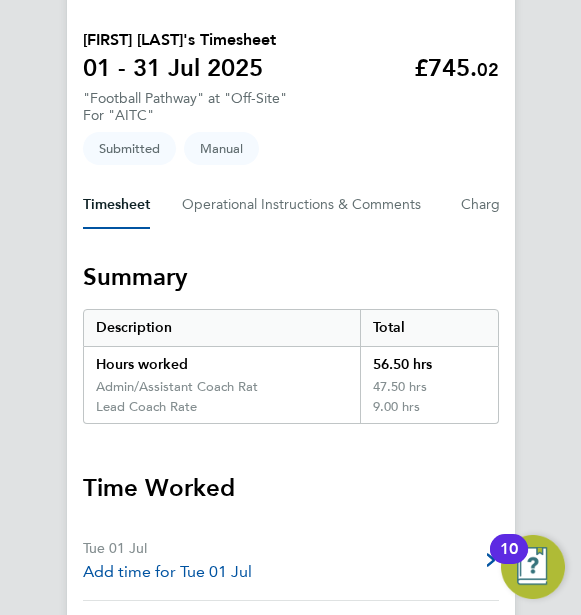scroll, scrollTop: 120, scrollLeft: 0, axis: vertical 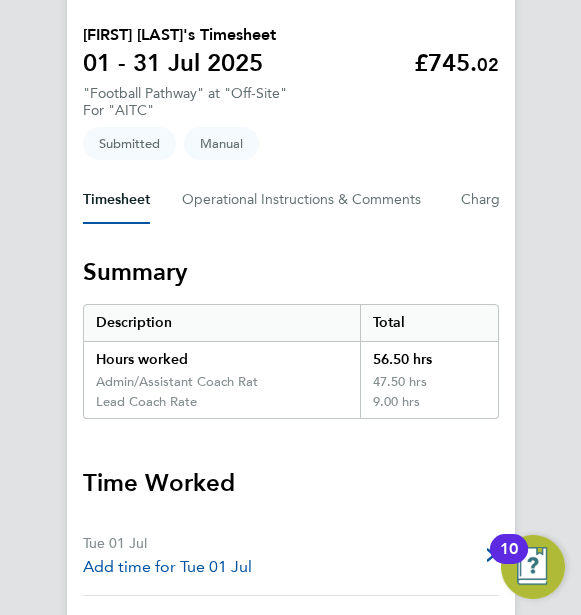 click on "Back  Following
[FIRST] [LAST]'s Timesheet   01 - 31 Jul 2025   [CURRENCY]  "Football Pathway" at "Off-Site"  For "AITC"  Submitted   Manual   Timesheet   Operational Instructions & Comments   Charge   Details   Activity Logs   Summary   Description   Total   Hours worked   56.50 hrs   Admin/Assistant Coach Rat   47.50 hrs   Lead Coach Rate   9.00 hrs   Time Worked   Tue 01 Jul   Add time for Tue 01 Jul   Add time for Tue 01 Jul
Wed 02 Jul   Add time for Wed 02 Jul   Add time for Wed 02 Jul
Thu 03 Jul   Add time for Thu 03 Jul   Add time for Thu 03 Jul
Fri 04 Jul   Add time for Fri 04 Jul   Add time for Fri 04 Jul
Sat 05 Jul   Add time for Sat 05 Jul   Add time for Sat 05 Jul
Sun 06 Jul   Add time for Sun 06 Jul   Add time for Sun 06 Jul
Mon 07 Jul   Add time for Mon 07 Jul   Add time for Mon 07 Jul
Tue 08 Jul   15:00 to 16:30   |   0 min   1.50 hrs   |   Admin/Assistant Coach Rat   (£12.60) =   £18.90   Edit
Wed 09 Jul   15:00 to 16:30" 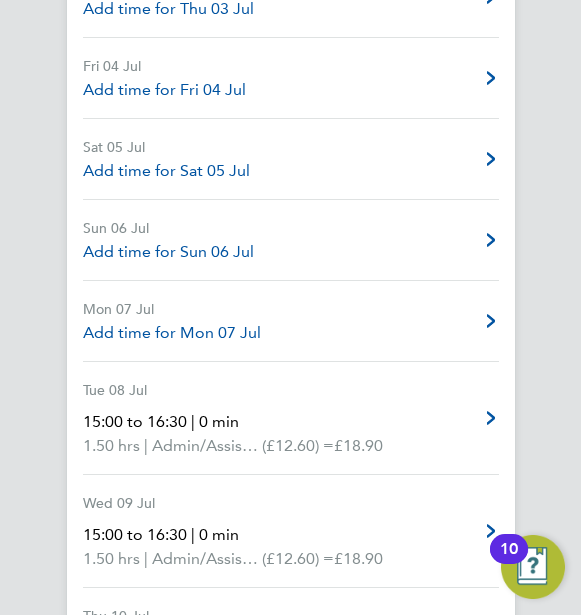 scroll, scrollTop: 880, scrollLeft: 0, axis: vertical 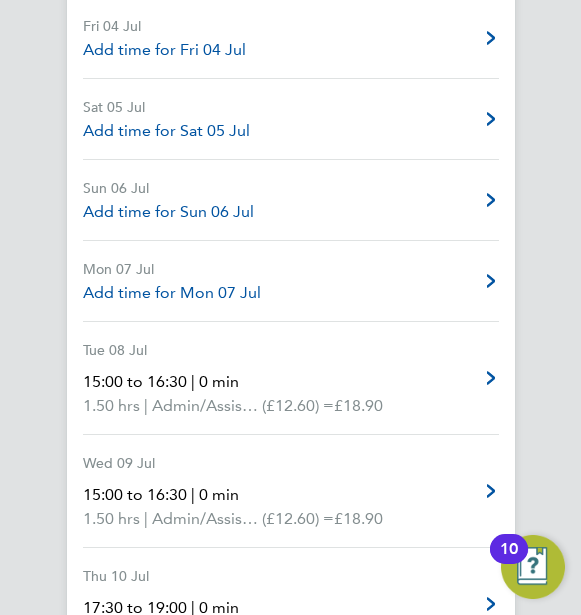 click on "Back  Following
[FIRST] [LAST]'s Timesheet   01 - 31 Jul 2025   [CURRENCY]  "Football Pathway" at "Off-Site"  For "AITC"  Submitted   Manual   Timesheet   Operational Instructions & Comments   Charge   Details   Activity Logs   Summary   Description   Total   Hours worked   56.50 hrs   Admin/Assistant Coach Rat   47.50 hrs   Lead Coach Rate   9.00 hrs   Time Worked   Tue 01 Jul   Add time for Tue 01 Jul   Add time for Tue 01 Jul
Wed 02 Jul   Add time for Wed 02 Jul   Add time for Wed 02 Jul
Thu 03 Jul   Add time for Thu 03 Jul   Add time for Thu 03 Jul
Fri 04 Jul   Add time for Fri 04 Jul   Add time for Fri 04 Jul
Sat 05 Jul   Add time for Sat 05 Jul   Add time for Sat 05 Jul
Sun 06 Jul   Add time for Sun 06 Jul   Add time for Sun 06 Jul
Mon 07 Jul   Add time for Mon 07 Jul   Add time for Mon 07 Jul
Tue 08 Jul   15:00 to 16:30   |   0 min   1.50 hrs   |   Admin/Assistant Coach Rat   (£12.60) =   £18.90   Edit
Wed 09 Jul   15:00 to 16:30" 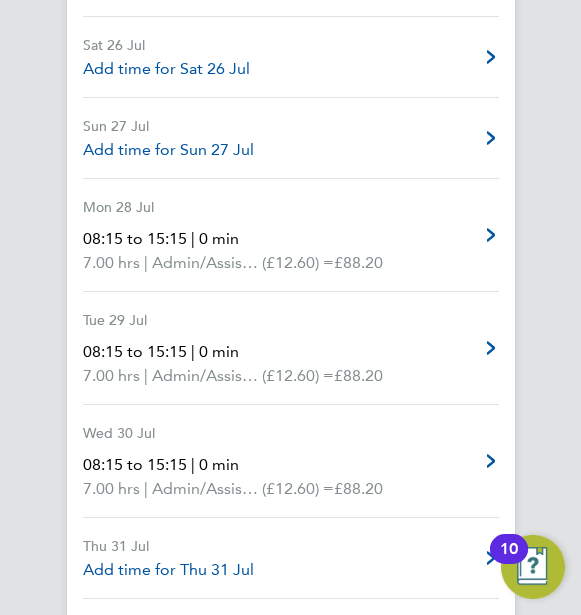 scroll, scrollTop: 3280, scrollLeft: 0, axis: vertical 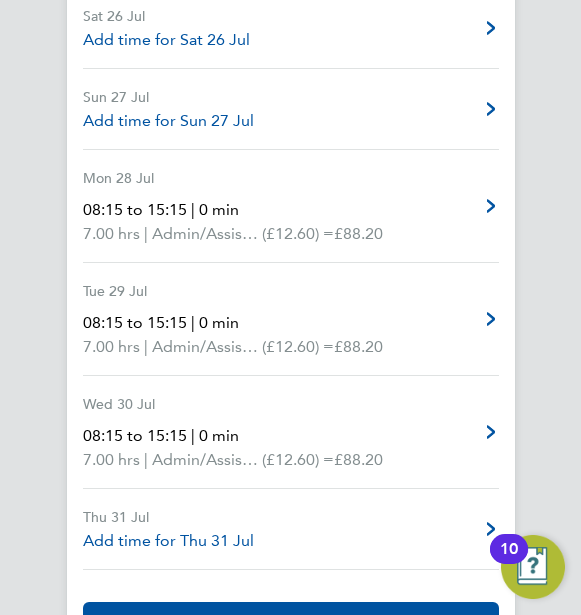 click on "Back  Following
[FIRST] [LAST]'s Timesheet   01 - 31 Jul 2025   [CURRENCY]  "Football Pathway" at "Off-Site"  For "AITC"  Submitted   Manual   Timesheet   Operational Instructions & Comments   Charge   Details   Activity Logs   Summary   Description   Total   Hours worked   56.50 hrs   Admin/Assistant Coach Rat   47.50 hrs   Lead Coach Rate   9.00 hrs   Time Worked   Tue 01 Jul   Add time for Tue 01 Jul   Add time for Tue 01 Jul
Wed 02 Jul   Add time for Wed 02 Jul   Add time for Wed 02 Jul
Thu 03 Jul   Add time for Thu 03 Jul   Add time for Thu 03 Jul
Fri 04 Jul   Add time for Fri 04 Jul   Add time for Fri 04 Jul
Sat 05 Jul   Add time for Sat 05 Jul   Add time for Sat 05 Jul
Sun 06 Jul   Add time for Sun 06 Jul   Add time for Sun 06 Jul
Mon 07 Jul   Add time for Mon 07 Jul   Add time for Mon 07 Jul
Tue 08 Jul   15:00 to 16:30   |   0 min   1.50 hrs   |   Admin/Assistant Coach Rat   (£12.60) =   £18.90   Edit
Wed 09 Jul   15:00 to 16:30" 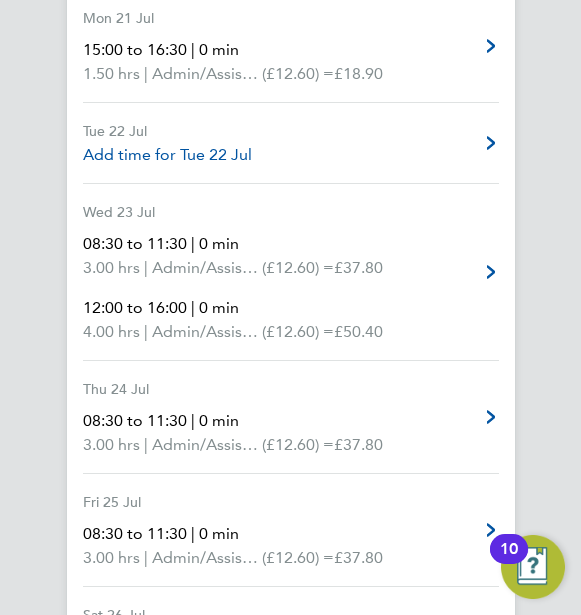 scroll, scrollTop: 2680, scrollLeft: 0, axis: vertical 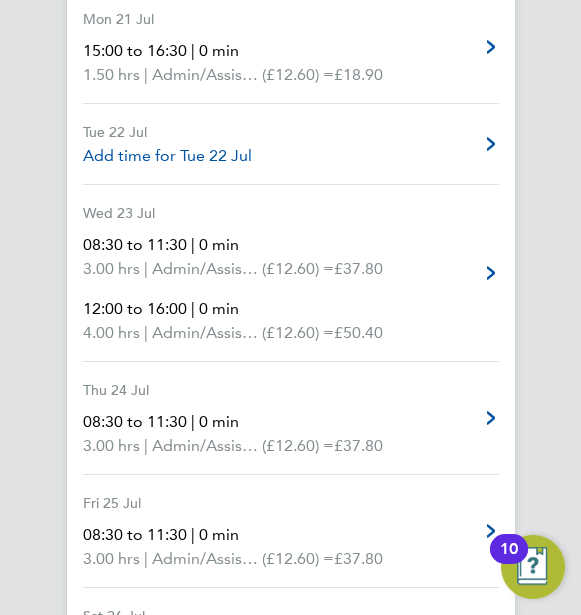 click on "Back  Following
[FIRST] [LAST]'s Timesheet   01 - 31 Jul 2025   [CURRENCY]  "Football Pathway" at "Off-Site"  For "AITC"  Submitted   Manual   Timesheet   Operational Instructions & Comments   Charge   Details   Activity Logs   Summary   Description   Total   Hours worked   56.50 hrs   Admin/Assistant Coach Rat   47.50 hrs   Lead Coach Rate   9.00 hrs   Time Worked   Tue 01 Jul   Add time for Tue 01 Jul   Add time for Tue 01 Jul
Wed 02 Jul   Add time for Wed 02 Jul   Add time for Wed 02 Jul
Thu 03 Jul   Add time for Thu 03 Jul   Add time for Thu 03 Jul
Fri 04 Jul   Add time for Fri 04 Jul   Add time for Fri 04 Jul
Sat 05 Jul   Add time for Sat 05 Jul   Add time for Sat 05 Jul
Sun 06 Jul   Add time for Sun 06 Jul   Add time for Sun 06 Jul
Mon 07 Jul   Add time for Mon 07 Jul   Add time for Mon 07 Jul
Tue 08 Jul   15:00 to 16:30   |   0 min   1.50 hrs   |   Admin/Assistant Coach Rat   (£12.60) =   £18.90   Edit
Wed 09 Jul   15:00 to 16:30" 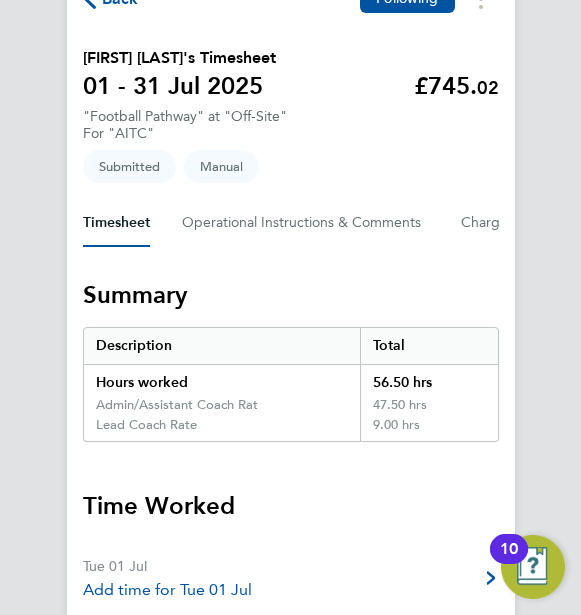 scroll, scrollTop: 0, scrollLeft: 0, axis: both 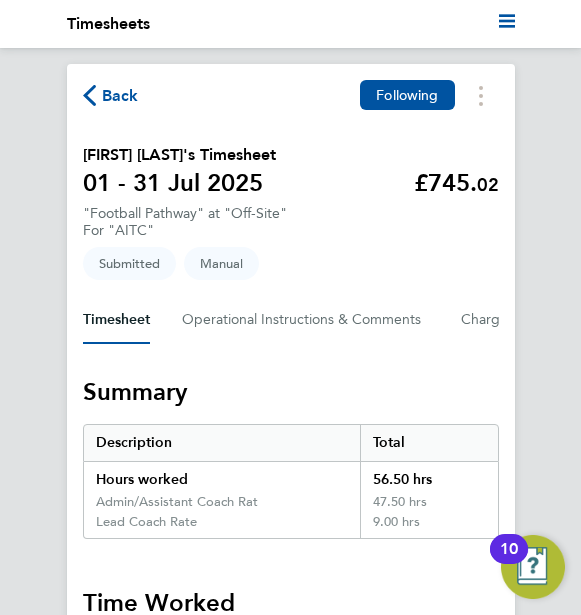 click 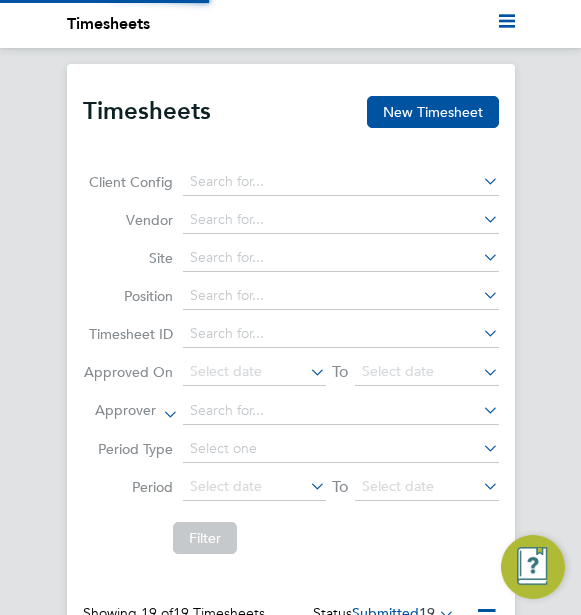 click on "Timesheets New Timesheet Client Config   Vendor   Site   Position   Timesheet ID   Approved On
Select date
To
Select date
Approver     Period Type   Period
Select date
To
Select date
Filter Showing   19 of  19 Timesheets Status  Submitted  19  WORKER  / ROLE WORKER  / PERIOD PERIOD  / TYPE SITE  / VENDOR TOTAL   TOTAL  / STATUS STATUS APPROVER [FIRST] [LAST] Football Pathway   1 - 31 Jul 2025 1 - 31 Jul 2025 Manual Off-Site Albion In The C… £18.90 Submitted Submitted [FIRST] [LAST] [FIRST] [LAST] Football Pathway   1 - 31 Jul 2025 1 - 31 Jul 2025 Manual Off-Site Albion In The C… £667.80 Submitted Submitted [FIRST] [LAST] [FIRST] [LAST] Football Pathway   1 - 31 Jul 2025 1 - 31 Jul 2025 Manual Off-Site Albion In The C… £742.40 Submitted Submitted [FIRST] [LAST] [FIRST] [LAST] Football Pathway   1 - 31 Jul 2025 1 - 31 Jul 2025 Manual Off-Site Albion In The C… £124.44 Submitted Submitted [FIRST] [LAST] [FIRST] [LAST] Football Pathway   1 - 31 Jul 2025 1 - 31 Jul 2025" 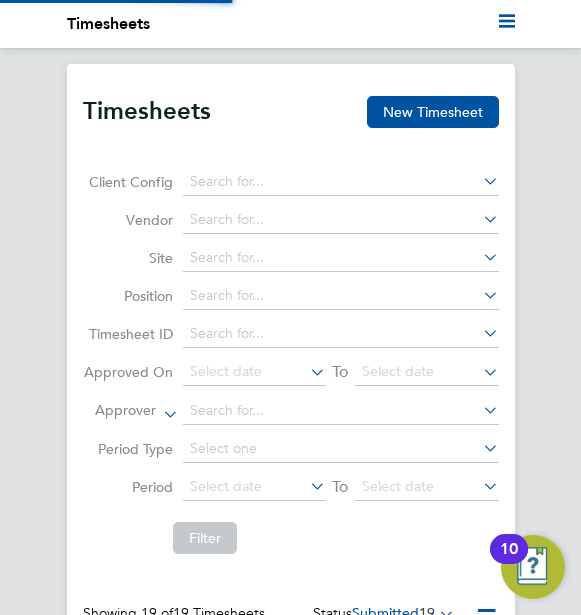 scroll, scrollTop: 10, scrollLeft: 10, axis: both 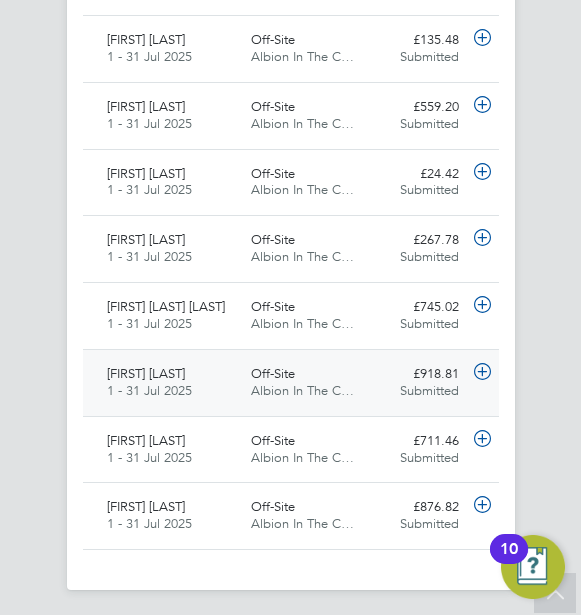 click on "[FIRST] [LAST] Football Pathway   1 - 31 Jul 2025" 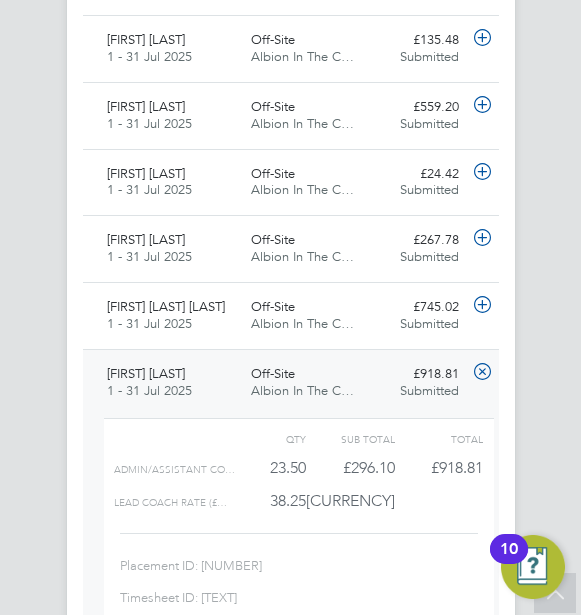 click on "Placement ID: [NUMBER]" 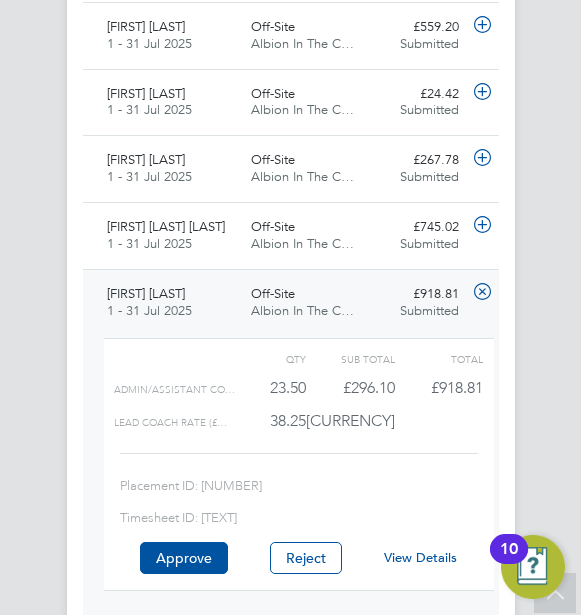 click on "View Details" 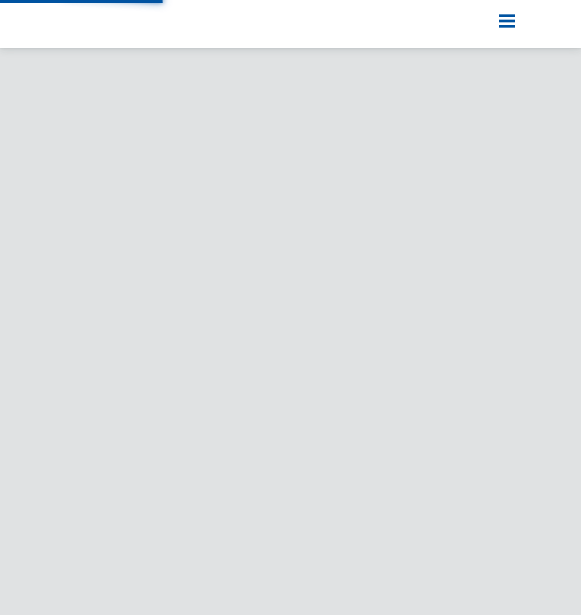 scroll, scrollTop: 0, scrollLeft: 0, axis: both 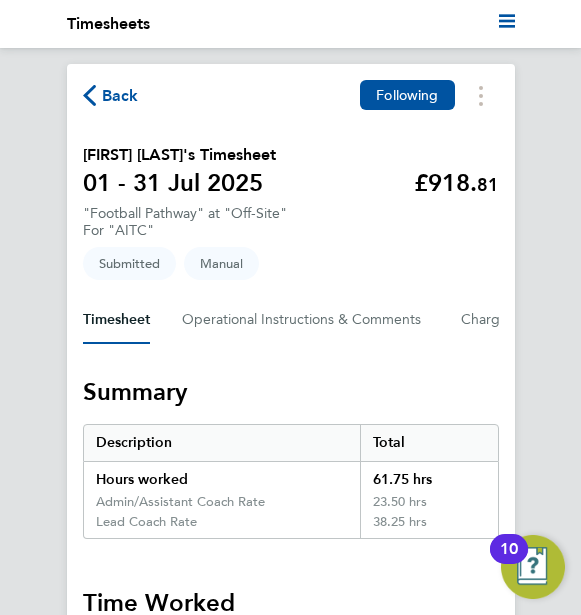 click on "Back Following
[FIRST] [LAST]'s Timesheet   01 - 31 Jul 2025   £918. 81  "Football Pathway" at "Off-Site"  For "AITC"  Submitted   Manual   Timesheet   Operational Instructions & Comments   Charge   Details   Activity Logs   Summary   Description   Total   Hours worked   61.75 hrs   Admin/Assistant Coach Rate   23.50 hrs   Lead Coach Rate   38.25 hrs   Time Worked   Tue 01 Jul   Add time for Tue 01 Jul   Add time for Tue 01 Jul
Wed 02 Jul   15:00 to 16:30   |   0 min   1.50 hrs   |   Admin/Assistant Coach Rate   (£12.60) =   £18.90   17:00 to 20:00   |   0 min   3.00 hrs   |   Lead Coach Rate   (£16.28) =   £48.84   Edit
Thu 03 Jul   15:00 to 16:30   |   0 min   1.50 hrs   |   Admin/Assistant Coach Rate   (£12.60) =   £18.90   19:15 to 20:45   |   0 min   1.50 hrs   |   Lead Coach Rate   (£16.28) =   £24.42   Edit
Fri 04 Jul   17:30 to 19:00   |   0 min   1.50 hrs   |   Lead Coach Rate   (£16.28) =   £24.42   Edit
Sat 05 Jul   12:00 to 17:00   |   0 min   |" 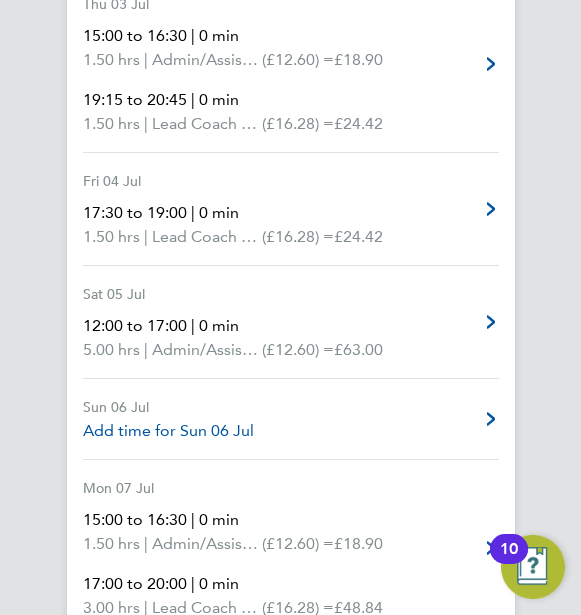 scroll, scrollTop: 920, scrollLeft: 0, axis: vertical 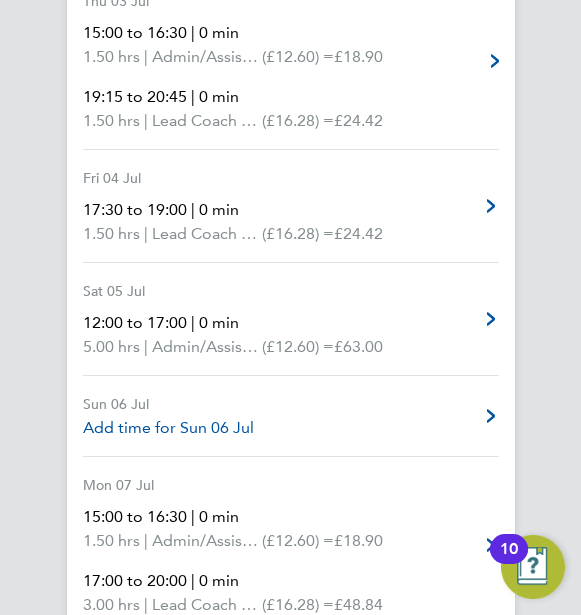 click on "Thu 03 Jul   15:00 to 16:30   |   0 min   1.50 hrs   |   Admin/Assistant Coach Rate   (£12.60) =   £18.90   19:15 to 20:45   |   0 min   1.50 hrs   |   Lead Coach Rate   (£16.28) =   £24.42   Edit" 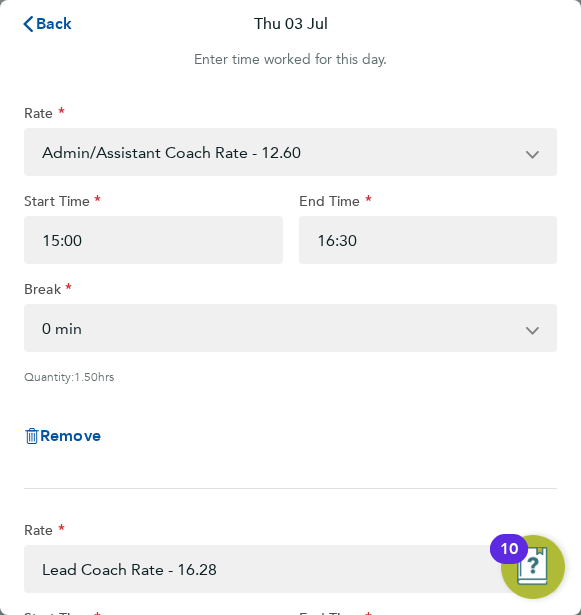 click on "Remove" 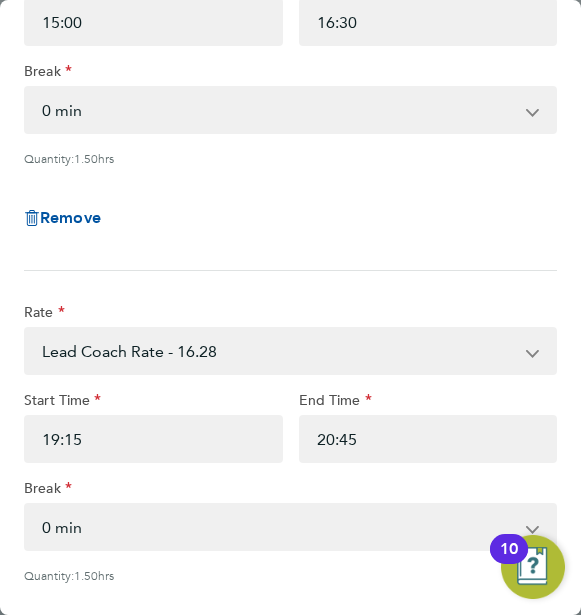 scroll, scrollTop: 240, scrollLeft: 0, axis: vertical 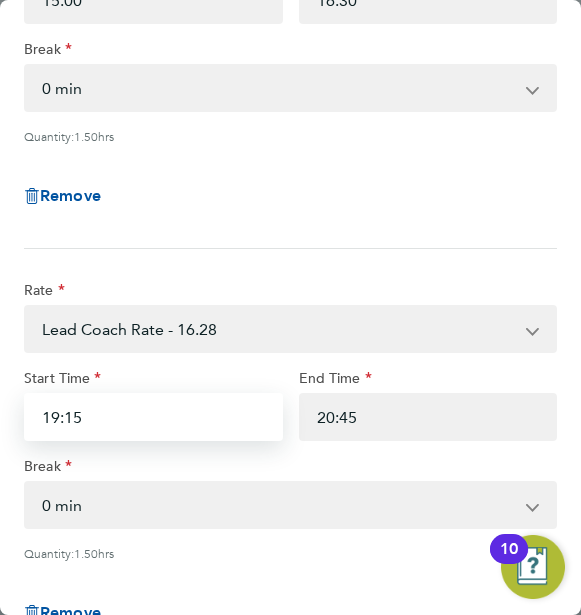 click on "19:15" at bounding box center (153, 417) 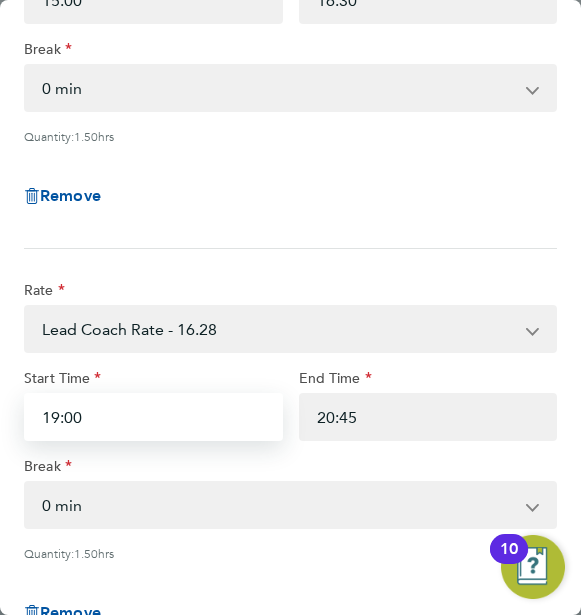 type on "19:00" 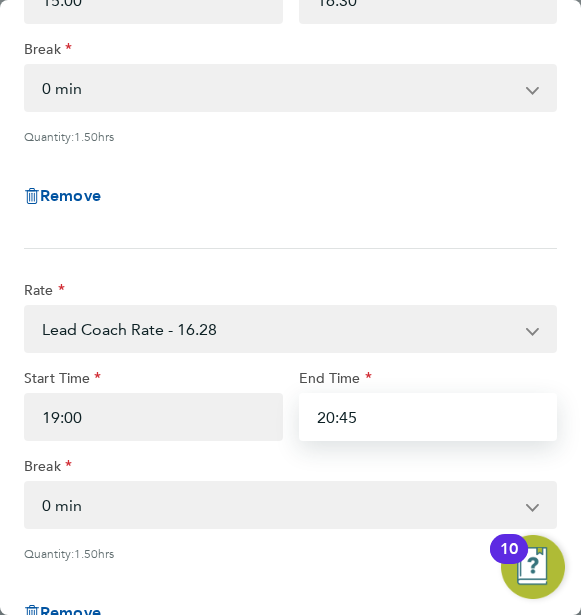 click on "20:45" at bounding box center (428, 417) 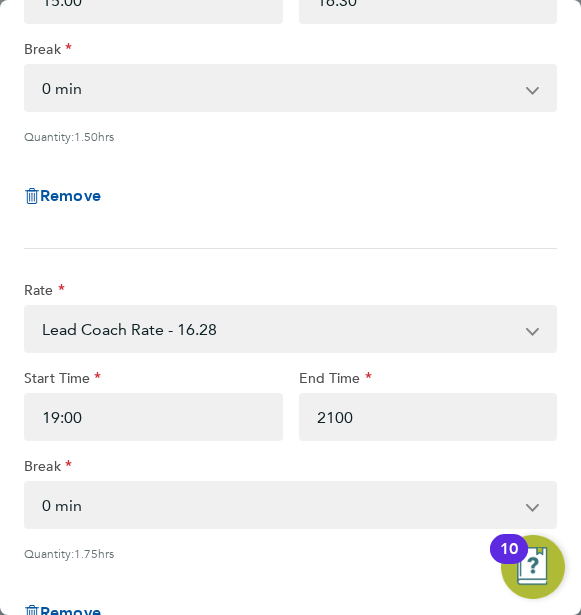 type on "21:00" 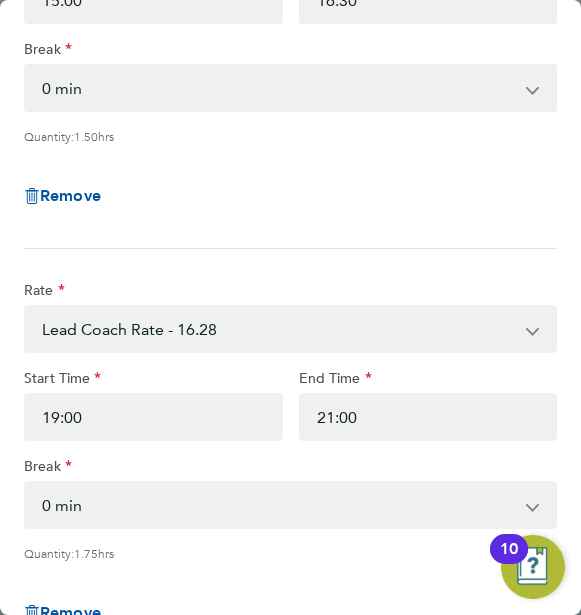 click on "Rate  Lead Coach Rate - 16.28   Admin/Assistant Coach Rate - 12.60
Start Time 19:00 End Time 21:00 Break  0 min   15 min   30 min   45 min   60 min   75 min   90 min
Quantity:  1.75  hrs
Remove" 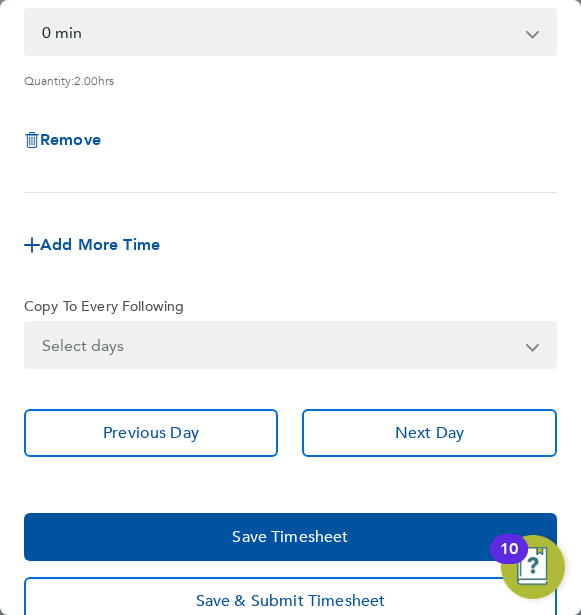 scroll, scrollTop: 750, scrollLeft: 0, axis: vertical 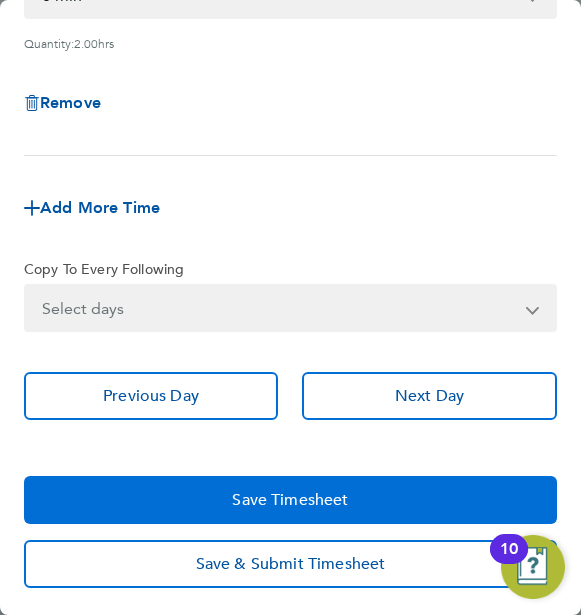 click on "Save Timesheet" 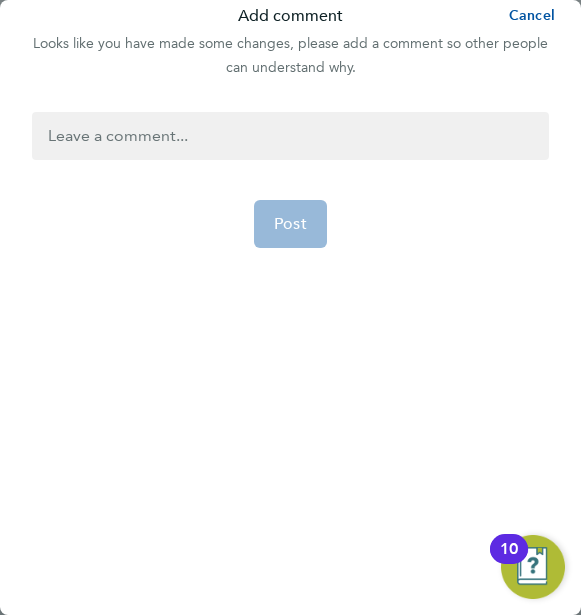 click at bounding box center (290, 136) 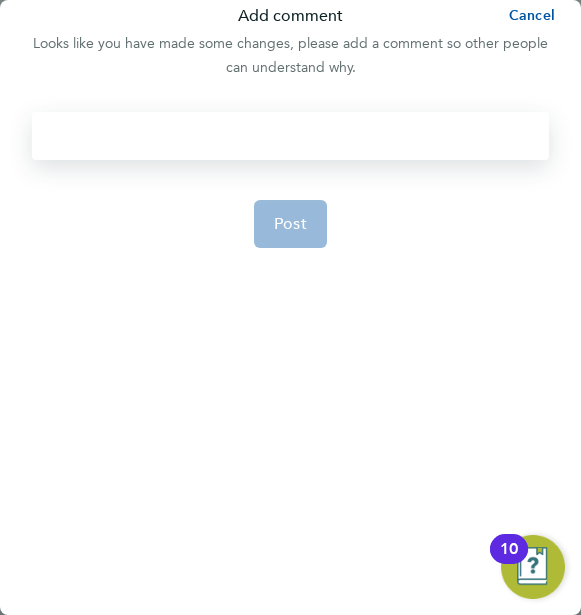 click at bounding box center [290, 136] 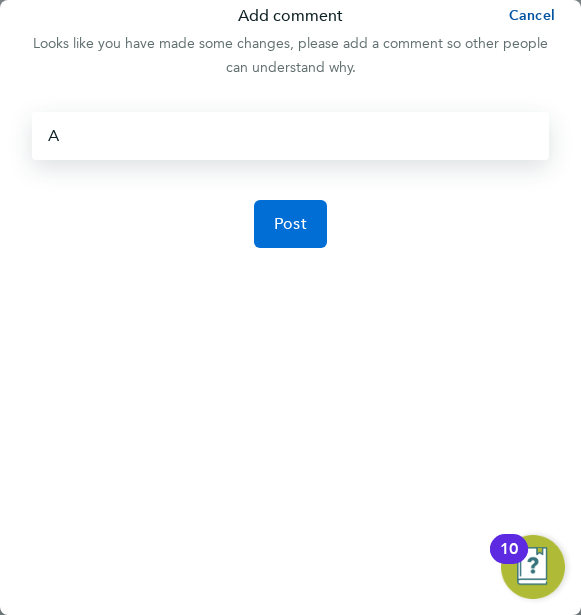 click on "Post" 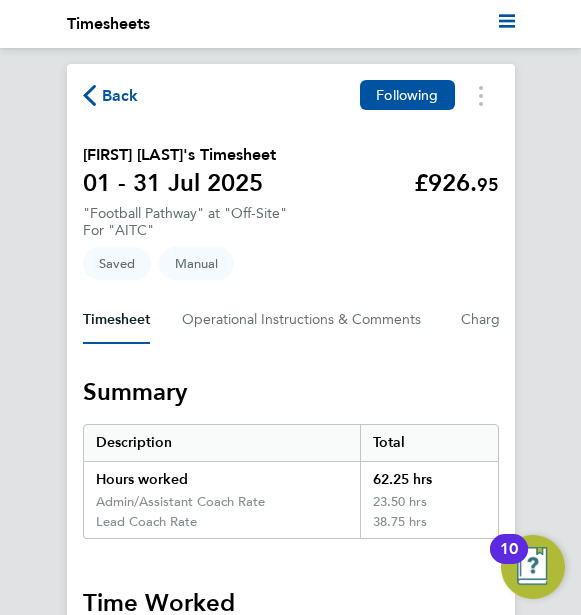 click on "Back  Following
Luke Rickwood's Timesheet   01 - 31 Jul 2025   £926. 95  "Football Pathway" at "Off-Site"  For "AITC"  Saved   Manual   Timesheet   Operational Instructions & Comments   Charge   Details   Activity Logs   Summary   Description   Total   Hours worked   62.25 hrs   Admin/Assistant Coach Rate   23.50 hrs   Lead Coach Rate   38.75 hrs   Time Worked   Tue 01 Jul   Add time for Tue 01 Jul   Add time for Tue 01 Jul
Wed 02 Jul   15:00 to 16:30   |   0 min   1.50 hrs   |   Admin/Assistant Coach Rate   (£12.60) =   £18.90   17:00 to 20:00   |   0 min   3.00 hrs   |   Lead Coach Rate   (£16.28) =   £48.84   Edit
Thu 03 Jul   15:00 to 16:30   |   0 min   1.50 hrs   |   Admin/Assistant Coach Rate   (£12.60) =   £18.90   19:00 to 21:00   |   0 min   2.00 hrs   |   Lead Coach Rate   (£16.28) =   £32.56   Edit
Fri 04 Jul   17:30 to 19:00   |   0 min   1.50 hrs   |   Lead Coach Rate   (£16.28) =   £24.42   Edit
Sat 05 Jul   12:00 to 17:00   |   0 min   |" 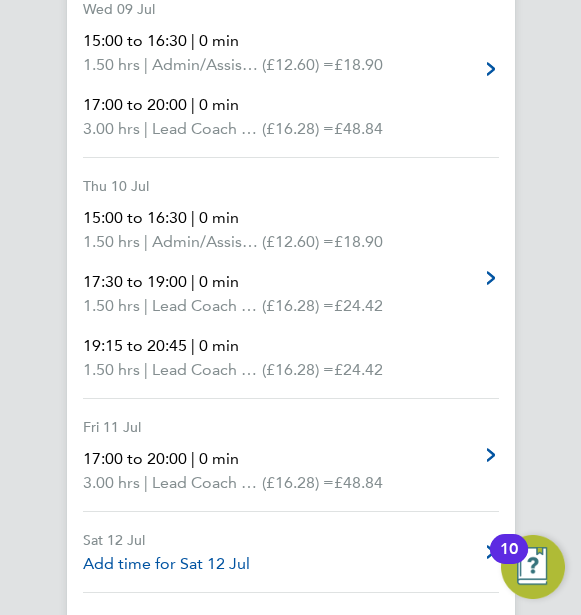 scroll, scrollTop: 1680, scrollLeft: 0, axis: vertical 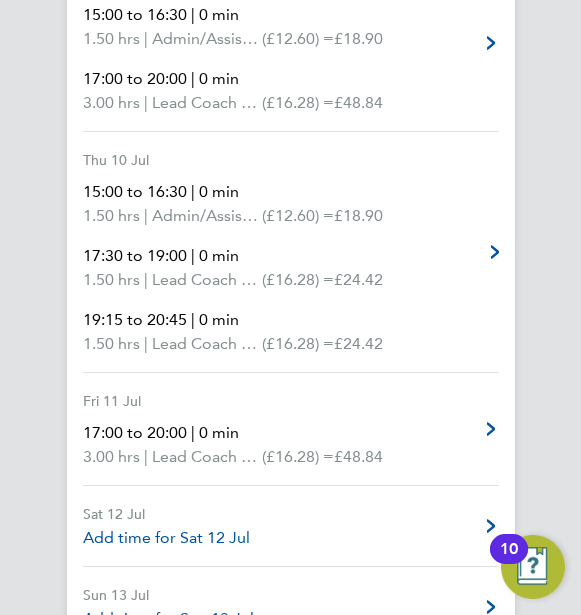 click 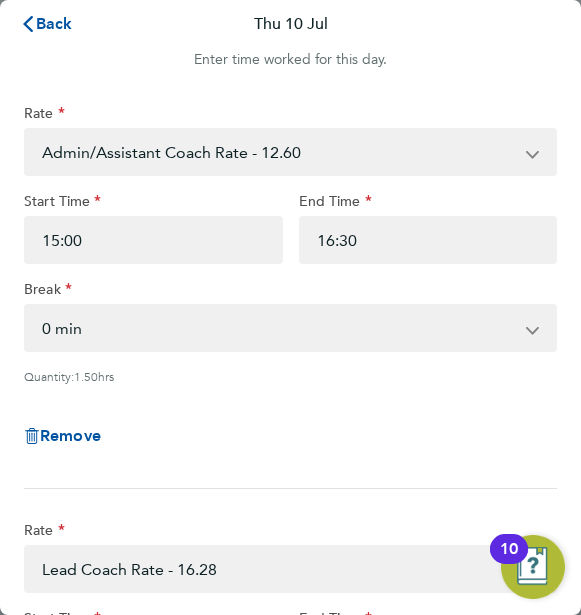 scroll, scrollTop: 0, scrollLeft: 0, axis: both 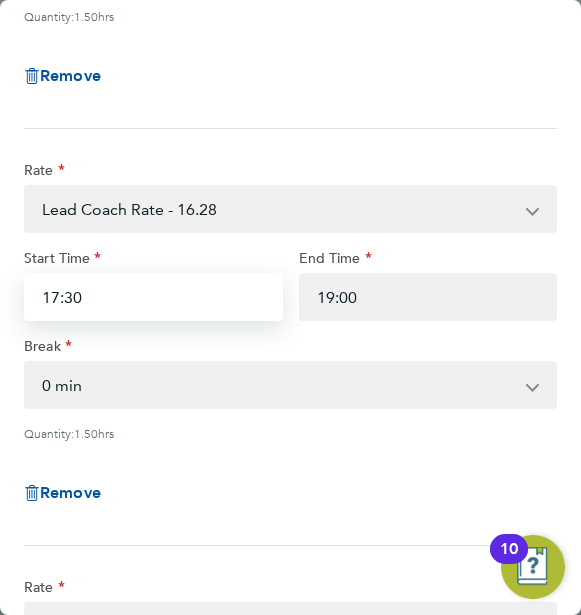 click on "17:30" at bounding box center [153, 297] 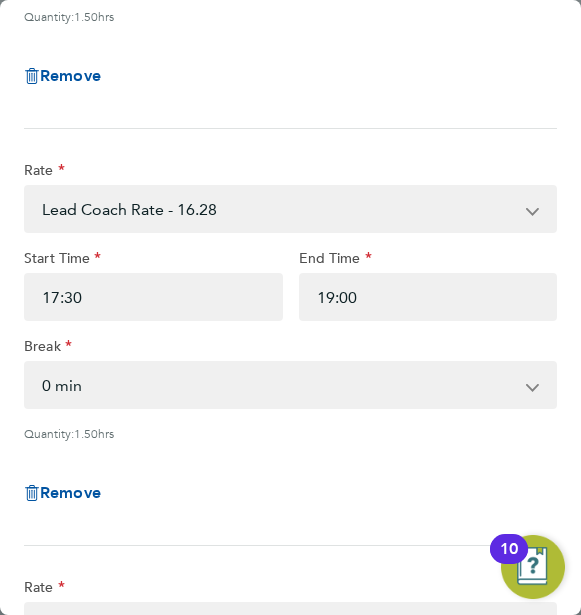 click on "Remove" 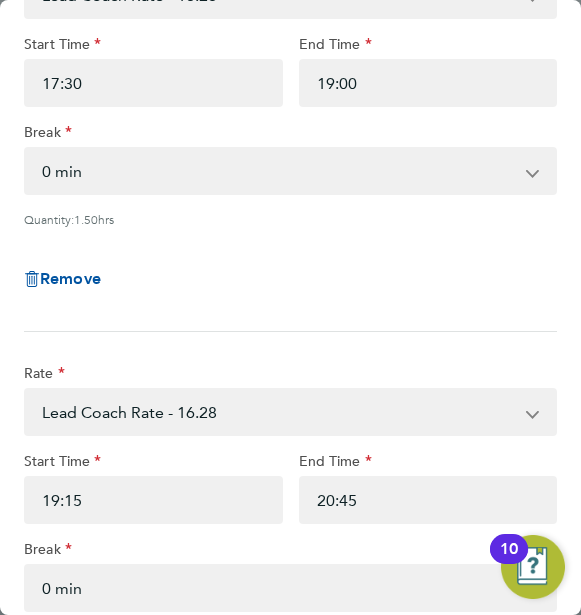 scroll, scrollTop: 720, scrollLeft: 0, axis: vertical 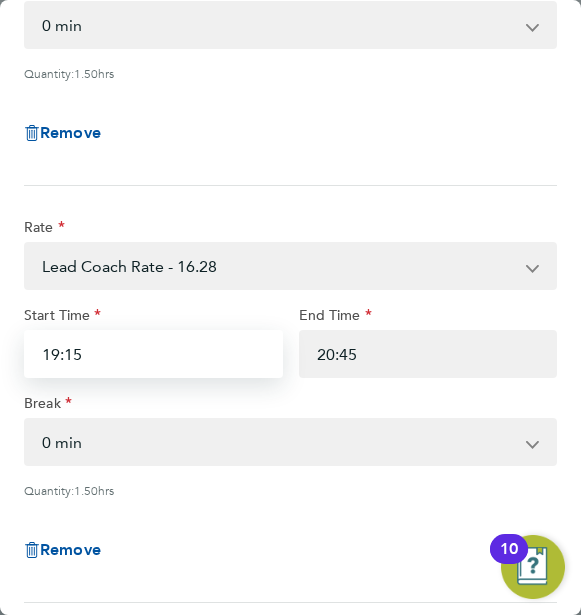 click on "19:15" at bounding box center [153, 354] 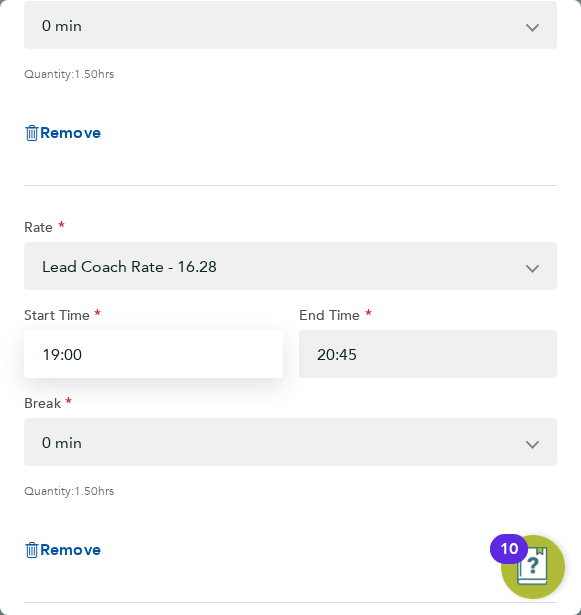 type on "19:00" 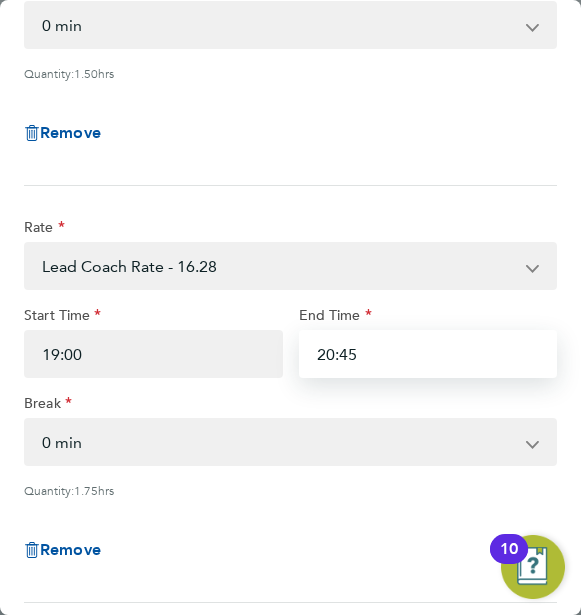 click on "20:45" at bounding box center [428, 354] 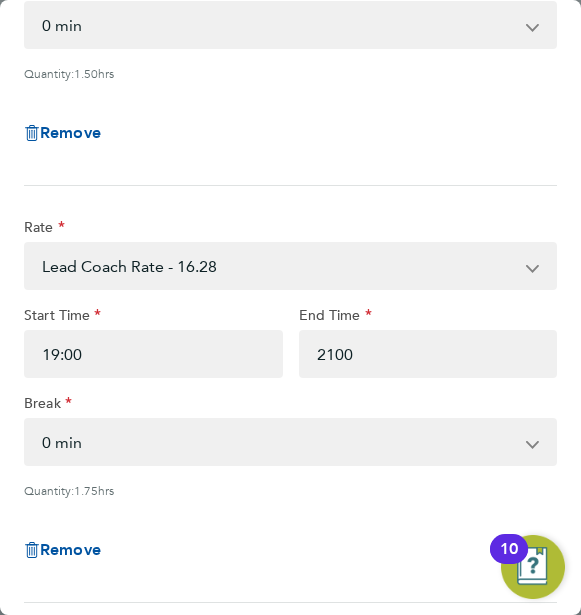 type on "21:00" 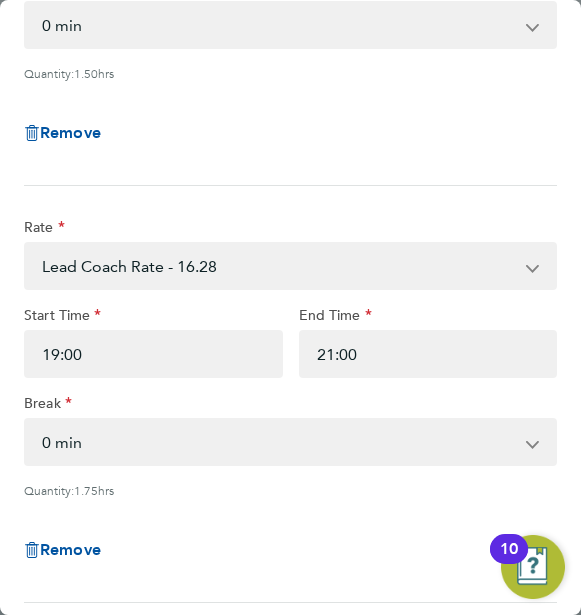 click on "Remove" 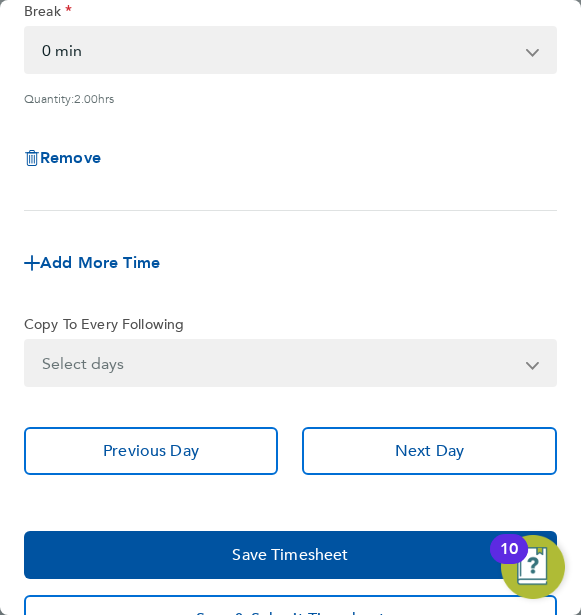 scroll, scrollTop: 1165, scrollLeft: 0, axis: vertical 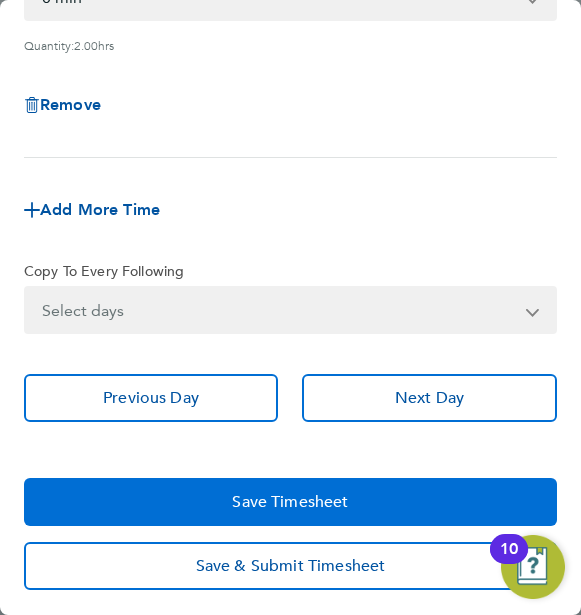 click on "Save Timesheet" 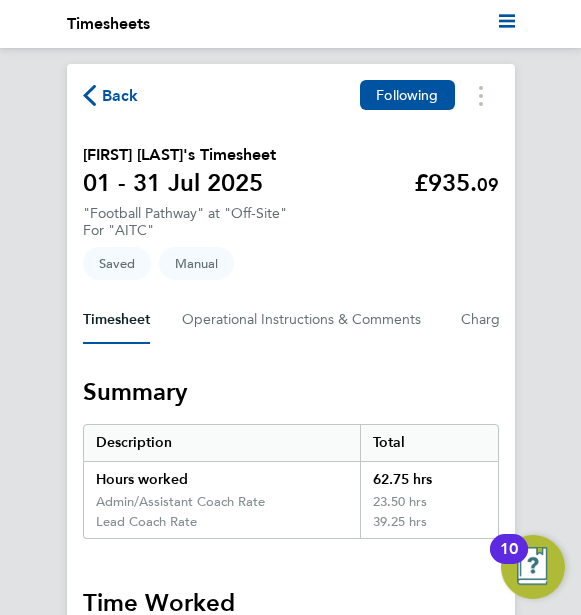 click on "Back  Following
Luke Rickwood's Timesheet   01 - 31 Jul 2025   £935. 09  "Football Pathway" at "Off-Site"  For "AITC"  Saved   Manual   Timesheet   Operational Instructions & Comments   Charge   Details   Activity Logs   Summary   Description   Total   Hours worked   62.75 hrs   Admin/Assistant Coach Rate   23.50 hrs   Lead Coach Rate   39.25 hrs   Time Worked   Tue 01 Jul   Add time for Tue 01 Jul   Add time for Tue 01 Jul
Wed 02 Jul   15:00 to 16:30   |   0 min   1.50 hrs   |   Admin/Assistant Coach Rate   (£12.60) =   £18.90   17:00 to 20:00   |   0 min   3.00 hrs   |   Lead Coach Rate   (£16.28) =   £48.84   Edit
Thu 03 Jul   15:00 to 16:30   |   0 min   1.50 hrs   |   Admin/Assistant Coach Rate   (£12.60) =   £18.90   19:00 to 21:00   |   0 min   2.00 hrs   |   Lead Coach Rate   (£16.28) =   £32.56   Edit
Fri 04 Jul   17:30 to 19:00   |   0 min   1.50 hrs   |   Lead Coach Rate   (£16.28) =   £24.42   Edit
Sat 05 Jul   12:00 to 17:00   |   0 min   |" 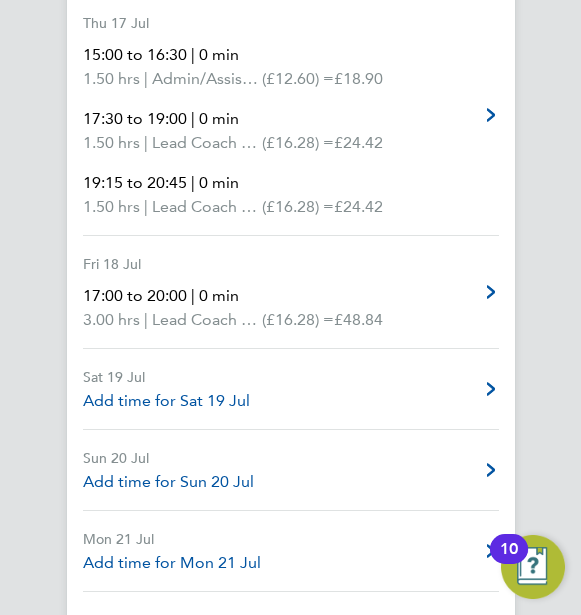 scroll, scrollTop: 2840, scrollLeft: 0, axis: vertical 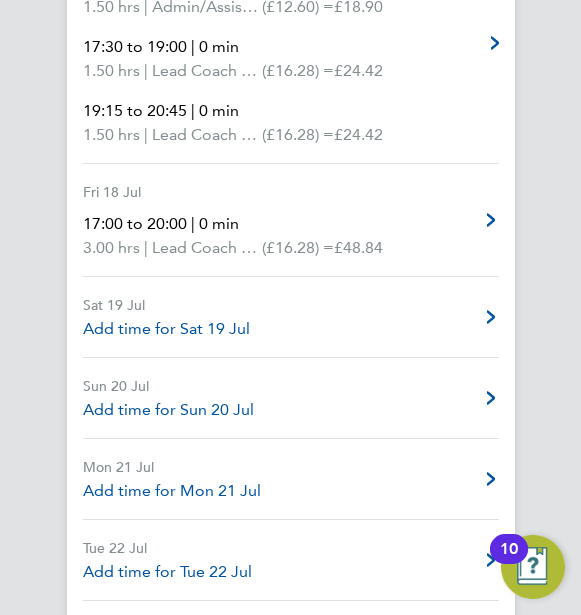 click 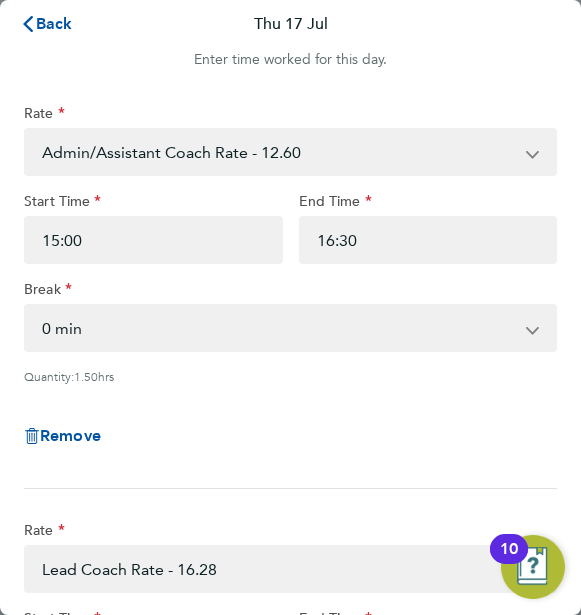 scroll, scrollTop: 0, scrollLeft: 0, axis: both 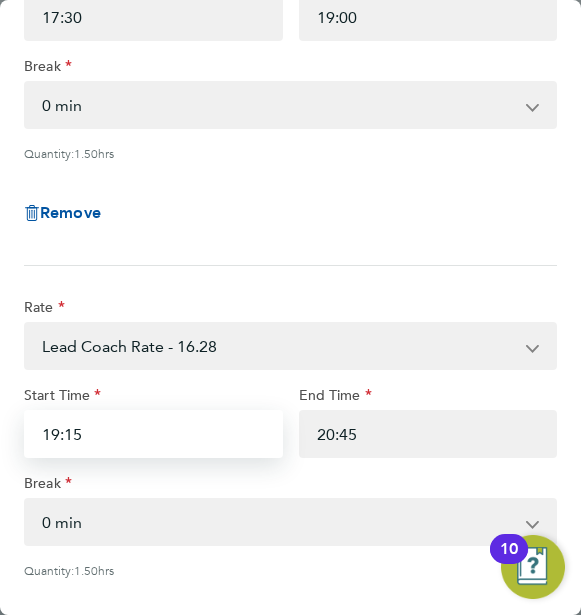 click on "19:15" at bounding box center [153, 434] 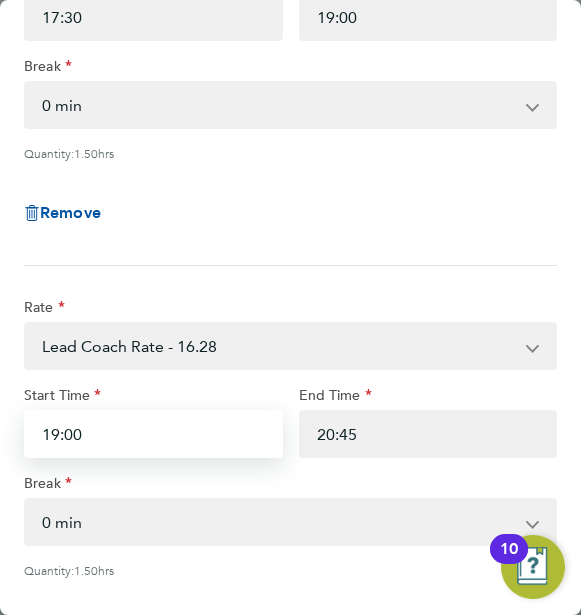 type on "19:00" 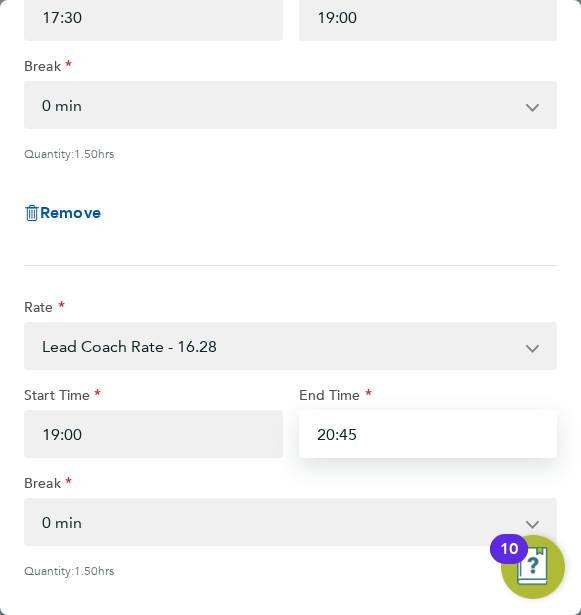 click on "20:45" at bounding box center [428, 434] 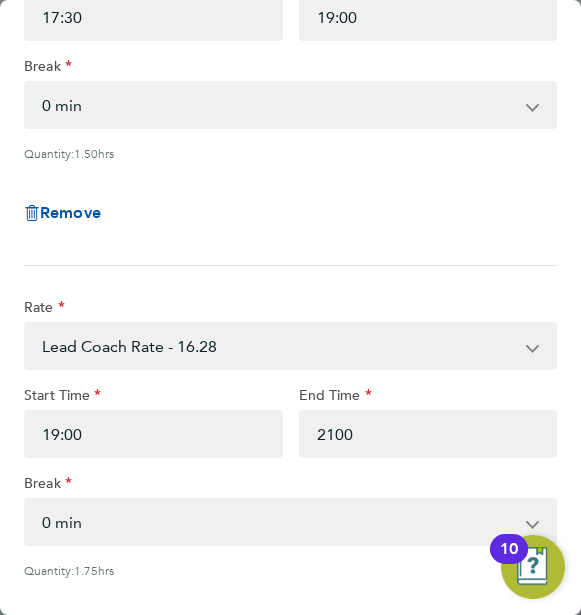 type on "21:00" 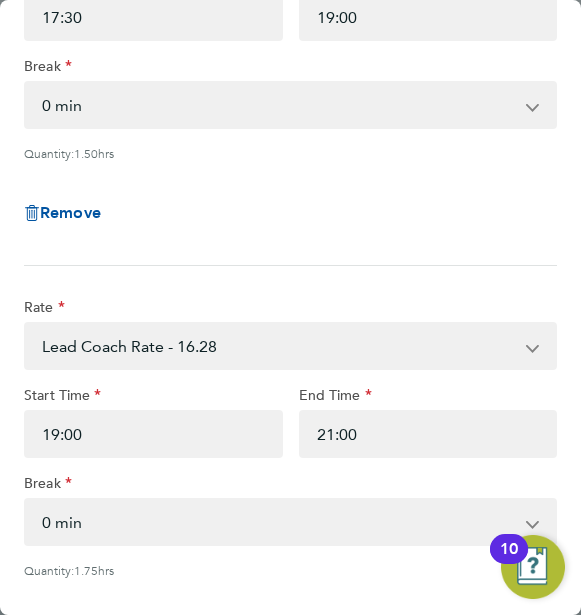 click on "Quantity:  1.75  hrs" 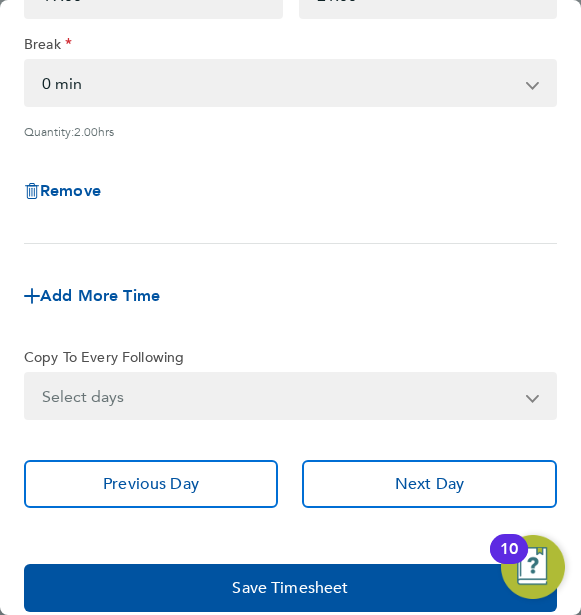 scroll, scrollTop: 1165, scrollLeft: 0, axis: vertical 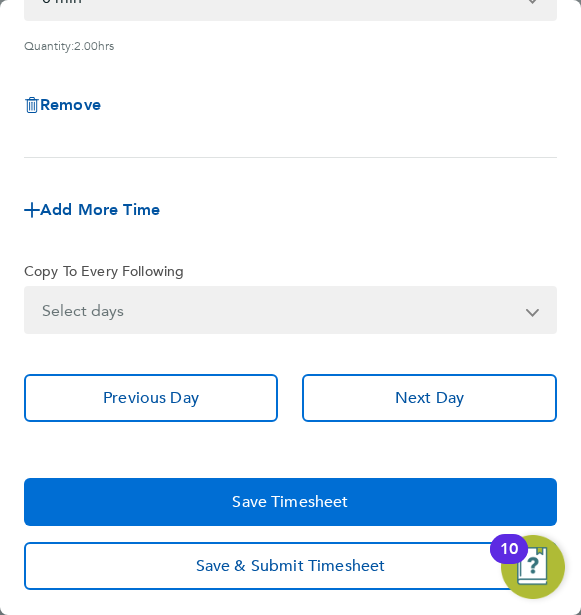 click on "Save Timesheet" 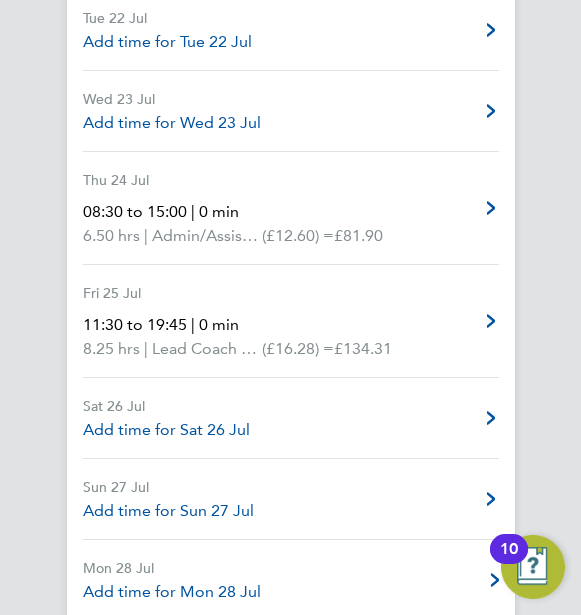 scroll, scrollTop: 3347, scrollLeft: 0, axis: vertical 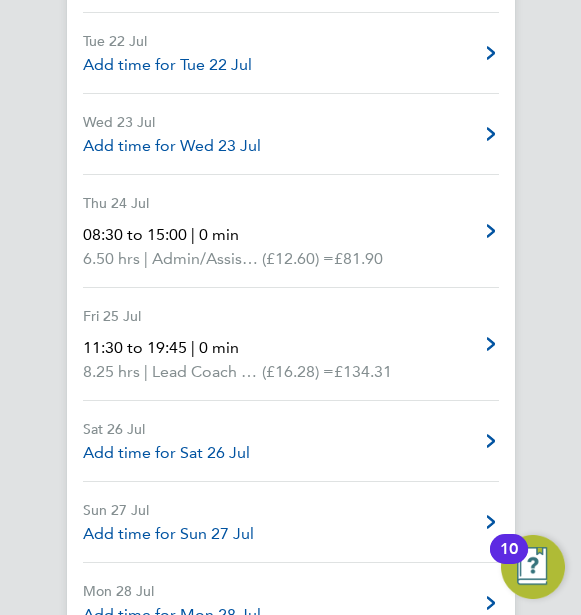click on "Back  Following
Luke Rickwood's Timesheet   01 - 31 Jul 2025   £943. 23  "Football Pathway" at "Off-Site"  For "AITC"  Saved   Manual   Timesheet   Operational Instructions & Comments   Charge   Details   Activity Logs   Summary   Description   Total   Hours worked   63.25 hrs   Admin/Assistant Coach Rate   23.50 hrs   Lead Coach Rate   39.75 hrs   Time Worked   Tue 01 Jul   Add time for Tue 01 Jul   Add time for Tue 01 Jul
Wed 02 Jul   15:00 to 16:30   |   0 min   1.50 hrs   |   Admin/Assistant Coach Rate   (£12.60) =   £18.90   17:00 to 20:00   |   0 min   3.00 hrs   |   Lead Coach Rate   (£16.28) =   £48.84   Edit
Thu 03 Jul   15:00 to 16:30   |   0 min   1.50 hrs   |   Admin/Assistant Coach Rate   (£12.60) =   £18.90   19:00 to 21:00   |   0 min   2.00 hrs   |   Lead Coach Rate   (£16.28) =   £32.56   Edit
Fri 04 Jul   17:30 to 19:00   |   0 min   1.50 hrs   |   Lead Coach Rate   (£16.28) =   £24.42   Edit
Sat 05 Jul   12:00 to 17:00   |   0 min   |" 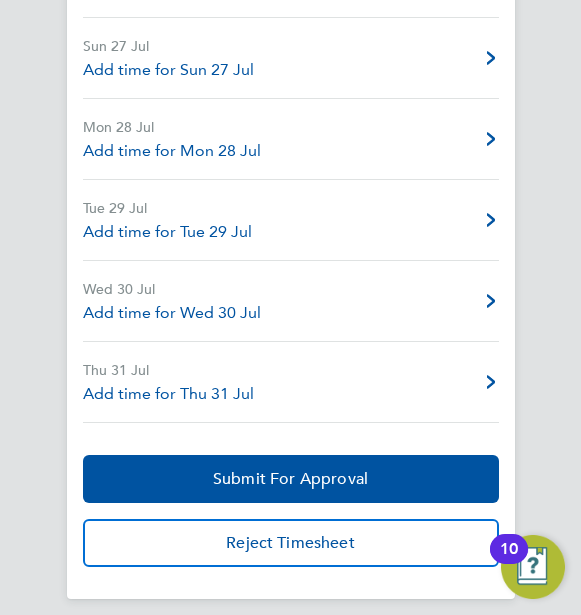 scroll, scrollTop: 3827, scrollLeft: 0, axis: vertical 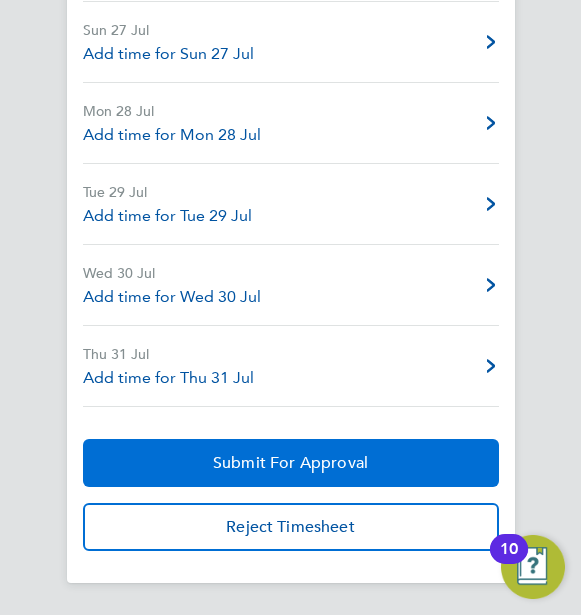 click on "Submit For Approval" 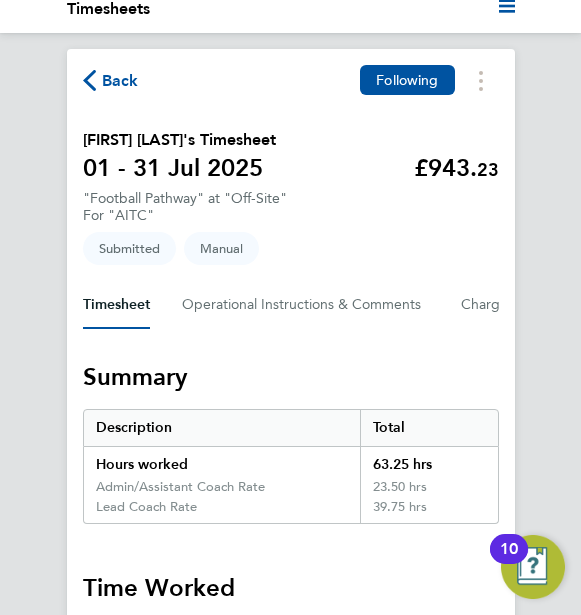 scroll, scrollTop: 0, scrollLeft: 0, axis: both 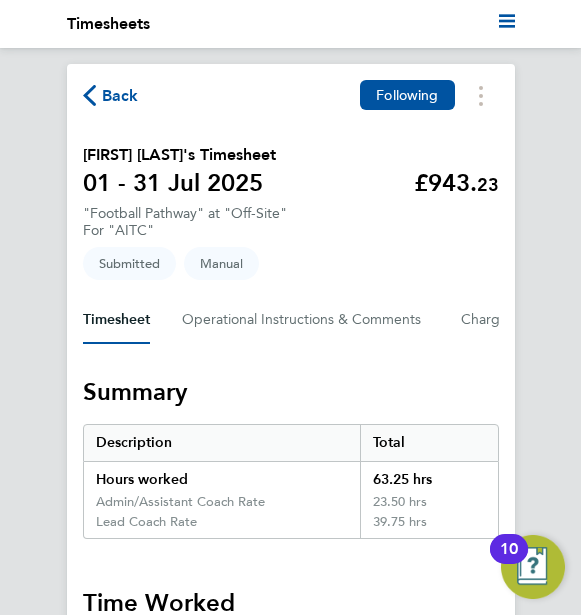 click on "Back  Following
Luke Rickwood's Timesheet   01 - 31 Jul 2025   £943. 23  "Football Pathway" at "Off-Site"  For "AITC"  Submitted   Manual   Timesheet   Operational Instructions & Comments   Charge   Details   Activity Logs   Summary   Description   Total   Hours worked   63.25 hrs   Admin/Assistant Coach Rate   23.50 hrs   Lead Coach Rate   39.75 hrs   Time Worked   Tue 01 Jul   Add time for Tue 01 Jul   Add time for Tue 01 Jul
Wed 02 Jul   15:00 to 16:30   |   0 min   1.50 hrs   |   Admin/Assistant Coach Rate   (£12.60) =   £18.90   17:00 to 20:00   |   0 min   3.00 hrs   |   Lead Coach Rate   (£16.28) =   £48.84   Edit
Thu 03 Jul   15:00 to 16:30   |   0 min   1.50 hrs   |   Admin/Assistant Coach Rate   (£12.60) =   £18.90   19:00 to 21:00   |   0 min   2.00 hrs   |   Lead Coach Rate   (£16.28) =   £32.56   Edit
Fri 04 Jul   17:30 to 19:00   |   0 min   1.50 hrs   |   Lead Coach Rate   (£16.28) =   £24.42   Edit
Sat 05 Jul   12:00 to 17:00   |   0 min   |" 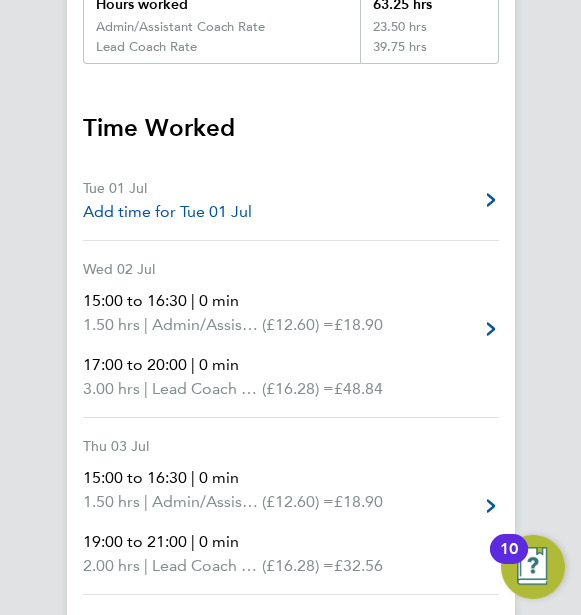 scroll, scrollTop: 480, scrollLeft: 0, axis: vertical 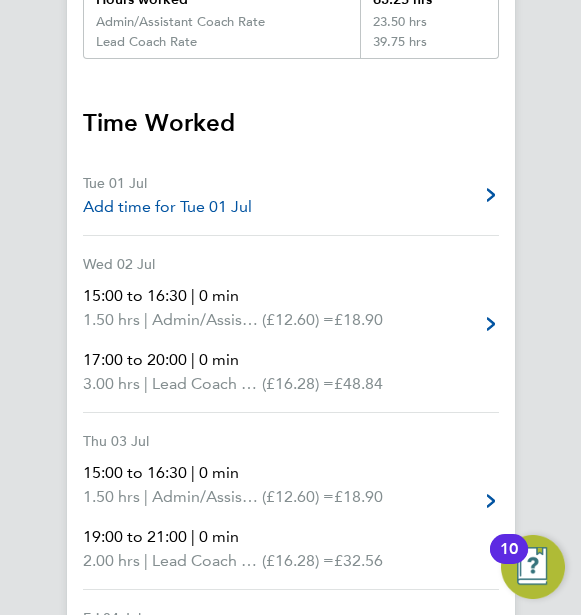 click on "Back  Following
Luke Rickwood's Timesheet   01 - 31 Jul 2025   £943. 23  "Football Pathway" at "Off-Site"  For "AITC"  Submitted   Manual   Timesheet   Operational Instructions & Comments   Charge   Details   Activity Logs   Summary   Description   Total   Hours worked   63.25 hrs   Admin/Assistant Coach Rate   23.50 hrs   Lead Coach Rate   39.75 hrs   Time Worked   Tue 01 Jul   Add time for Tue 01 Jul   Add time for Tue 01 Jul
Wed 02 Jul   15:00 to 16:30   |   0 min   1.50 hrs   |   Admin/Assistant Coach Rate   (£12.60) =   £18.90   17:00 to 20:00   |   0 min   3.00 hrs   |   Lead Coach Rate   (£16.28) =   £48.84   Edit
Thu 03 Jul   15:00 to 16:30   |   0 min   1.50 hrs   |   Admin/Assistant Coach Rate   (£12.60) =   £18.90   19:00 to 21:00   |   0 min   2.00 hrs   |   Lead Coach Rate   (£16.28) =   £32.56   Edit
Fri 04 Jul   17:30 to 19:00   |   0 min   1.50 hrs   |   Lead Coach Rate   (£16.28) =   £24.42   Edit
Sat 05 Jul   12:00 to 17:00   |   0 min   |" 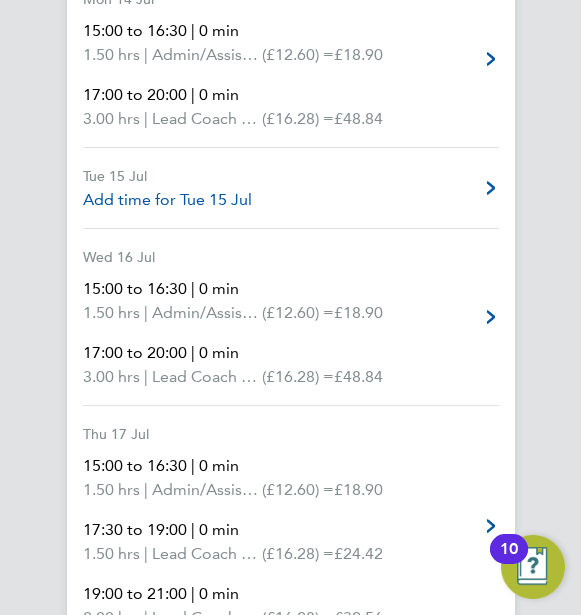 scroll, scrollTop: 2360, scrollLeft: 0, axis: vertical 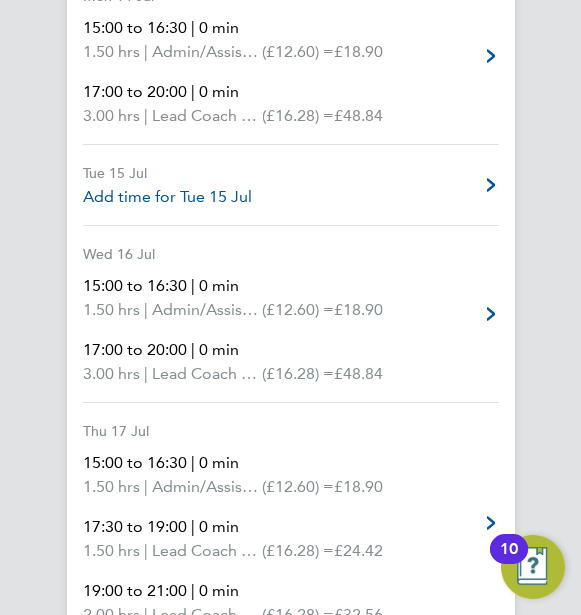 click on "Back  Following
Luke Rickwood's Timesheet   01 - 31 Jul 2025   £943. 23  "Football Pathway" at "Off-Site"  For "AITC"  Submitted   Manual   Timesheet   Operational Instructions & Comments   Charge   Details   Activity Logs   Summary   Description   Total   Hours worked   63.25 hrs   Admin/Assistant Coach Rate   23.50 hrs   Lead Coach Rate   39.75 hrs   Time Worked   Tue 01 Jul   Add time for Tue 01 Jul   Add time for Tue 01 Jul
Wed 02 Jul   15:00 to 16:30   |   0 min   1.50 hrs   |   Admin/Assistant Coach Rate   (£12.60) =   £18.90   17:00 to 20:00   |   0 min   3.00 hrs   |   Lead Coach Rate   (£16.28) =   £48.84   Edit
Thu 03 Jul   15:00 to 16:30   |   0 min   1.50 hrs   |   Admin/Assistant Coach Rate   (£12.60) =   £18.90   19:00 to 21:00   |   0 min   2.00 hrs   |   Lead Coach Rate   (£16.28) =   £32.56   Edit
Fri 04 Jul   17:30 to 19:00   |   0 min   1.50 hrs   |   Lead Coach Rate   (£16.28) =   £24.42   Edit
Sat 05 Jul   12:00 to 17:00   |   0 min   |" 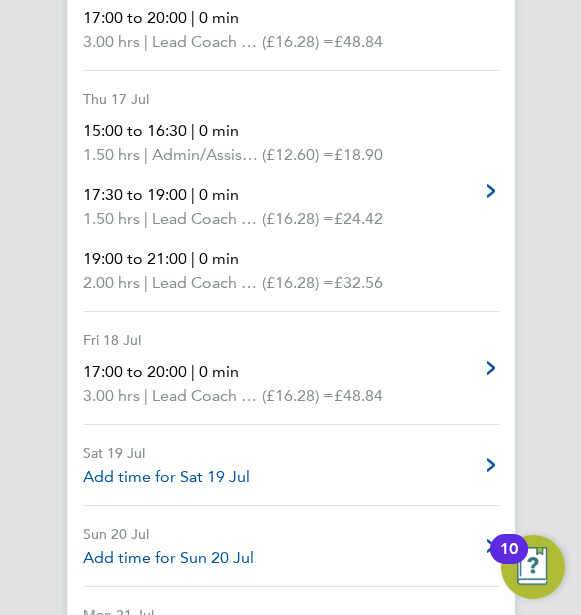 scroll, scrollTop: 2667, scrollLeft: 0, axis: vertical 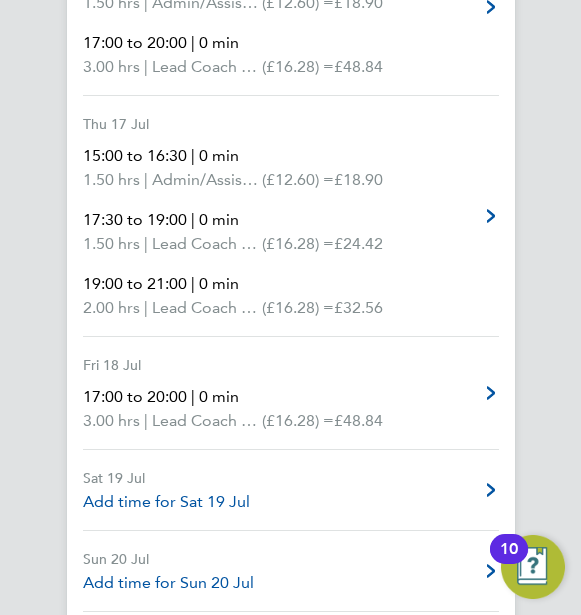 click on "Back  Following
Luke Rickwood's Timesheet   01 - 31 Jul 2025   £943. 23  "Football Pathway" at "Off-Site"  For "AITC"  Submitted   Manual   Timesheet   Operational Instructions & Comments   Charge   Details   Activity Logs   Summary   Description   Total   Hours worked   63.25 hrs   Admin/Assistant Coach Rate   23.50 hrs   Lead Coach Rate   39.75 hrs   Time Worked   Tue 01 Jul   Add time for Tue 01 Jul   Add time for Tue 01 Jul
Wed 02 Jul   15:00 to 16:30   |   0 min   1.50 hrs   |   Admin/Assistant Coach Rate   (£12.60) =   £18.90   17:00 to 20:00   |   0 min   3.00 hrs   |   Lead Coach Rate   (£16.28) =   £48.84   Edit
Thu 03 Jul   15:00 to 16:30   |   0 min   1.50 hrs   |   Admin/Assistant Coach Rate   (£12.60) =   £18.90   19:00 to 21:00   |   0 min   2.00 hrs   |   Lead Coach Rate   (£16.28) =   £32.56   Edit
Fri 04 Jul   17:30 to 19:00   |   0 min   1.50 hrs   |   Lead Coach Rate   (£16.28) =   £24.42   Edit
Sat 05 Jul   12:00 to 17:00   |   0 min   |" 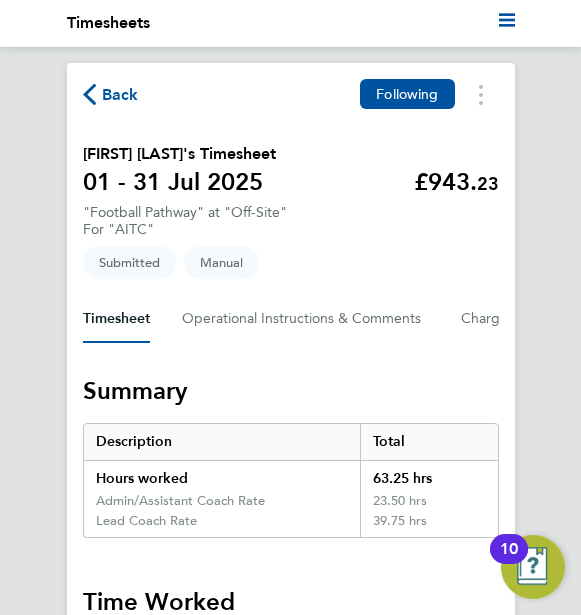 scroll, scrollTop: 0, scrollLeft: 0, axis: both 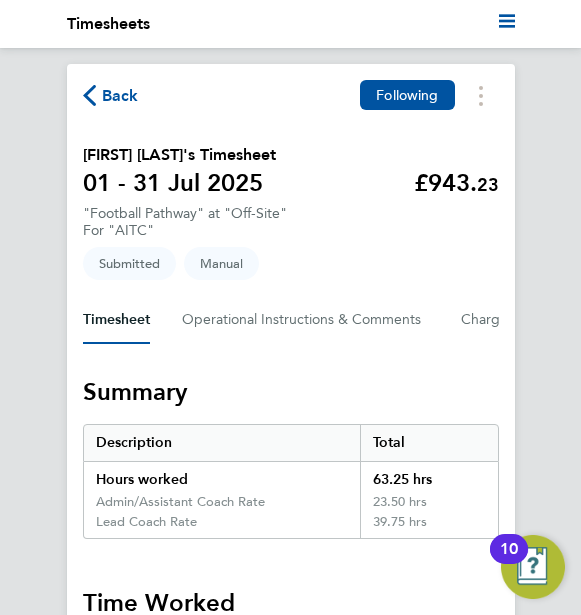 click on "Back  Following
Luke Rickwood's Timesheet   01 - 31 Jul 2025   £943. 23  "Football Pathway" at "Off-Site"  For "AITC"  Submitted   Manual   Timesheet   Operational Instructions & Comments   Charge   Details   Activity Logs   Summary   Description   Total   Hours worked   63.25 hrs   Admin/Assistant Coach Rate   23.50 hrs   Lead Coach Rate   39.75 hrs   Time Worked   Tue 01 Jul   Add time for Tue 01 Jul   Add time for Tue 01 Jul
Wed 02 Jul   15:00 to 16:30   |   0 min   1.50 hrs   |   Admin/Assistant Coach Rate   (£12.60) =   £18.90   17:00 to 20:00   |   0 min   3.00 hrs   |   Lead Coach Rate   (£16.28) =   £48.84   Edit
Thu 03 Jul   15:00 to 16:30   |   0 min   1.50 hrs   |   Admin/Assistant Coach Rate   (£12.60) =   £18.90   19:00 to 21:00   |   0 min   2.00 hrs   |   Lead Coach Rate   (£16.28) =   £32.56   Edit
Fri 04 Jul   17:30 to 19:00   |   0 min   1.50 hrs   |   Lead Coach Rate   (£16.28) =   £24.42   Edit
Sat 05 Jul   12:00 to 17:00   |   0 min   |" 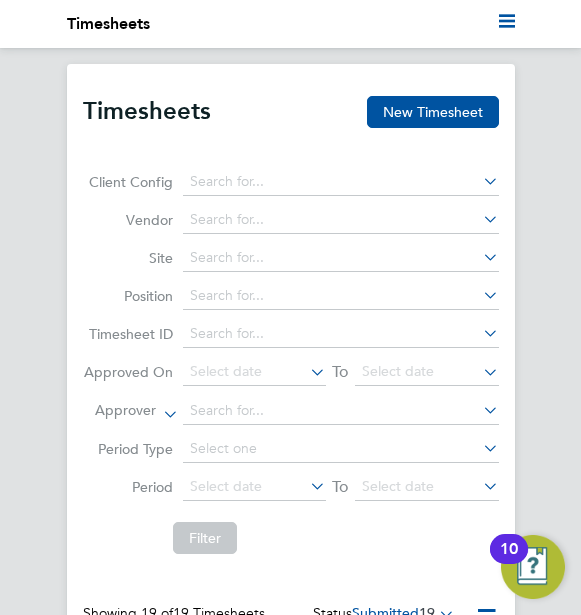 scroll, scrollTop: 10, scrollLeft: 10, axis: both 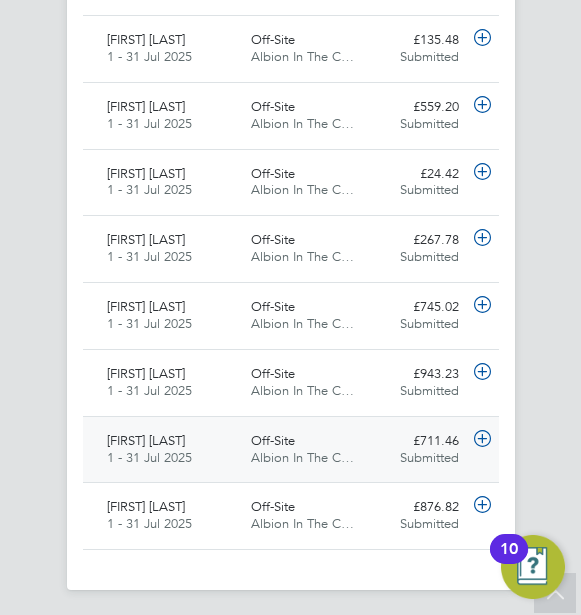 click on "[FIRST] [LAST]" 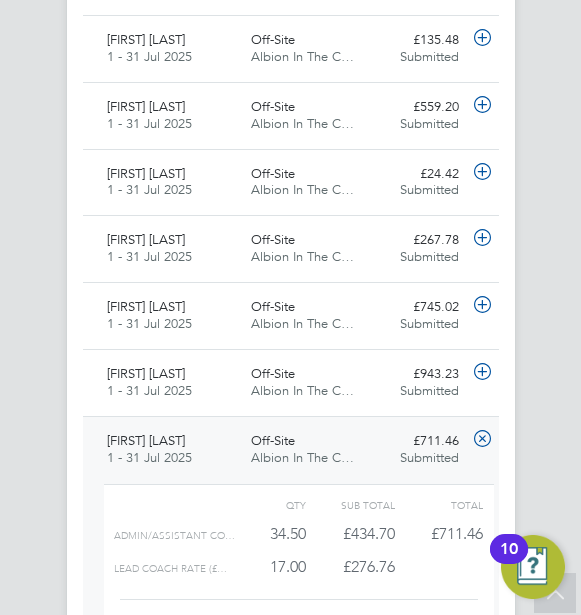 click on "Placement ID: 268679 Timesheet ID: TS1772703 Approve Reject View Details" 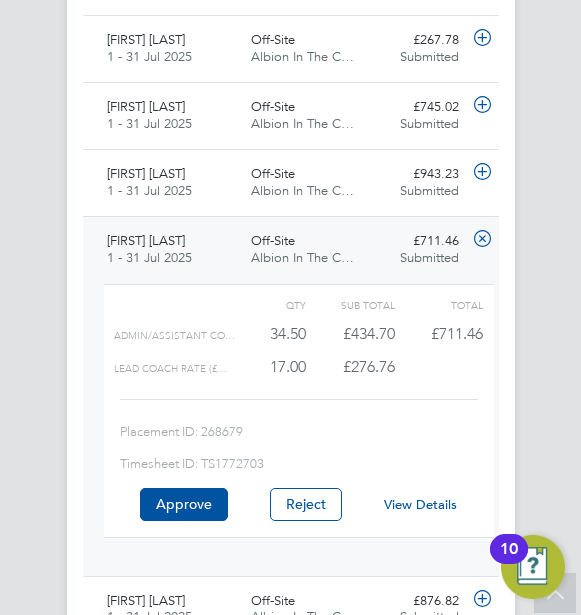 click on "View Details" 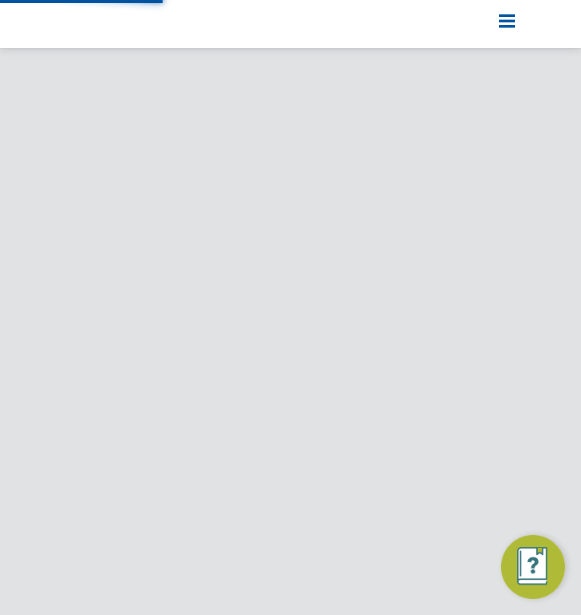 scroll, scrollTop: 0, scrollLeft: 0, axis: both 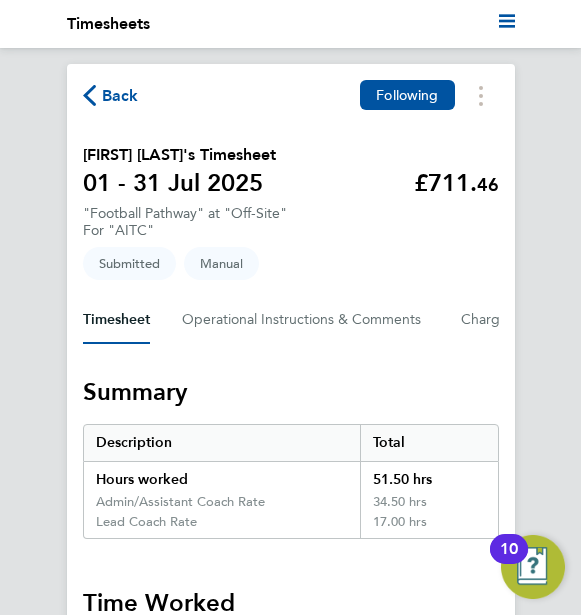 click on "Back  Following
[FIRST] [LAST]'s Timesheet   01 - 31 Jul 2025   £711. 46  "Football Pathway" at "Off-Site"  For "AITC"  Submitted   Manual   Timesheet   Operational Instructions & Comments   Charge   Details   Activity Logs   Summary   Description   Total   Hours worked   51.50 hrs   Admin/Assistant Coach Rate   34.50 hrs   Lead Coach Rate   17.00 hrs   Time Worked   Tue 01 Jul   15:00 to 16:30   |   0 min   1.50 hrs   |   Admin/Assistant Coach Rate   (£12.60) =   £18.90   Edit
Wed 02 Jul   15:00 to 16:30   |   0 min   1.50 hrs   |   Admin/Assistant Coach Rate   (£12.60) =   £18.90   Edit
Thu 03 Jul   15:00 to 16:30   |   0 min   1.50 hrs   |   Admin/Assistant Coach Rate   (£12.60) =   £18.90   Edit
Fri 04 Jul   17:30 to 19:00   |   0 min   1.50 hrs   |   Lead Coach Rate   (£16.28) =   £24.42   Edit
Sat 05 Jul   09:00 to 11:30   |   0 min   2.50 hrs   |   Lead Coach Rate   (£16.28) =   £40.70   Edit
Sun 06 Jul   Add time for Sun 06 Jul
|   |" 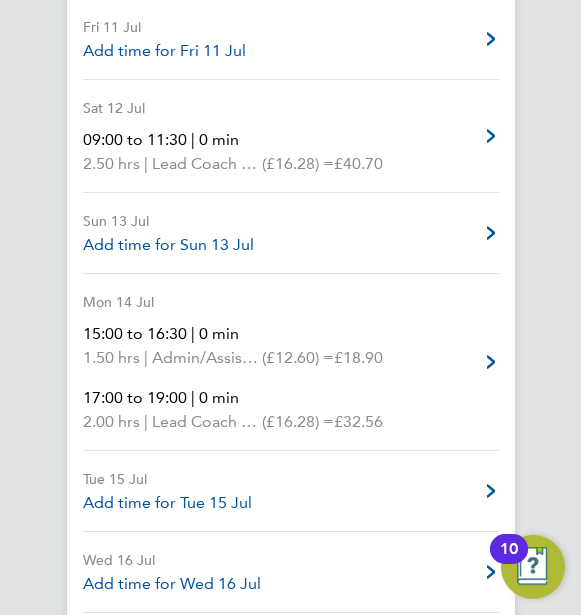 scroll, scrollTop: 1880, scrollLeft: 0, axis: vertical 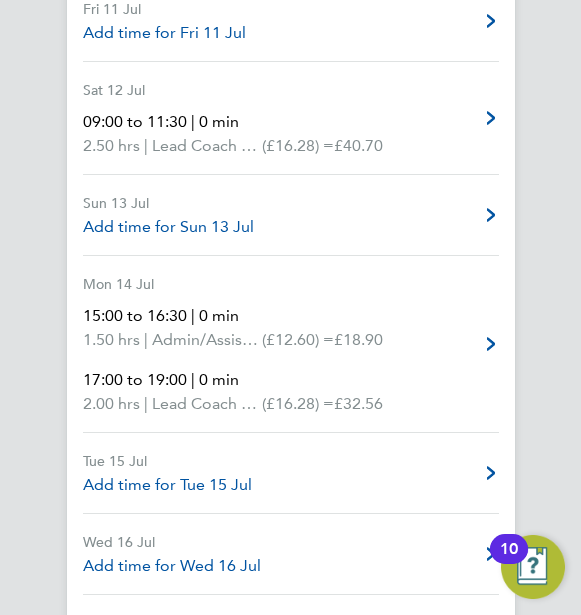 click on "Back  Following
[FIRST] [LAST]'s Timesheet   01 - 31 Jul 2025   £711. 46  "Football Pathway" at "Off-Site"  For "AITC"  Submitted   Manual   Timesheet   Operational Instructions & Comments   Charge   Details   Activity Logs   Summary   Description   Total   Hours worked   51.50 hrs   Admin/Assistant Coach Rate   34.50 hrs   Lead Coach Rate   17.00 hrs   Time Worked   Tue 01 Jul   15:00 to 16:30   |   0 min   1.50 hrs   |   Admin/Assistant Coach Rate   (£12.60) =   £18.90   Edit
Wed 02 Jul   15:00 to 16:30   |   0 min   1.50 hrs   |   Admin/Assistant Coach Rate   (£12.60) =   £18.90   Edit
Thu 03 Jul   15:00 to 16:30   |   0 min   1.50 hrs   |   Admin/Assistant Coach Rate   (£12.60) =   £18.90   Edit
Fri 04 Jul   17:30 to 19:00   |   0 min   1.50 hrs   |   Lead Coach Rate   (£16.28) =   £24.42   Edit
Sat 05 Jul   09:00 to 11:30   |   0 min   2.50 hrs   |   Lead Coach Rate   (£16.28) =   £40.70   Edit
Sun 06 Jul   Add time for Sun 06 Jul
|   |" 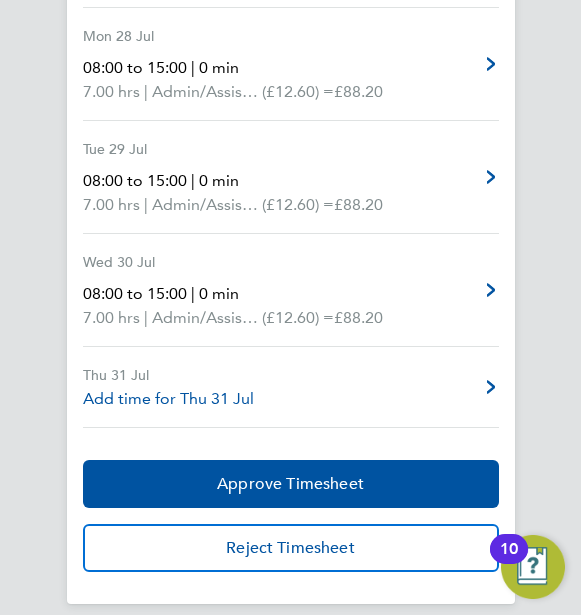 scroll, scrollTop: 3520, scrollLeft: 0, axis: vertical 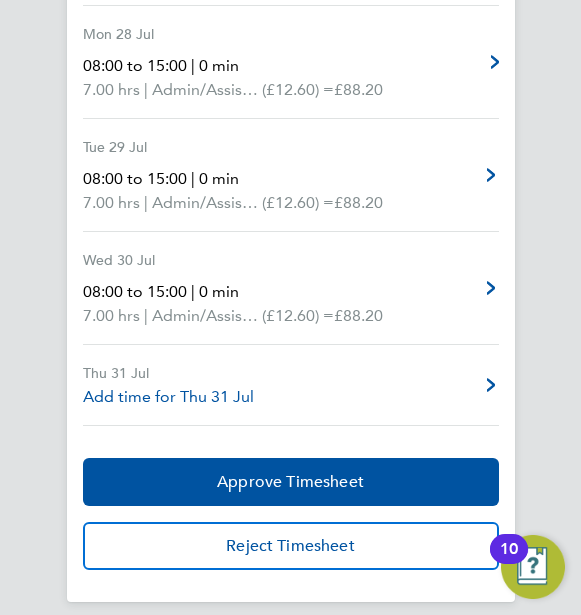 click 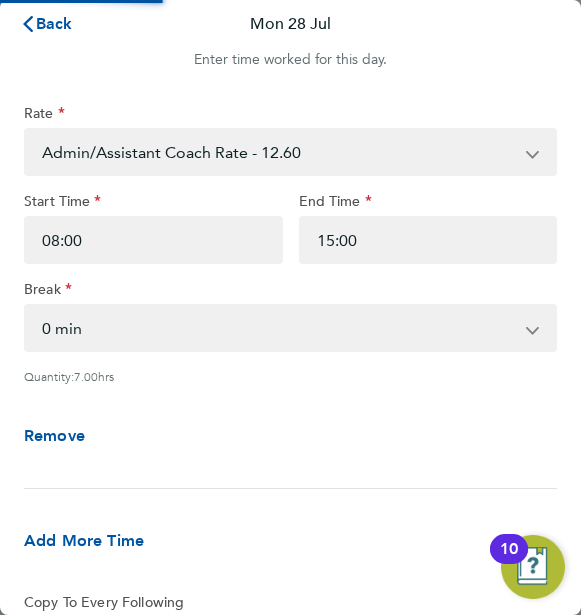 scroll, scrollTop: 0, scrollLeft: 0, axis: both 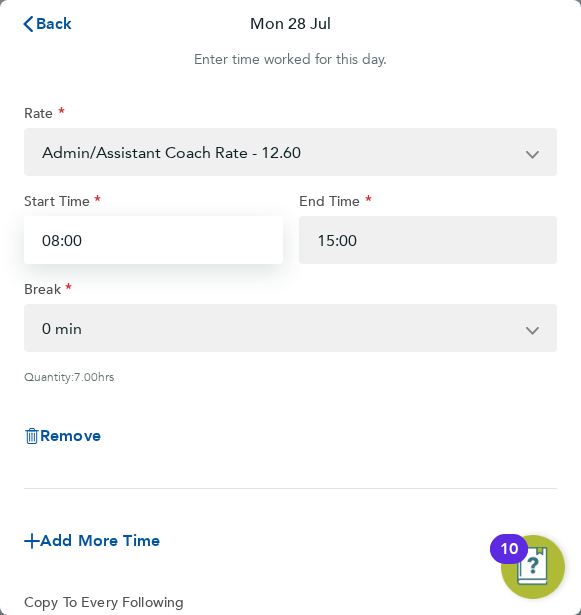 click on "08:00" at bounding box center [153, 240] 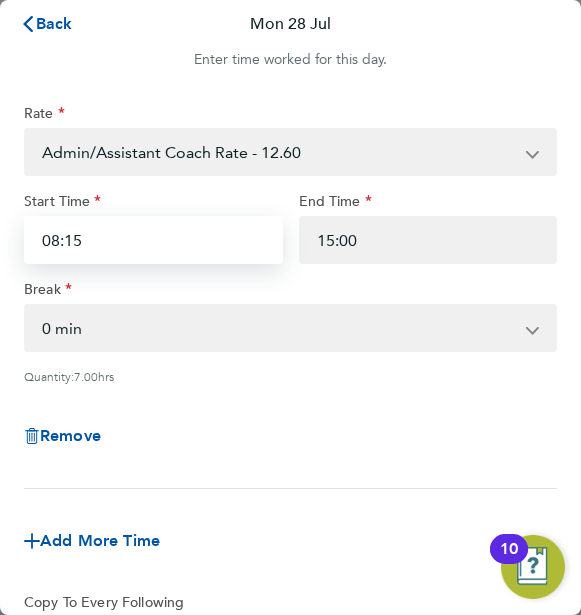 type on "08:15" 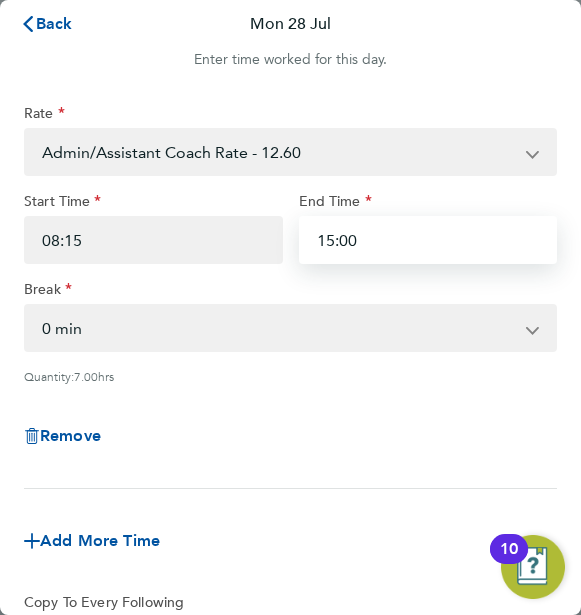click on "15:00" at bounding box center (428, 240) 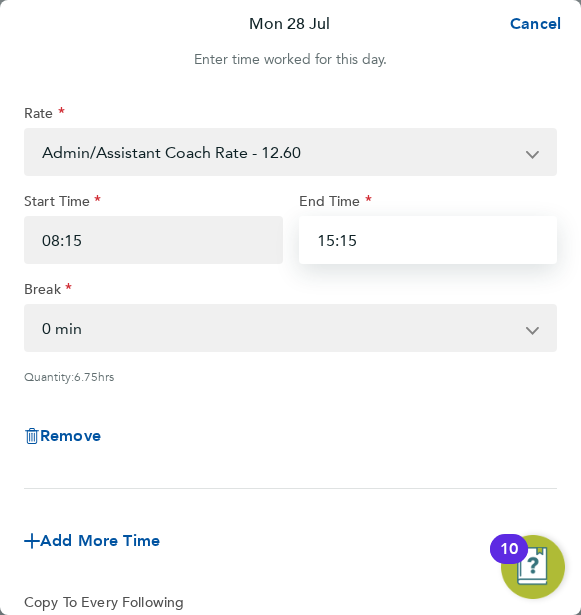 type on "15:15" 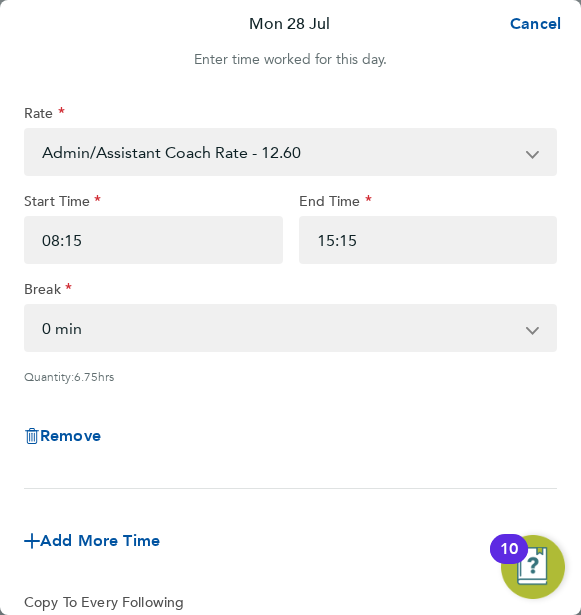 click on "Rate  Admin/Assistant Coach Rate - 12.60   Lead Coach Rate - 16.28
Start Time 08:15 End Time 15:15 Break  0 min   15 min   30 min   45 min   60 min   75 min   90 min
Quantity:  6.75  hrs
Remove" 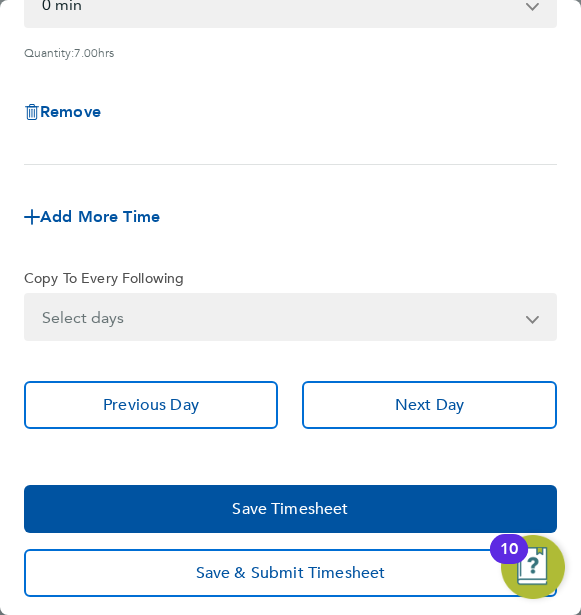 scroll, scrollTop: 335, scrollLeft: 0, axis: vertical 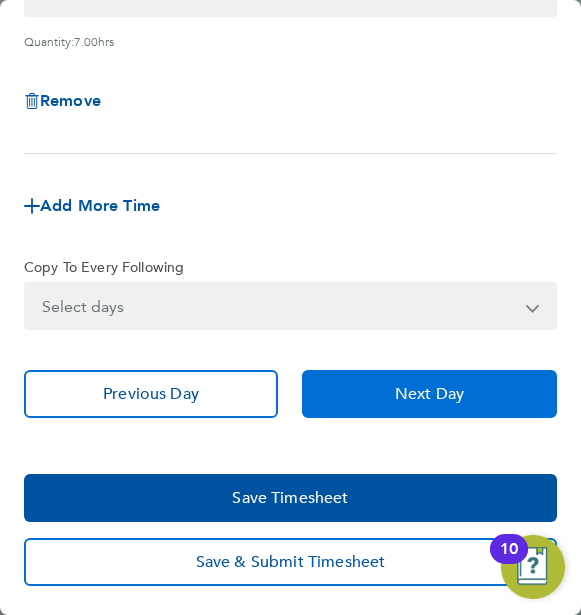 click on "Next Day" 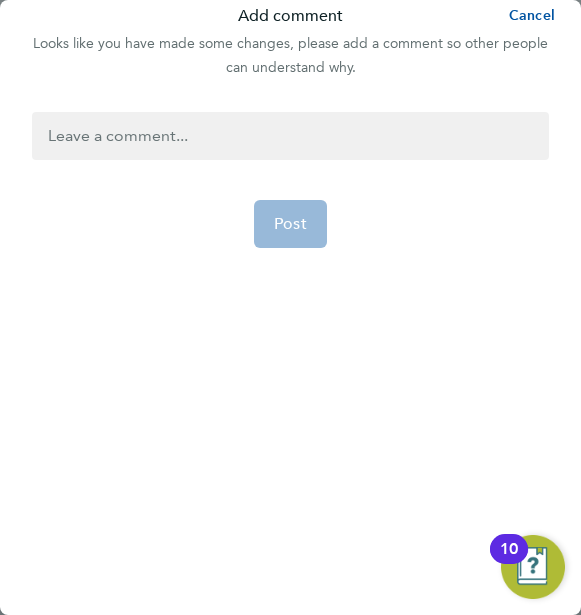 click at bounding box center (290, 136) 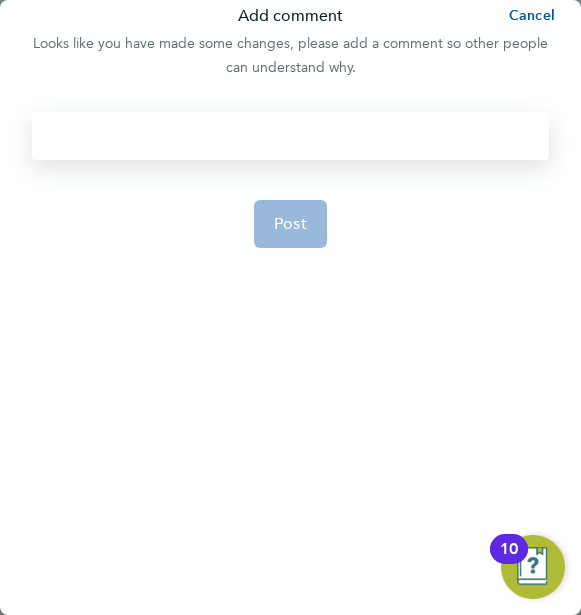 type 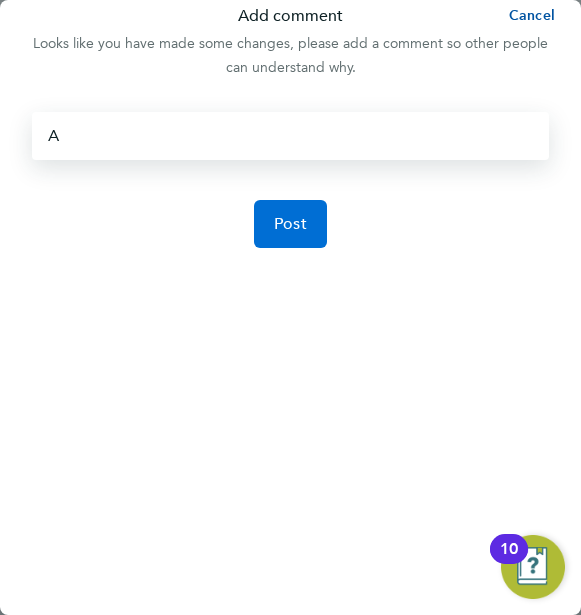 click on "Post" 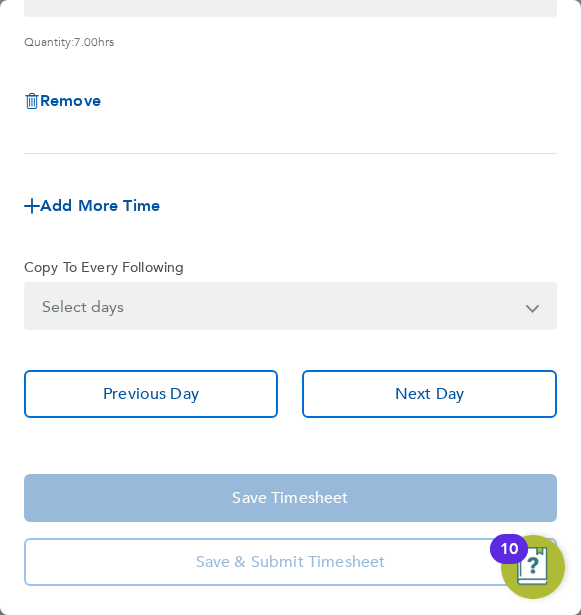click on "Add More Time" 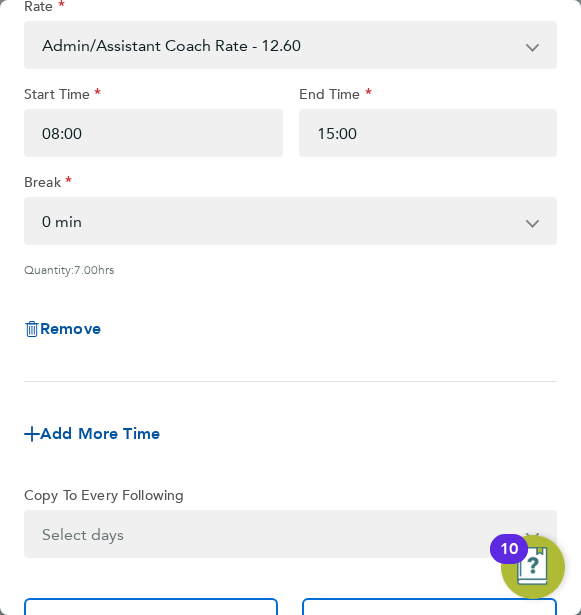 scroll, scrollTop: 55, scrollLeft: 0, axis: vertical 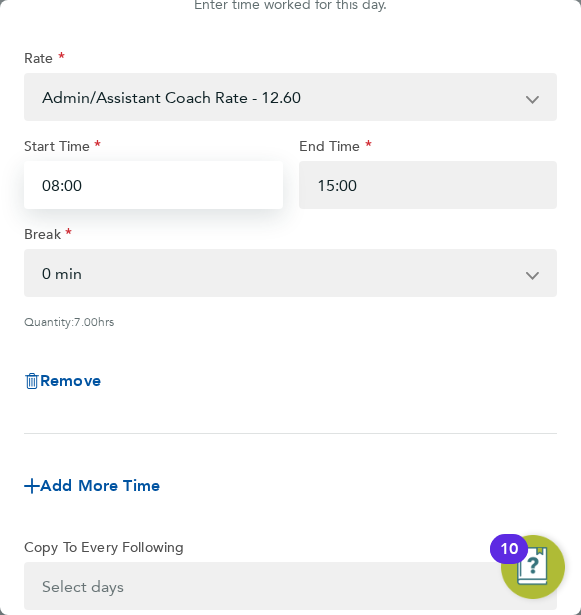 click on "08:00" at bounding box center (153, 185) 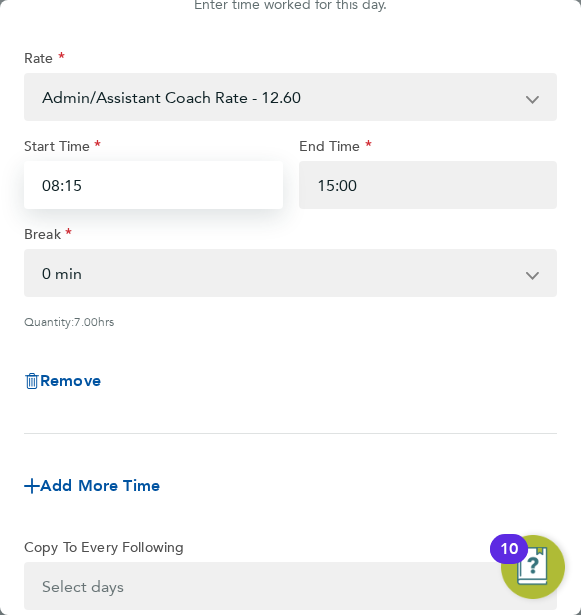 type on "08:15" 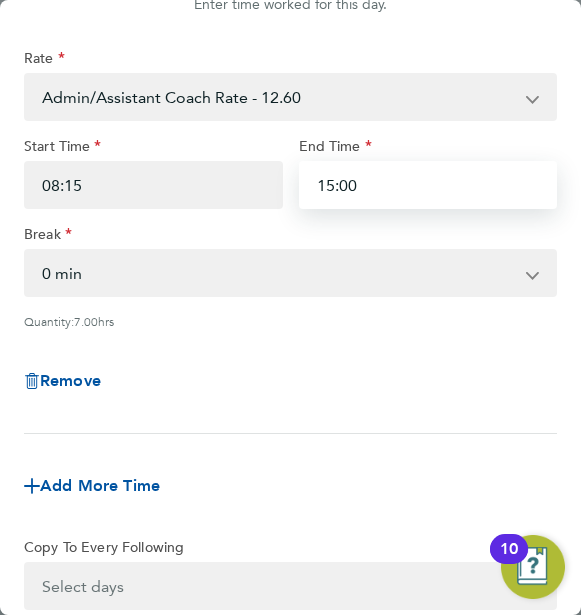click on "15:00" at bounding box center (428, 185) 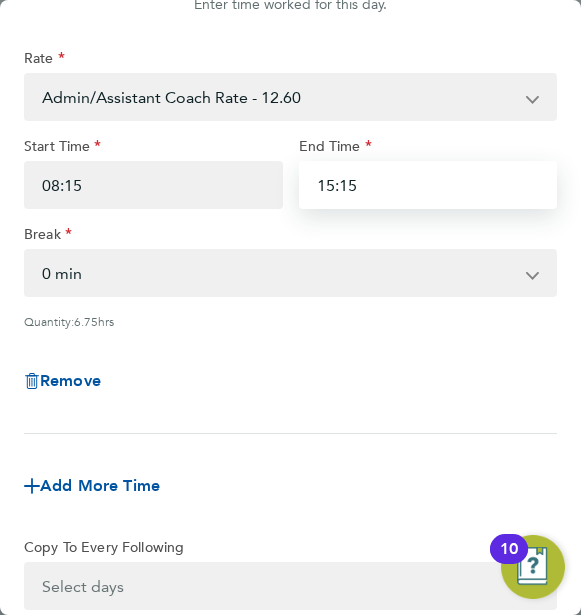 type on "15:15" 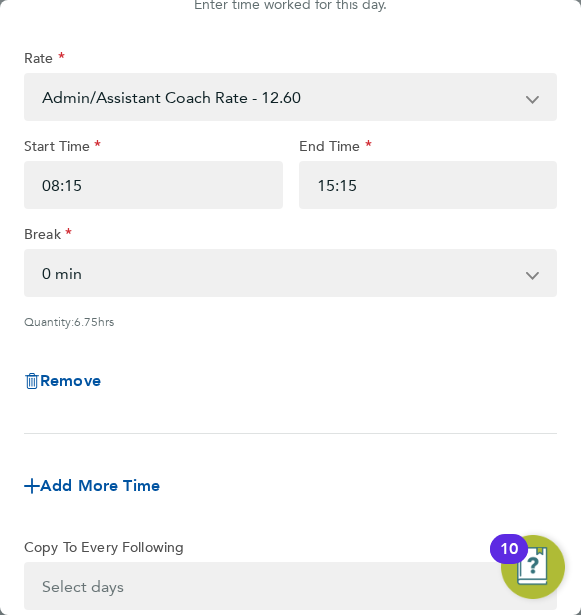 click on "Add More Time" 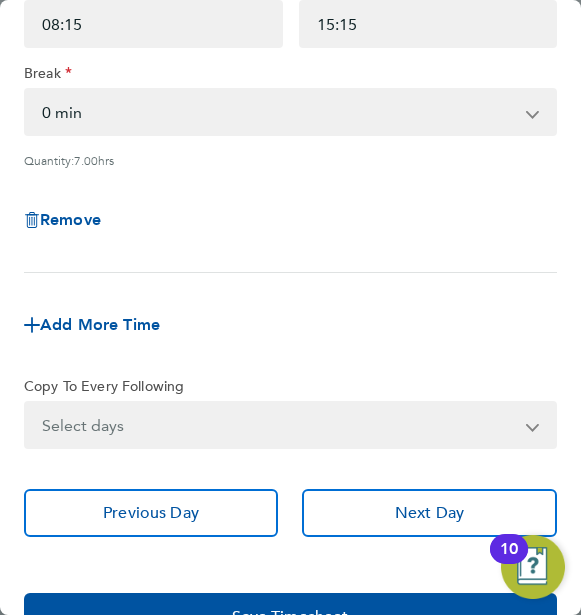 scroll, scrollTop: 335, scrollLeft: 0, axis: vertical 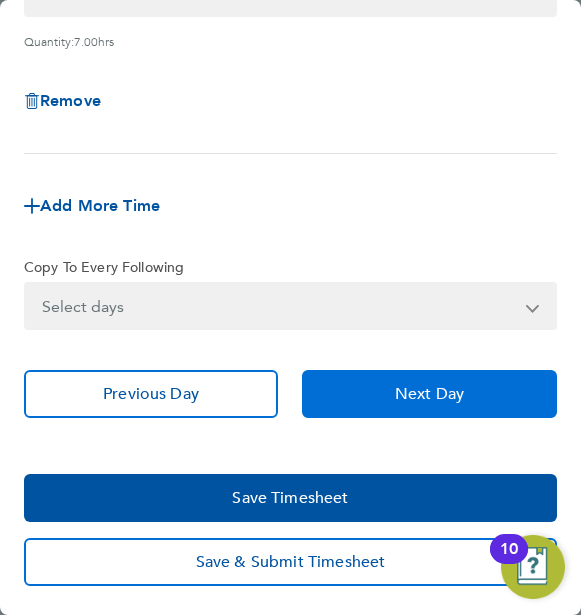 click on "Next Day" 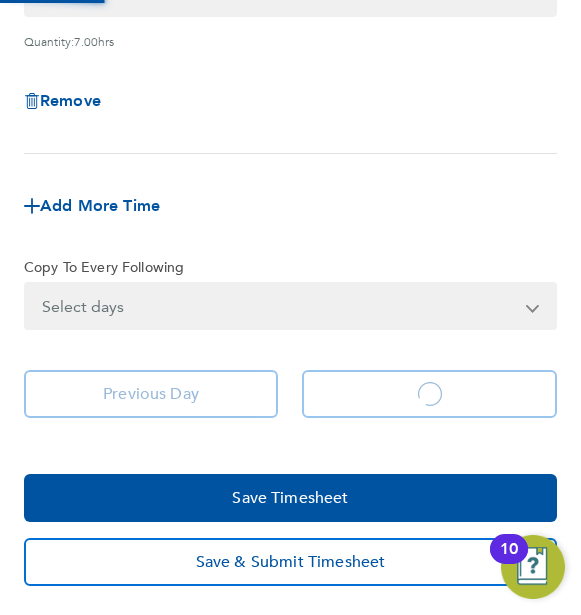 scroll, scrollTop: 0, scrollLeft: 0, axis: both 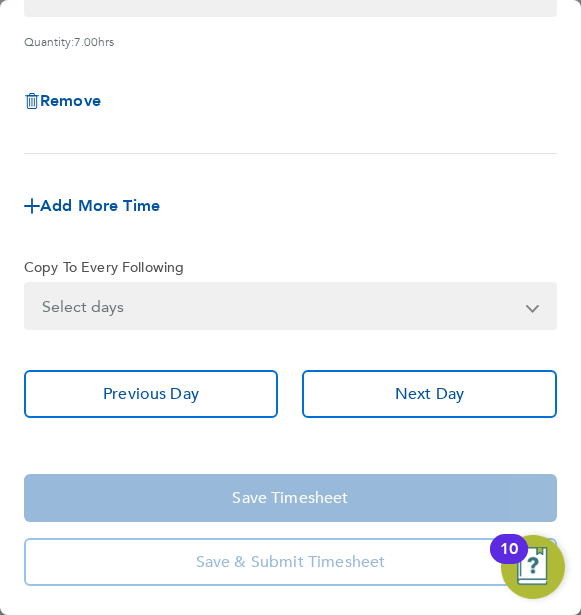 click on "Add More Time" 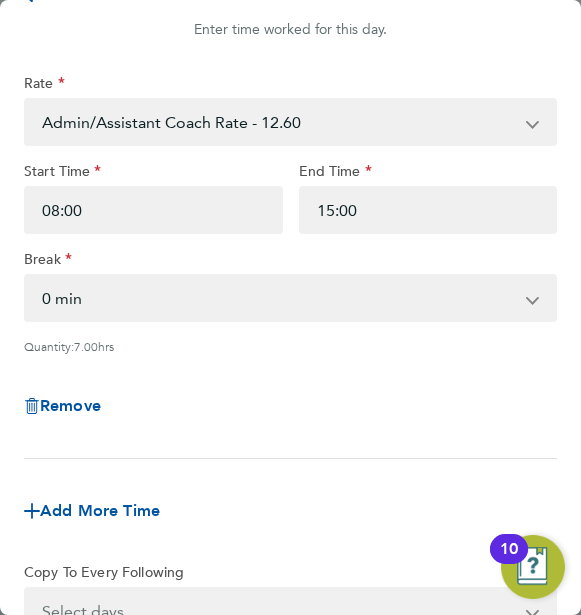 scroll, scrollTop: 0, scrollLeft: 0, axis: both 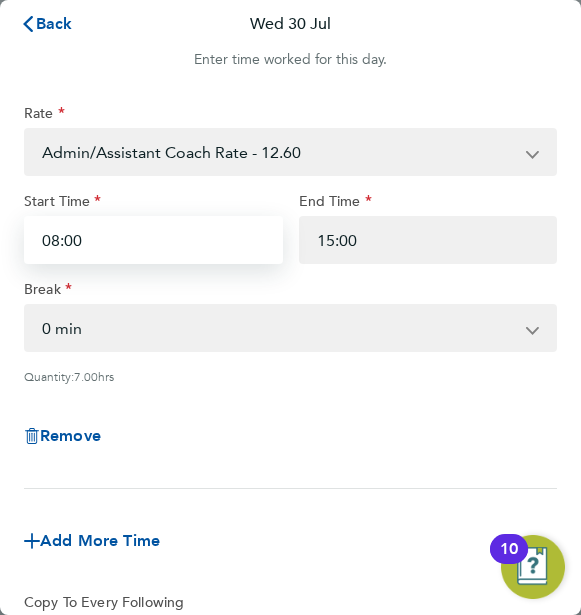 click on "08:00" at bounding box center [153, 240] 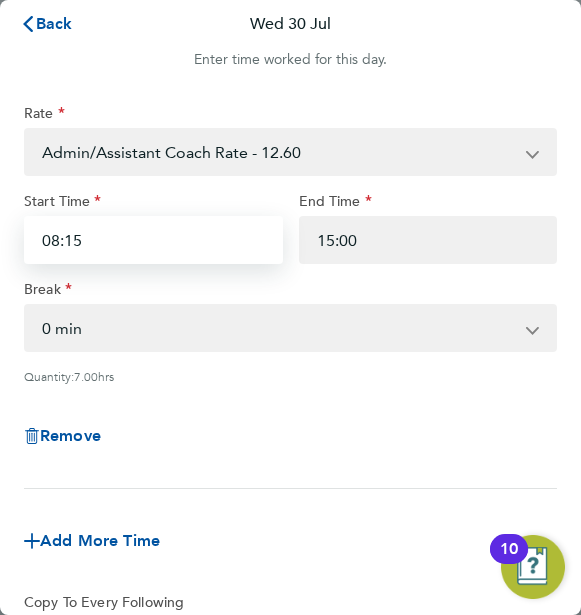 type on "08:15" 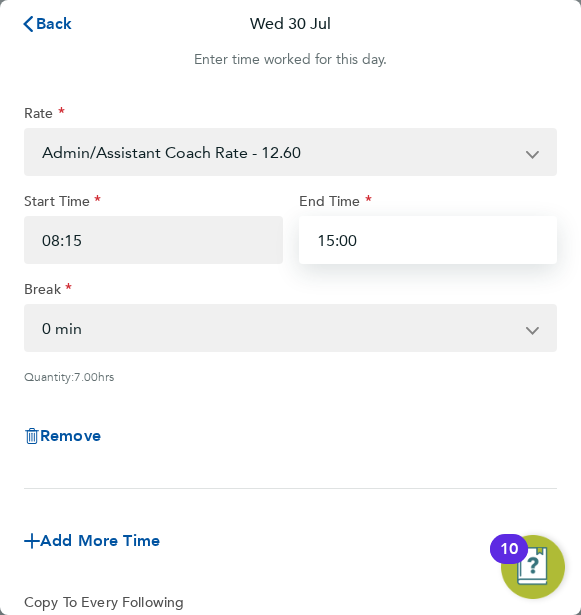 click on "15:00" at bounding box center (428, 240) 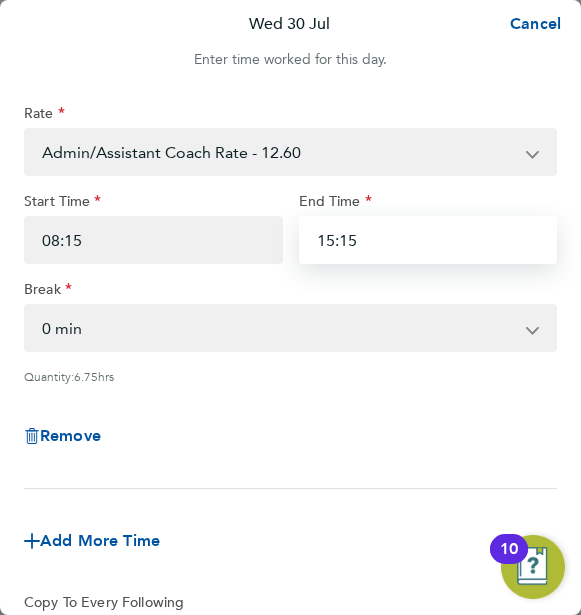 type on "15:15" 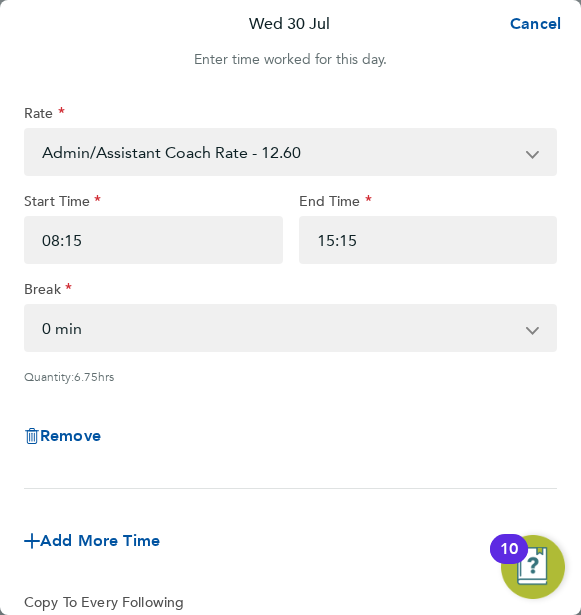 click on "Remove" 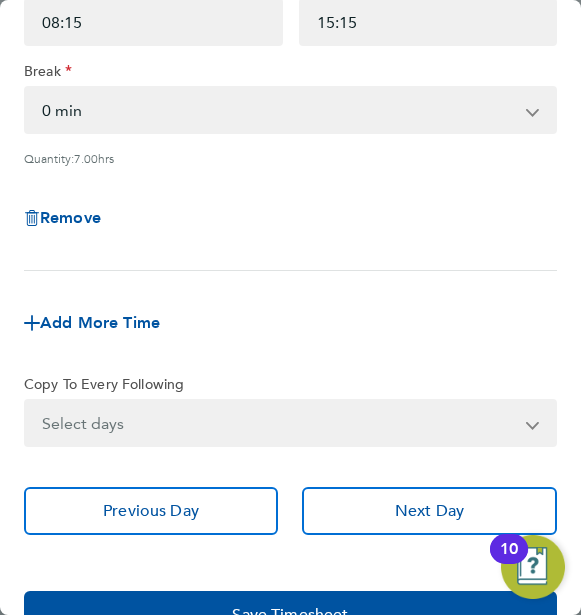 scroll, scrollTop: 321, scrollLeft: 0, axis: vertical 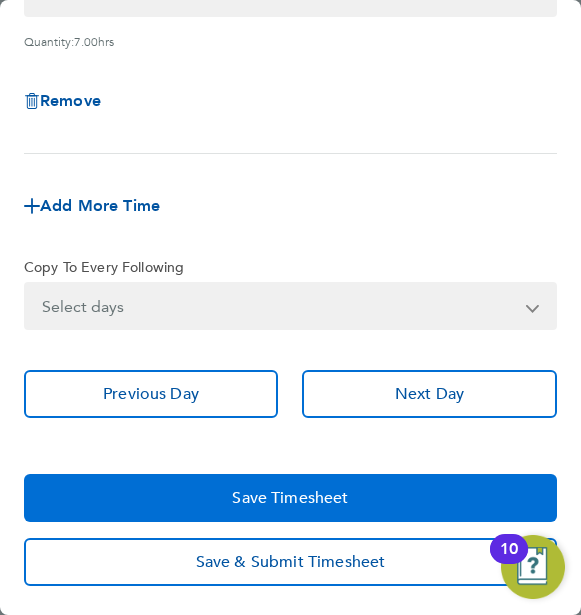 click on "Save Timesheet" 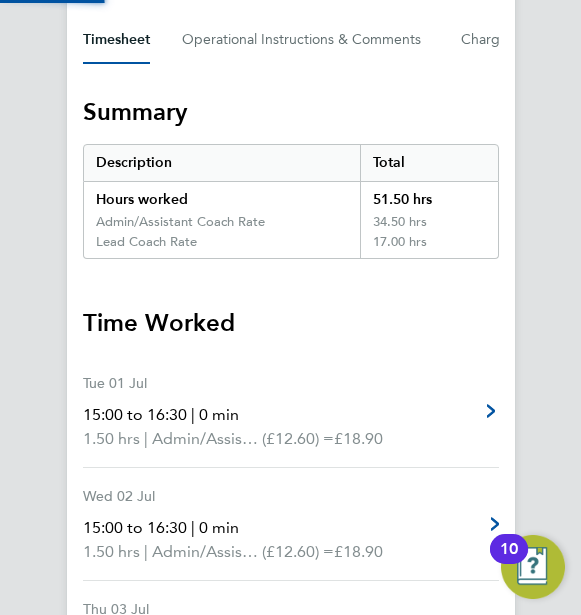 scroll, scrollTop: 0, scrollLeft: 0, axis: both 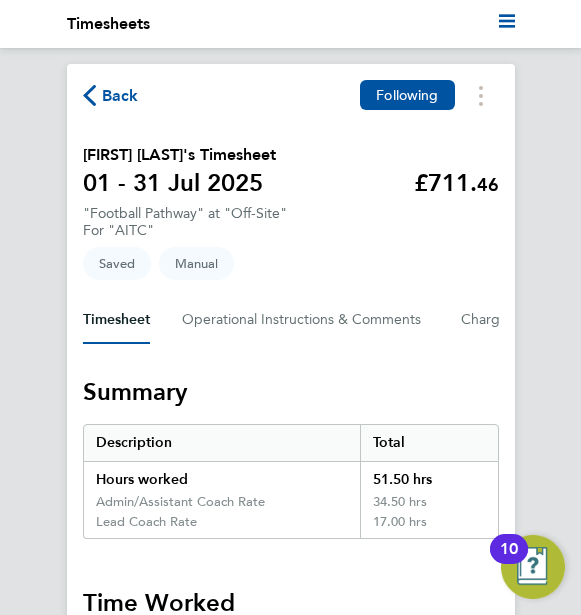 click on "Summary" at bounding box center (291, 392) 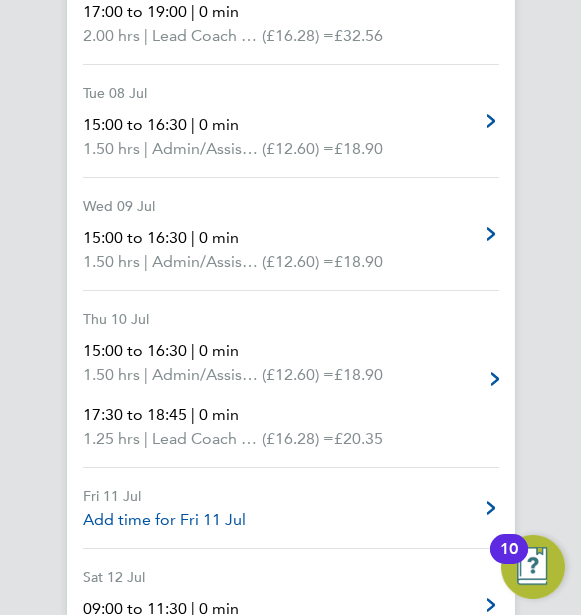 scroll, scrollTop: 1400, scrollLeft: 0, axis: vertical 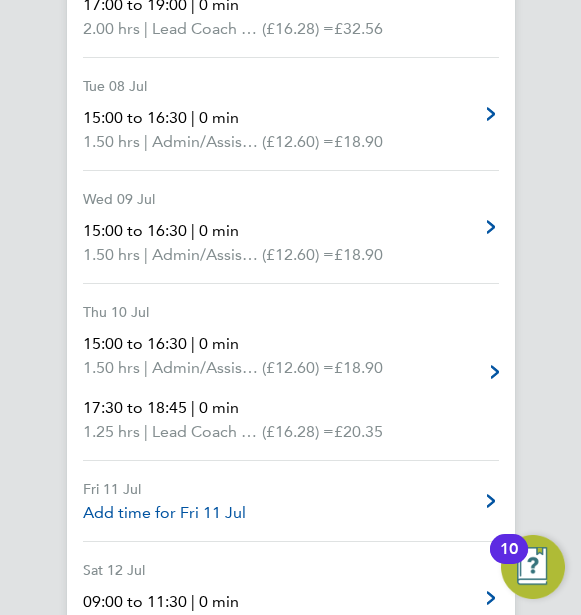 click on "Thu 10 Jul   15:00 to 16:30   |   0 min   1.50 hrs   |   Admin/Assistant Coach Rate   (£12.60) =   £18.90   17:30 to 18:45   |   0 min   1.25 hrs   |   Lead Coach Rate   (£16.28) =   £20.35   Edit" 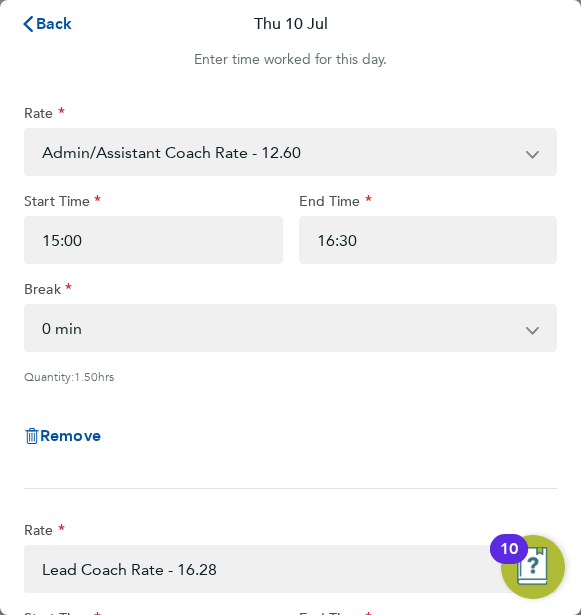 scroll, scrollTop: 0, scrollLeft: 0, axis: both 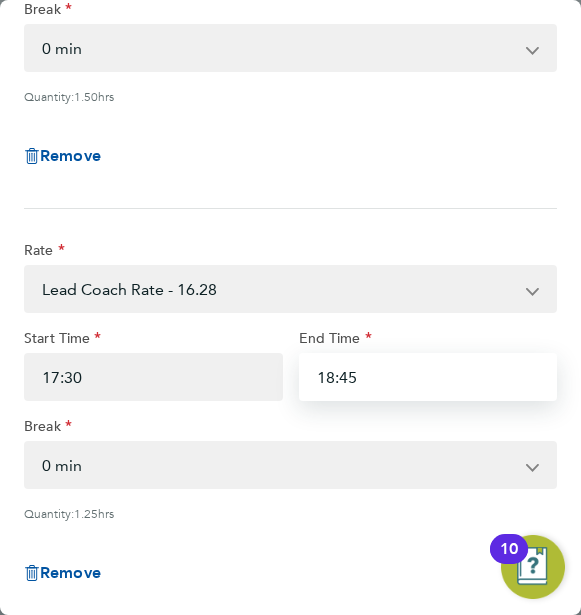 click on "18:45" at bounding box center [428, 377] 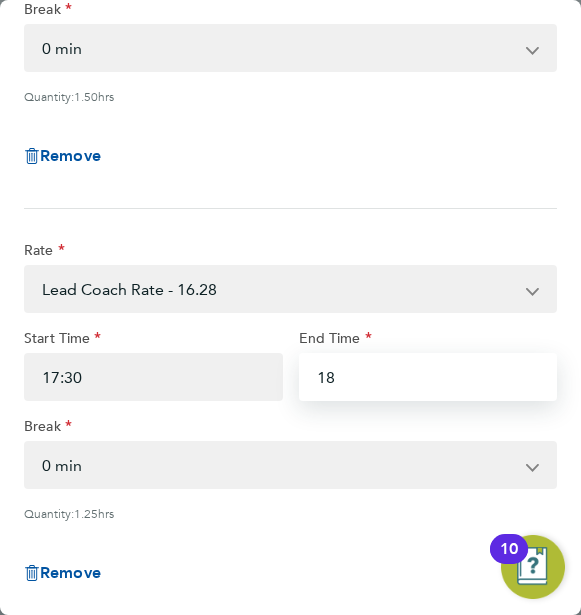 type on "1" 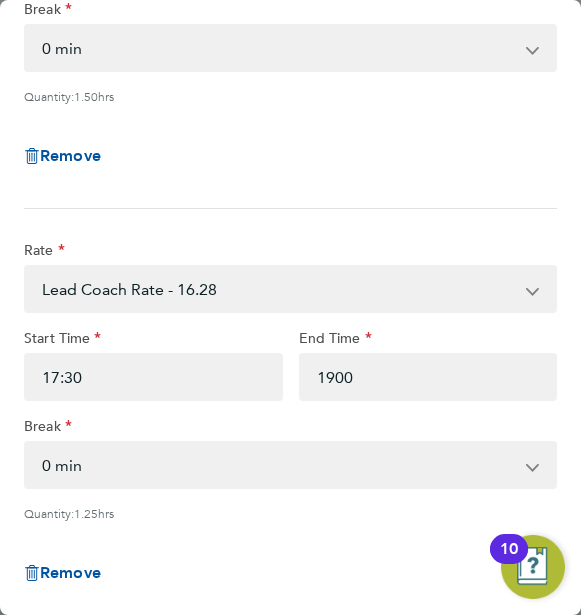type on "19:00" 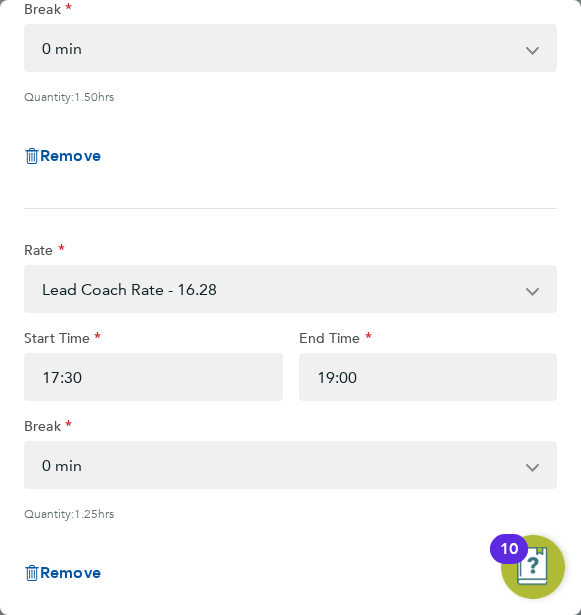 click on "Rate  Lead Coach Rate - 16.28   Admin/Assistant Coach Rate - 12.60
Start Time 17:30 End Time 19:00 Break  0 min   15 min   30 min   45 min   60 min
Quantity:  1.25  hrs
Remove" 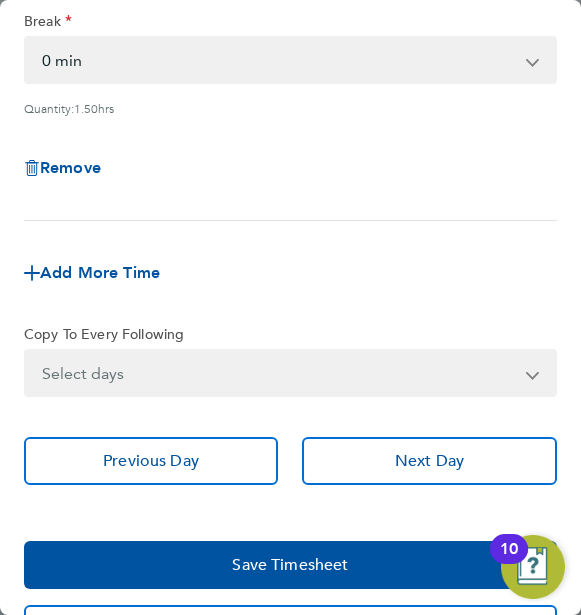 scroll, scrollTop: 720, scrollLeft: 0, axis: vertical 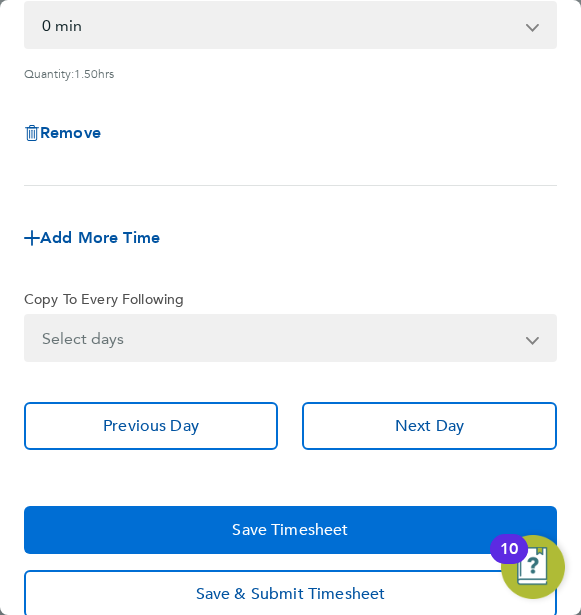 click on "Save Timesheet" 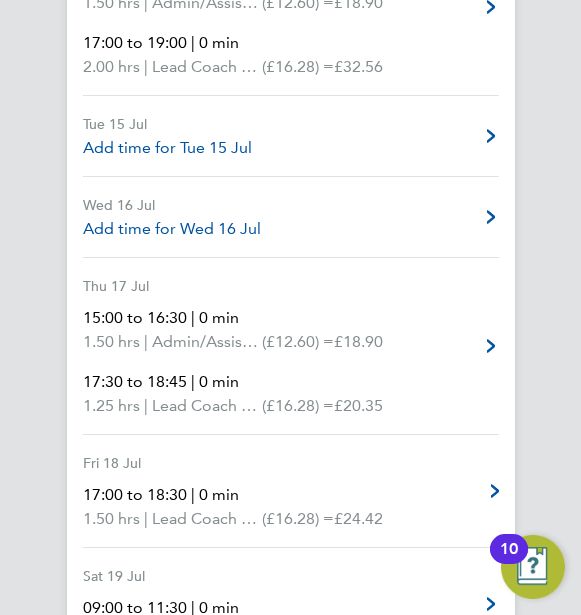 scroll, scrollTop: 2240, scrollLeft: 0, axis: vertical 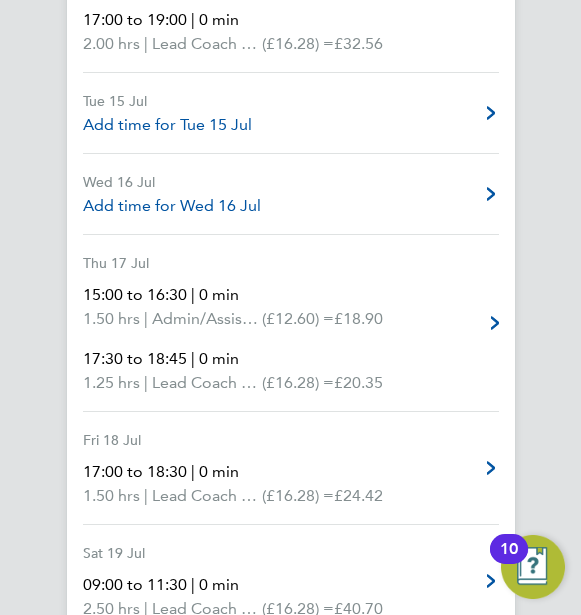 click 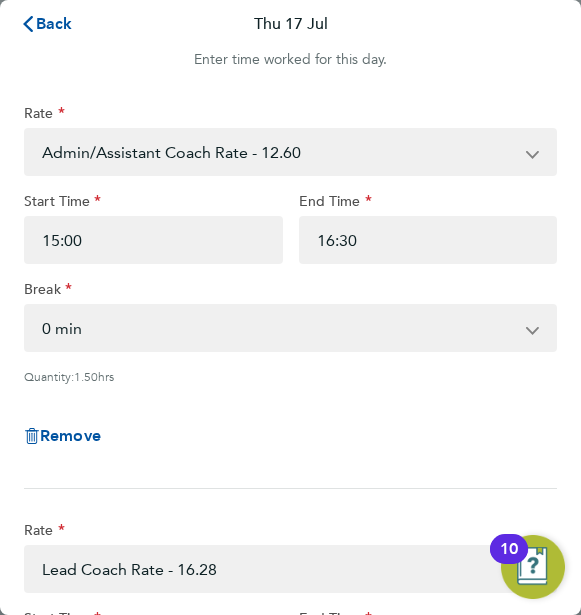 scroll, scrollTop: 0, scrollLeft: 0, axis: both 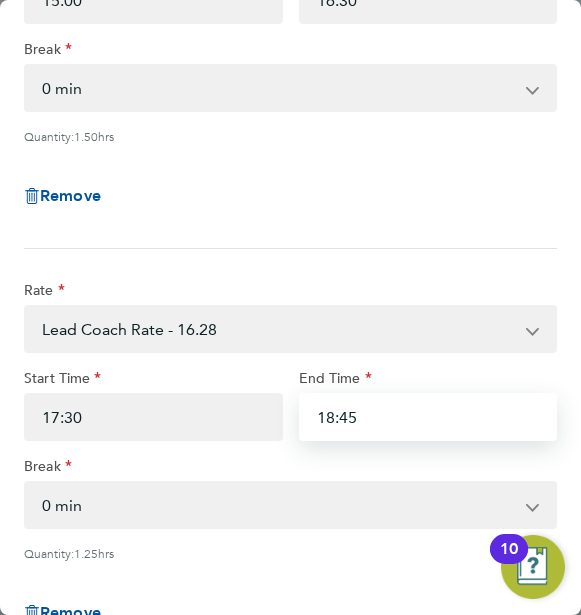 click on "18:45" at bounding box center [428, 417] 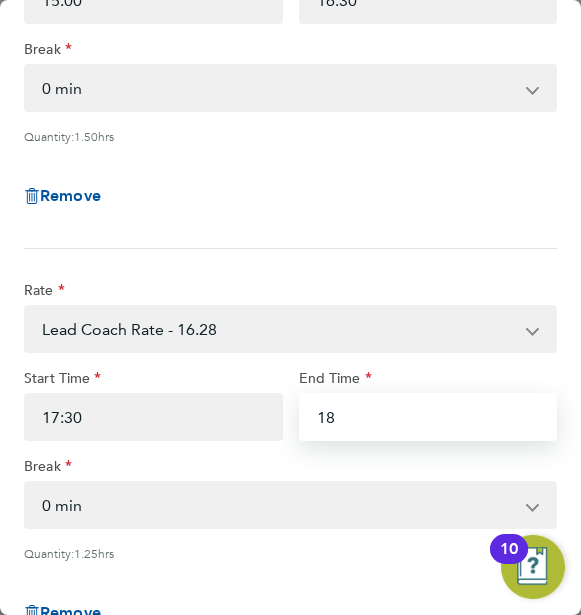 type on "1" 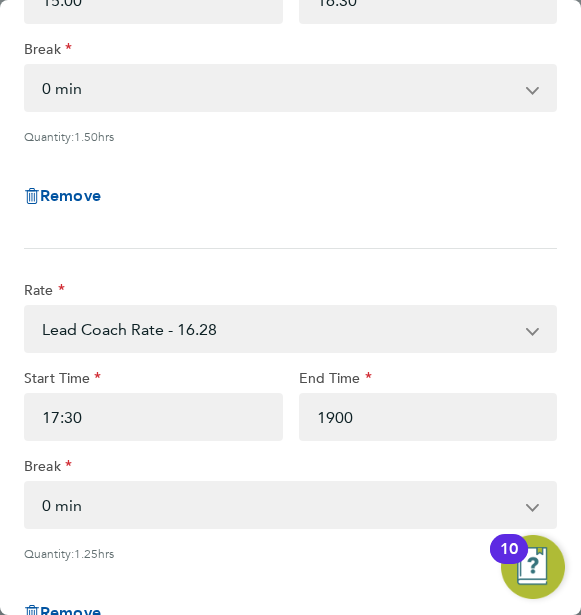 type on "19:00" 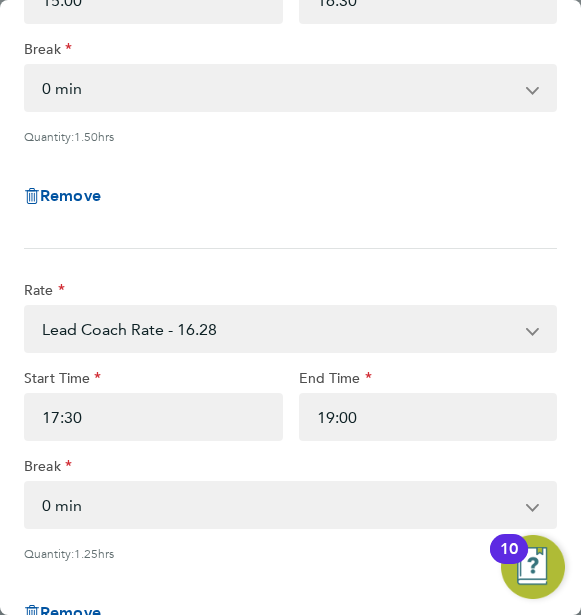 click on "Rate  Lead Coach Rate - 16.28   Admin/Assistant Coach Rate - 12.60
Start Time 17:30 End Time 19:00 Break  0 min   15 min   30 min   45 min   60 min
Quantity:  1.25  hrs
Remove" 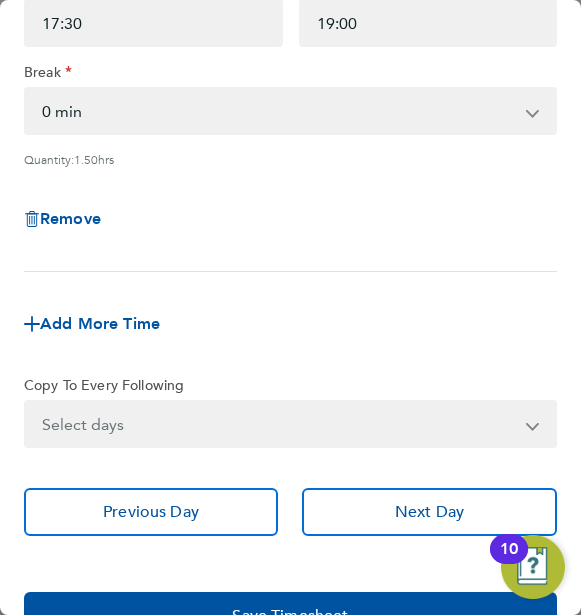 scroll, scrollTop: 640, scrollLeft: 0, axis: vertical 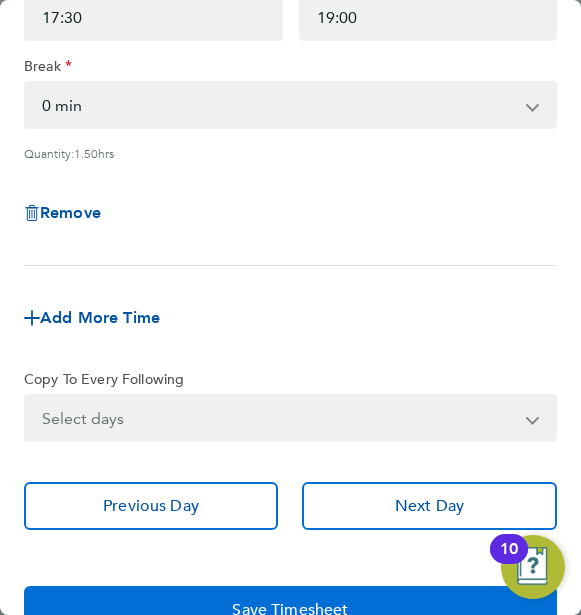 click on "Save Timesheet" 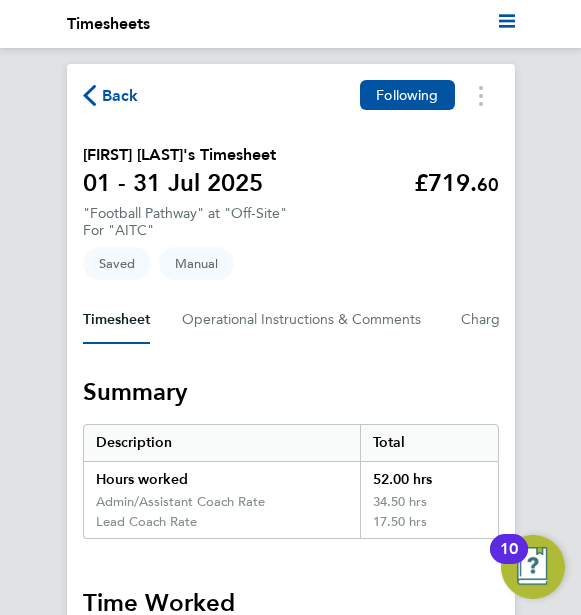 click on "Time Worked" at bounding box center [291, 603] 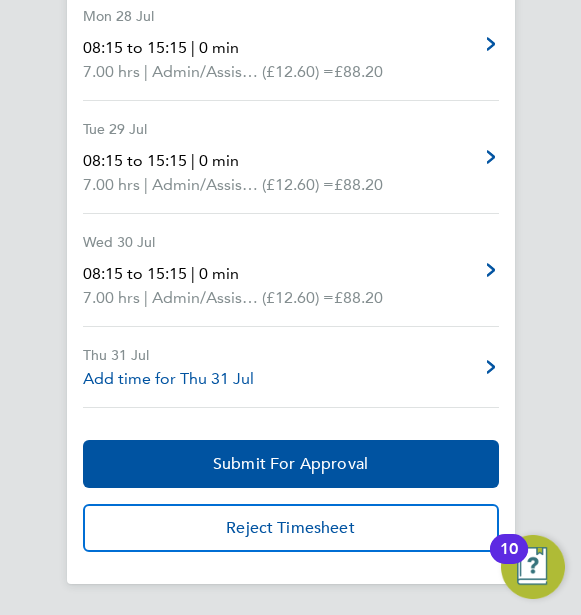 scroll, scrollTop: 3539, scrollLeft: 0, axis: vertical 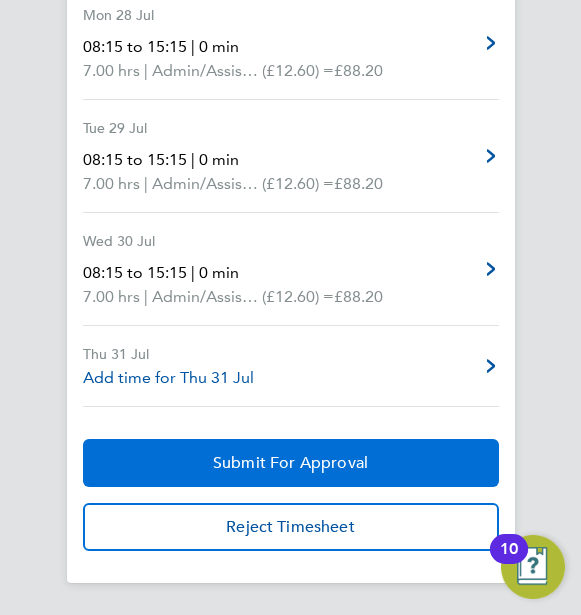 click on "Submit For Approval" 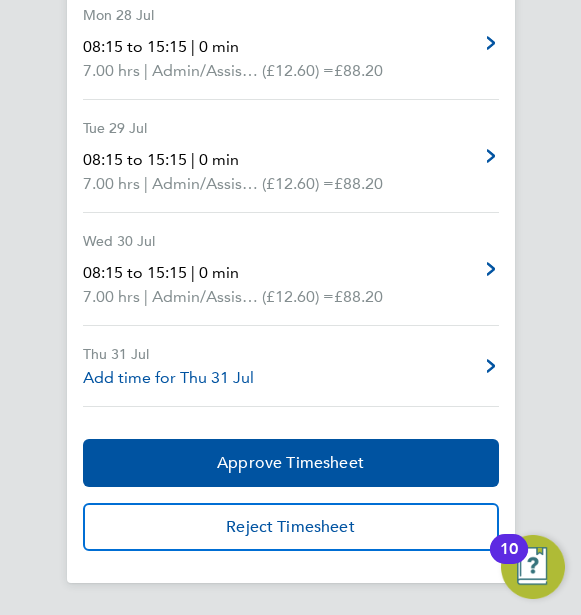 click on "Back  Following
[FIRST] [LAST]'s Timesheet   01 - 31 Jul 2025   £719. 60  "Football Pathway" at "Off-Site"  For "AITC"  Submitted   Manual   Timesheet   Operational Instructions & Comments   Charge   Details   Activity Logs   Summary   Description   Total   Hours worked   52.00 hrs   Admin/Assistant Coach Rate   34.50 hrs   Lead Coach Rate   17.50 hrs   Time Worked   Tue 01 Jul   15:00 to 16:30   |   0 min   1.50 hrs   |   Admin/Assistant Coach Rate   (£12.60) =   £18.90   Edit
Wed 02 Jul   15:00 to 16:30   |   0 min   1.50 hrs   |   Admin/Assistant Coach Rate   (£12.60) =   £18.90   Edit
Thu 03 Jul   15:00 to 16:30   |   0 min   1.50 hrs   |   Admin/Assistant Coach Rate   (£12.60) =   £18.90   Edit
Fri 04 Jul   17:30 to 19:00   |   0 min   1.50 hrs   |   Lead Coach Rate   (£16.28) =   £24.42   Edit
Sat 05 Jul   09:00 to 11:30   |   0 min   2.50 hrs   |   Lead Coach Rate   (£16.28) =   £40.70   Edit
Sun 06 Jul   Add time for Sun 06 Jul
|   |" 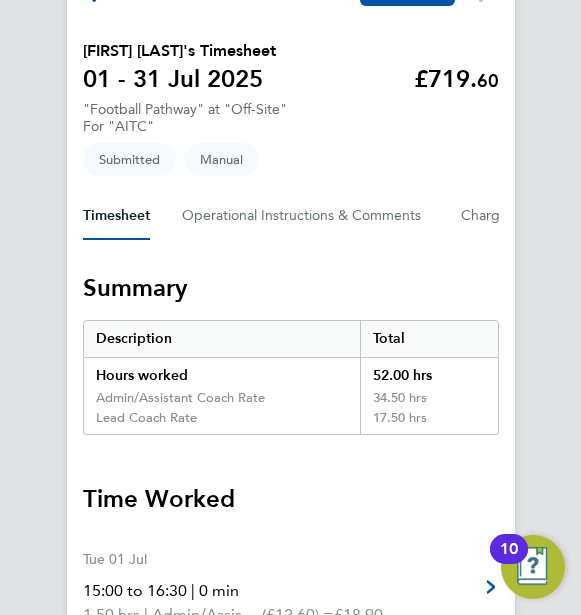 scroll, scrollTop: 0, scrollLeft: 0, axis: both 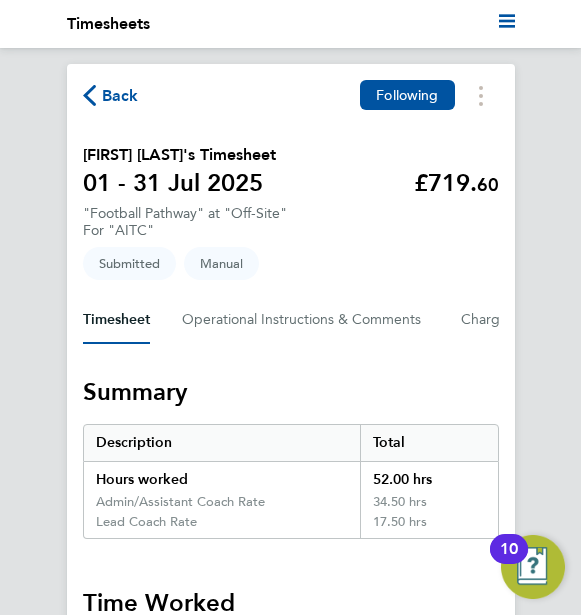 click on "Back" 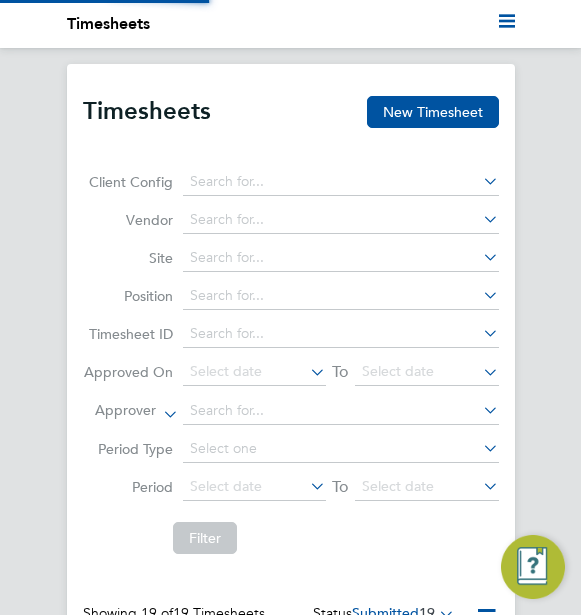 scroll, scrollTop: 10, scrollLeft: 10, axis: both 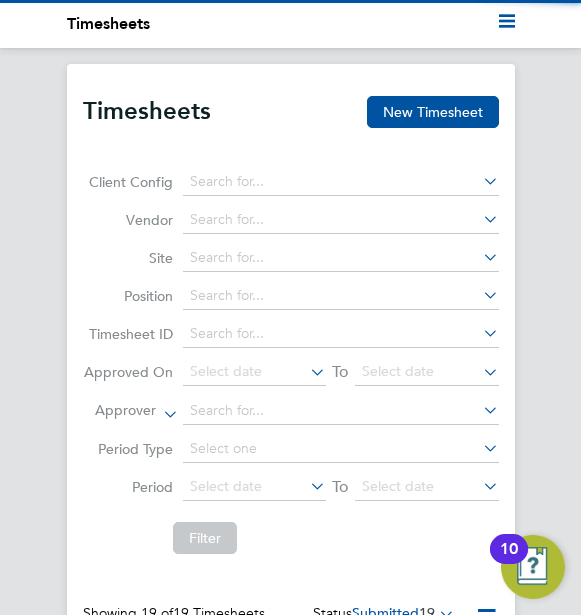 click on "Timesheets New Timesheet Client Config   Vendor   Site   Position   Timesheet ID   Approved On
Select date
To
Select date
Approver     Period Type   Period
Select date
To
Select date
Filter Showing   19 of  19 Timesheets Status  Submitted  19  WORKER  / ROLE WORKER  / PERIOD PERIOD  / TYPE SITE  / VENDOR TOTAL   TOTAL  / STATUS STATUS APPROVER [FIRST] [LAST] Football Pathway   1 - 31 Jul 2025 1 - 31 Jul 2025 Manual Off-Site Albion In The C… £18.90 Submitted Submitted [FIRST] [LAST] [FIRST] [LAST] Football Pathway   1 - 31 Jul 2025 1 - 31 Jul 2025 Manual Off-Site Albion In The C… £667.80 Submitted Submitted [FIRST] [LAST] [FIRST] [LAST] Football Pathway   1 - 31 Jul 2025 1 - 31 Jul 2025 Manual Off-Site Albion In The C… £742.40 Submitted Submitted [FIRST] [LAST] [FIRST] [LAST] Football Pathway   1 - 31 Jul 2025 1 - 31 Jul 2025 Manual Off-Site Albion In The C… £124.44 Submitted Submitted [FIRST] [LAST] [FIRST] [LAST] Football Pathway   1 - 31 Jul 2025 1 - 31 Jul 2025" 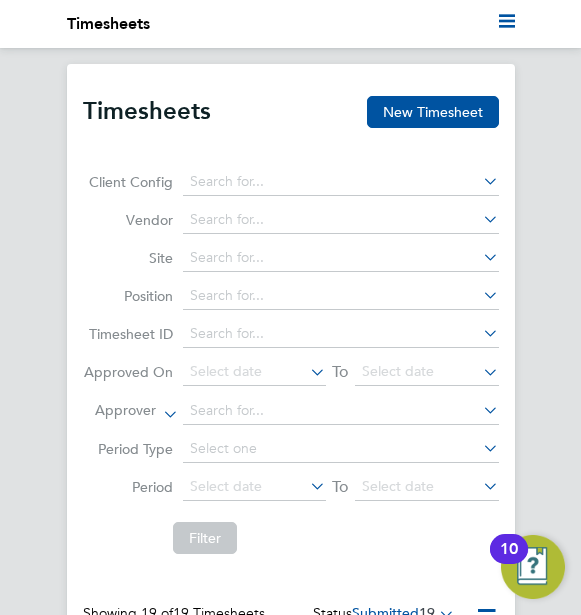 click on "Timesheets New Timesheet Client Config   Vendor   Site   Position   Timesheet ID   Approved On
Select date
To
Select date
Approver     Period Type   Period
Select date
To
Select date
Filter Showing   19 of  19 Timesheets Status  Submitted  19  WORKER  / ROLE WORKER  / PERIOD PERIOD  / TYPE SITE  / VENDOR TOTAL   TOTAL  / STATUS STATUS APPROVER [FIRST] [LAST] Football Pathway   1 - 31 Jul 2025 1 - 31 Jul 2025 Manual Off-Site Albion In The C… £18.90 Submitted Submitted [FIRST] [LAST] [FIRST] [LAST] Football Pathway   1 - 31 Jul 2025 1 - 31 Jul 2025 Manual Off-Site Albion In The C… £667.80 Submitted Submitted [FIRST] [LAST] [FIRST] [LAST] Football Pathway   1 - 31 Jul 2025 1 - 31 Jul 2025 Manual Off-Site Albion In The C… £742.40 Submitted Submitted [FIRST] [LAST] [FIRST] [LAST] Football Pathway   1 - 31 Jul 2025 1 - 31 Jul 2025 Manual Off-Site Albion In The C… £124.44 Submitted Submitted [FIRST] [LAST] [FIRST] [LAST] Football Pathway   1 - 31 Jul 2025 1 - 31 Jul 2025" 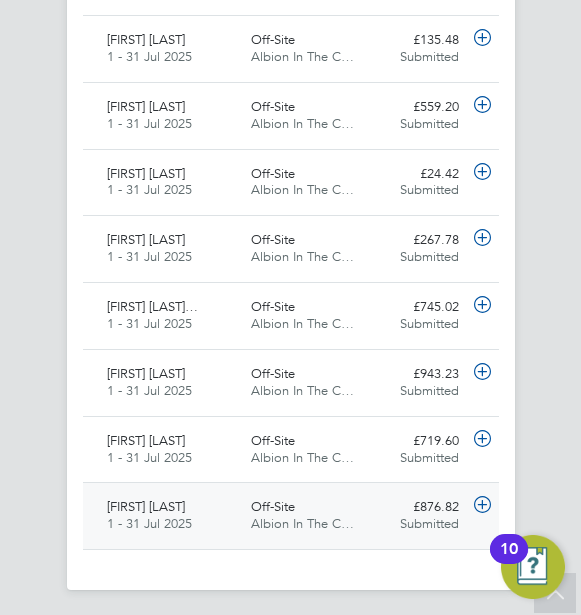 click on "1 - 31 Jul 2025" 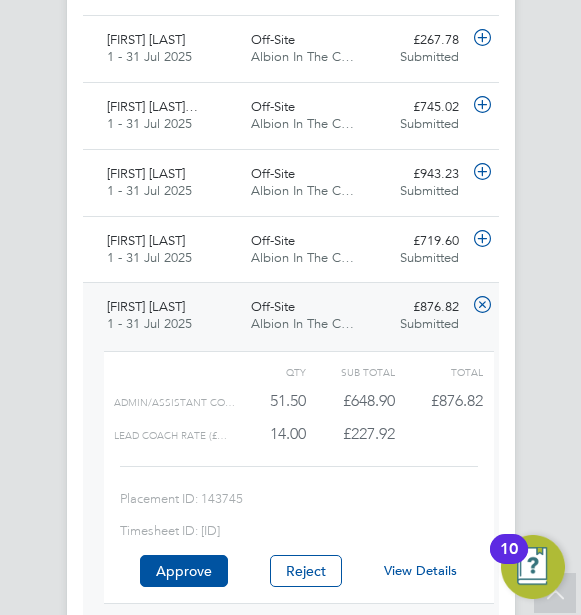 click on "View Details" 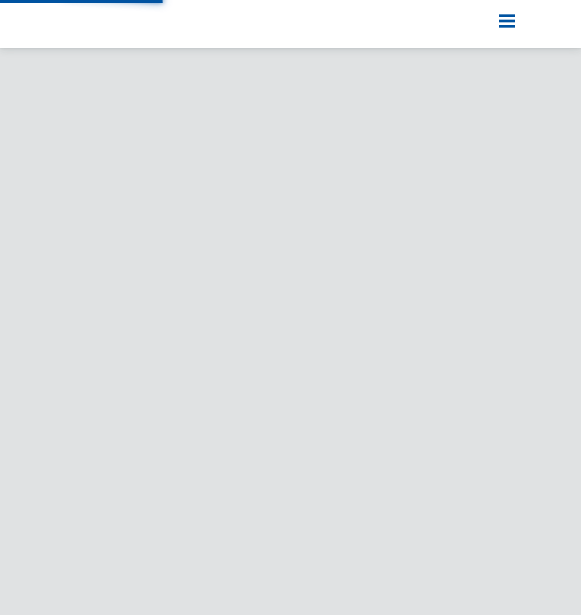 scroll, scrollTop: 0, scrollLeft: 0, axis: both 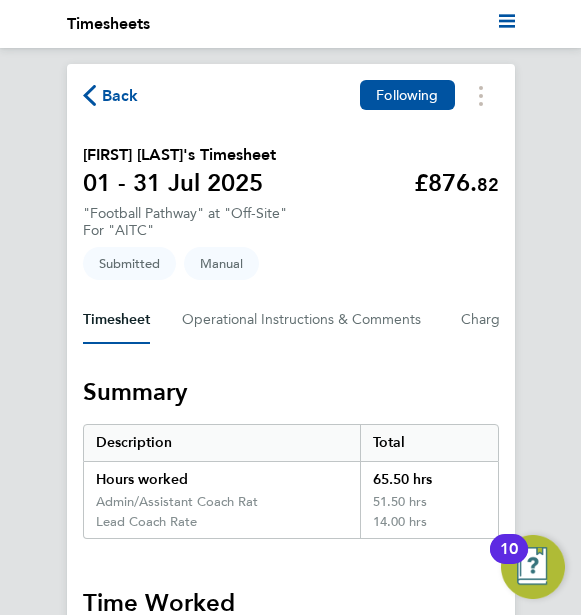 click on "Back  Following
James Townsend's Timesheet   01 - 31 Jul 2025   £876. 82  "Football Pathway" at "Off-Site"  For "AITC"  Submitted   Manual   Timesheet   Operational Instructions & Comments   Charge   Details   Activity Logs   Summary   Description   Total   Hours worked   65.50 hrs   Admin/Assistant Coach Rat   51.50 hrs   Lead Coach Rate   14.00 hrs   Time Worked   Tue 01 Jul   15:00 to 16:30   |   0 min   1.50 hrs   |   Admin/Assistant Coach Rat   (£12.60) =   £18.90   Edit
Wed 02 Jul   15:00 to 16:30   |   0 min   1.50 hrs   |   Admin/Assistant Coach Rat   (£12.60) =   £18.90   Edit
Thu 03 Jul   15:00 to 16:30   |   0 min   1.50 hrs   |   Admin/Assistant Coach Rat   (£12.60) =   £18.90   Edit
Fri 04 Jul   17:00 to 19:00   |   0 min   2.00 hrs   |   Lead Coach Rate   (£16.28) =   £32.56   Edit
Sat 05 Jul   Add time for Sat 05 Jul   Add time for Sat 05 Jul
Sun 06 Jul   Add time for Sun 06 Jul   Add time for Sun 06 Jul
Mon 07 Jul   15:00 to 16:30" 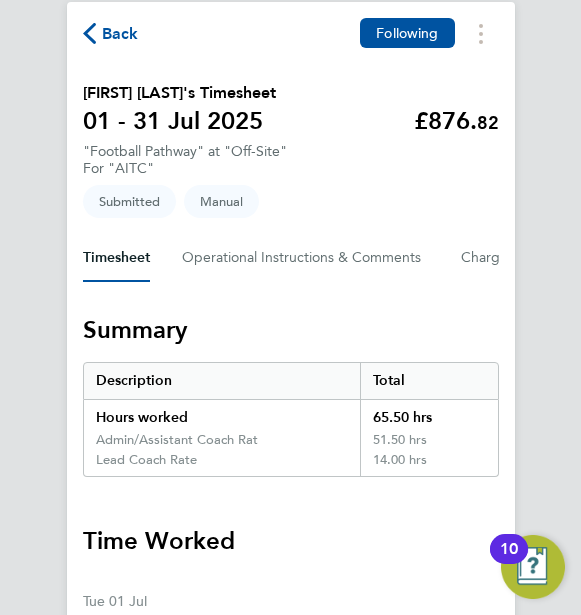scroll, scrollTop: 80, scrollLeft: 0, axis: vertical 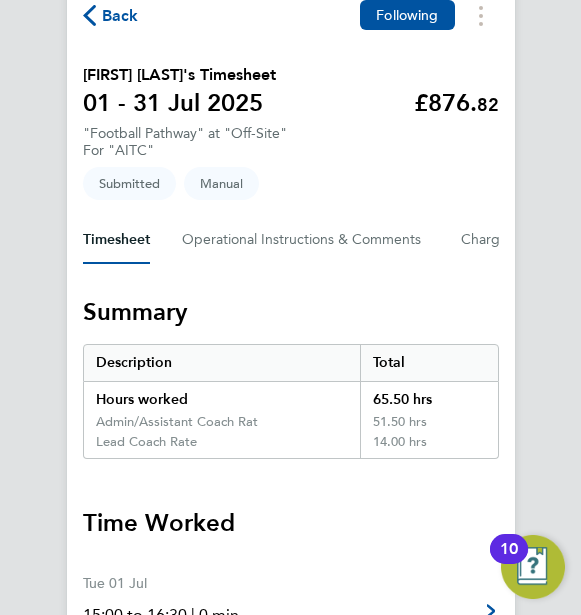 click on "Back  Following
James Townsend's Timesheet   01 - 31 Jul 2025   £876. 82  "Football Pathway" at "Off-Site"  For "AITC"  Submitted   Manual   Timesheet   Operational Instructions & Comments   Charge   Details   Activity Logs   Summary   Description   Total   Hours worked   65.50 hrs   Admin/Assistant Coach Rat   51.50 hrs   Lead Coach Rate   14.00 hrs   Time Worked   Tue 01 Jul   15:00 to 16:30   |   0 min   1.50 hrs   |   Admin/Assistant Coach Rat   (£12.60) =   £18.90   Edit
Wed 02 Jul   15:00 to 16:30   |   0 min   1.50 hrs   |   Admin/Assistant Coach Rat   (£12.60) =   £18.90   Edit
Thu 03 Jul   15:00 to 16:30   |   0 min   1.50 hrs   |   Admin/Assistant Coach Rat   (£12.60) =   £18.90   Edit
Fri 04 Jul   17:00 to 19:00   |   0 min   2.00 hrs   |   Lead Coach Rate   (£16.28) =   £32.56   Edit
Sat 05 Jul   Add time for Sat 05 Jul   Add time for Sat 05 Jul
Sun 06 Jul   Add time for Sun 06 Jul   Add time for Sun 06 Jul
Mon 07 Jul   15:00 to 16:30" 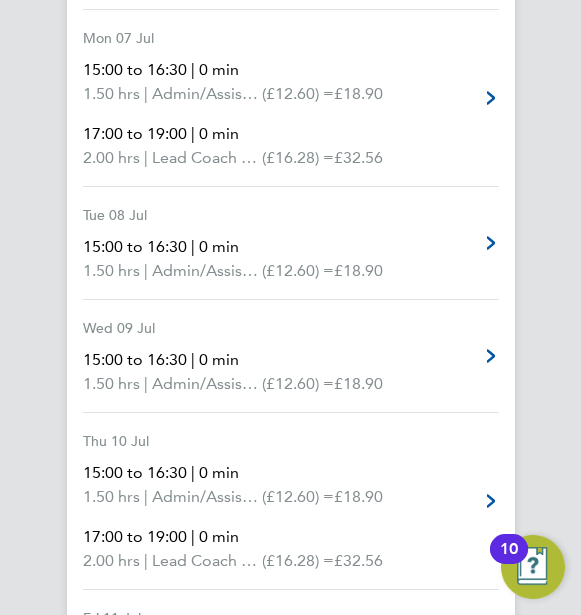 scroll, scrollTop: 1240, scrollLeft: 0, axis: vertical 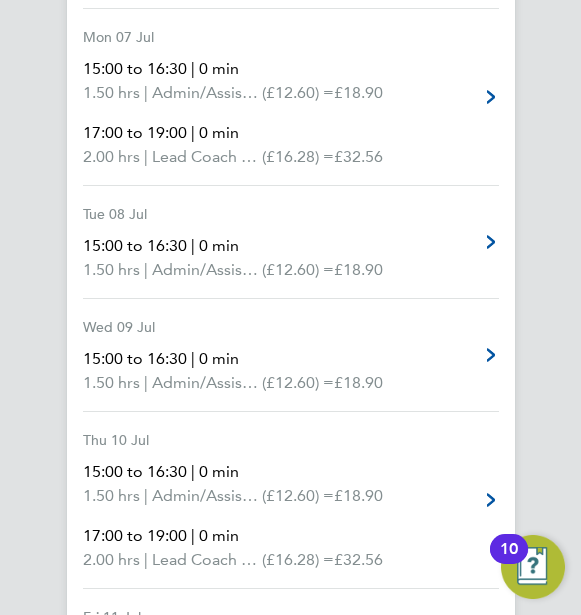 click on "Back  Following
James Townsend's Timesheet   01 - 31 Jul 2025   £876. 82  "Football Pathway" at "Off-Site"  For "AITC"  Submitted   Manual   Timesheet   Operational Instructions & Comments   Charge   Details   Activity Logs   Summary   Description   Total   Hours worked   65.50 hrs   Admin/Assistant Coach Rat   51.50 hrs   Lead Coach Rate   14.00 hrs   Time Worked   Tue 01 Jul   15:00 to 16:30   |   0 min   1.50 hrs   |   Admin/Assistant Coach Rat   (£12.60) =   £18.90   Edit
Wed 02 Jul   15:00 to 16:30   |   0 min   1.50 hrs   |   Admin/Assistant Coach Rat   (£12.60) =   £18.90   Edit
Thu 03 Jul   15:00 to 16:30   |   0 min   1.50 hrs   |   Admin/Assistant Coach Rat   (£12.60) =   £18.90   Edit
Fri 04 Jul   17:00 to 19:00   |   0 min   2.00 hrs   |   Lead Coach Rate   (£16.28) =   £32.56   Edit
Sat 05 Jul   Add time for Sat 05 Jul   Add time for Sat 05 Jul
Sun 06 Jul   Add time for Sun 06 Jul   Add time for Sun 06 Jul
Mon 07 Jul   15:00 to 16:30" 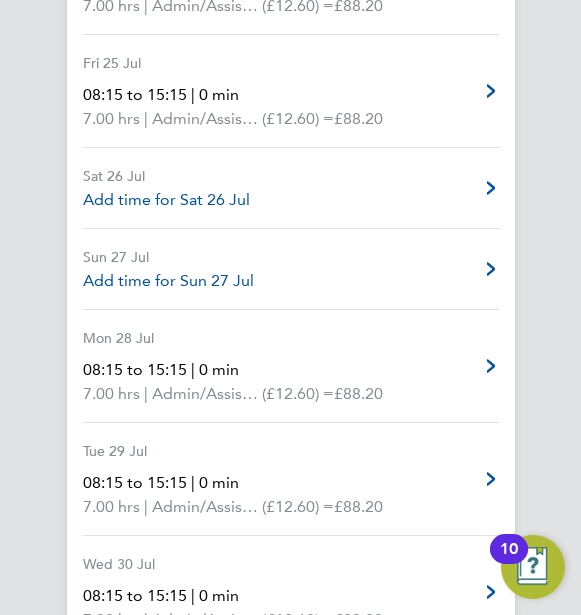 scroll, scrollTop: 3320, scrollLeft: 0, axis: vertical 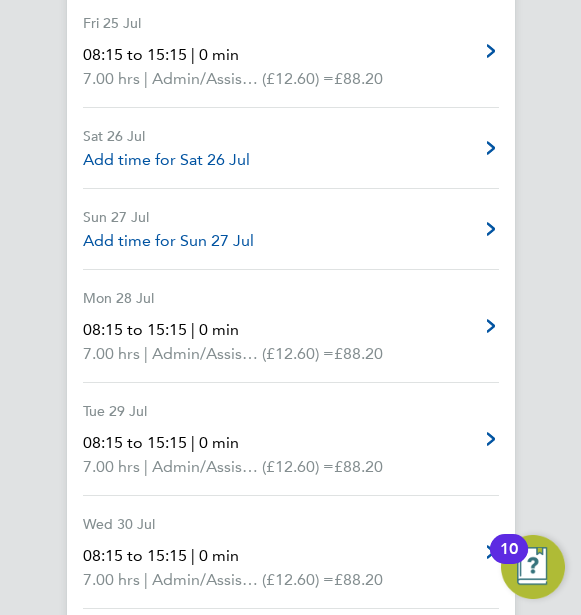 click on "Back  Following
James Townsend's Timesheet   01 - 31 Jul 2025   £876. 82  "Football Pathway" at "Off-Site"  For "AITC"  Submitted   Manual   Timesheet   Operational Instructions & Comments   Charge   Details   Activity Logs   Summary   Description   Total   Hours worked   65.50 hrs   Admin/Assistant Coach Rat   51.50 hrs   Lead Coach Rate   14.00 hrs   Time Worked   Tue 01 Jul   15:00 to 16:30   |   0 min   1.50 hrs   |   Admin/Assistant Coach Rat   (£12.60) =   £18.90   Edit
Wed 02 Jul   15:00 to 16:30   |   0 min   1.50 hrs   |   Admin/Assistant Coach Rat   (£12.60) =   £18.90   Edit
Thu 03 Jul   15:00 to 16:30   |   0 min   1.50 hrs   |   Admin/Assistant Coach Rat   (£12.60) =   £18.90   Edit
Fri 04 Jul   17:00 to 19:00   |   0 min   2.00 hrs   |   Lead Coach Rate   (£16.28) =   £32.56   Edit
Sat 05 Jul   Add time for Sat 05 Jul   Add time for Sat 05 Jul
Sun 06 Jul   Add time for Sun 06 Jul   Add time for Sun 06 Jul
Mon 07 Jul   15:00 to 16:30" 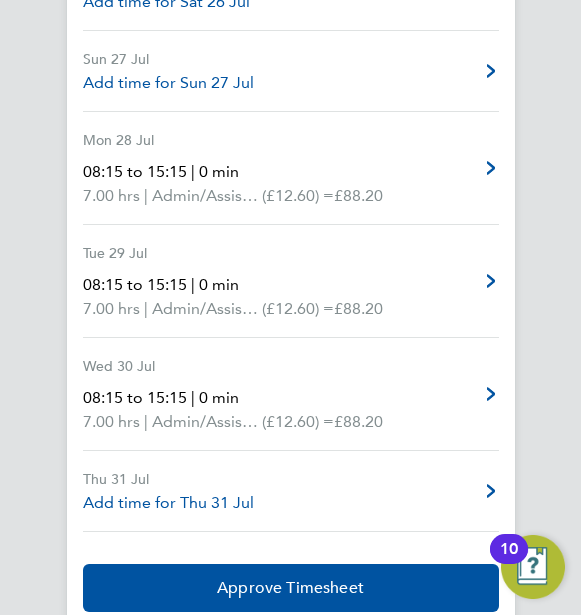 scroll, scrollTop: 3480, scrollLeft: 0, axis: vertical 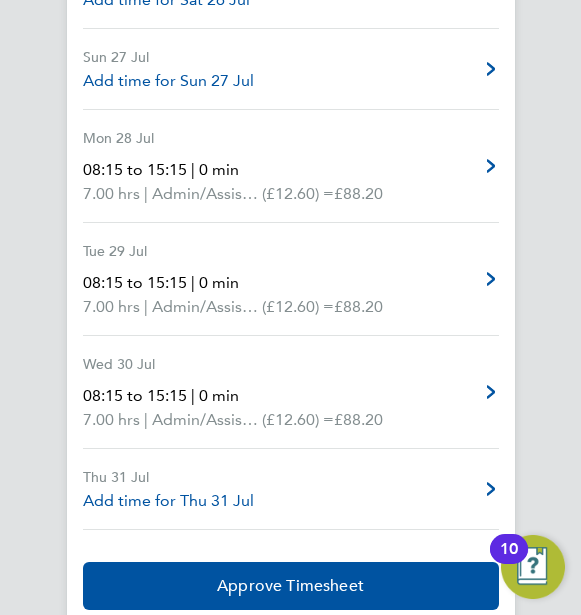 click on "Back  Following
James Townsend's Timesheet   01 - 31 Jul 2025   £876. 82  "Football Pathway" at "Off-Site"  For "AITC"  Submitted   Manual   Timesheet   Operational Instructions & Comments   Charge   Details   Activity Logs   Summary   Description   Total   Hours worked   65.50 hrs   Admin/Assistant Coach Rat   51.50 hrs   Lead Coach Rate   14.00 hrs   Time Worked   Tue 01 Jul   15:00 to 16:30   |   0 min   1.50 hrs   |   Admin/Assistant Coach Rat   (£12.60) =   £18.90   Edit
Wed 02 Jul   15:00 to 16:30   |   0 min   1.50 hrs   |   Admin/Assistant Coach Rat   (£12.60) =   £18.90   Edit
Thu 03 Jul   15:00 to 16:30   |   0 min   1.50 hrs   |   Admin/Assistant Coach Rat   (£12.60) =   £18.90   Edit
Fri 04 Jul   17:00 to 19:00   |   0 min   2.00 hrs   |   Lead Coach Rate   (£16.28) =   £32.56   Edit
Sat 05 Jul   Add time for Sat 05 Jul   Add time for Sat 05 Jul
Sun 06 Jul   Add time for Sun 06 Jul   Add time for Sun 06 Jul
Mon 07 Jul   15:00 to 16:30" 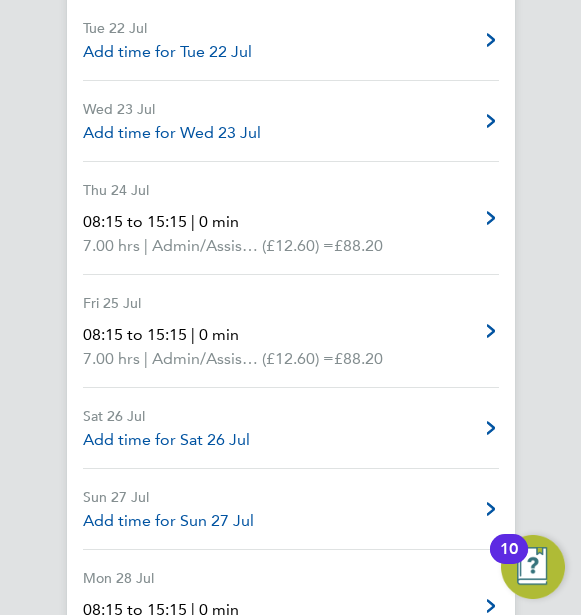 scroll, scrollTop: 3000, scrollLeft: 0, axis: vertical 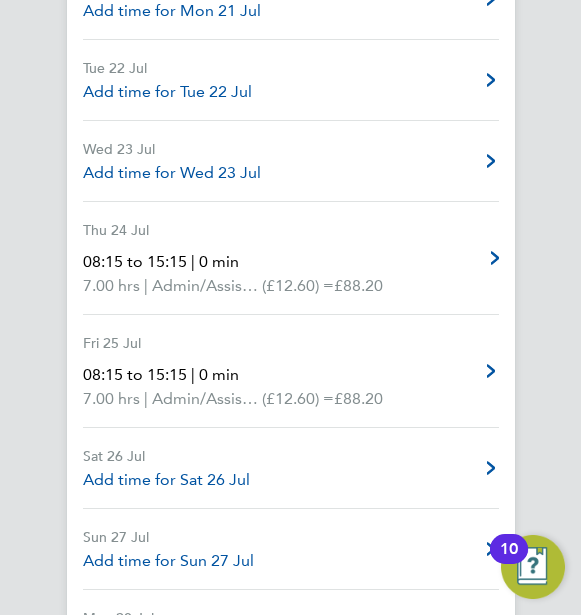 click 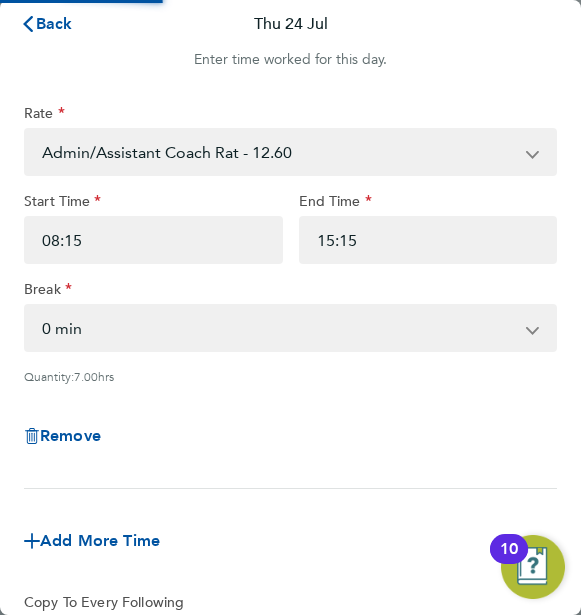 scroll, scrollTop: 0, scrollLeft: 0, axis: both 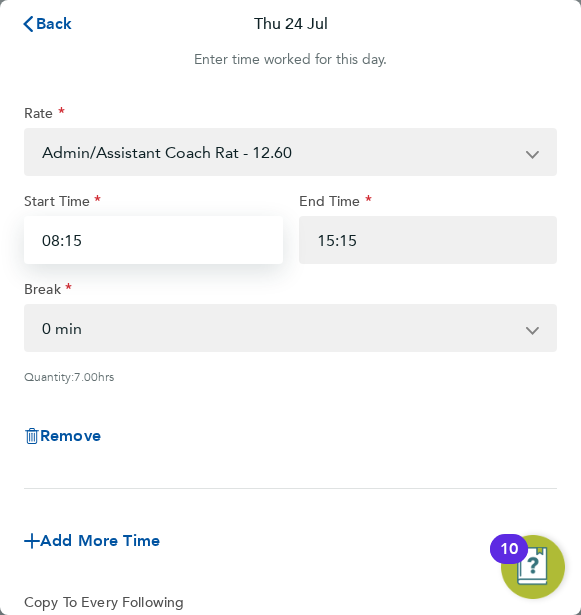 click on "08:15" at bounding box center (153, 240) 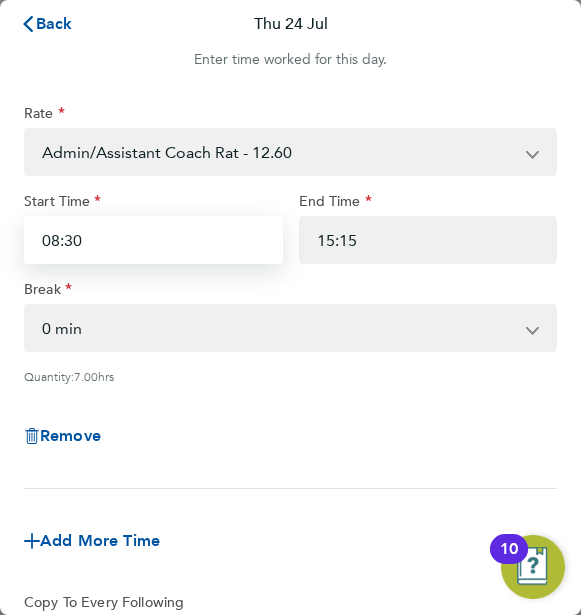 type on "08:30" 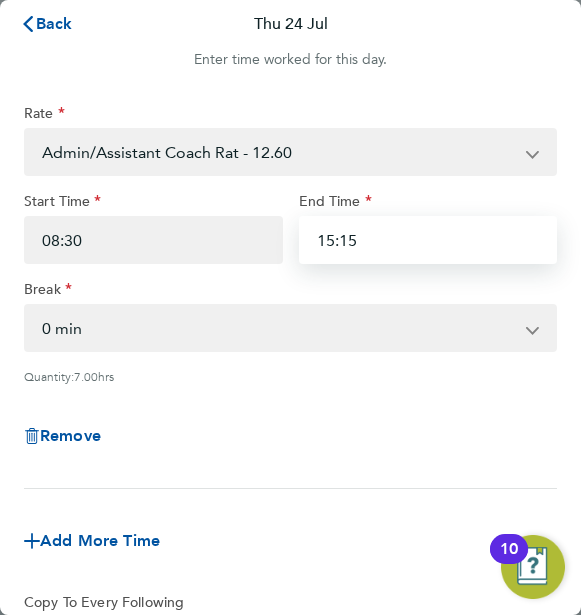 click on "15:15" at bounding box center (428, 240) 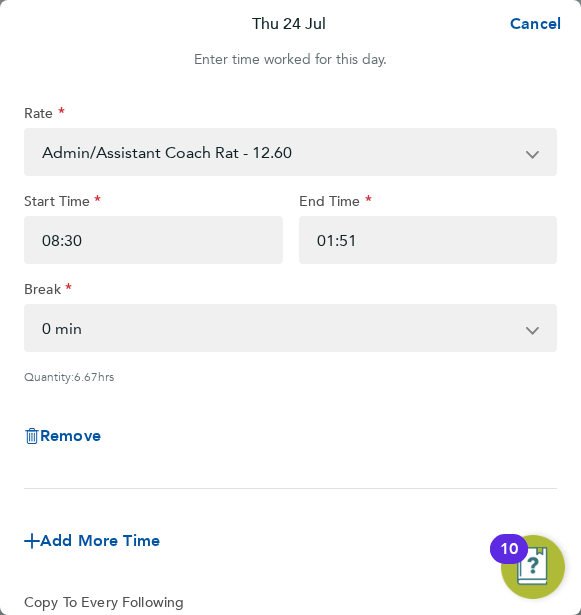 click on "Remove" 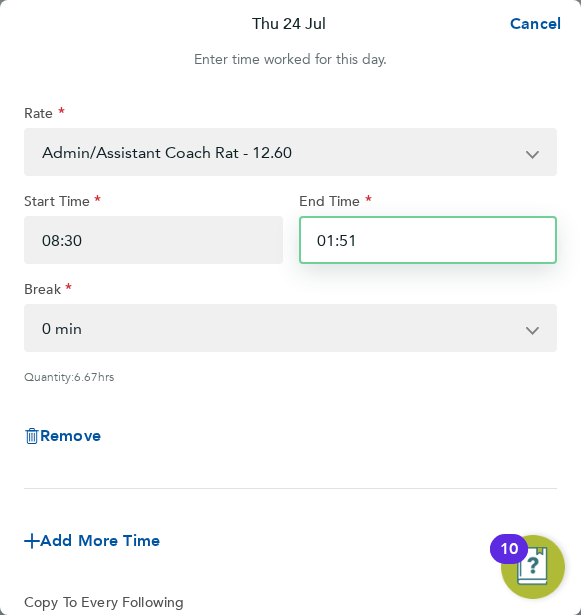 click on "01:51" at bounding box center [428, 240] 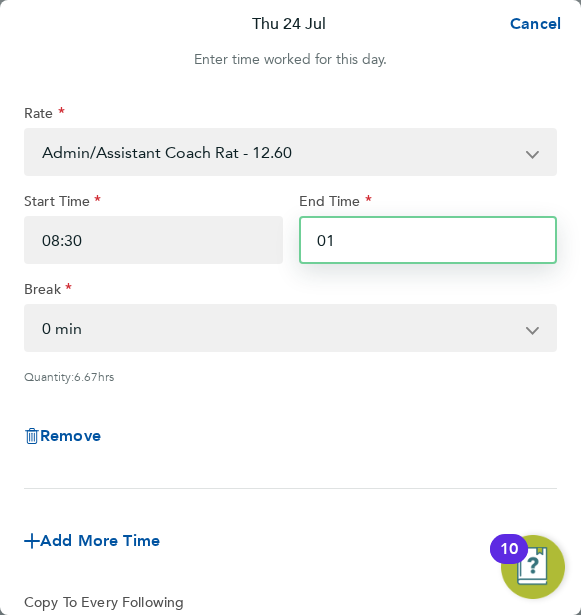 type on "0" 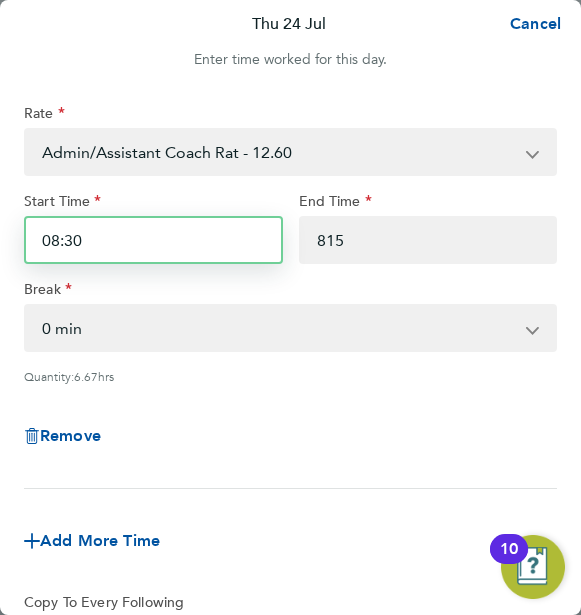 click on "08:30" at bounding box center [153, 240] 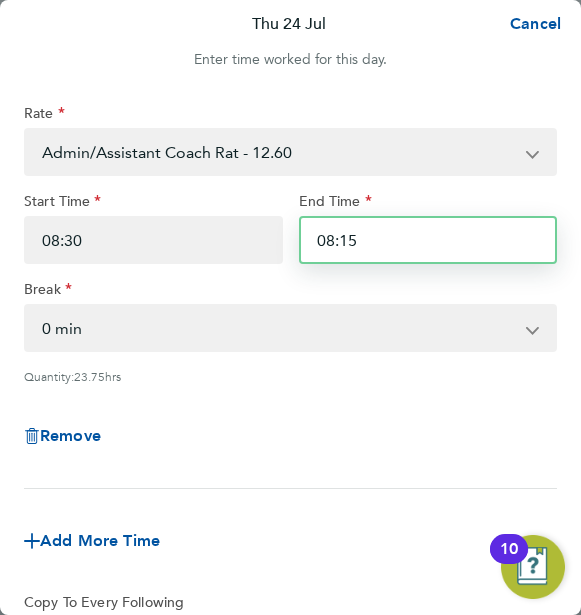 click on "08:15" at bounding box center [428, 240] 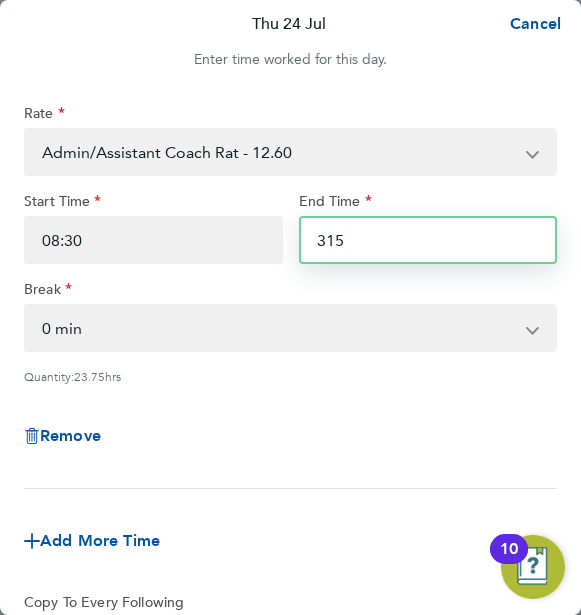 click on "315" at bounding box center [428, 240] 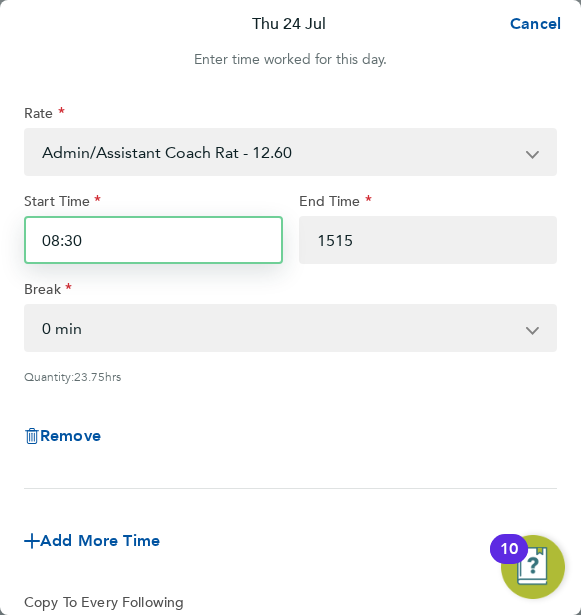 click on "08:30" at bounding box center (153, 240) 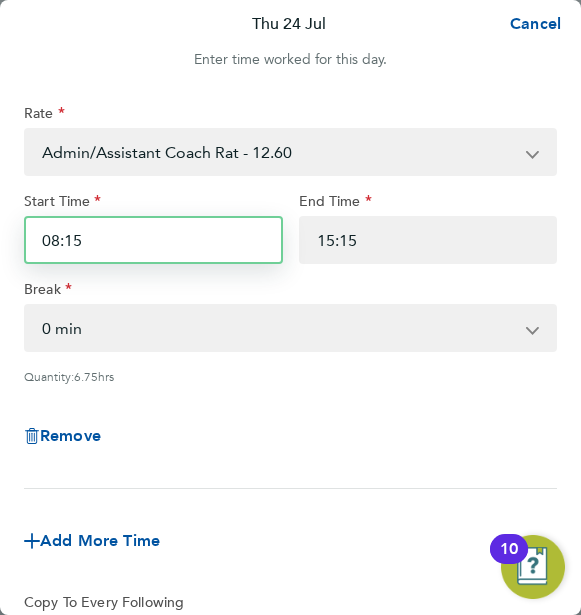 type on "08:15" 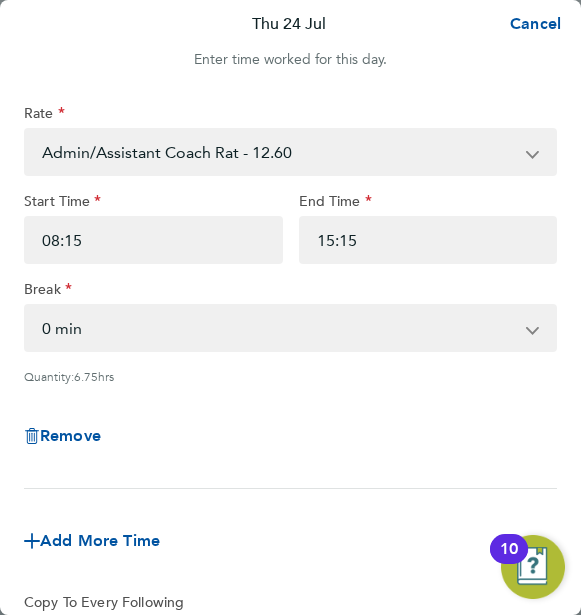 click on "Remove" 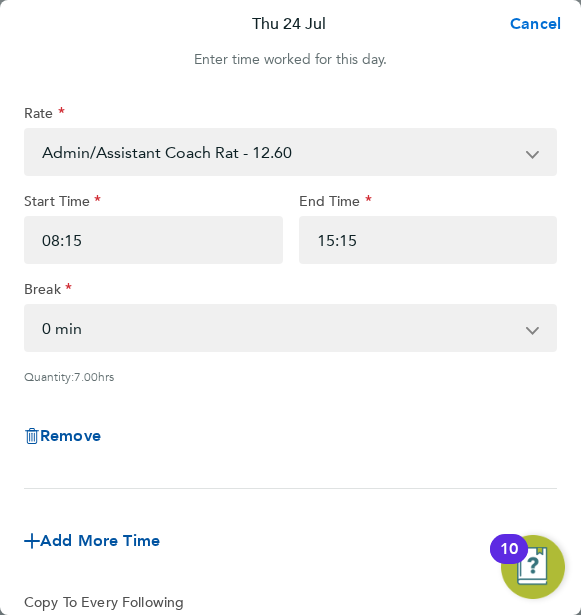 click on "Cancel" 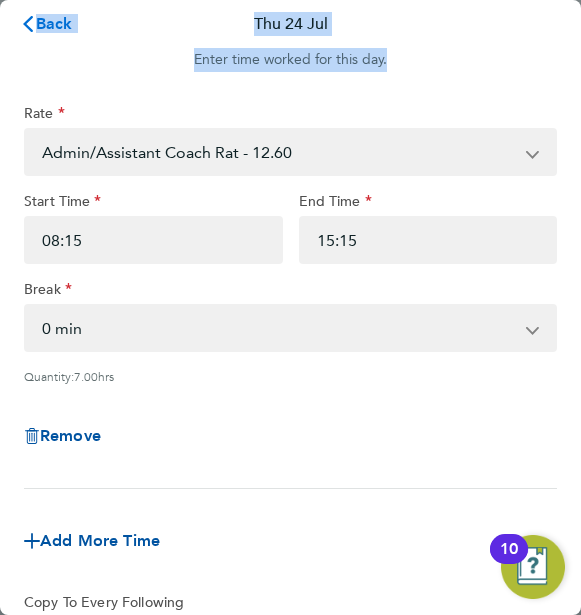 click on "Back" 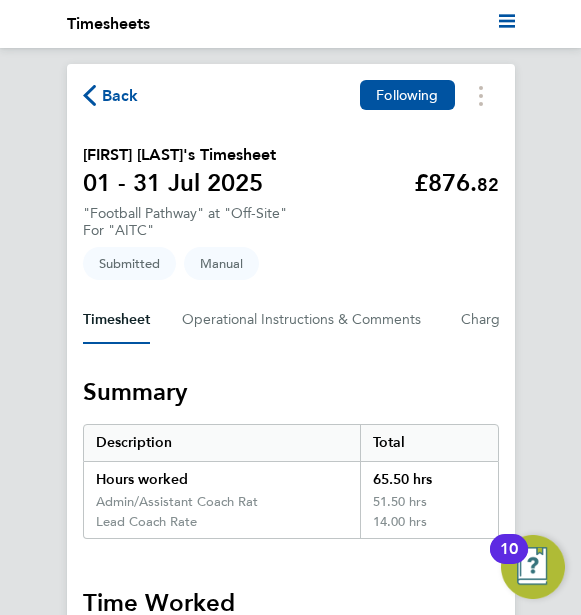 click on "Back  Following
James Townsend's Timesheet   01 - 31 Jul 2025   £876. 82  "Football Pathway" at "Off-Site"  For "AITC"  Submitted   Manual   Timesheet   Operational Instructions & Comments   Charge   Details   Activity Logs   Summary   Description   Total   Hours worked   65.50 hrs   Admin/Assistant Coach Rat   51.50 hrs   Lead Coach Rate   14.00 hrs   Time Worked   Tue 01 Jul   15:00 to 16:30   |   0 min   1.50 hrs   |   Admin/Assistant Coach Rat   (£12.60) =   £18.90   Edit
Wed 02 Jul   15:00 to 16:30   |   0 min   1.50 hrs   |   Admin/Assistant Coach Rat   (£12.60) =   £18.90   Edit
Thu 03 Jul   15:00 to 16:30   |   0 min   1.50 hrs   |   Admin/Assistant Coach Rat   (£12.60) =   £18.90   Edit
Fri 04 Jul   17:00 to 19:00   |   0 min   2.00 hrs   |   Lead Coach Rate   (£16.28) =   £32.56   Edit
Sat 05 Jul   Add time for Sat 05 Jul   Add time for Sat 05 Jul
Sun 06 Jul   Add time for Sun 06 Jul   Add time for Sun 06 Jul
Mon 07 Jul   15:00 to 16:30" 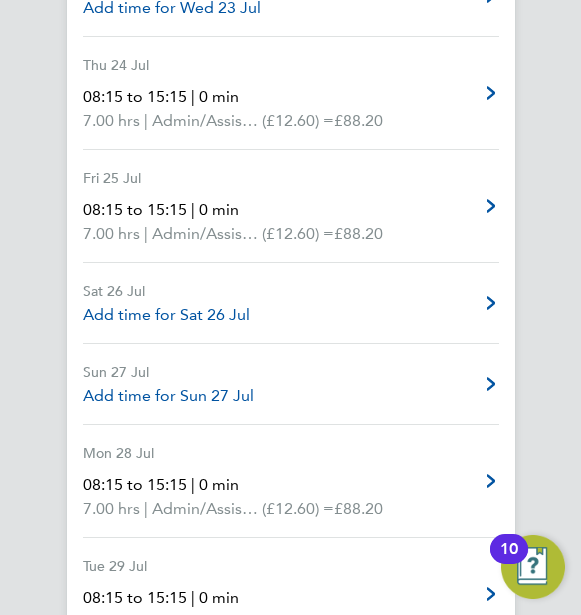 scroll, scrollTop: 3163, scrollLeft: 0, axis: vertical 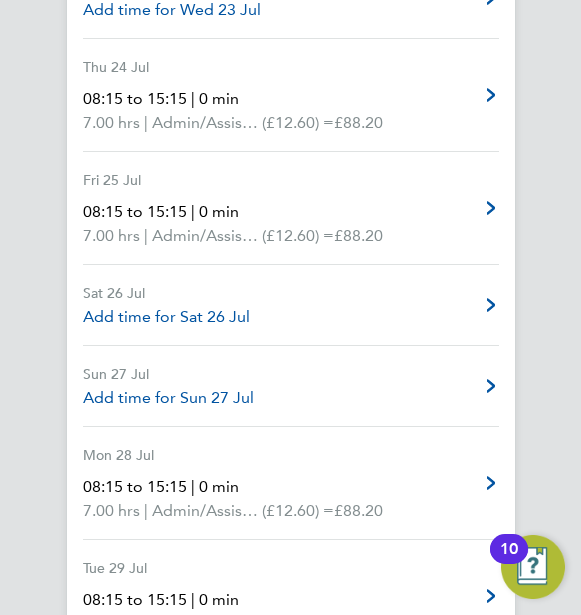 click on "Back  Following
James Townsend's Timesheet   01 - 31 Jul 2025   £876. 82  "Football Pathway" at "Off-Site"  For "AITC"  Submitted   Manual   Timesheet   Operational Instructions & Comments   Charge   Details   Activity Logs   Summary   Description   Total   Hours worked   65.50 hrs   Admin/Assistant Coach Rat   51.50 hrs   Lead Coach Rate   14.00 hrs   Time Worked   Tue 01 Jul   15:00 to 16:30   |   0 min   1.50 hrs   |   Admin/Assistant Coach Rat   (£12.60) =   £18.90   Edit
Wed 02 Jul   15:00 to 16:30   |   0 min   1.50 hrs   |   Admin/Assistant Coach Rat   (£12.60) =   £18.90   Edit
Thu 03 Jul   15:00 to 16:30   |   0 min   1.50 hrs   |   Admin/Assistant Coach Rat   (£12.60) =   £18.90   Edit
Fri 04 Jul   17:00 to 19:00   |   0 min   2.00 hrs   |   Lead Coach Rate   (£16.28) =   £32.56   Edit
Sat 05 Jul   Add time for Sat 05 Jul   Add time for Sat 05 Jul
Sun 06 Jul   Add time for Sun 06 Jul   Add time for Sun 06 Jul
Mon 07 Jul   15:00 to 16:30" 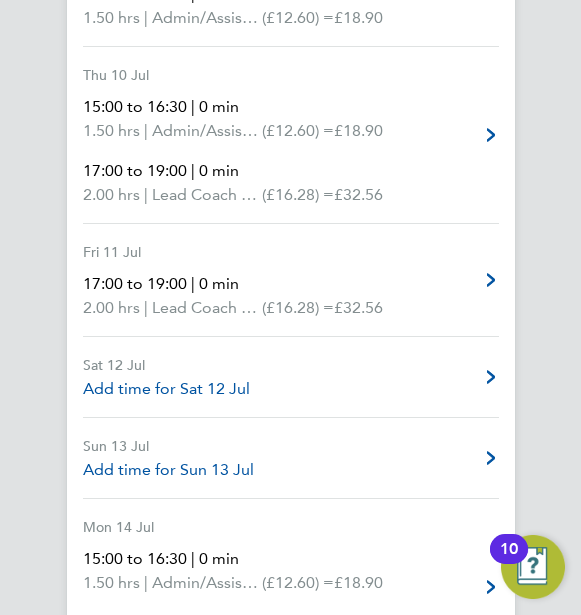 scroll, scrollTop: 1603, scrollLeft: 0, axis: vertical 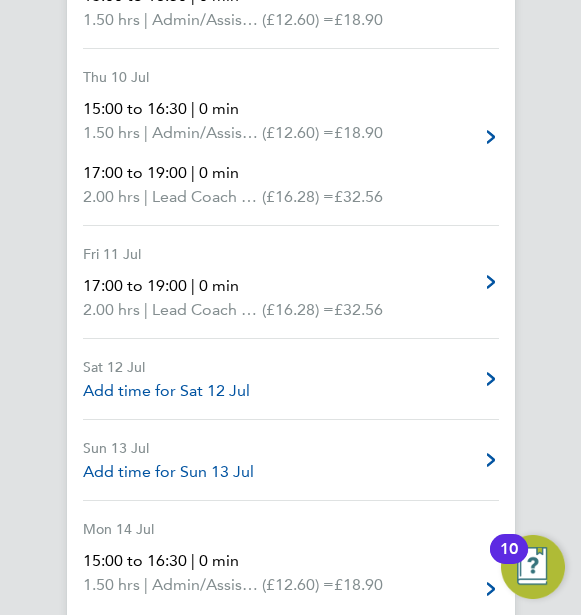 click on "Back  Following
James Townsend's Timesheet   01 - 31 Jul 2025   £876. 82  "Football Pathway" at "Off-Site"  For "AITC"  Submitted   Manual   Timesheet   Operational Instructions & Comments   Charge   Details   Activity Logs   Summary   Description   Total   Hours worked   65.50 hrs   Admin/Assistant Coach Rat   51.50 hrs   Lead Coach Rate   14.00 hrs   Time Worked   Tue 01 Jul   15:00 to 16:30   |   0 min   1.50 hrs   |   Admin/Assistant Coach Rat   (£12.60) =   £18.90   Edit
Wed 02 Jul   15:00 to 16:30   |   0 min   1.50 hrs   |   Admin/Assistant Coach Rat   (£12.60) =   £18.90   Edit
Thu 03 Jul   15:00 to 16:30   |   0 min   1.50 hrs   |   Admin/Assistant Coach Rat   (£12.60) =   £18.90   Edit
Fri 04 Jul   17:00 to 19:00   |   0 min   2.00 hrs   |   Lead Coach Rate   (£16.28) =   £32.56   Edit
Sat 05 Jul   Add time for Sat 05 Jul   Add time for Sat 05 Jul
Sun 06 Jul   Add time for Sun 06 Jul   Add time for Sun 06 Jul
Mon 07 Jul   15:00 to 16:30" 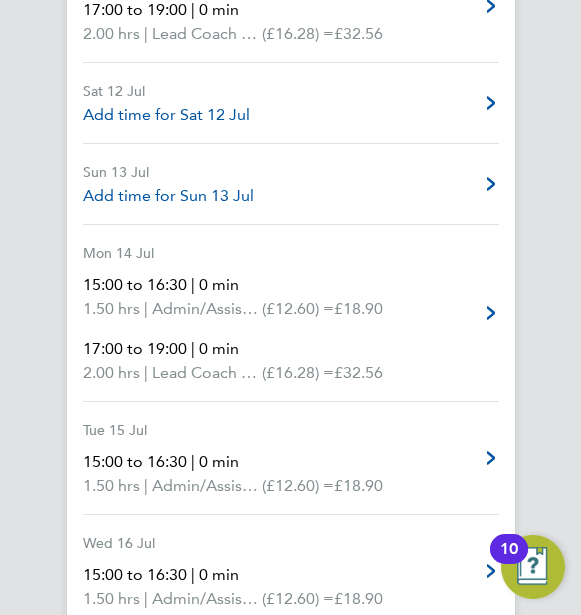 scroll, scrollTop: 1883, scrollLeft: 0, axis: vertical 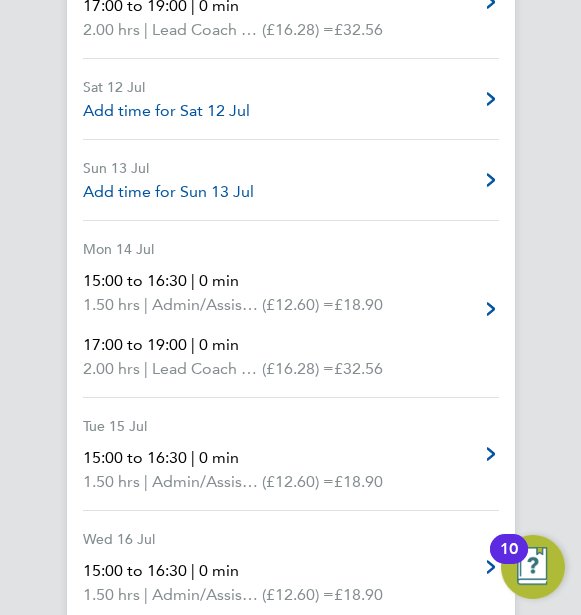 click on "Back  Following
James Townsend's Timesheet   01 - 31 Jul 2025   £876. 82  "Football Pathway" at "Off-Site"  For "AITC"  Submitted   Manual   Timesheet   Operational Instructions & Comments   Charge   Details   Activity Logs   Summary   Description   Total   Hours worked   65.50 hrs   Admin/Assistant Coach Rat   51.50 hrs   Lead Coach Rate   14.00 hrs   Time Worked   Tue 01 Jul   15:00 to 16:30   |   0 min   1.50 hrs   |   Admin/Assistant Coach Rat   (£12.60) =   £18.90   Edit
Wed 02 Jul   15:00 to 16:30   |   0 min   1.50 hrs   |   Admin/Assistant Coach Rat   (£12.60) =   £18.90   Edit
Thu 03 Jul   15:00 to 16:30   |   0 min   1.50 hrs   |   Admin/Assistant Coach Rat   (£12.60) =   £18.90   Edit
Fri 04 Jul   17:00 to 19:00   |   0 min   2.00 hrs   |   Lead Coach Rate   (£16.28) =   £32.56   Edit
Sat 05 Jul   Add time for Sat 05 Jul   Add time for Sat 05 Jul
Sun 06 Jul   Add time for Sun 06 Jul   Add time for Sun 06 Jul
Mon 07 Jul   15:00 to 16:30" 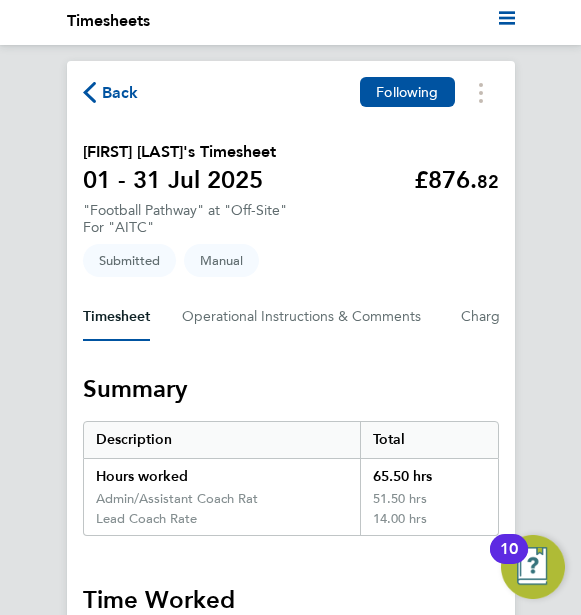 scroll, scrollTop: 0, scrollLeft: 0, axis: both 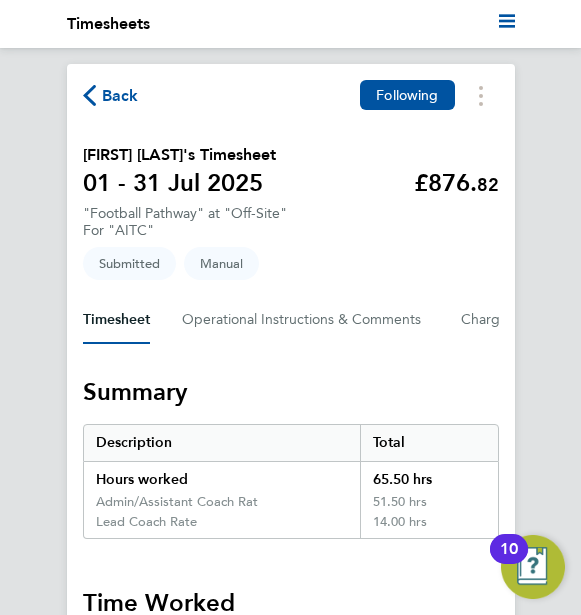 click on "Back  Following
James Townsend's Timesheet   01 - 31 Jul 2025   £876. 82  "Football Pathway" at "Off-Site"  For "AITC"  Submitted   Manual   Timesheet   Operational Instructions & Comments   Charge   Details   Activity Logs   Summary   Description   Total   Hours worked   65.50 hrs   Admin/Assistant Coach Rat   51.50 hrs   Lead Coach Rate   14.00 hrs   Time Worked   Tue 01 Jul   15:00 to 16:30   |   0 min   1.50 hrs   |   Admin/Assistant Coach Rat   (£12.60) =   £18.90   Edit
Wed 02 Jul   15:00 to 16:30   |   0 min   1.50 hrs   |   Admin/Assistant Coach Rat   (£12.60) =   £18.90   Edit
Thu 03 Jul   15:00 to 16:30   |   0 min   1.50 hrs   |   Admin/Assistant Coach Rat   (£12.60) =   £18.90   Edit
Fri 04 Jul   17:00 to 19:00   |   0 min   2.00 hrs   |   Lead Coach Rate   (£16.28) =   £32.56   Edit
Sat 05 Jul   Add time for Sat 05 Jul   Add time for Sat 05 Jul
Sun 06 Jul   Add time for Sun 06 Jul   Add time for Sun 06 Jul
Mon 07 Jul   15:00 to 16:30" 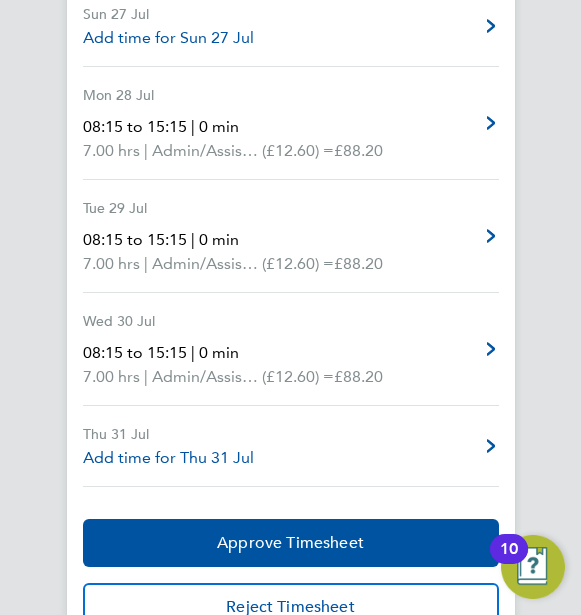 scroll, scrollTop: 3520, scrollLeft: 0, axis: vertical 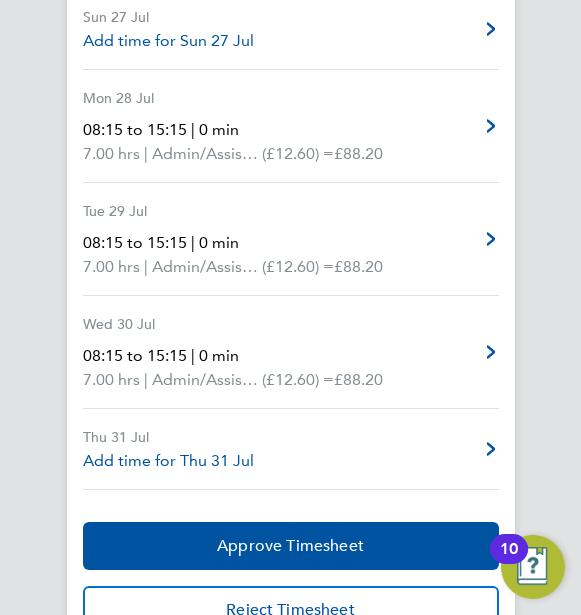 click on "Back  Following
James Townsend's Timesheet   01 - 31 Jul 2025   £876. 82  "Football Pathway" at "Off-Site"  For "AITC"  Submitted   Manual   Timesheet   Operational Instructions & Comments   Charge   Details   Activity Logs   Summary   Description   Total   Hours worked   65.50 hrs   Admin/Assistant Coach Rat   51.50 hrs   Lead Coach Rate   14.00 hrs   Time Worked   Tue 01 Jul   15:00 to 16:30   |   0 min   1.50 hrs   |   Admin/Assistant Coach Rat   (£12.60) =   £18.90   Edit
Wed 02 Jul   15:00 to 16:30   |   0 min   1.50 hrs   |   Admin/Assistant Coach Rat   (£12.60) =   £18.90   Edit
Thu 03 Jul   15:00 to 16:30   |   0 min   1.50 hrs   |   Admin/Assistant Coach Rat   (£12.60) =   £18.90   Edit
Fri 04 Jul   17:00 to 19:00   |   0 min   2.00 hrs   |   Lead Coach Rate   (£16.28) =   £32.56   Edit
Sat 05 Jul   Add time for Sat 05 Jul   Add time for Sat 05 Jul
Sun 06 Jul   Add time for Sun 06 Jul   Add time for Sun 06 Jul
Mon 07 Jul   15:00 to 16:30" 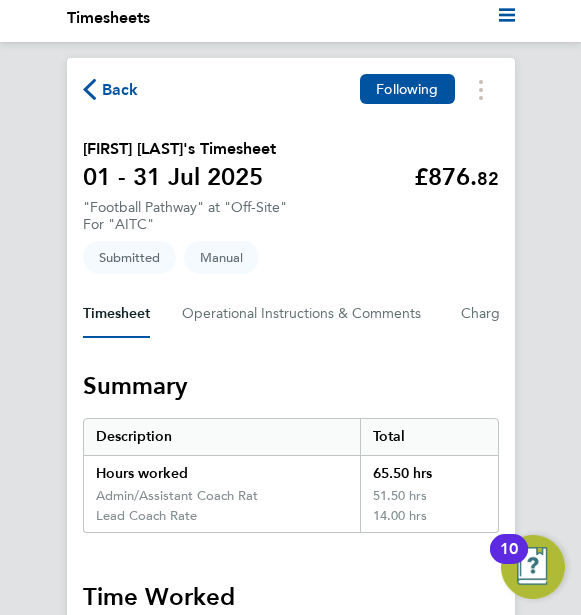 scroll, scrollTop: 0, scrollLeft: 0, axis: both 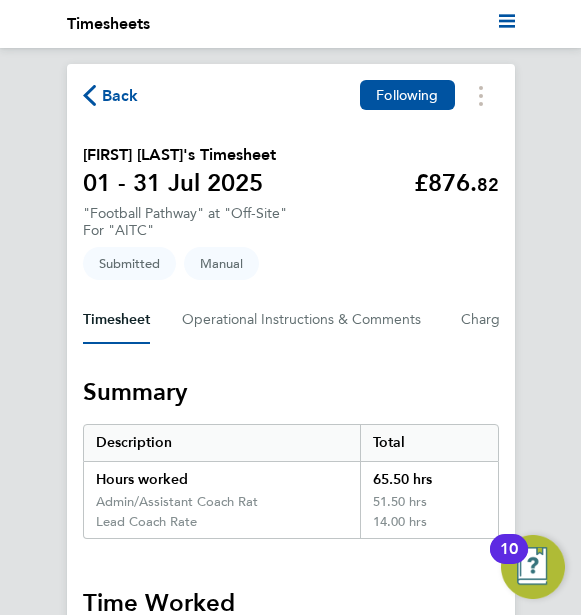 click on "Back  Following
James Townsend's Timesheet   01 - 31 Jul 2025   £876. 82  "Football Pathway" at "Off-Site"  For "AITC"  Submitted   Manual   Timesheet   Operational Instructions & Comments   Charge   Details   Activity Logs   Summary   Description   Total   Hours worked   65.50 hrs   Admin/Assistant Coach Rat   51.50 hrs   Lead Coach Rate   14.00 hrs   Time Worked   Tue 01 Jul   15:00 to 16:30   |   0 min   1.50 hrs   |   Admin/Assistant Coach Rat   (£12.60) =   £18.90   Edit
Wed 02 Jul   15:00 to 16:30   |   0 min   1.50 hrs   |   Admin/Assistant Coach Rat   (£12.60) =   £18.90   Edit
Thu 03 Jul   15:00 to 16:30   |   0 min   1.50 hrs   |   Admin/Assistant Coach Rat   (£12.60) =   £18.90   Edit
Fri 04 Jul   17:00 to 19:00   |   0 min   2.00 hrs   |   Lead Coach Rate   (£16.28) =   £32.56   Edit
Sat 05 Jul   Add time for Sat 05 Jul   Add time for Sat 05 Jul
Sun 06 Jul   Add time for Sun 06 Jul   Add time for Sun 06 Jul
Mon 07 Jul   15:00 to 16:30" 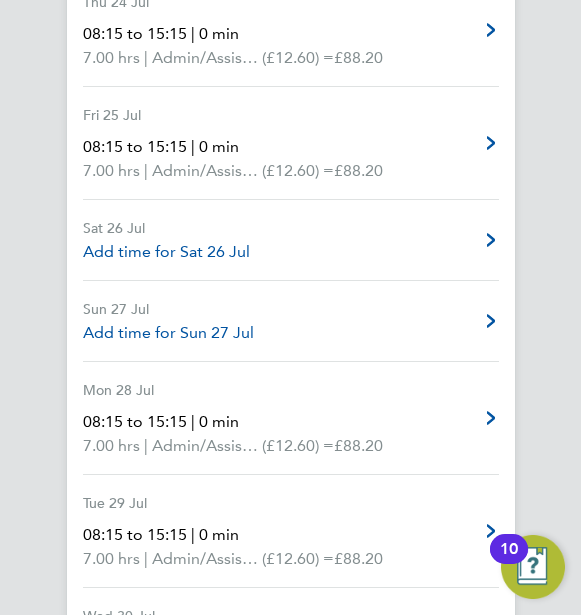 scroll, scrollTop: 3163, scrollLeft: 0, axis: vertical 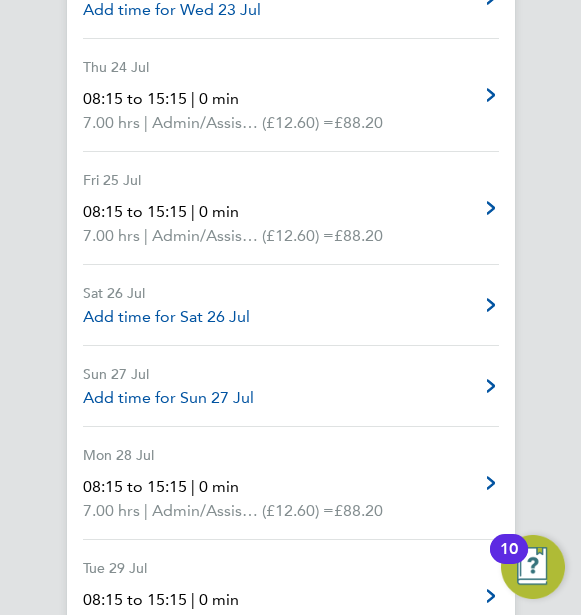 click on "Back  Following
James Townsend's Timesheet   01 - 31 Jul 2025   £876. 82  "Football Pathway" at "Off-Site"  For "AITC"  Submitted   Manual   Timesheet   Operational Instructions & Comments   Charge   Details   Activity Logs   Summary   Description   Total   Hours worked   65.50 hrs   Admin/Assistant Coach Rat   51.50 hrs   Lead Coach Rate   14.00 hrs   Time Worked   Tue 01 Jul   15:00 to 16:30   |   0 min   1.50 hrs   |   Admin/Assistant Coach Rat   (£12.60) =   £18.90   Edit
Wed 02 Jul   15:00 to 16:30   |   0 min   1.50 hrs   |   Admin/Assistant Coach Rat   (£12.60) =   £18.90   Edit
Thu 03 Jul   15:00 to 16:30   |   0 min   1.50 hrs   |   Admin/Assistant Coach Rat   (£12.60) =   £18.90   Edit
Fri 04 Jul   17:00 to 19:00   |   0 min   2.00 hrs   |   Lead Coach Rate   (£16.28) =   £32.56   Edit
Sat 05 Jul   Add time for Sat 05 Jul   Add time for Sat 05 Jul
Sun 06 Jul   Add time for Sun 06 Jul   Add time for Sun 06 Jul
Mon 07 Jul   15:00 to 16:30" 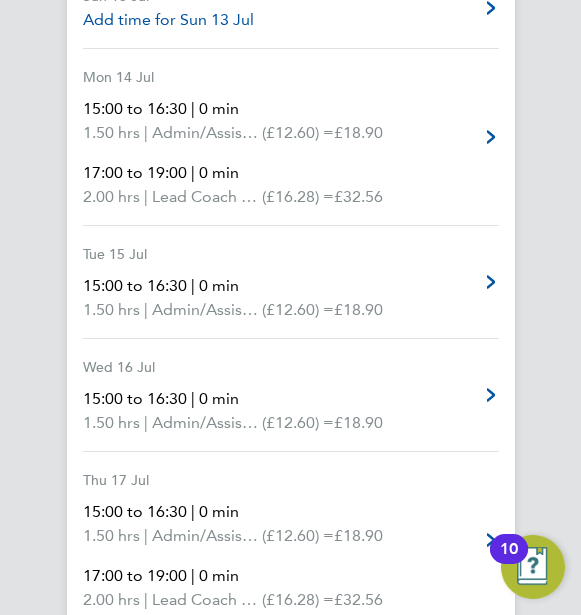 scroll, scrollTop: 2080, scrollLeft: 0, axis: vertical 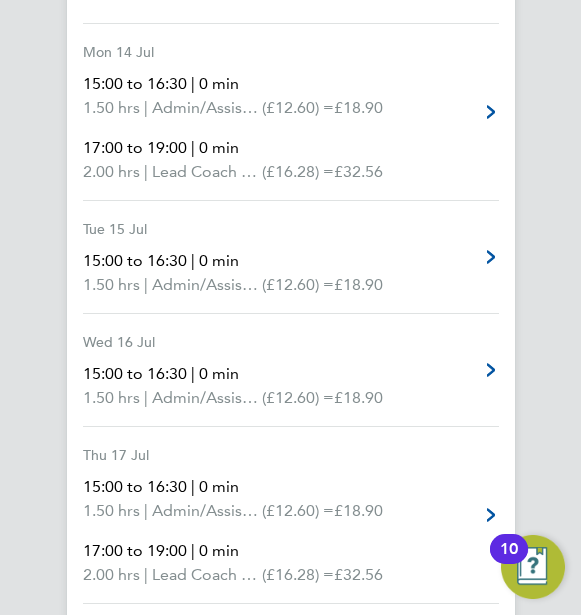 click on "Back  Following
James Townsend's Timesheet   01 - 31 Jul 2025   £876. 82  "Football Pathway" at "Off-Site"  For "AITC"  Submitted   Manual   Timesheet   Operational Instructions & Comments   Charge   Details   Activity Logs   Summary   Description   Total   Hours worked   65.50 hrs   Admin/Assistant Coach Rat   51.50 hrs   Lead Coach Rate   14.00 hrs   Time Worked   Tue 01 Jul   15:00 to 16:30   |   0 min   1.50 hrs   |   Admin/Assistant Coach Rat   (£12.60) =   £18.90   Edit
Wed 02 Jul   15:00 to 16:30   |   0 min   1.50 hrs   |   Admin/Assistant Coach Rat   (£12.60) =   £18.90   Edit
Thu 03 Jul   15:00 to 16:30   |   0 min   1.50 hrs   |   Admin/Assistant Coach Rat   (£12.60) =   £18.90   Edit
Fri 04 Jul   17:00 to 19:00   |   0 min   2.00 hrs   |   Lead Coach Rate   (£16.28) =   £32.56   Edit
Sat 05 Jul   Add time for Sat 05 Jul   Add time for Sat 05 Jul
Sun 06 Jul   Add time for Sun 06 Jul   Add time for Sun 06 Jul
Mon 07 Jul   15:00 to 16:30" 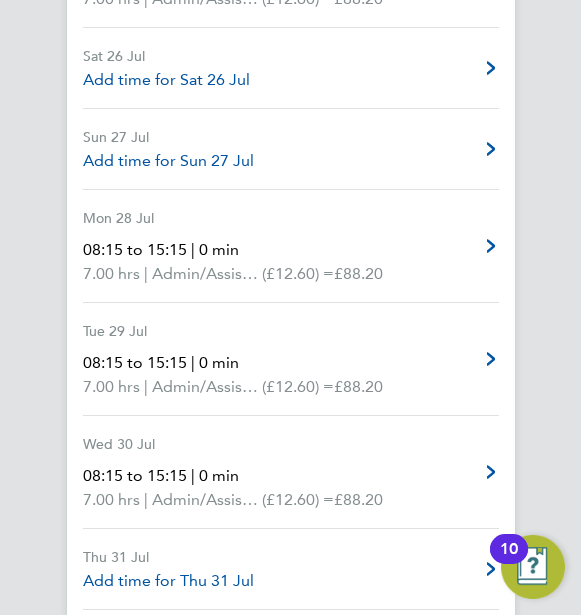 scroll, scrollTop: 3440, scrollLeft: 0, axis: vertical 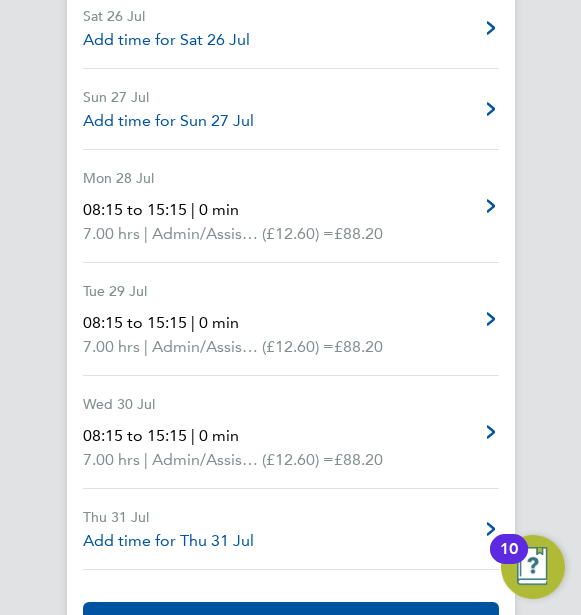 click on "Back  Following
James Townsend's Timesheet   01 - 31 Jul 2025   £876. 82  "Football Pathway" at "Off-Site"  For "AITC"  Submitted   Manual   Timesheet   Operational Instructions & Comments   Charge   Details   Activity Logs   Summary   Description   Total   Hours worked   65.50 hrs   Admin/Assistant Coach Rat   51.50 hrs   Lead Coach Rate   14.00 hrs   Time Worked   Tue 01 Jul   15:00 to 16:30   |   0 min   1.50 hrs   |   Admin/Assistant Coach Rat   (£12.60) =   £18.90   Edit
Wed 02 Jul   15:00 to 16:30   |   0 min   1.50 hrs   |   Admin/Assistant Coach Rat   (£12.60) =   £18.90   Edit
Thu 03 Jul   15:00 to 16:30   |   0 min   1.50 hrs   |   Admin/Assistant Coach Rat   (£12.60) =   £18.90   Edit
Fri 04 Jul   17:00 to 19:00   |   0 min   2.00 hrs   |   Lead Coach Rate   (£16.28) =   £32.56   Edit
Sat 05 Jul   Add time for Sat 05 Jul   Add time for Sat 05 Jul
Sun 06 Jul   Add time for Sun 06 Jul   Add time for Sun 06 Jul
Mon 07 Jul   15:00 to 16:30" 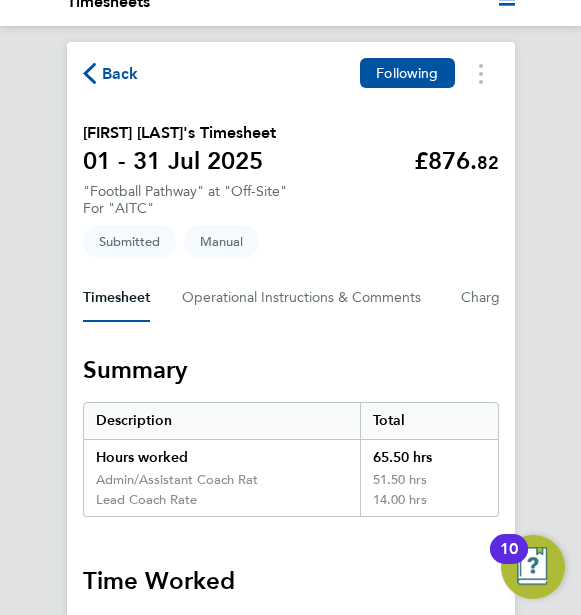 scroll, scrollTop: 0, scrollLeft: 0, axis: both 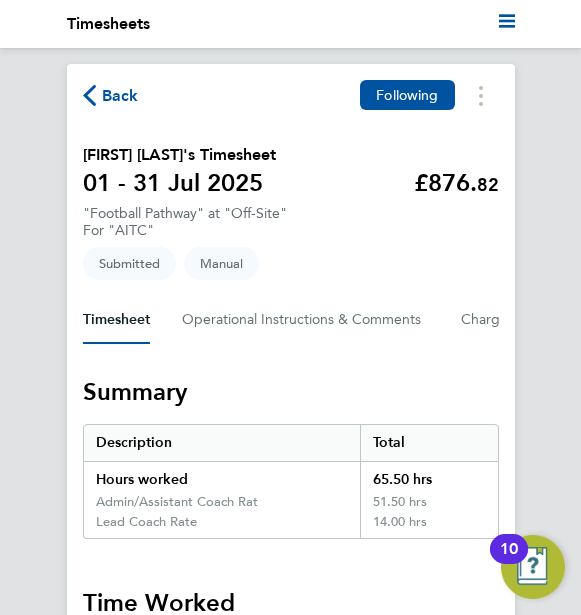 click on "Back  Following
James Townsend's Timesheet   01 - 31 Jul 2025   £876. 82  "Football Pathway" at "Off-Site"  For "AITC"  Submitted   Manual   Timesheet   Operational Instructions & Comments   Charge   Details   Activity Logs   Summary   Description   Total   Hours worked   65.50 hrs   Admin/Assistant Coach Rat   51.50 hrs   Lead Coach Rate   14.00 hrs   Time Worked   Tue 01 Jul   15:00 to 16:30   |   0 min   1.50 hrs   |   Admin/Assistant Coach Rat   (£12.60) =   £18.90   Edit
Wed 02 Jul   15:00 to 16:30   |   0 min   1.50 hrs   |   Admin/Assistant Coach Rat   (£12.60) =   £18.90   Edit
Thu 03 Jul   15:00 to 16:30   |   0 min   1.50 hrs   |   Admin/Assistant Coach Rat   (£12.60) =   £18.90   Edit
Fri 04 Jul   17:00 to 19:00   |   0 min   2.00 hrs   |   Lead Coach Rate   (£16.28) =   £32.56   Edit
Sat 05 Jul   Add time for Sat 05 Jul   Add time for Sat 05 Jul
Sun 06 Jul   Add time for Sun 06 Jul   Add time for Sun 06 Jul
Mon 07 Jul   15:00 to 16:30" 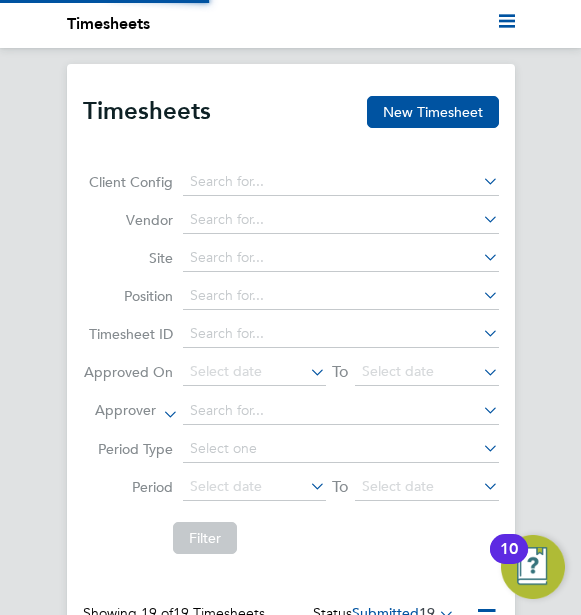 scroll, scrollTop: 10, scrollLeft: 10, axis: both 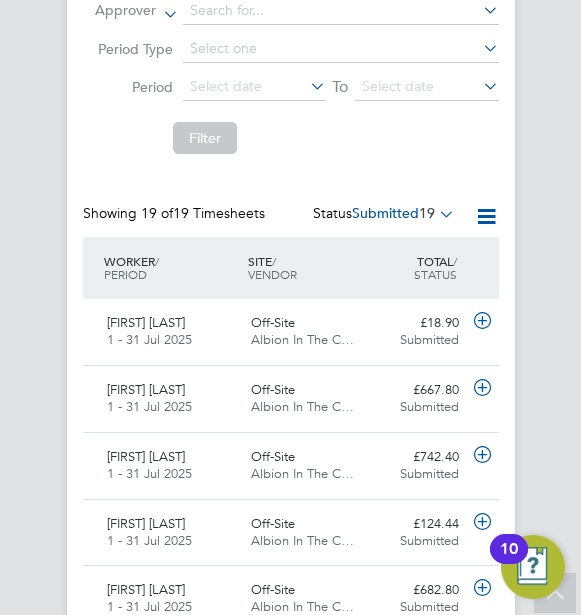 click on "Timesheets New Timesheet Client Config   Vendor   Site   Position   Timesheet ID   Approved On
Select date
To
Select date
Approver     Period Type   Period
Select date
To
Select date
Filter Showing   19 of  19 Timesheets Status  Submitted  19  WORKER  / ROLE WORKER  / PERIOD PERIOD  / TYPE SITE  / VENDOR TOTAL   TOTAL  / STATUS STATUS APPROVER Robert Monk Football Pathway   1 - 31 Jul 2025 1 - 31 Jul 2025 Manual Off-Site Albion In The C… £18.90 Submitted Submitted Matt Kelman Sam Wooff Football Pathway   1 - 31 Jul 2025 1 - 31 Jul 2025 Manual Off-Site Albion In The C… £667.80 Submitted Submitted Matt Kelman Scarlett Price Football Pathway   1 - 31 Jul 2025 1 - 31 Jul 2025 Manual Off-Site Albion In The C… £742.40 Submitted Submitted Matt Kelman Matvey Packham Football Pathway   1 - 31 Jul 2025 1 - 31 Jul 2025 Manual Off-Site Albion In The C… £124.44 Submitted Submitted Matt Kelman Joseph Bartholomew Football Pathway   1 - 31 Jul 2025 1 - 31 Jul 2025" 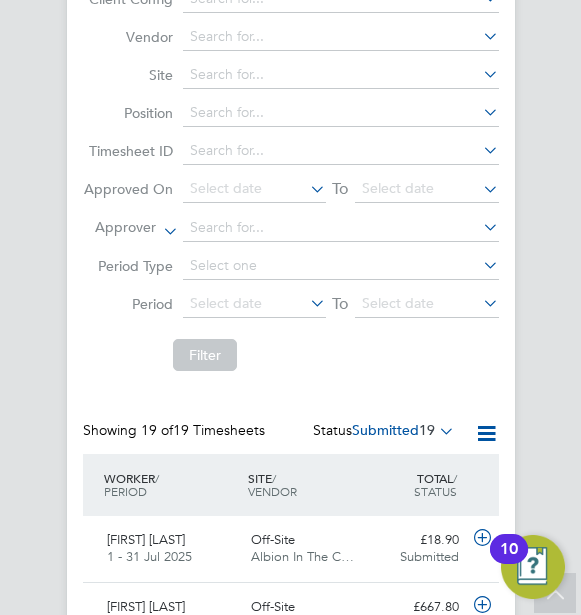 scroll, scrollTop: 80, scrollLeft: 0, axis: vertical 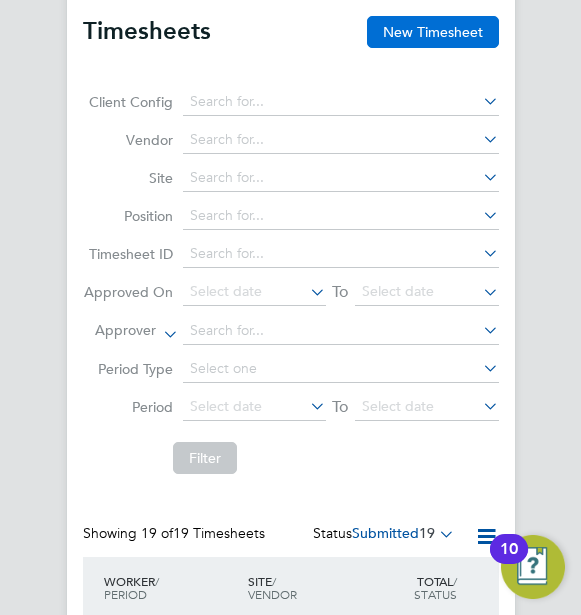 click on "New Timesheet" 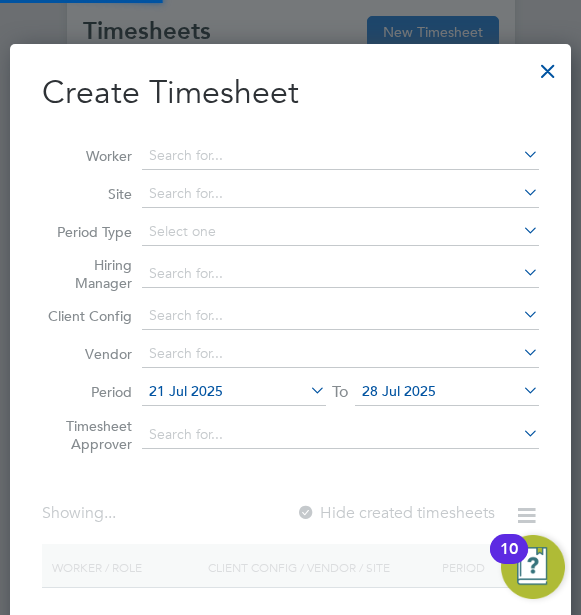 scroll, scrollTop: 10, scrollLeft: 10, axis: both 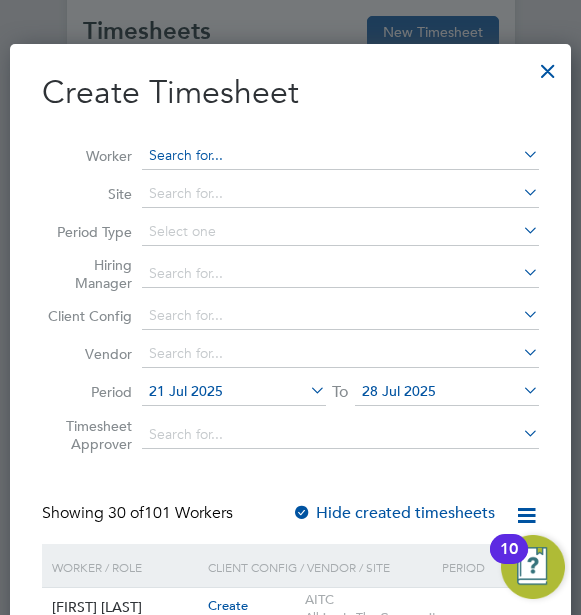 click at bounding box center (340, 156) 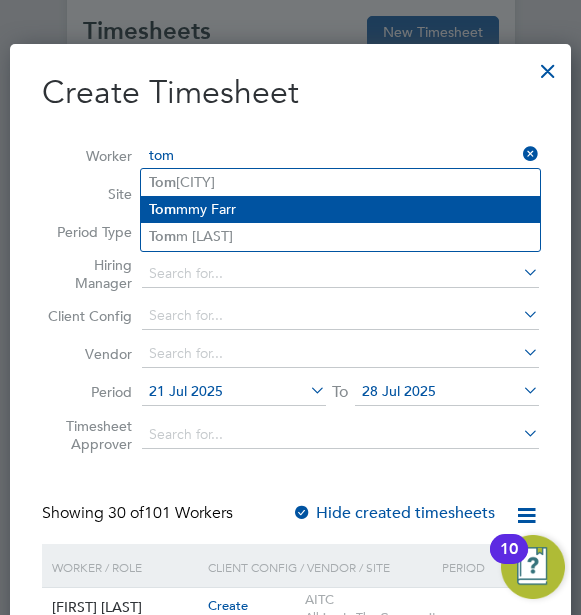 click on "Tom my Farr" 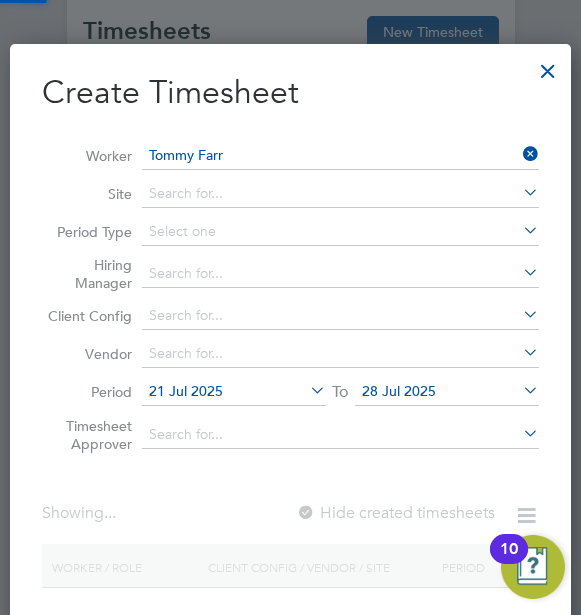 scroll, scrollTop: 10, scrollLeft: 10, axis: both 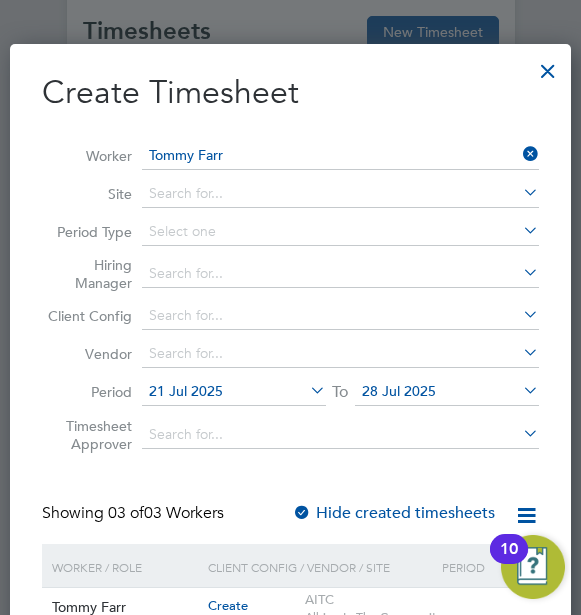 click at bounding box center (306, 390) 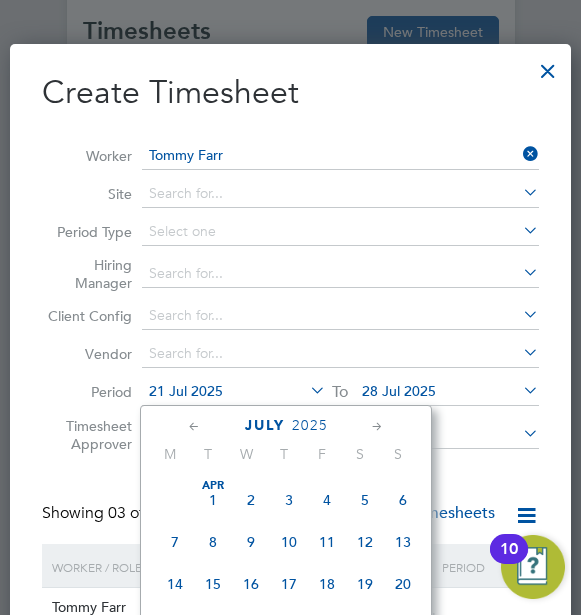 scroll, scrollTop: 736, scrollLeft: 0, axis: vertical 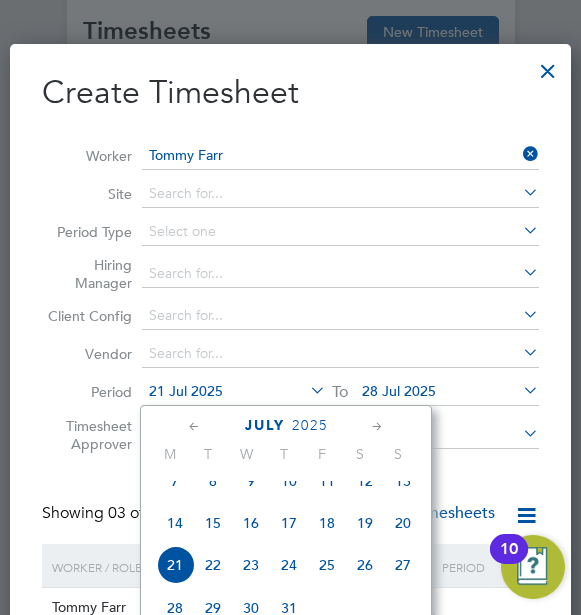 click 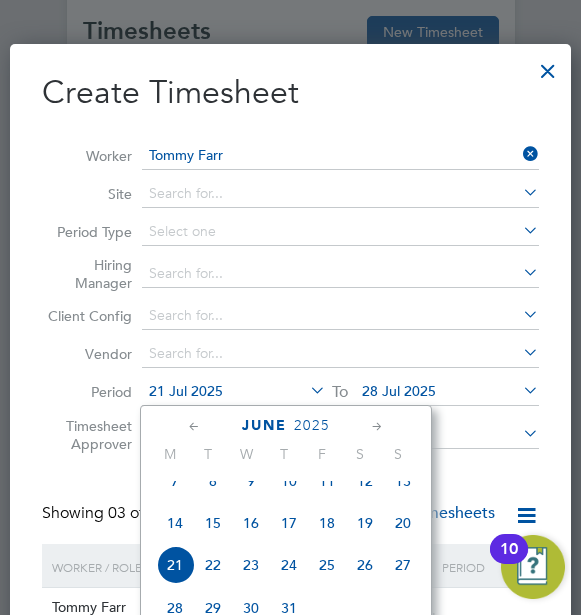scroll, scrollTop: 432, scrollLeft: 0, axis: vertical 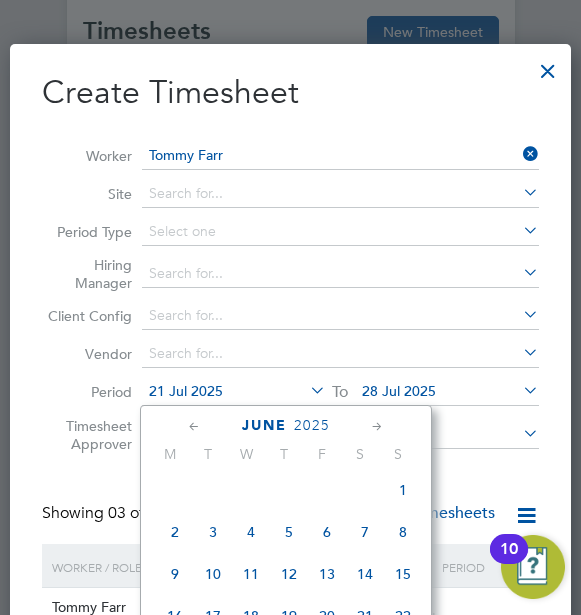 click on "Create Timesheet Worker   Tommy Farr Site   Period Type   Hiring Manager   Client Config   Vendor   Period
21 Jul 2025
To
28 Jul 2025
Timesheet Approver   Showing   03 of  03 Workers Hide created timesheets Worker / Role Client Config / Vendor / Site Period Tommy Farr   Football Pathway AITC Albion In The Community   Off-Site   1 - 31 Jul 2025   Create timesheet Tommy Farr   Cross Curriculum Delivery AITC Albion In The Community   Off-Site   1 - 31 Jul 2025   Create timesheet Tommy Farr   Health Coach AITC Albion In The Community   Off-Site   1 - 31 Jul 2025   Create timesheet Show  30  more" at bounding box center [290, 434] 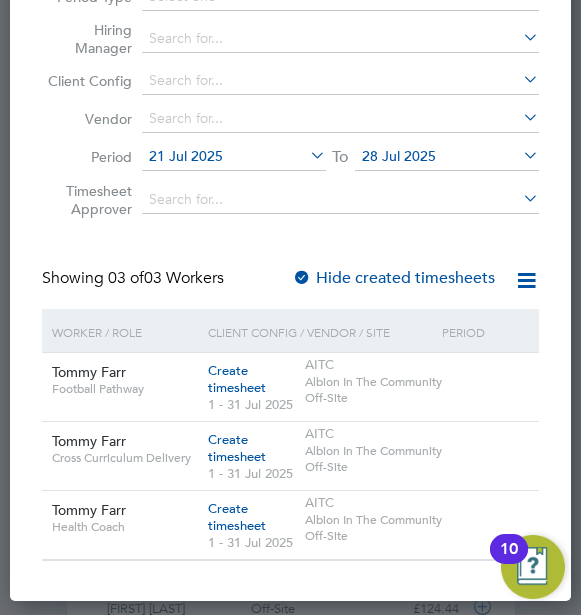 scroll, scrollTop: 320, scrollLeft: 0, axis: vertical 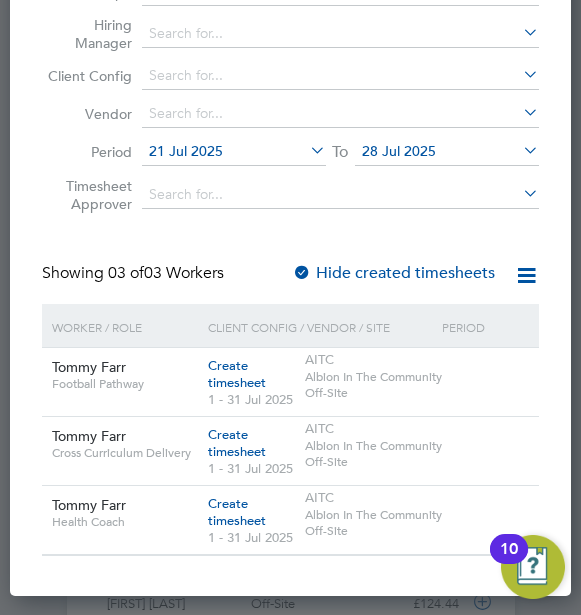 click on "Create timesheet" at bounding box center (251, 375) 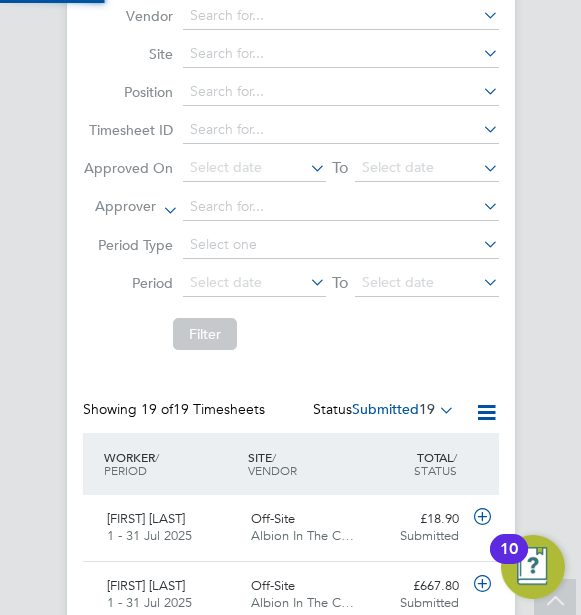 scroll, scrollTop: 80, scrollLeft: 0, axis: vertical 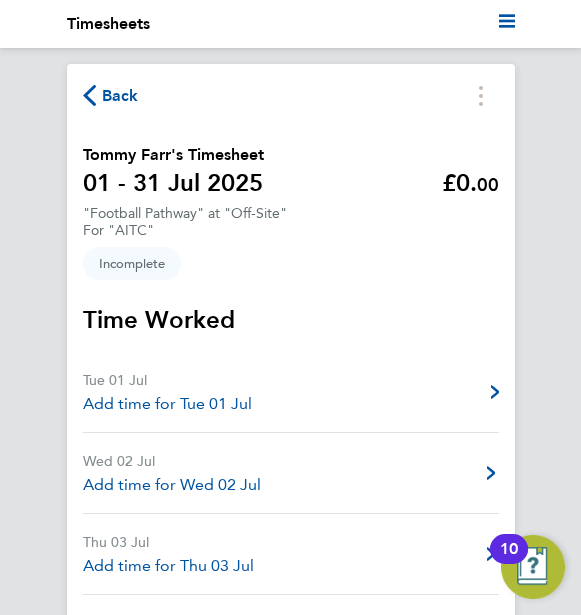 click 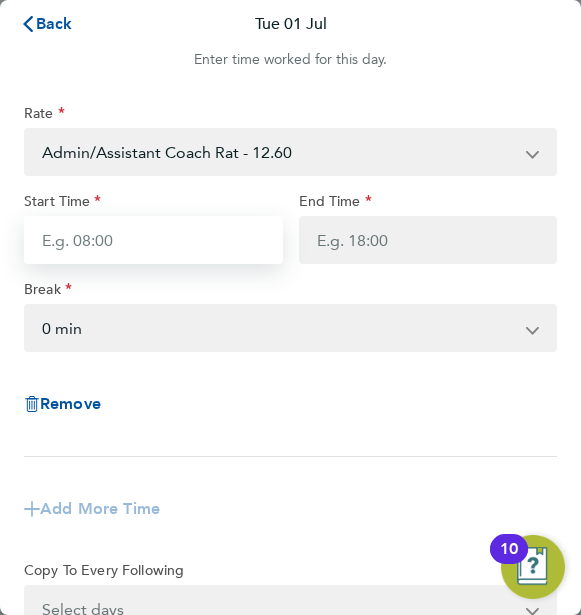 click on "Start Time" at bounding box center [153, 240] 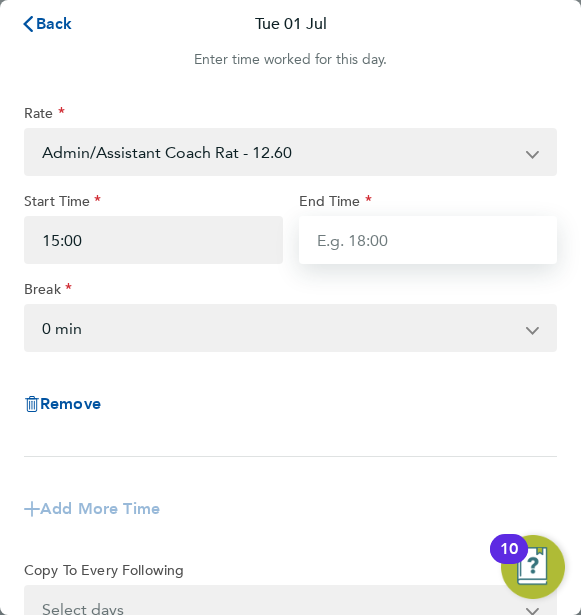 click on "End Time" at bounding box center (428, 240) 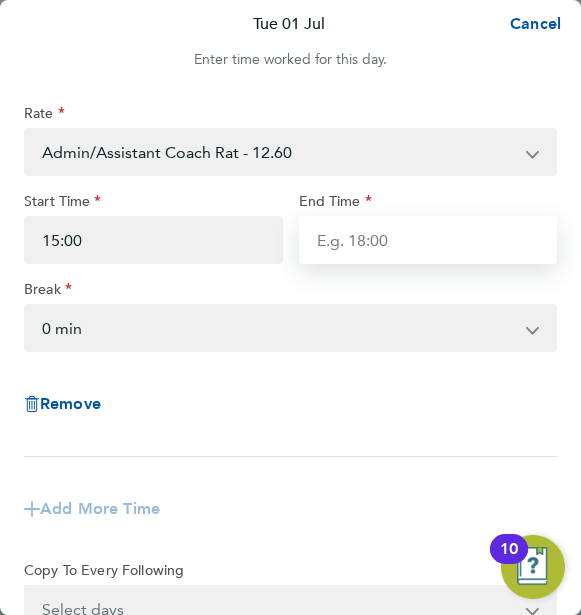 type on "16:30" 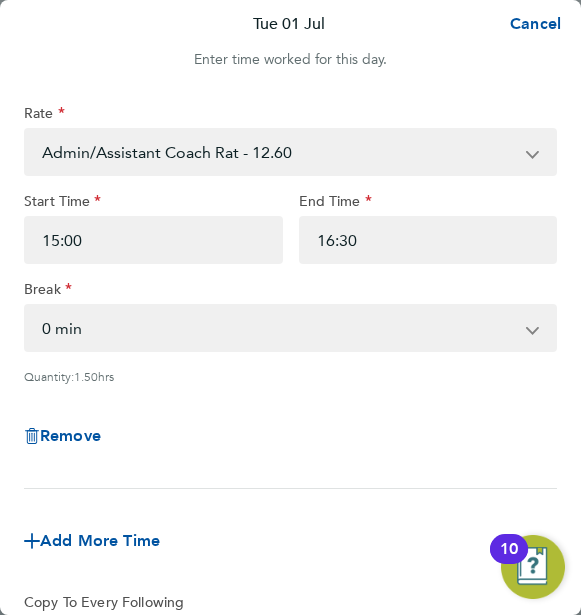 click on "Rate  Admin/Assistant Coach Rat - 12.60   Lead Coach Rate - 16.28
Start Time 15:00 End Time 16:30 Break  0 min   15 min   30 min   45 min   60 min   75 min
Quantity:  1.50  hrs
Remove
Add More Time" 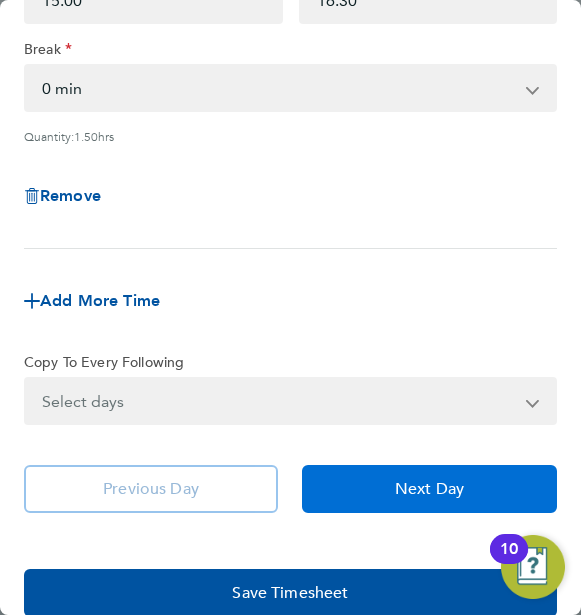 click on "Next Day" 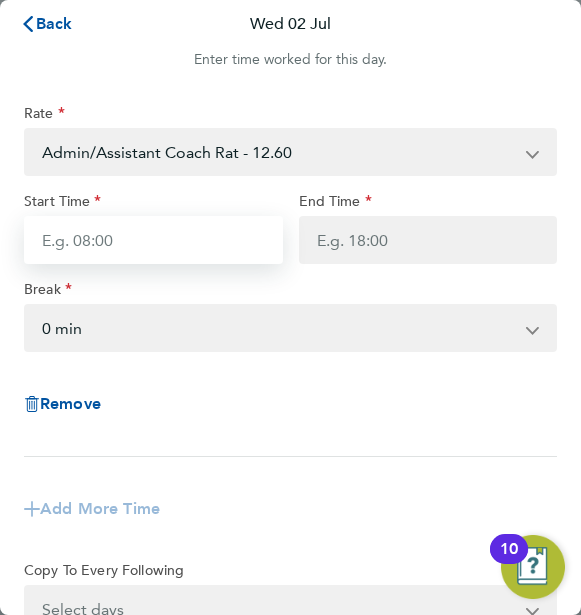 click on "Start Time" at bounding box center (153, 240) 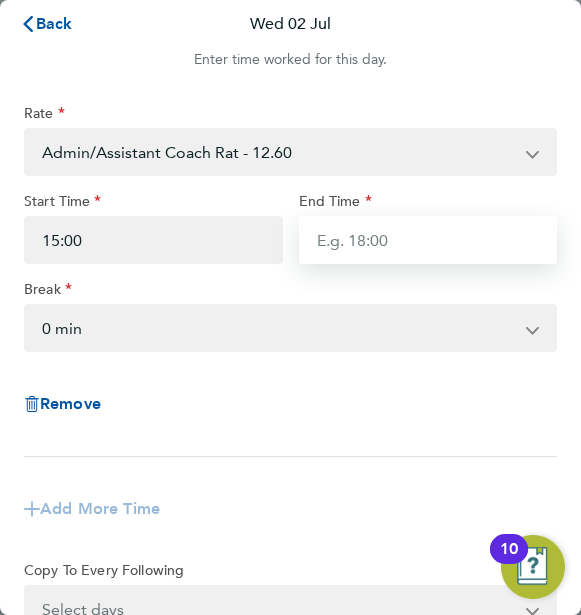 type on "16:30" 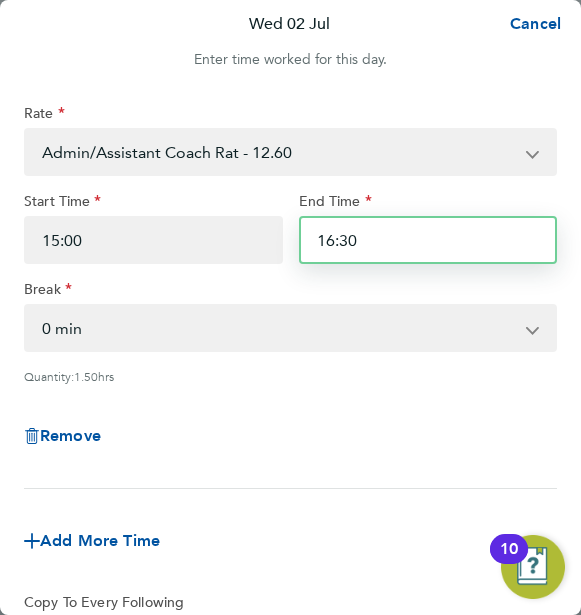 drag, startPoint x: 382, startPoint y: 248, endPoint x: 301, endPoint y: 449, distance: 216.70717 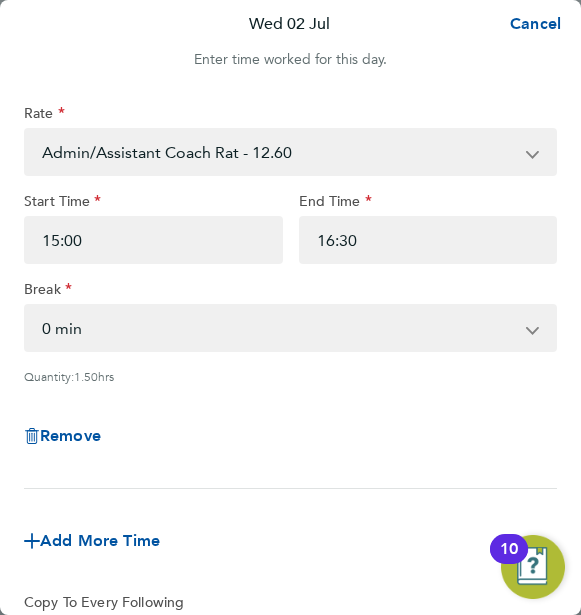click on "Add More Time" 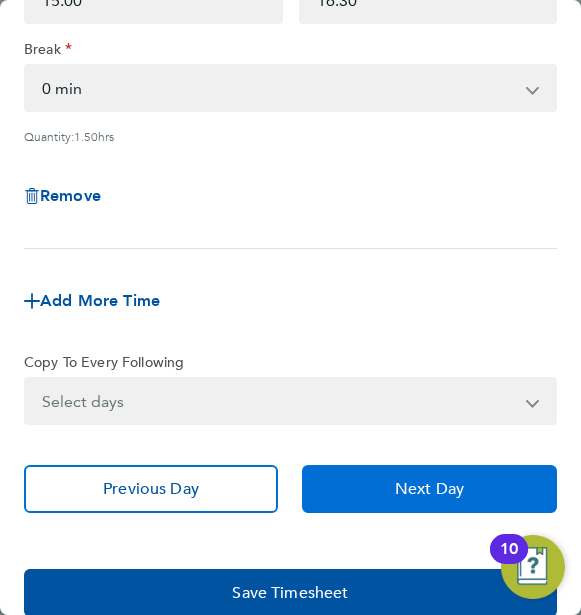 click on "Next Day" 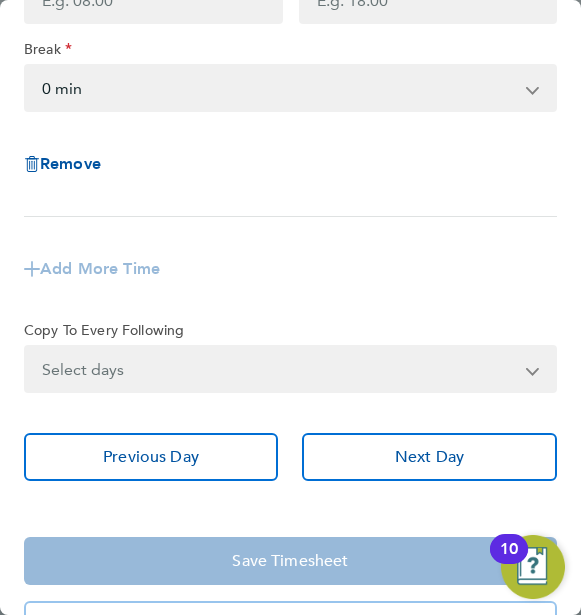 click on "Remove" 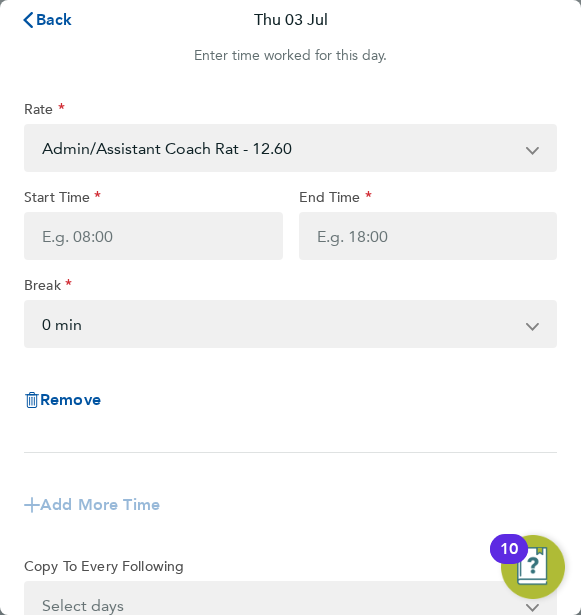 scroll, scrollTop: 0, scrollLeft: 0, axis: both 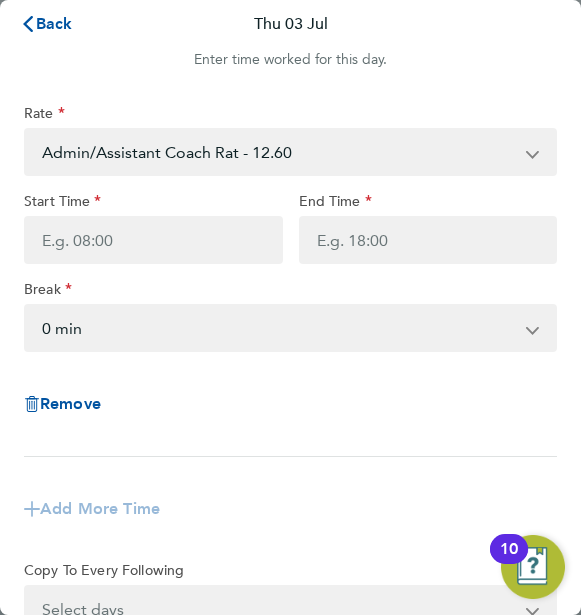 click on "Admin/Assistant Coach Rat - 12.60   Lead Coach Rate - 16.28" at bounding box center (278, 152) 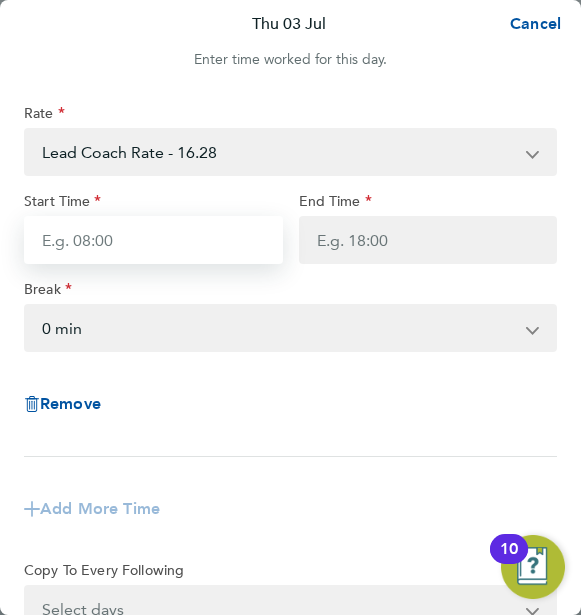 click on "Start Time" at bounding box center [153, 240] 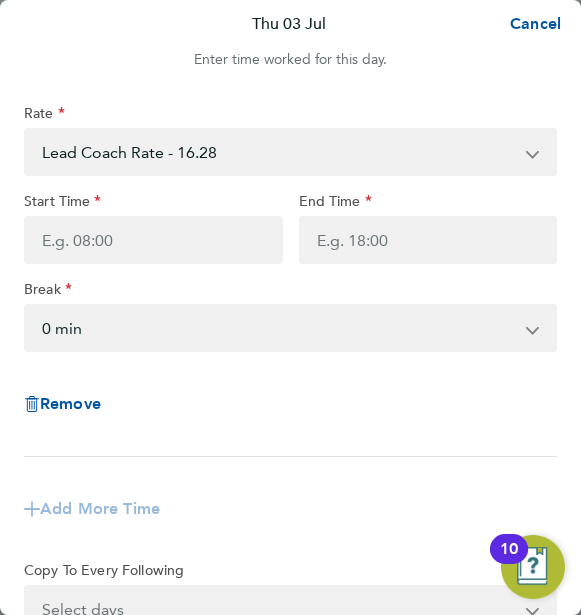 click on "Lead Coach Rate - 16.28   Admin/Assistant Coach Rat - 12.60" at bounding box center (278, 152) 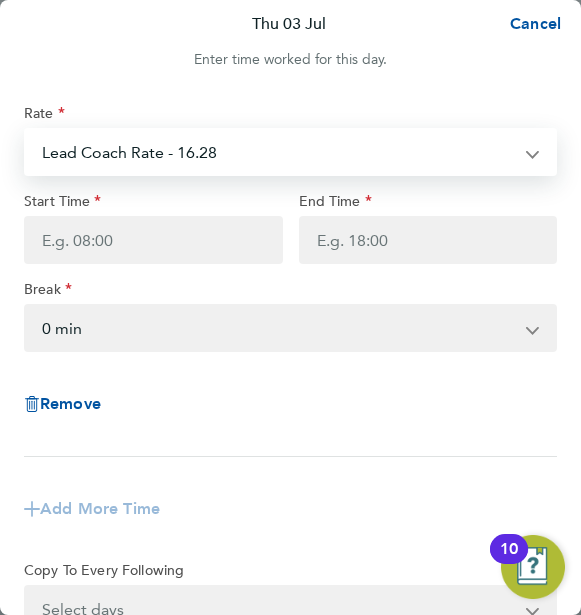 click on "Lead Coach Rate - 16.28   Admin/Assistant Coach Rat - 12.60" at bounding box center (278, 152) 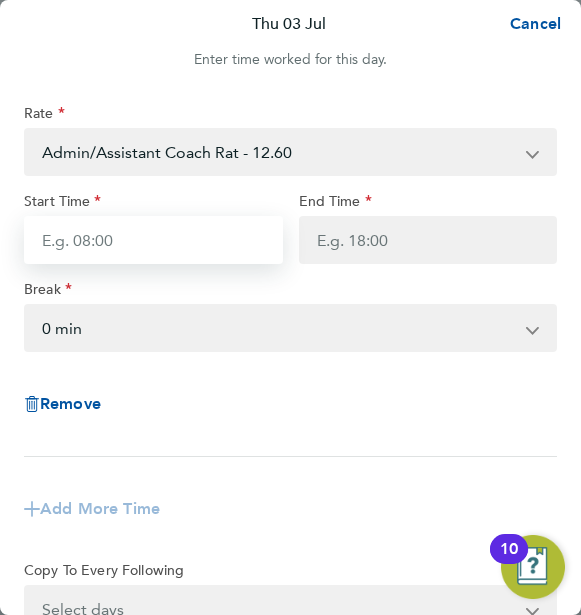 click on "Start Time" at bounding box center (153, 240) 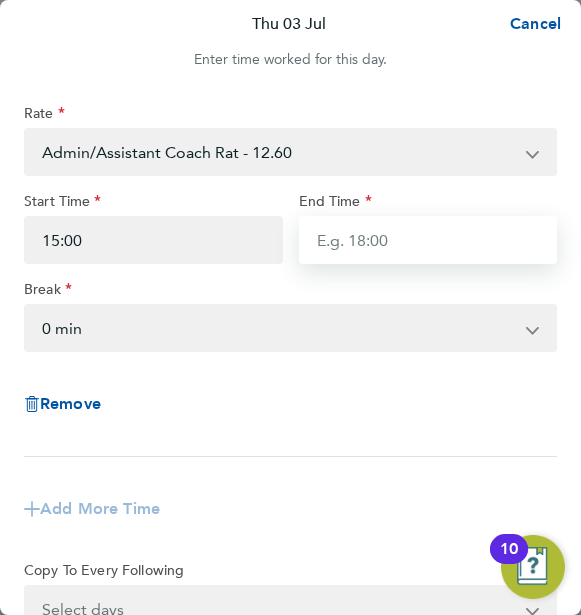 type on "16:30" 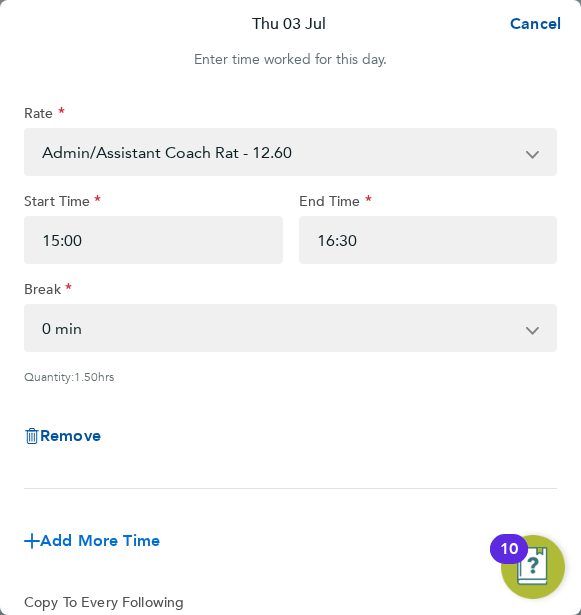click on "Add More Time" 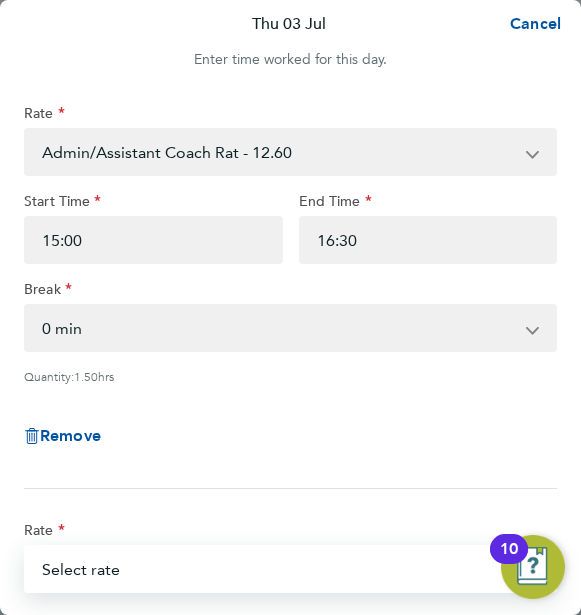 drag, startPoint x: 111, startPoint y: 549, endPoint x: 89, endPoint y: 583, distance: 40.496914 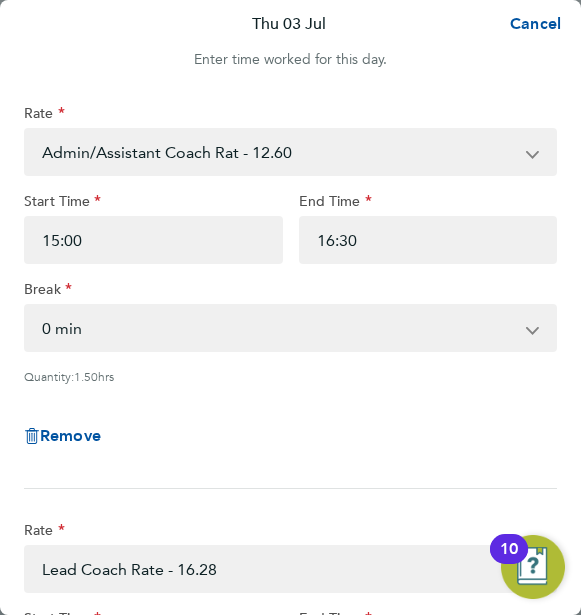 click on "Start Time" 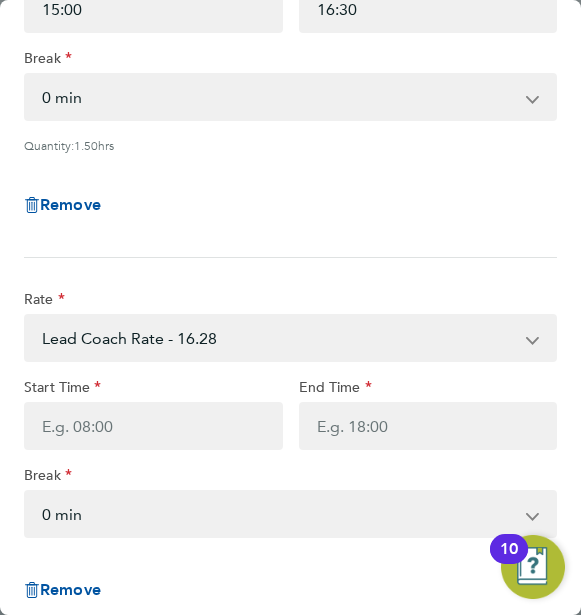 scroll, scrollTop: 280, scrollLeft: 0, axis: vertical 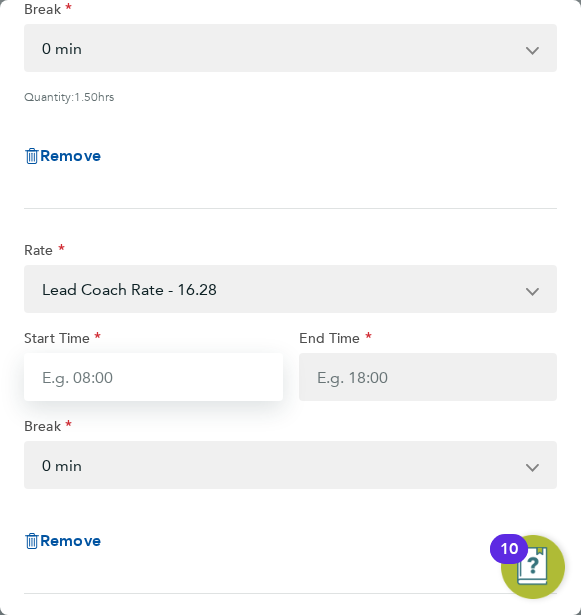 click on "Start Time" at bounding box center [153, 377] 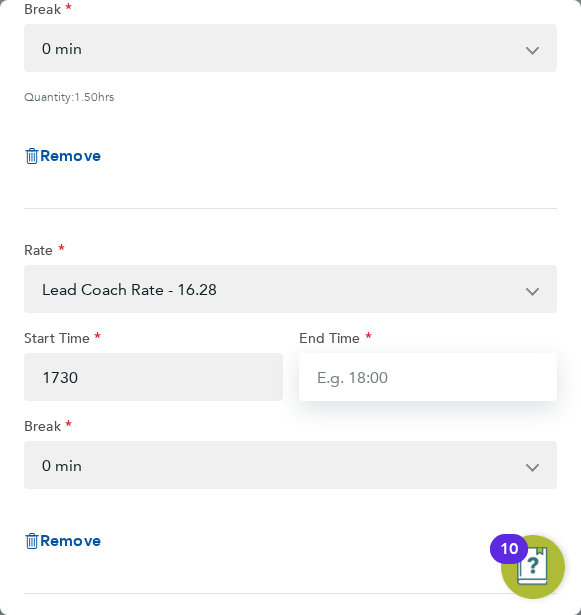 type on "17:30" 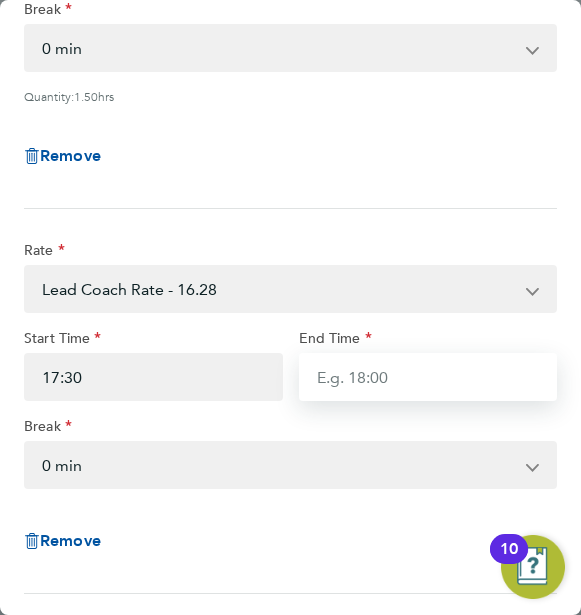 click on "End Time" at bounding box center (428, 377) 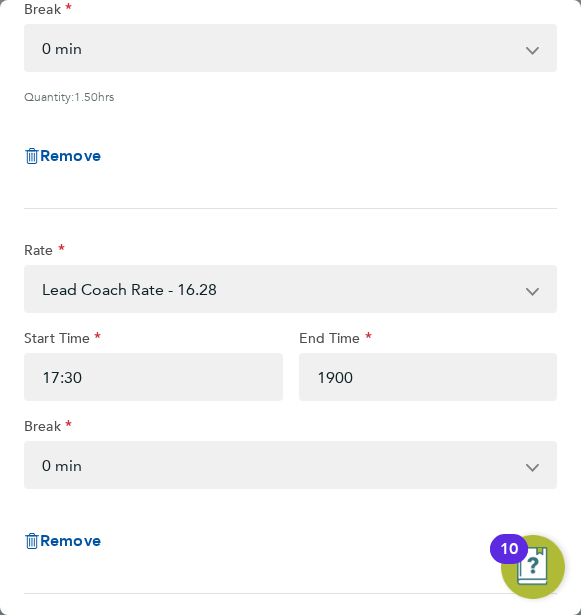 type on "19:00" 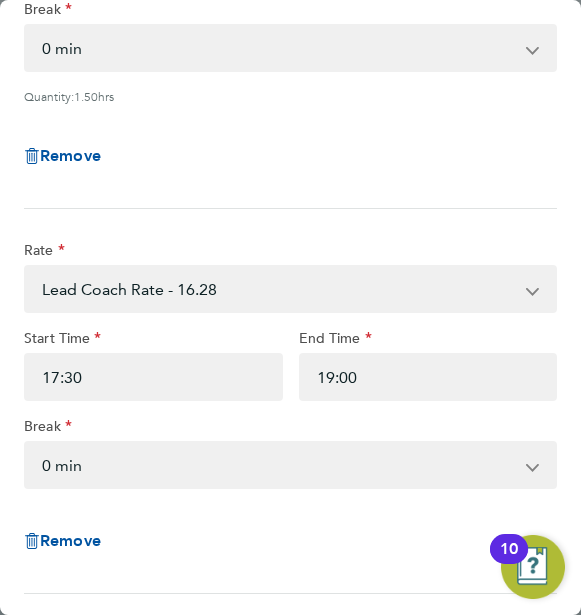 click on "Rate  Lead Coach Rate - 16.28   Admin/Assistant Coach Rat - 12.60
Start Time 17:30 End Time 19:00 Break  0 min   15 min   30 min   45 min   60 min   75 min   90 min
Remove" 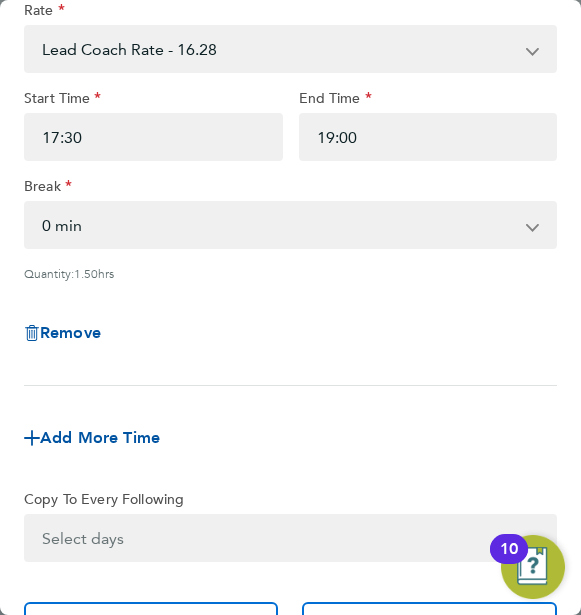 scroll, scrollTop: 600, scrollLeft: 0, axis: vertical 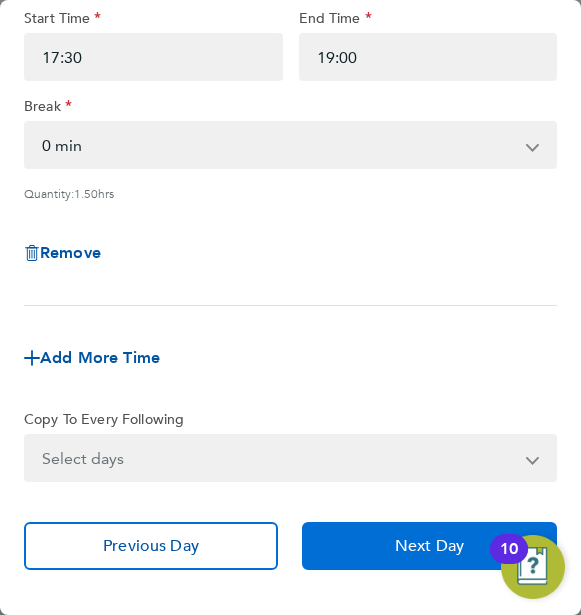 click on "Next Day" 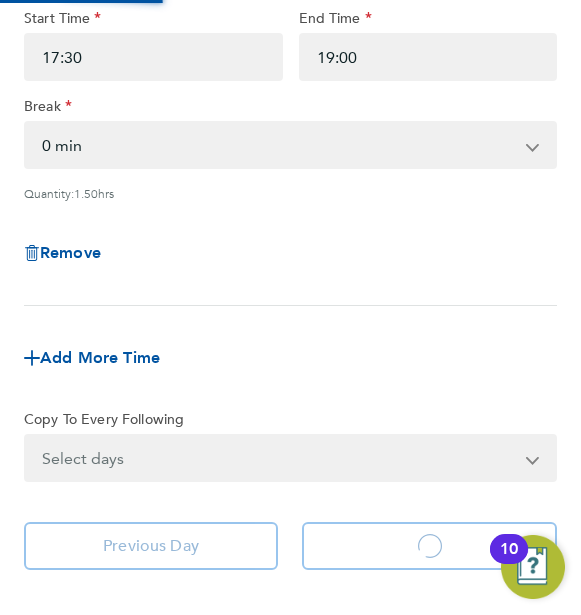 scroll, scrollTop: 305, scrollLeft: 0, axis: vertical 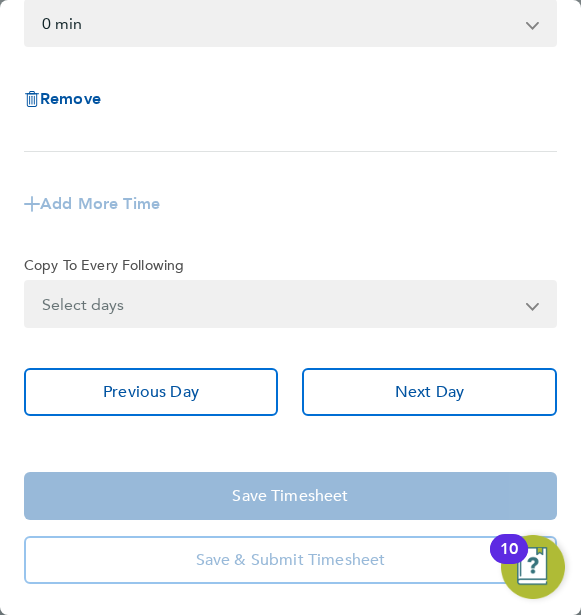 click on "Rate  Admin/Assistant Coach Rat - 12.60   Lead Coach Rate - 16.28
Start Time End Time Break  0 min   15 min   30 min   45 min   60 min   75 min   90 min
Remove" 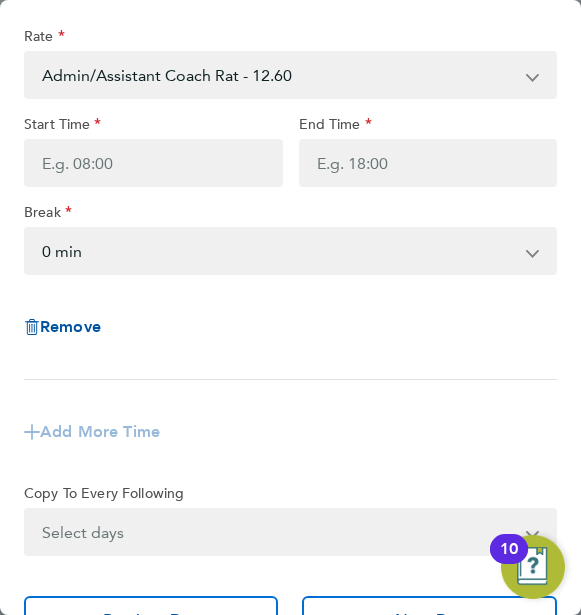 scroll, scrollTop: 25, scrollLeft: 0, axis: vertical 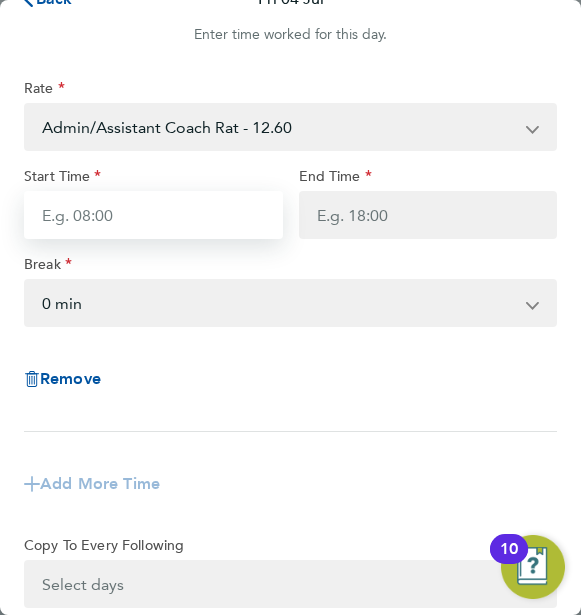 click on "Start Time" at bounding box center [153, 215] 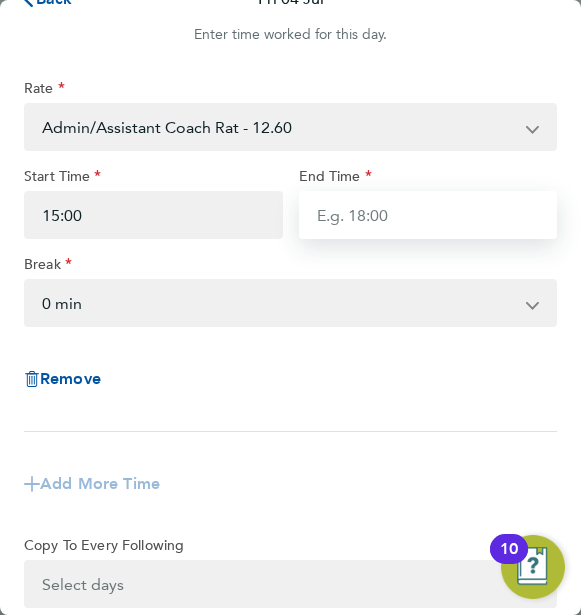 type on "16:30" 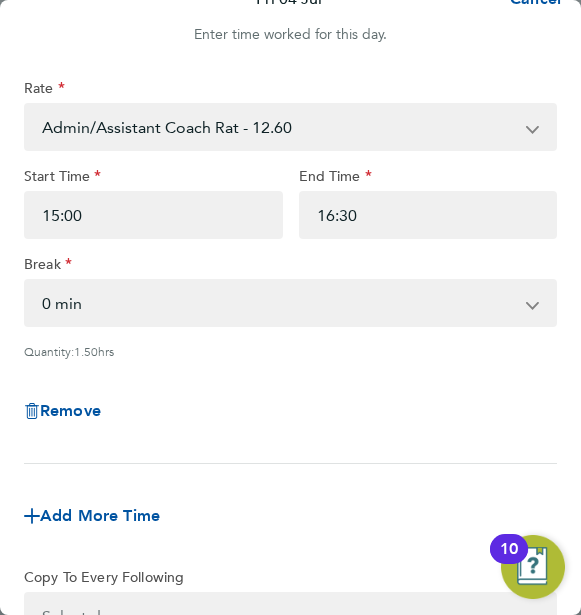 click on "Remove" 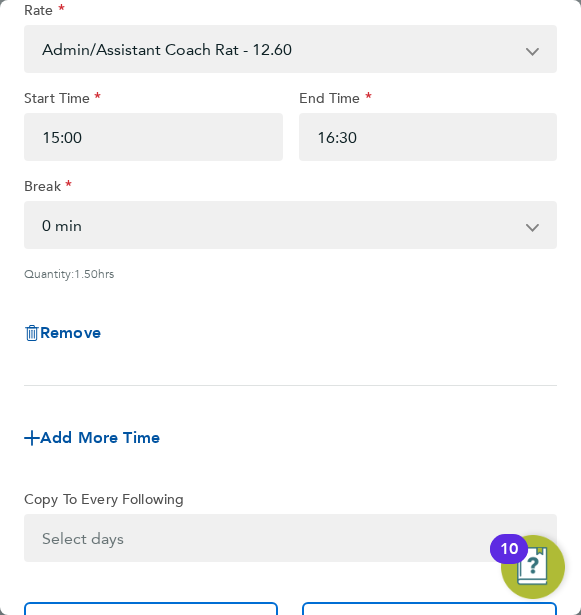 scroll, scrollTop: 105, scrollLeft: 0, axis: vertical 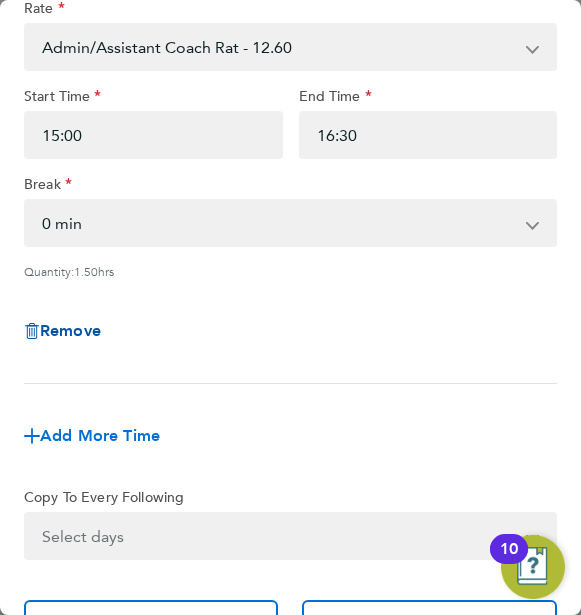 click on "Add More Time" 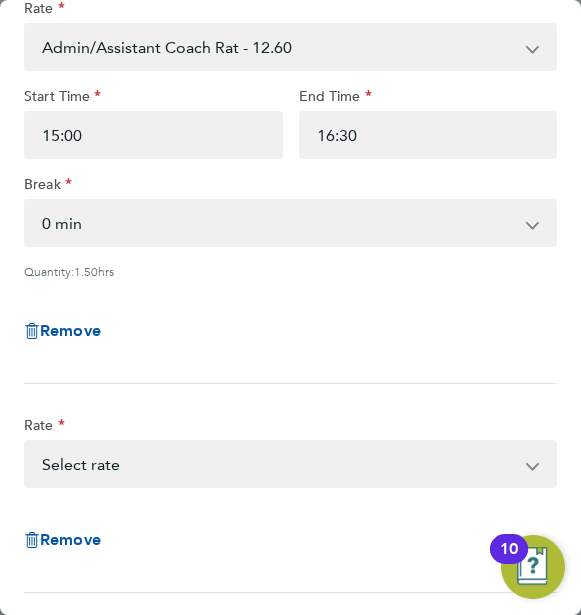click on "Admin/Assistant Coach Rat - 12.60   Lead Coach Rate - 16.28   Select rate" at bounding box center [278, 464] 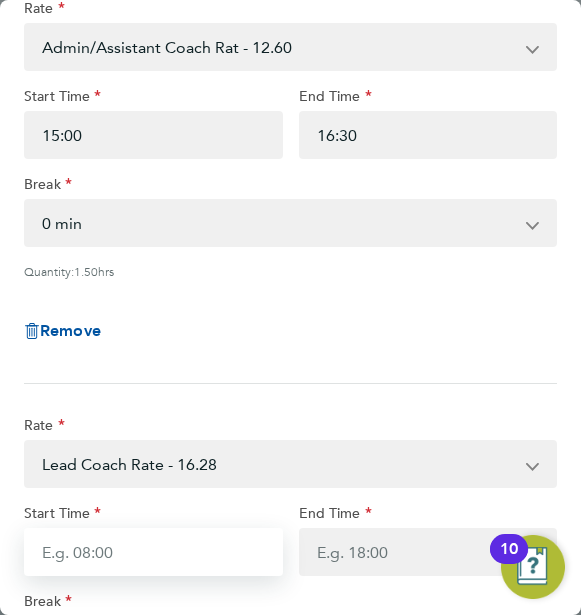 click on "Start Time" at bounding box center [153, 552] 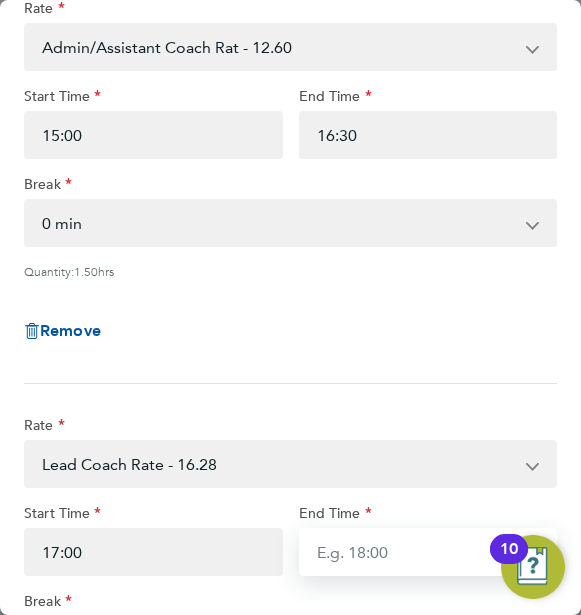click on "End Time" at bounding box center (428, 552) 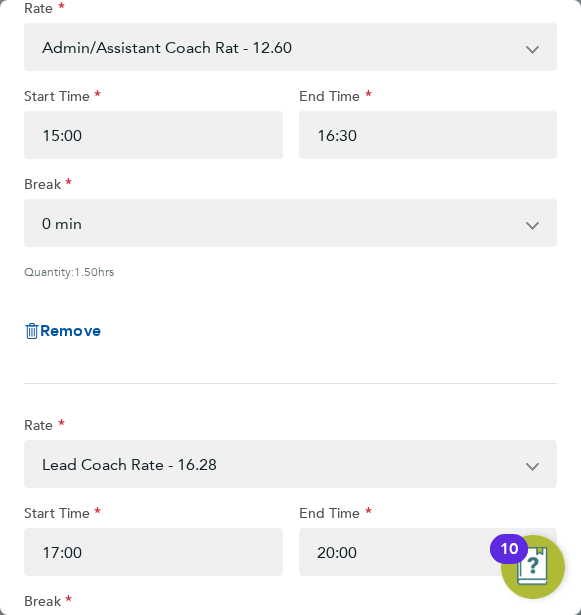 click on "Break" 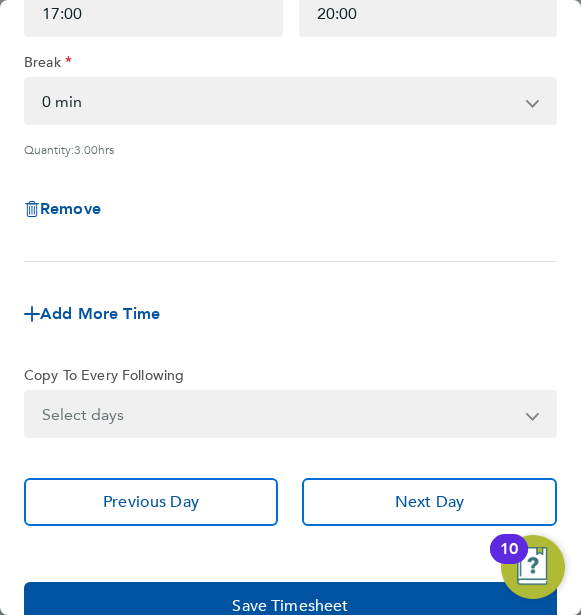 scroll, scrollTop: 705, scrollLeft: 0, axis: vertical 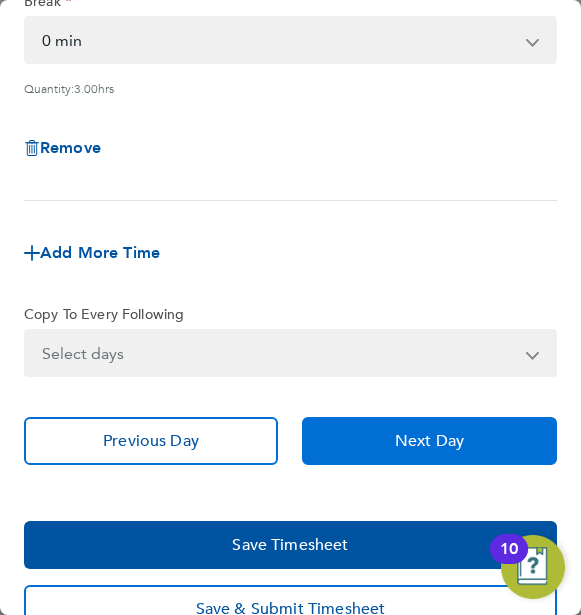 click on "Next Day" 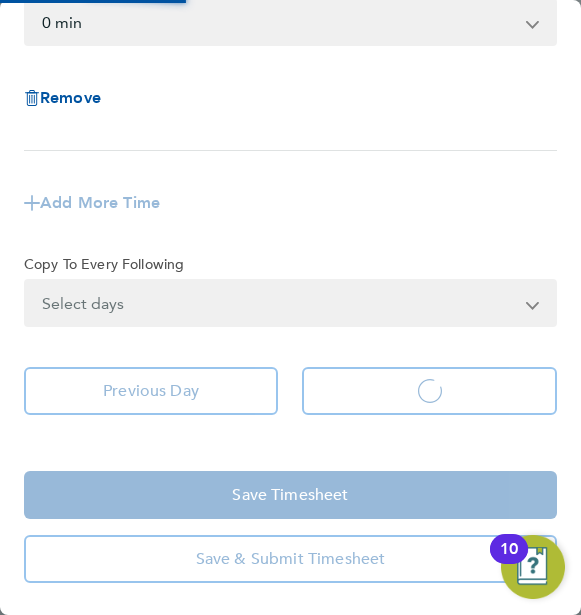 scroll, scrollTop: 305, scrollLeft: 0, axis: vertical 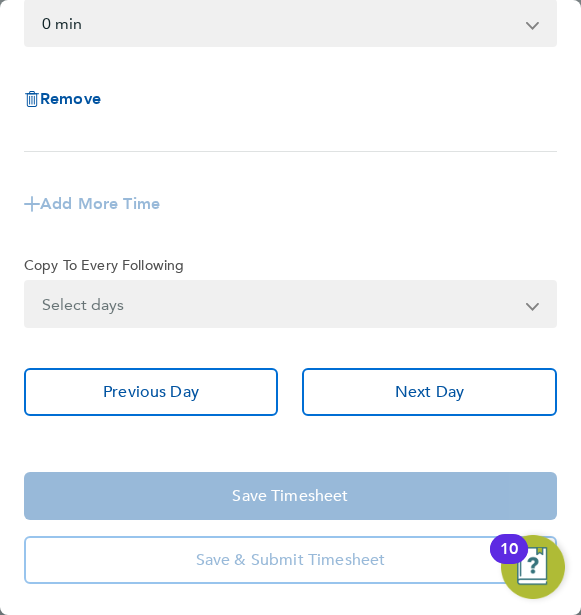 click on "Add More Time" 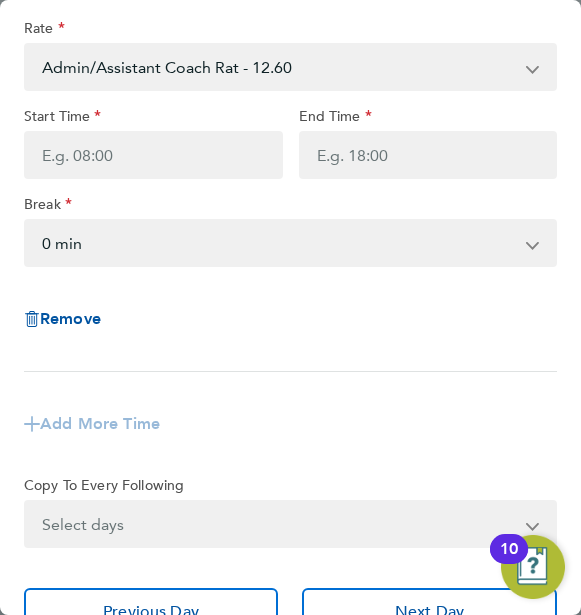 scroll, scrollTop: 0, scrollLeft: 0, axis: both 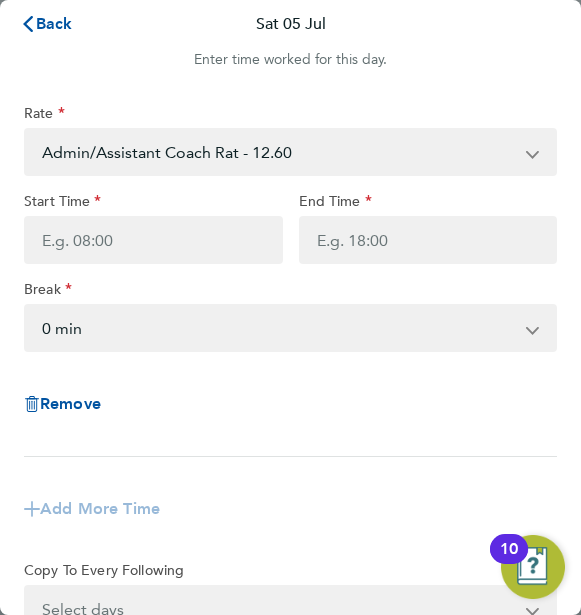 click on "Add More Time" 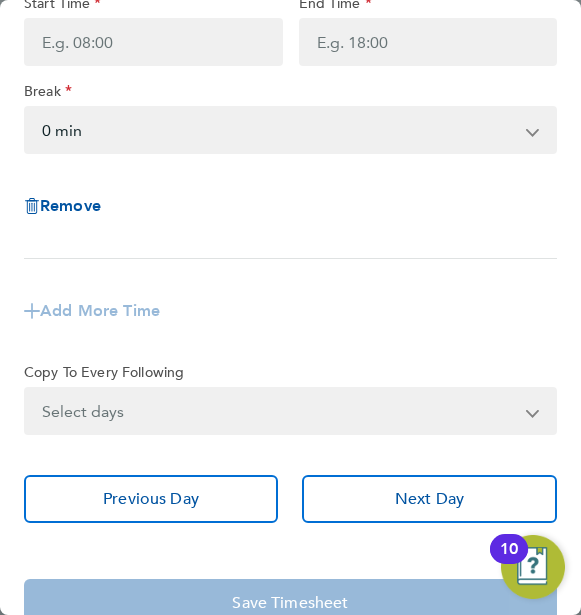 scroll, scrollTop: 200, scrollLeft: 0, axis: vertical 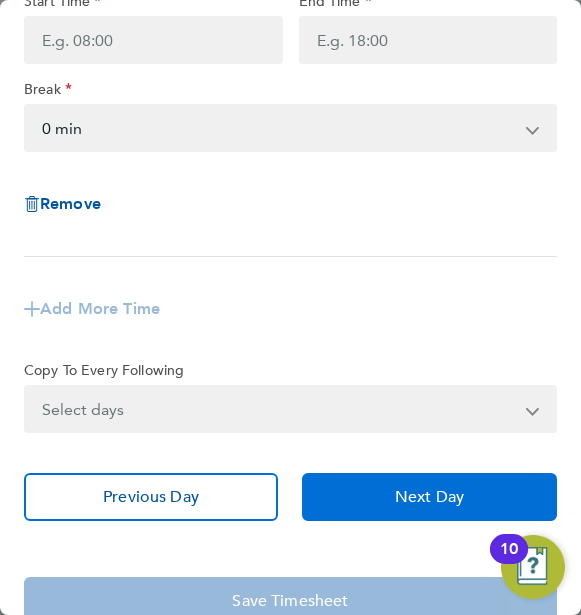 click on "Next Day" 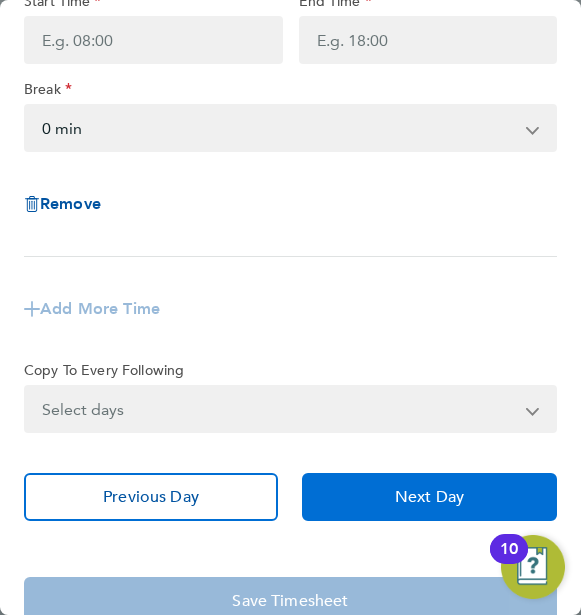 click on "Next Day" 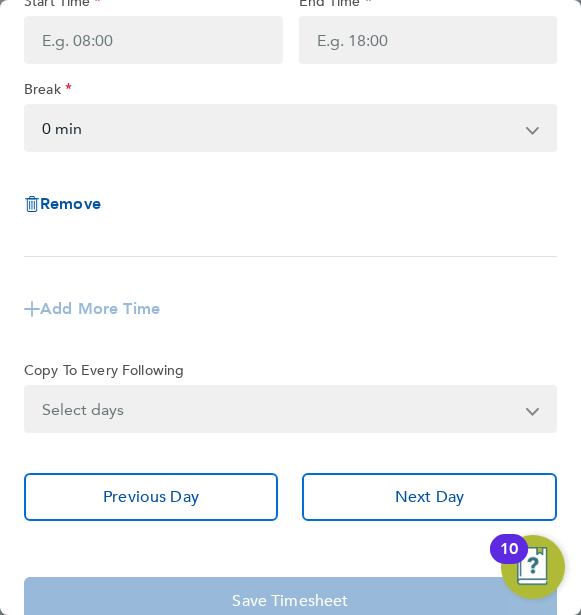 click on "Add More Time" 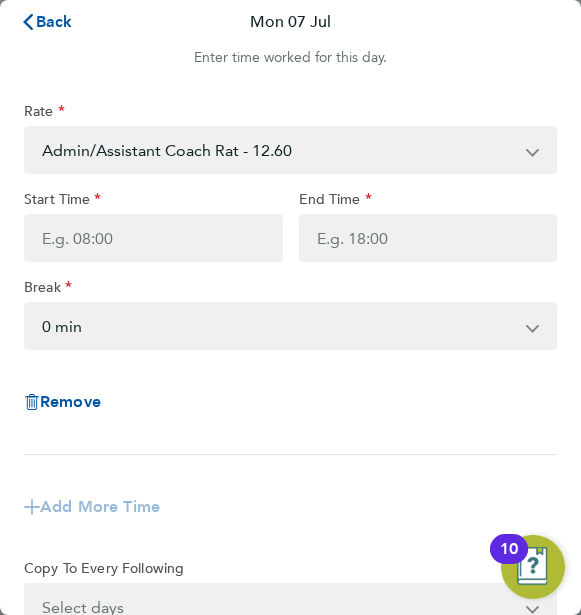 scroll, scrollTop: 0, scrollLeft: 0, axis: both 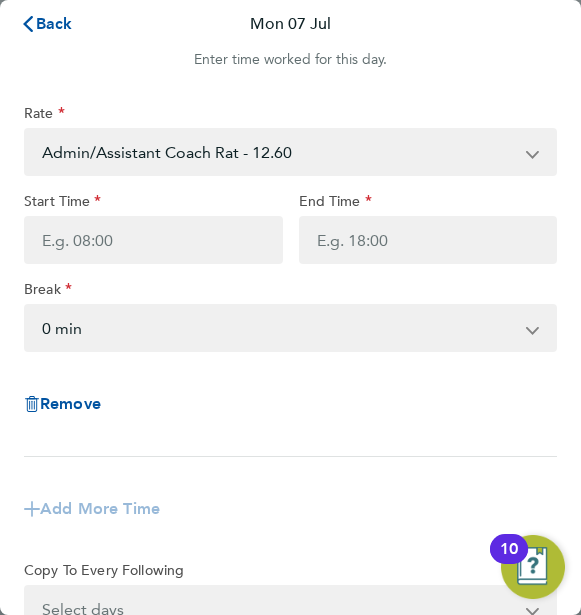 click on "Admin/Assistant Coach Rat - 12.60   Lead Coach Rate - 16.28" at bounding box center [278, 152] 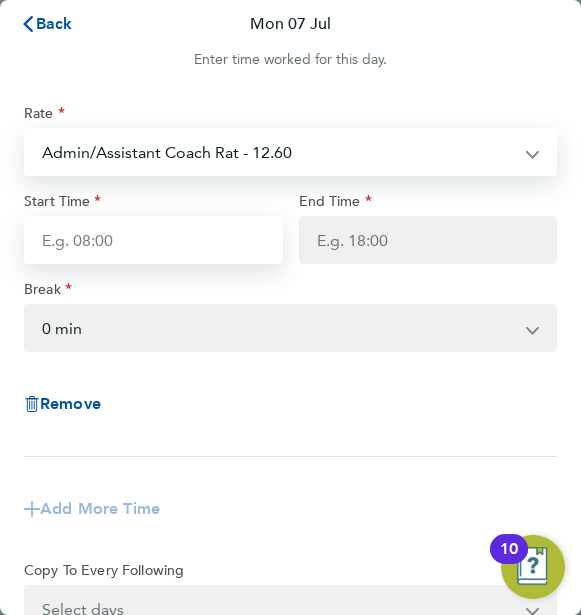 click on "Start Time" at bounding box center [153, 240] 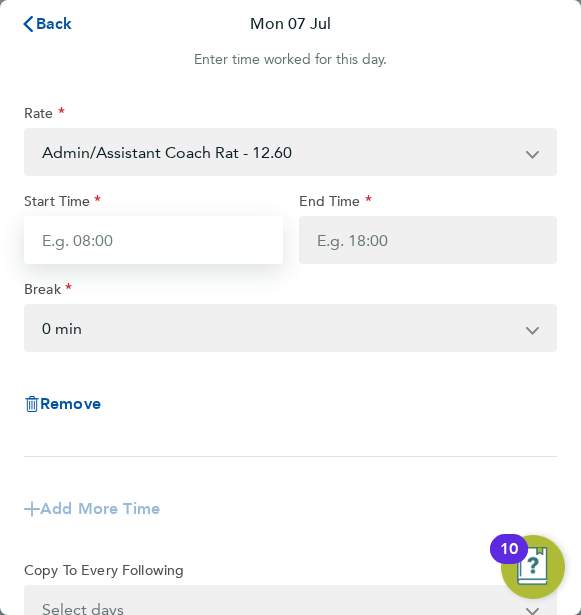 click on "Start Time" at bounding box center (153, 240) 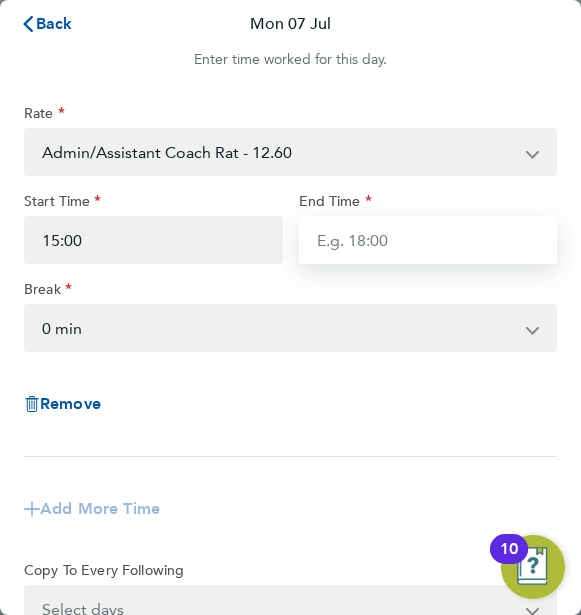type on "16:30" 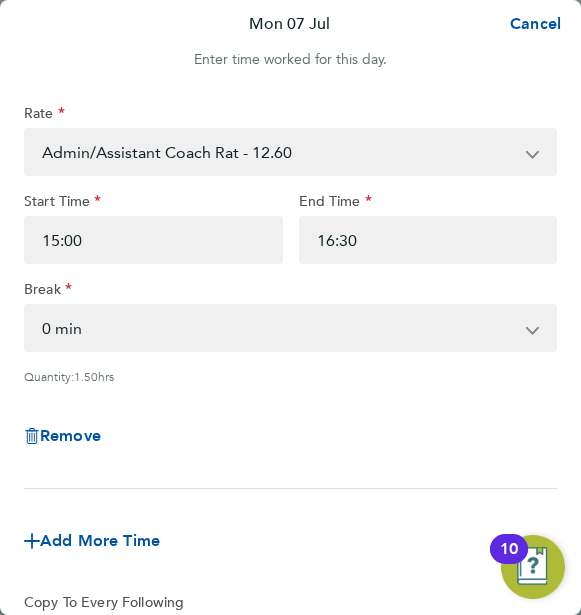 click on "Remove" 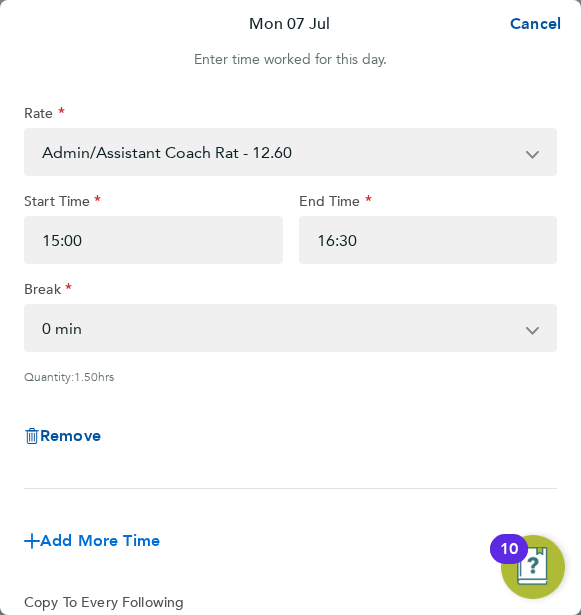 click on "Add More Time" 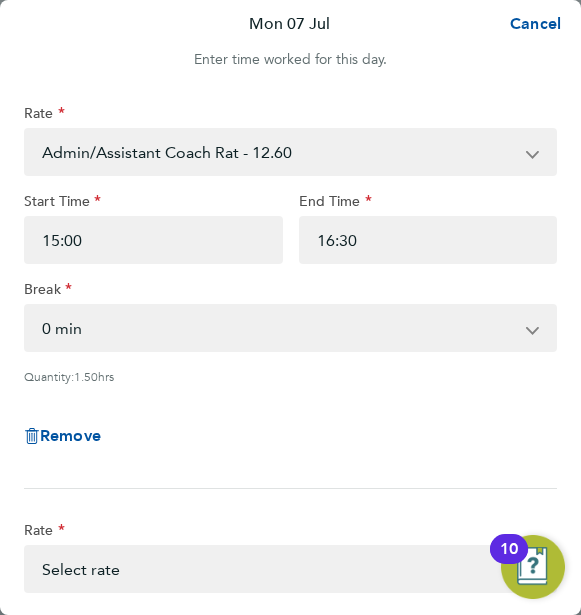 click on "Rate" 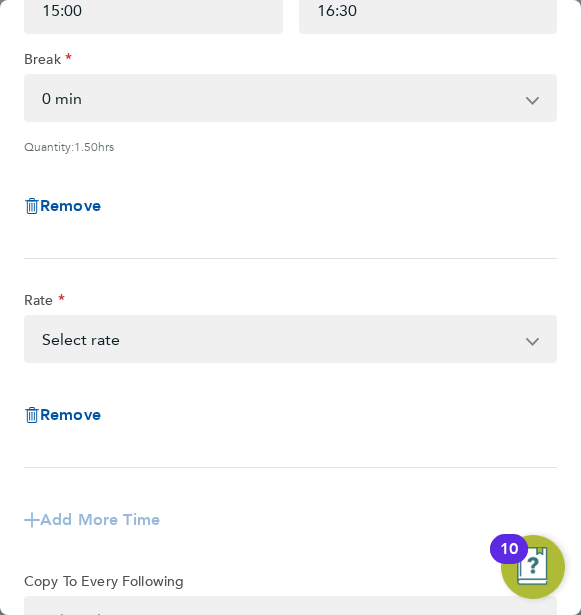 scroll, scrollTop: 240, scrollLeft: 0, axis: vertical 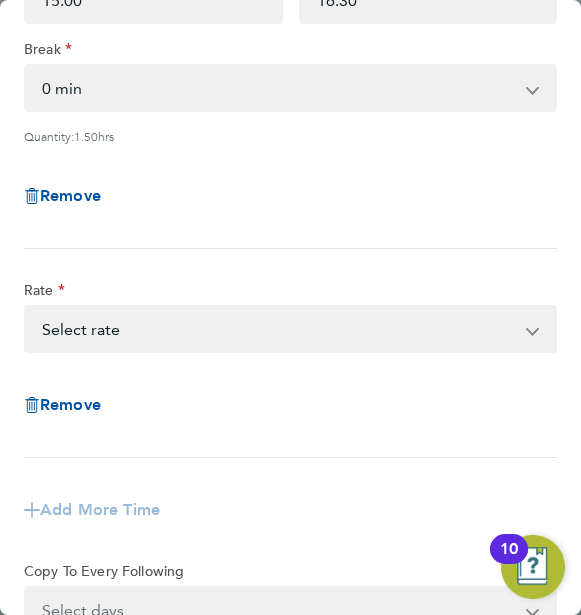 click on "Admin/Assistant Coach Rat - 12.60   Lead Coach Rate - 16.28   Select rate" at bounding box center (278, 329) 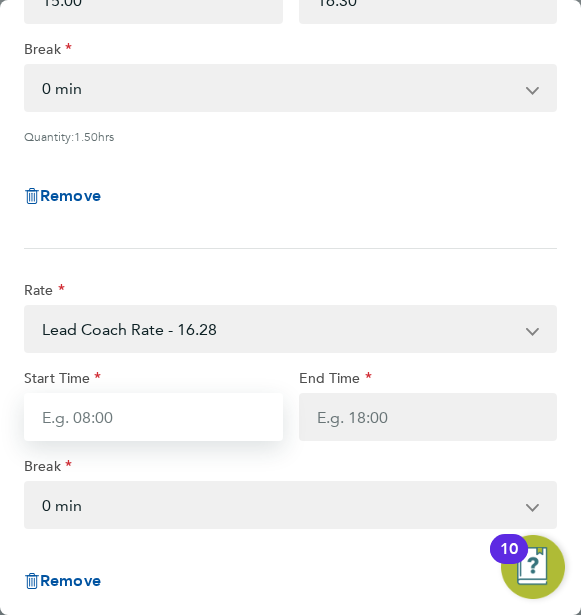 click on "Start Time" at bounding box center (153, 417) 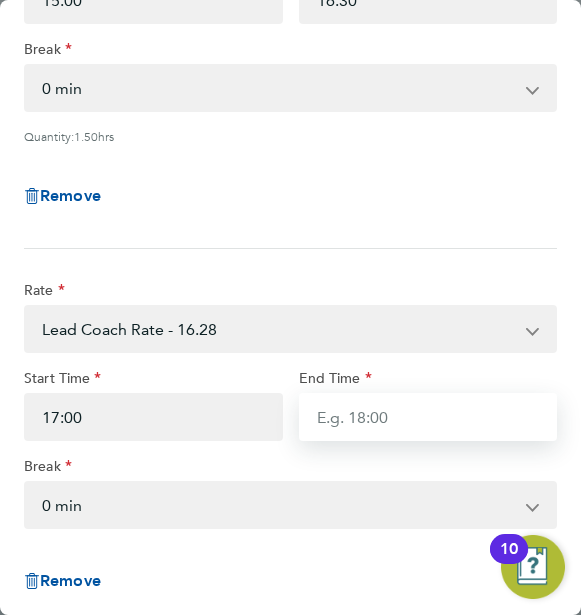 click on "End Time" at bounding box center [428, 417] 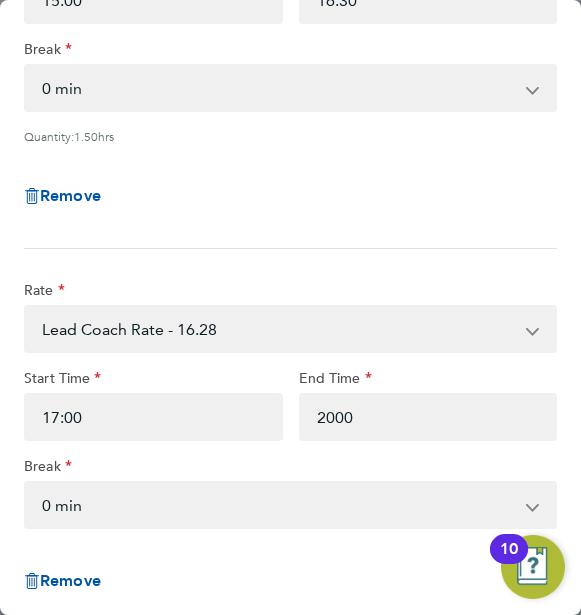 type on "20:00" 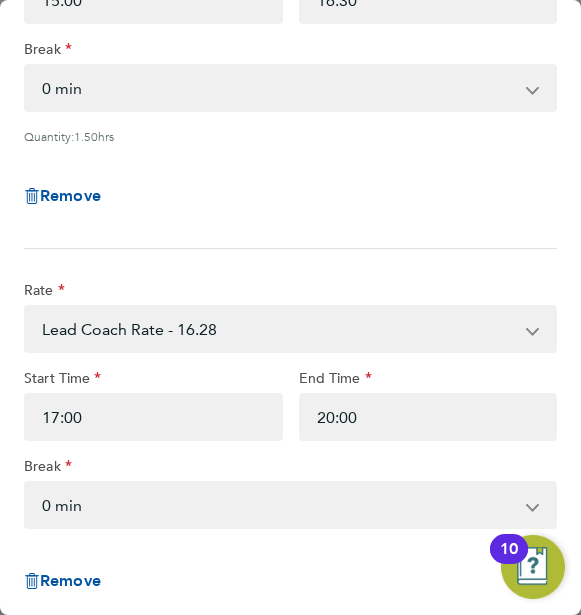 click on "Rate  Lead Coach Rate - 16.28   Admin/Assistant Coach Rat - 12.60
Start Time 17:00 End Time 20:00 Break  0 min   15 min   30 min   45 min   60 min   75 min   90 min
Remove" 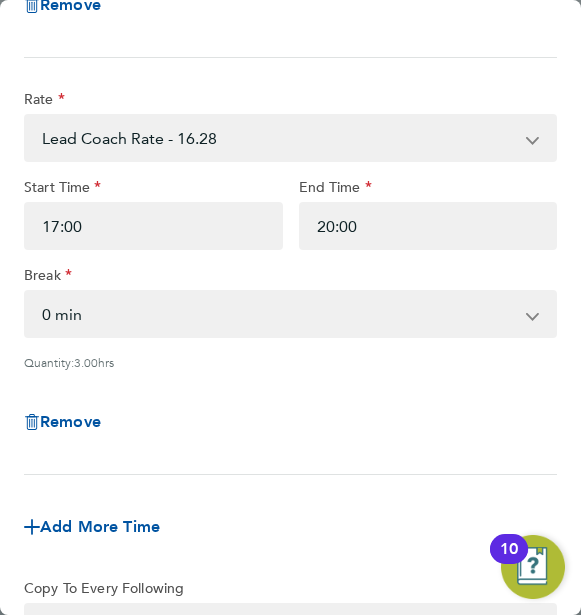 scroll, scrollTop: 560, scrollLeft: 0, axis: vertical 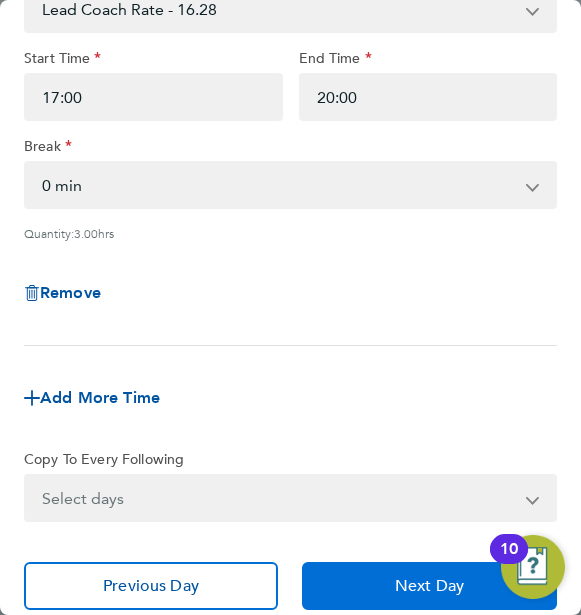 click on "Next Day" 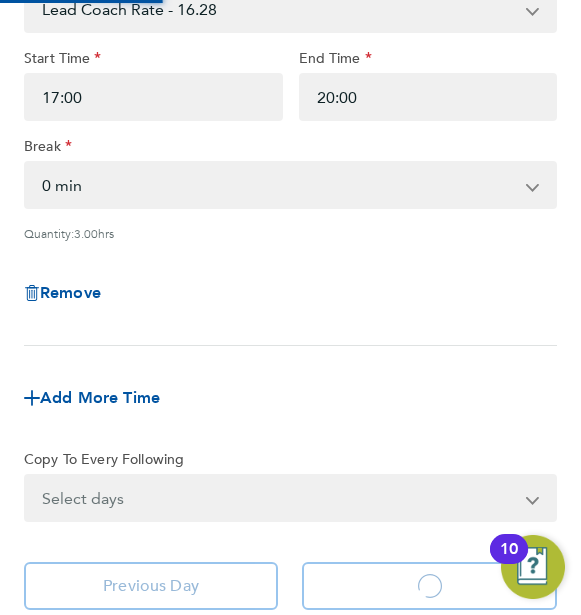 scroll, scrollTop: 305, scrollLeft: 0, axis: vertical 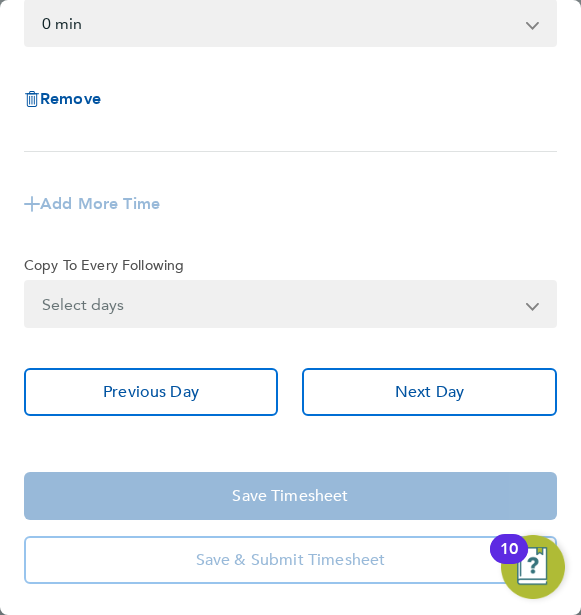 click on "Add More Time" 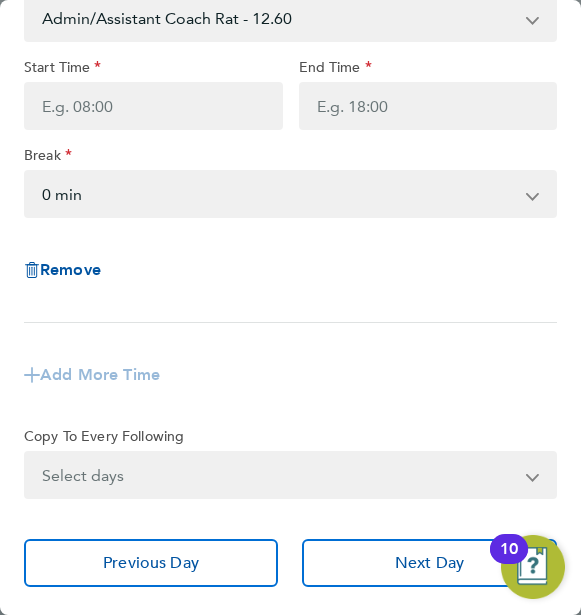scroll, scrollTop: 65, scrollLeft: 0, axis: vertical 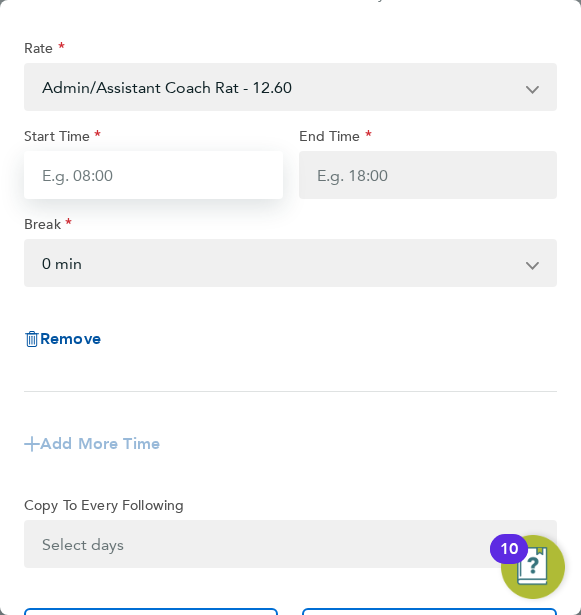 click on "Start Time" at bounding box center [153, 175] 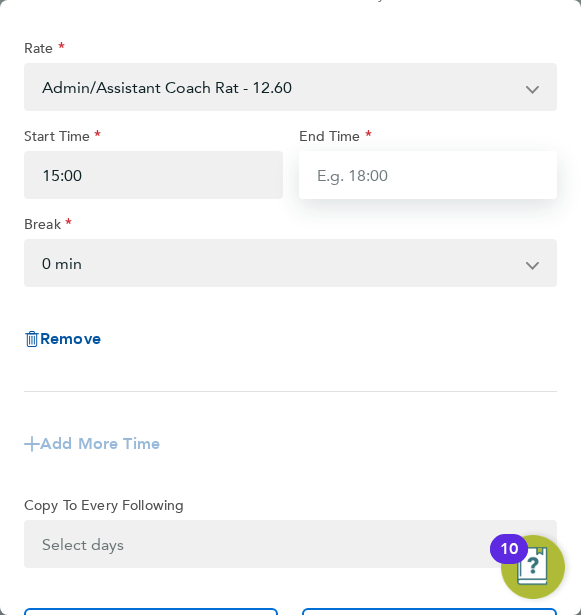 type on "16:30" 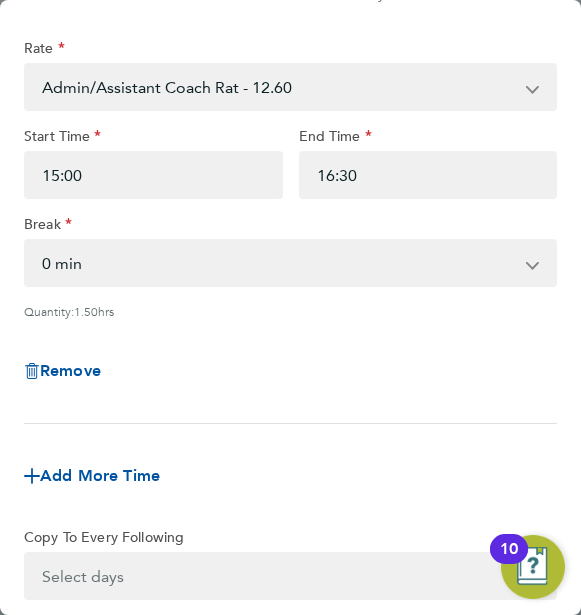 click on "Remove" 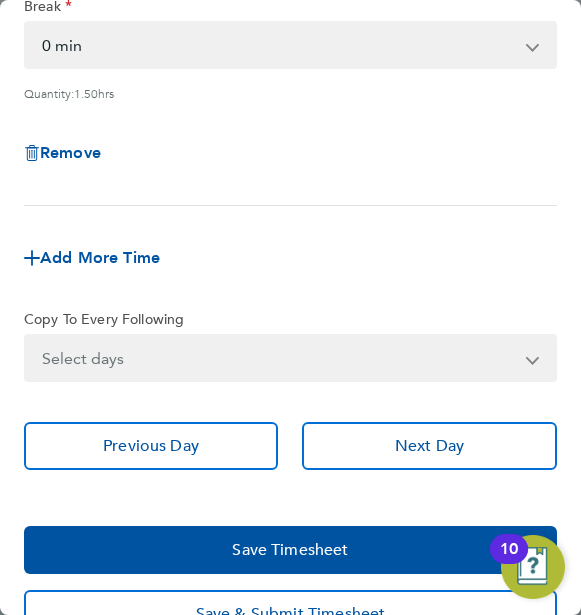 scroll, scrollTop: 335, scrollLeft: 0, axis: vertical 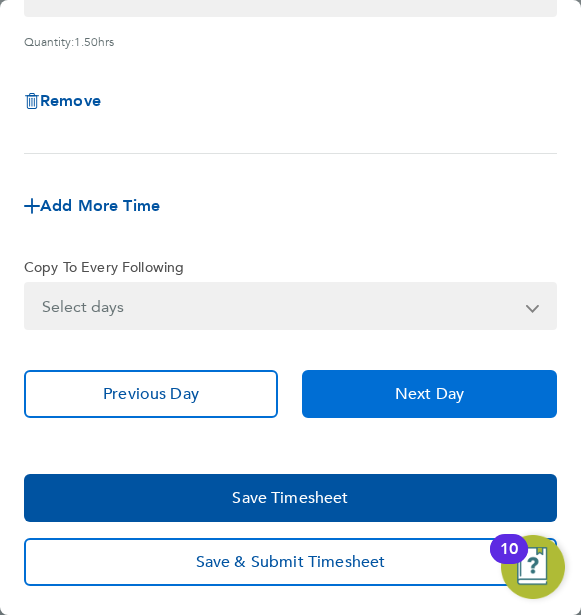 click on "Next Day" 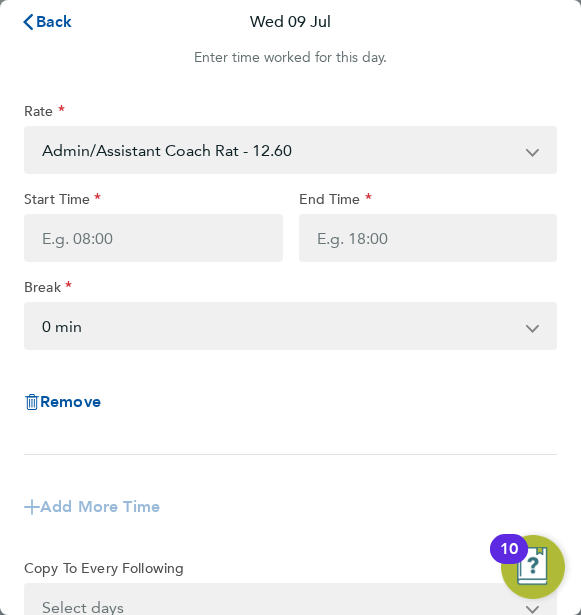scroll, scrollTop: 0, scrollLeft: 0, axis: both 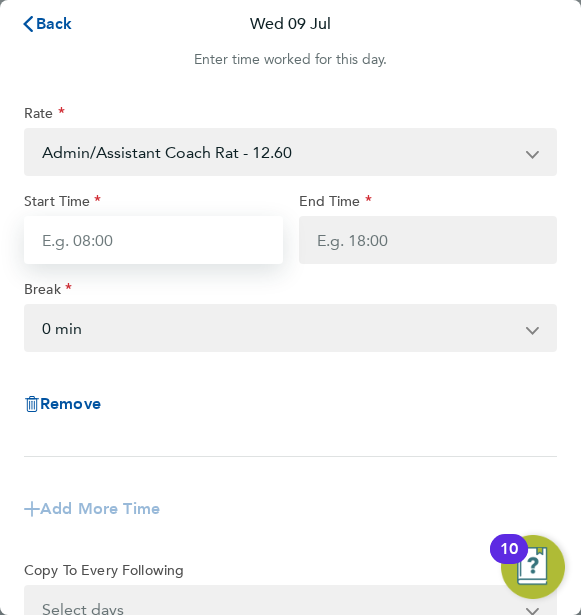 click on "Start Time" at bounding box center (153, 240) 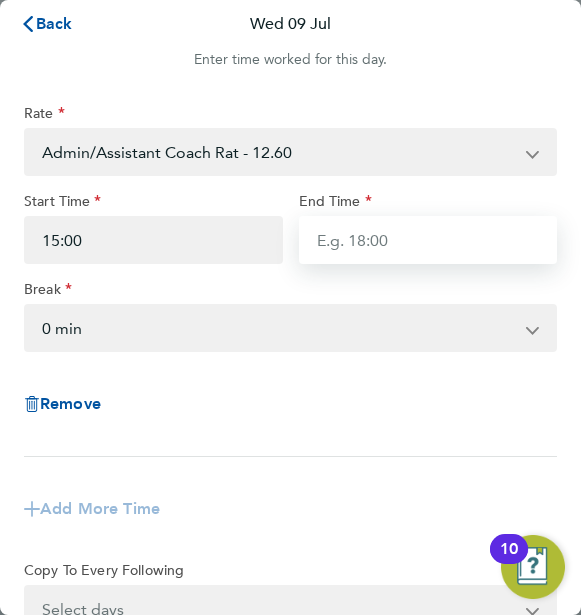 type on "16:30" 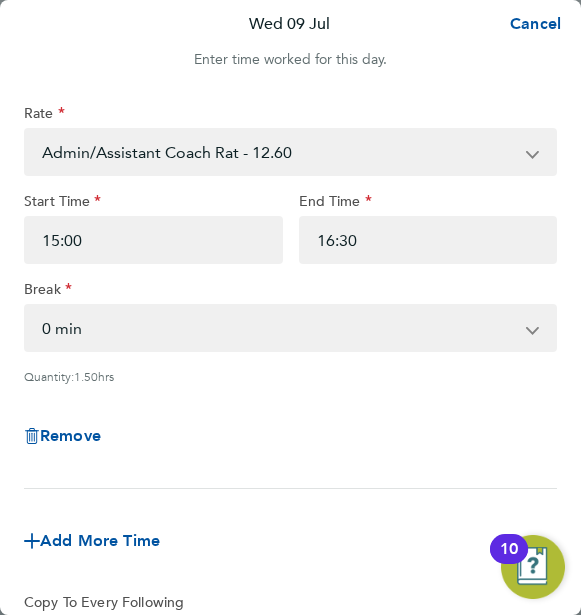 click on "Remove" 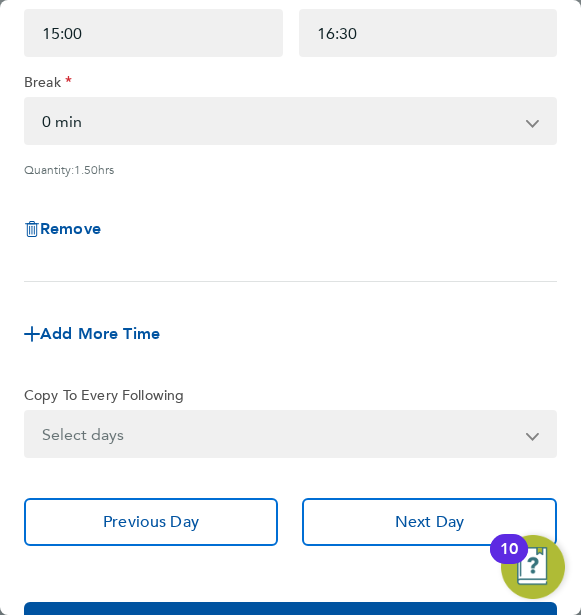 scroll, scrollTop: 335, scrollLeft: 0, axis: vertical 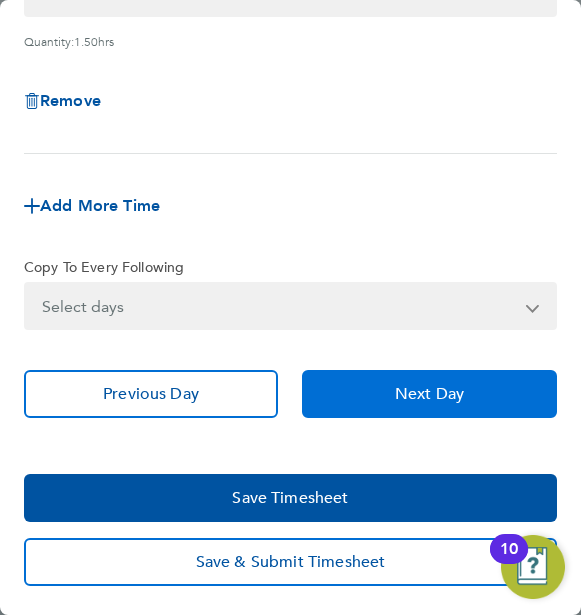 click on "Next Day" 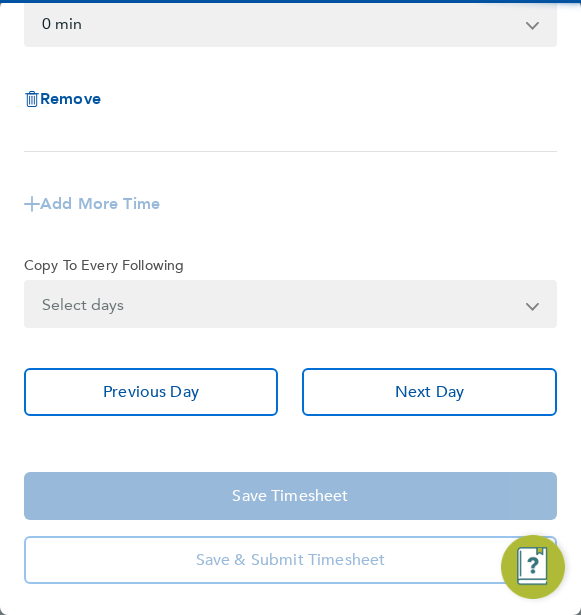 click on "Add More Time" 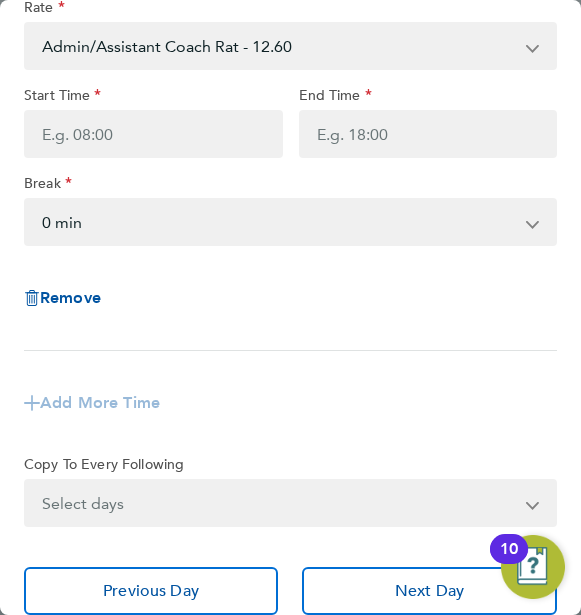 scroll, scrollTop: 0, scrollLeft: 0, axis: both 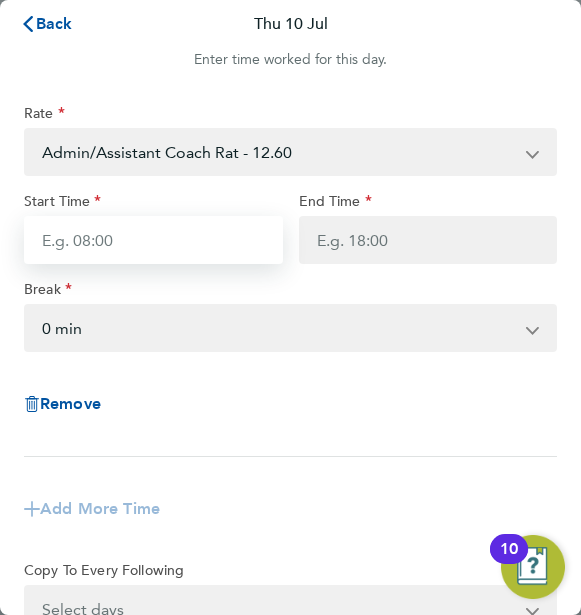 click on "Start Time" at bounding box center (153, 240) 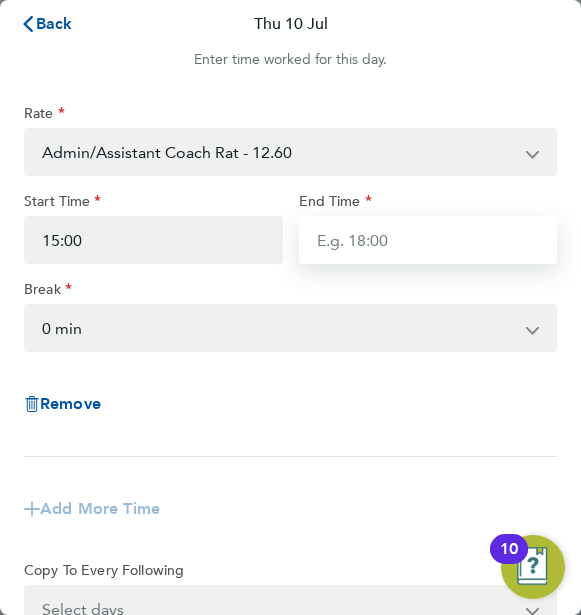 type on "16:30" 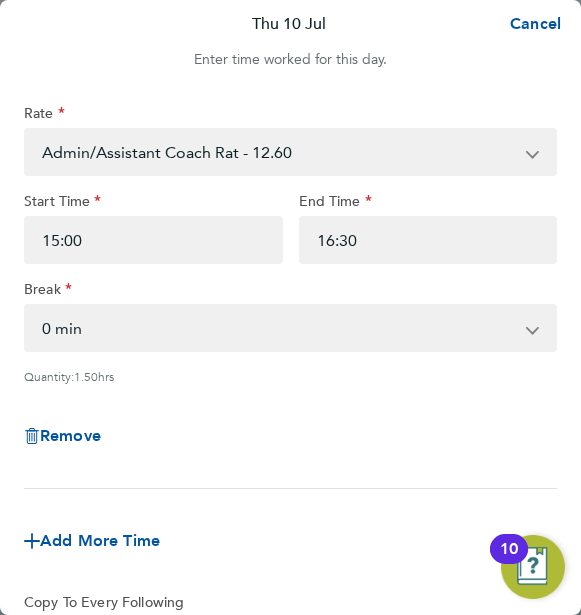 click on "Remove" 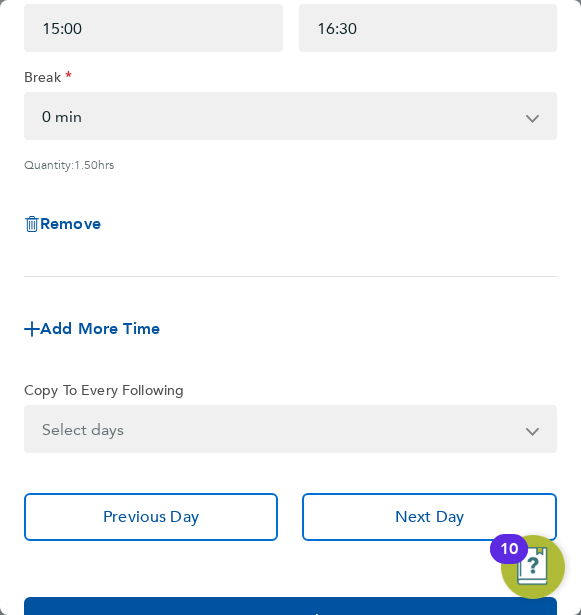scroll, scrollTop: 240, scrollLeft: 0, axis: vertical 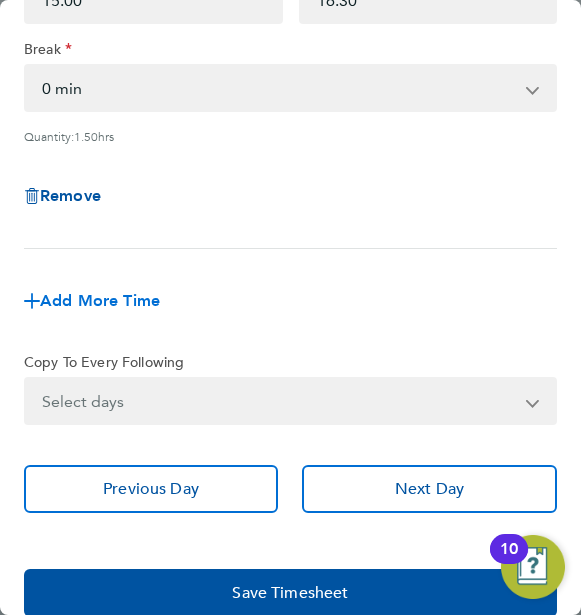 click on "Add More Time" 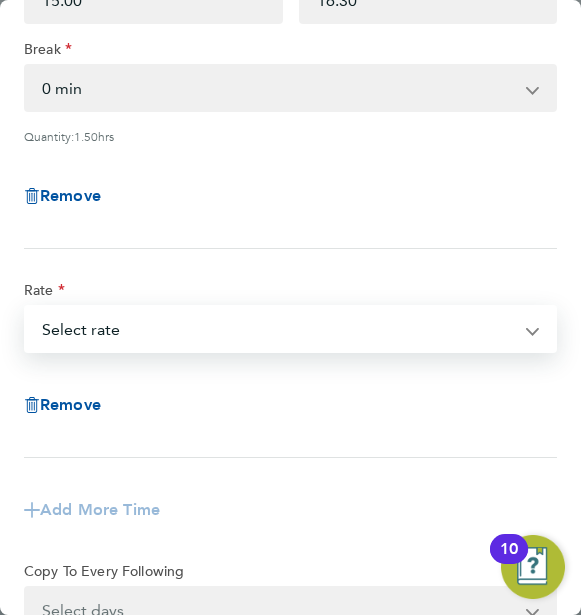 click on "Admin/Assistant Coach Rat - 12.60   Lead Coach Rate - 16.28   Select rate" at bounding box center (278, 329) 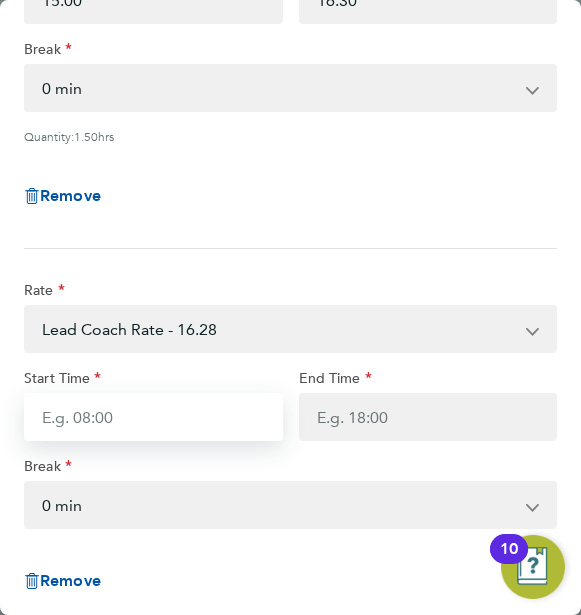 click on "Start Time" at bounding box center (153, 417) 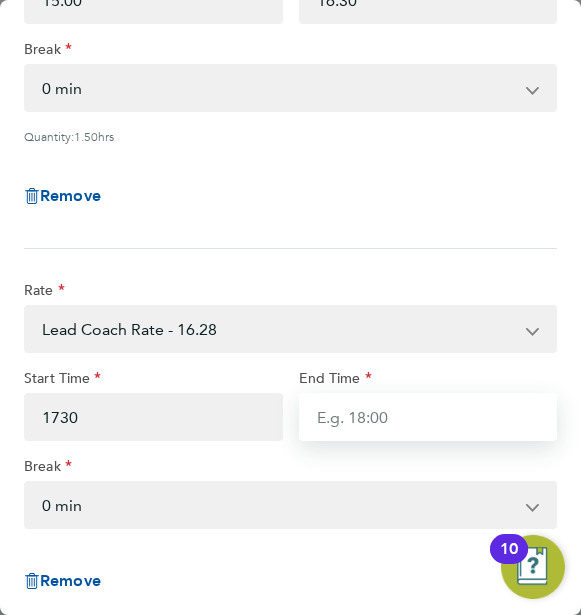 click on "End Time" at bounding box center [428, 417] 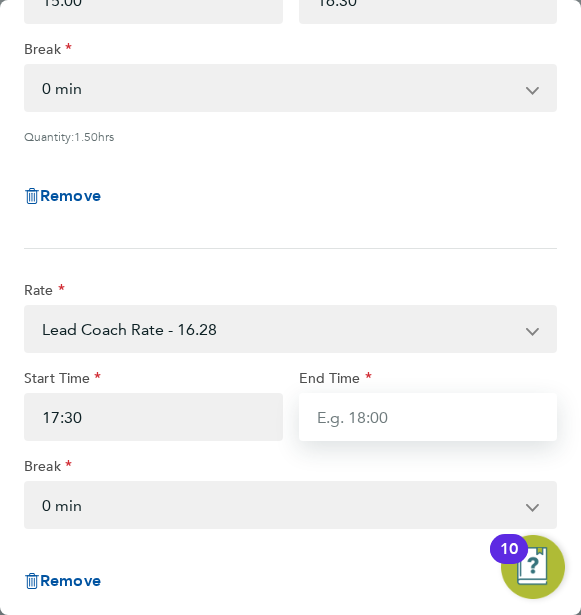 click on "End Time" at bounding box center [428, 417] 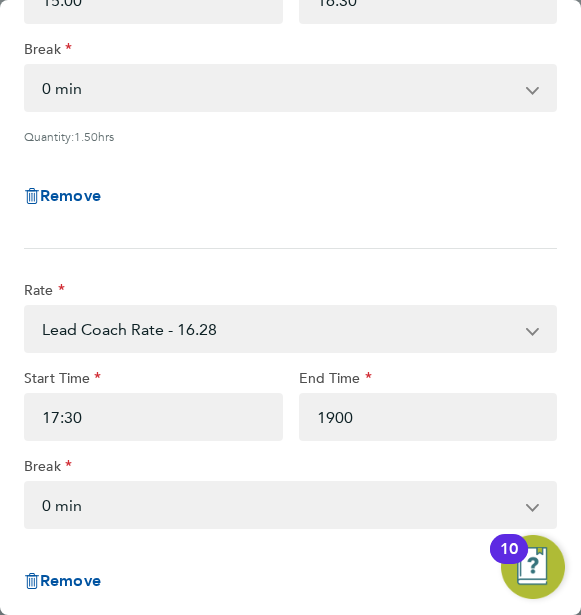 type on "19:00" 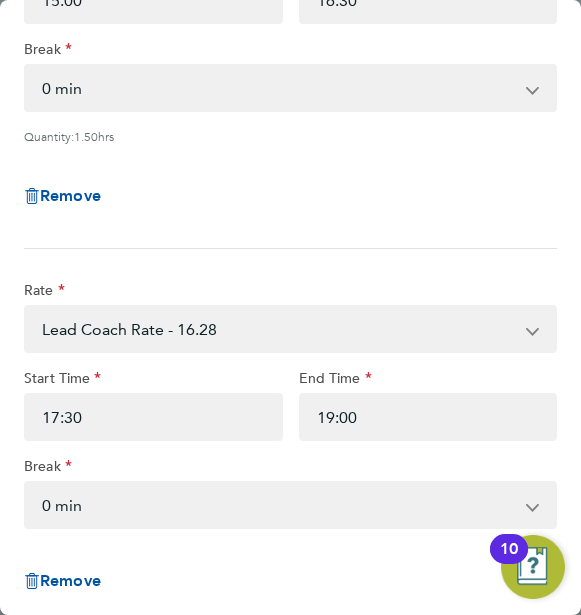 click on "Rate  Lead Coach Rate - 16.28   Admin/Assistant Coach Rat - 12.60
Start Time 17:30 End Time 19:00 Break  0 min   15 min   30 min   45 min   60 min   75 min   90 min
Remove" 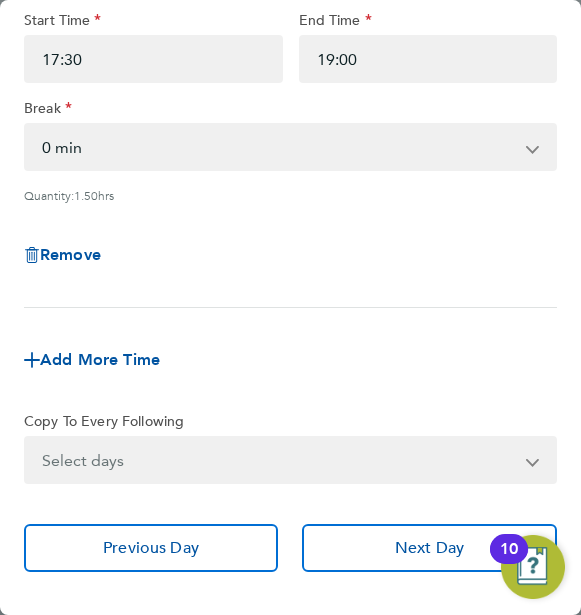 scroll, scrollTop: 600, scrollLeft: 0, axis: vertical 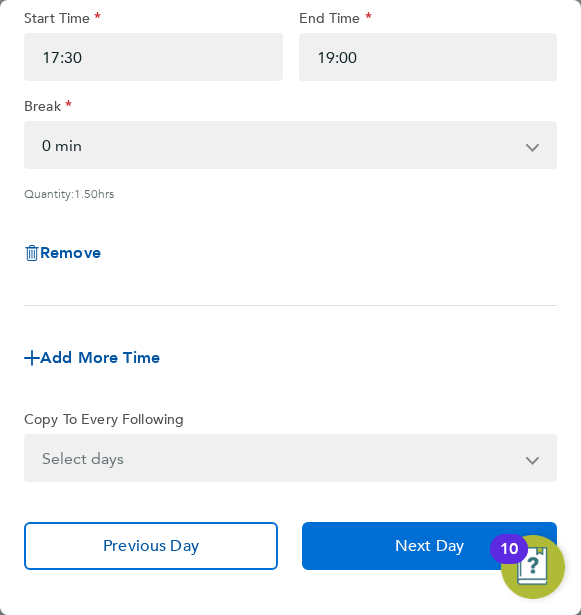 click on "Next Day" 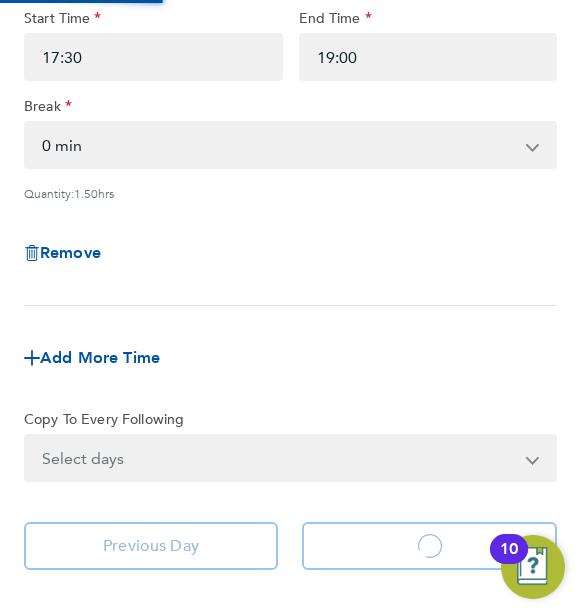 scroll, scrollTop: 305, scrollLeft: 0, axis: vertical 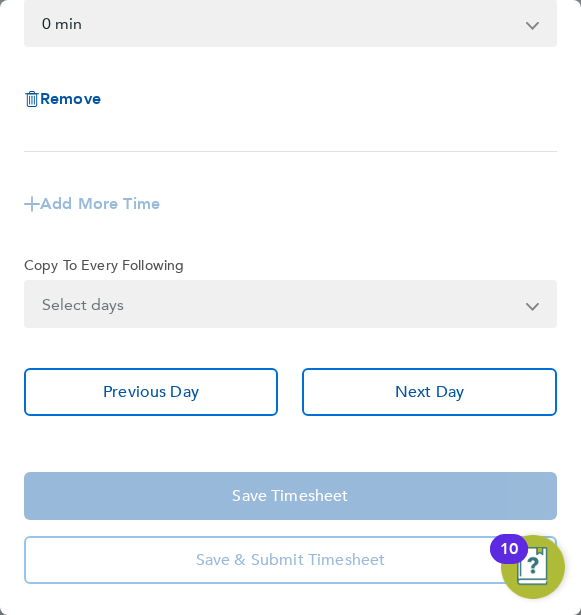 click on "Rate  Admin/Assistant Coach Rat - 12.60   Lead Coach Rate - 16.28
Start Time End Time Break  0 min   15 min   30 min   45 min   60 min   75 min   90 min
Remove
Add More Time  Copy To Every Following  Select days   Day   Weekday (Mon-Fri)   Weekend (Sat-Sun)   Monday   Tuesday   Wednesday   Thursday   Friday   Saturday   Sunday" 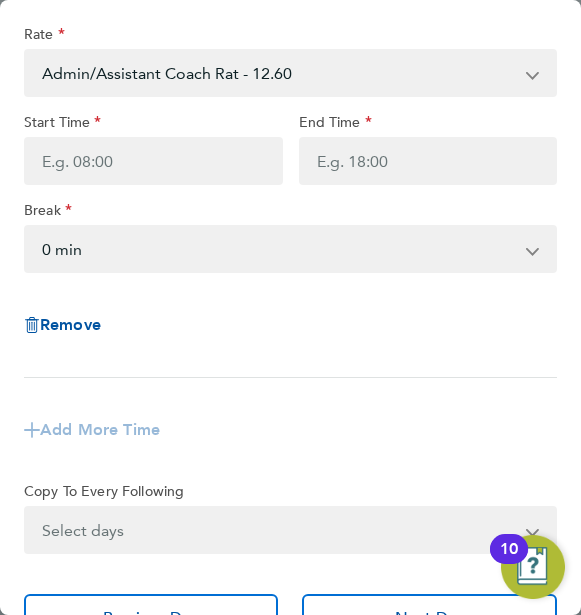 scroll, scrollTop: 0, scrollLeft: 0, axis: both 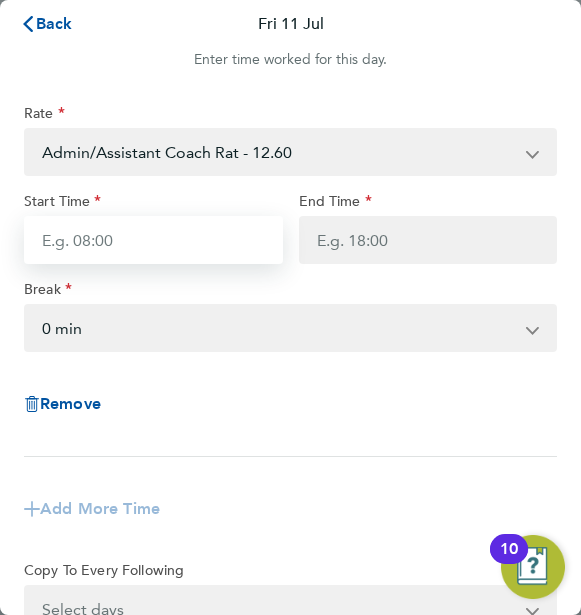 click on "Start Time" at bounding box center [153, 240] 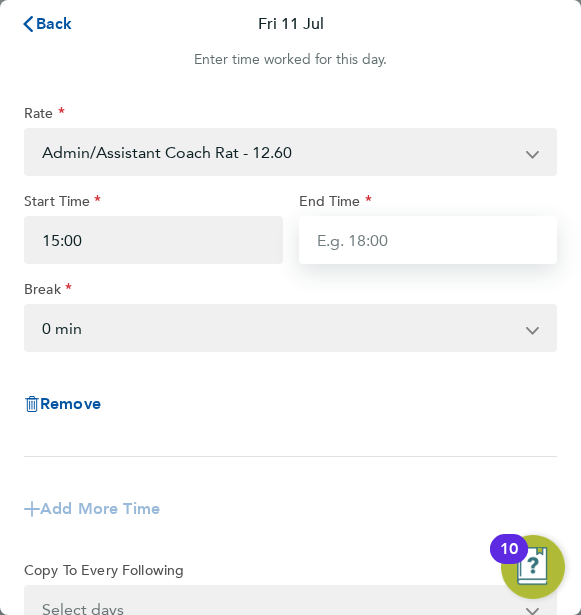 type on "16:30" 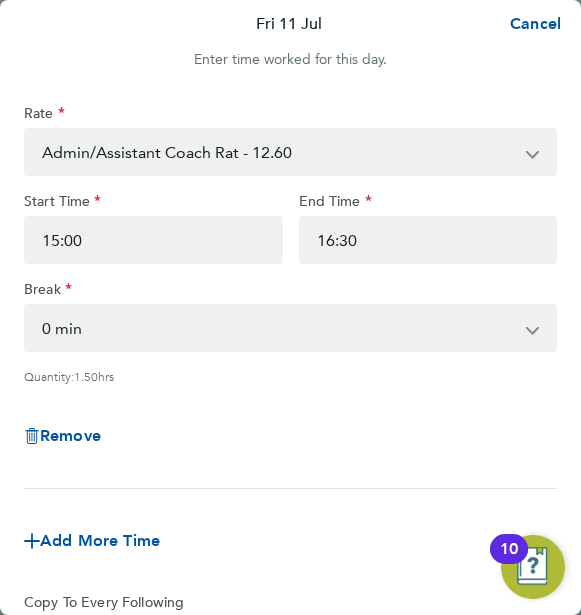 click on "Remove" 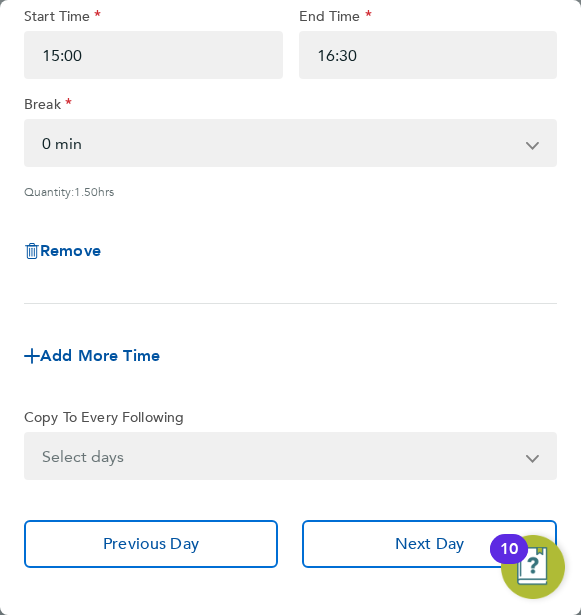 scroll, scrollTop: 320, scrollLeft: 0, axis: vertical 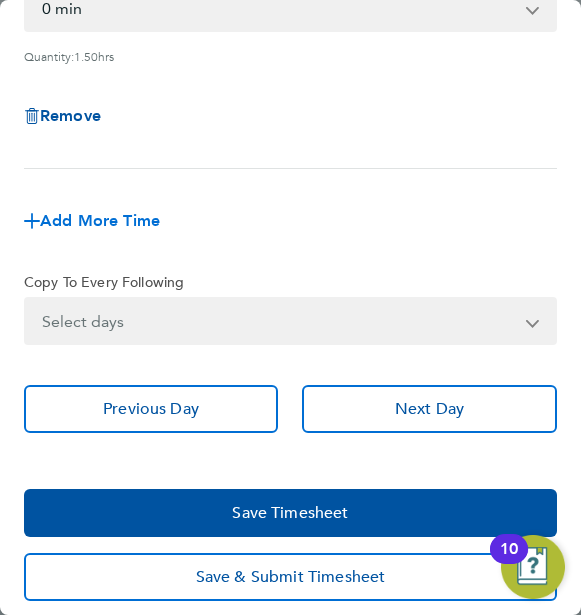 click on "Add More Time" 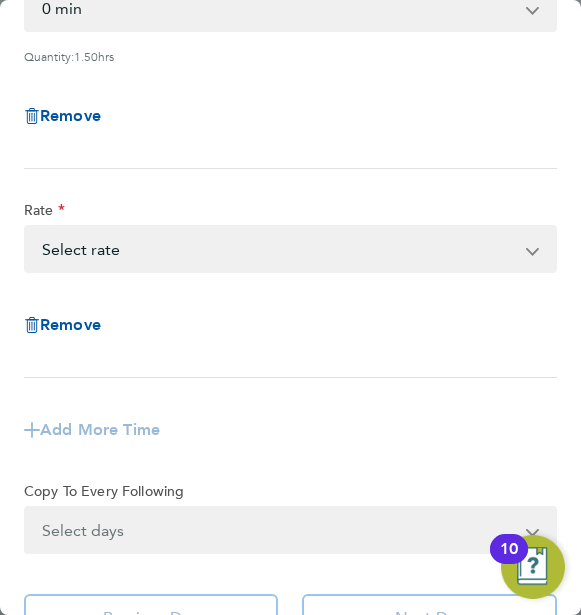 click on "Admin/Assistant Coach Rat - 12.60   Lead Coach Rate - 16.28   Select rate" at bounding box center [278, 249] 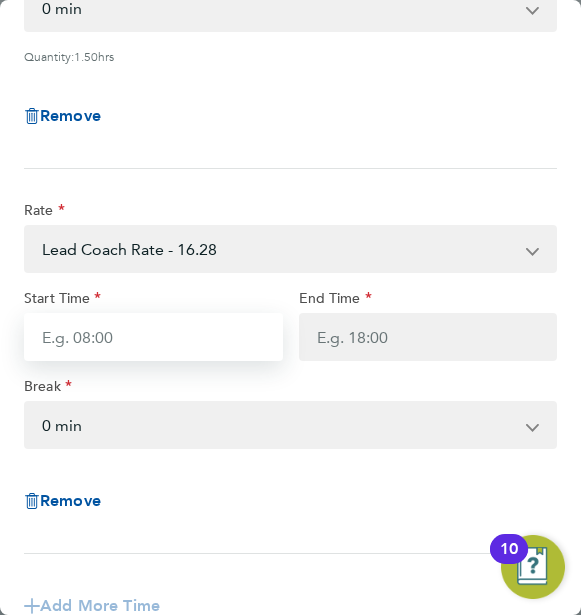click on "Start Time" at bounding box center [153, 337] 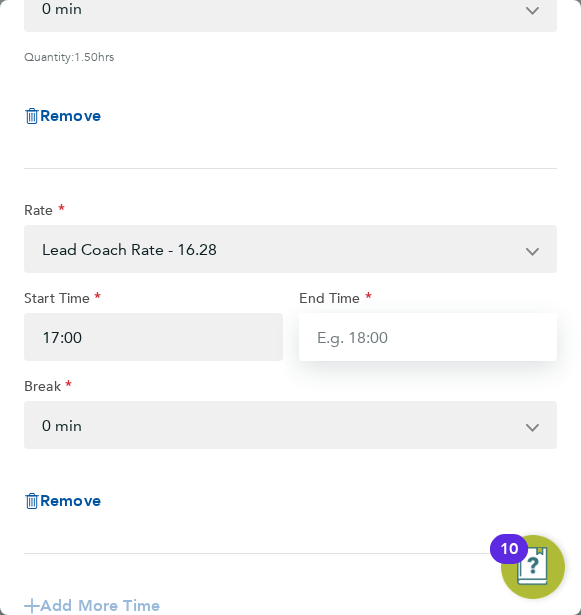 click on "End Time" at bounding box center (428, 337) 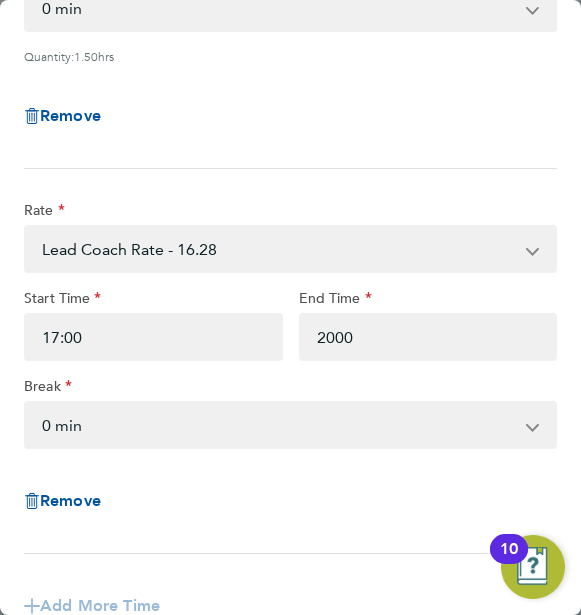 type on "20:00" 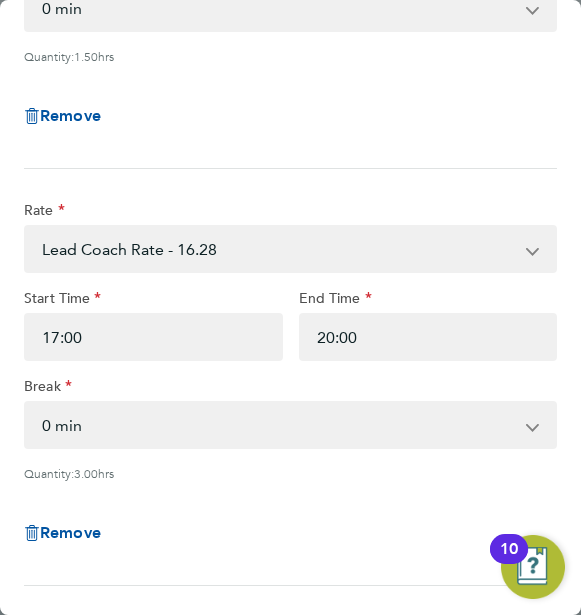click on "Remove" 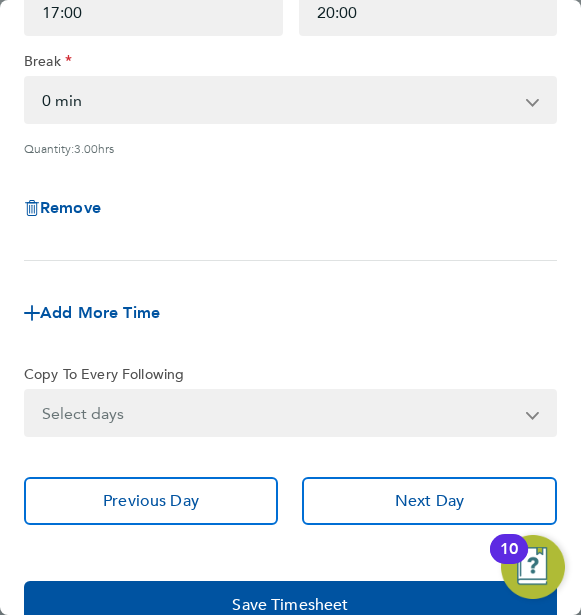 scroll, scrollTop: 680, scrollLeft: 0, axis: vertical 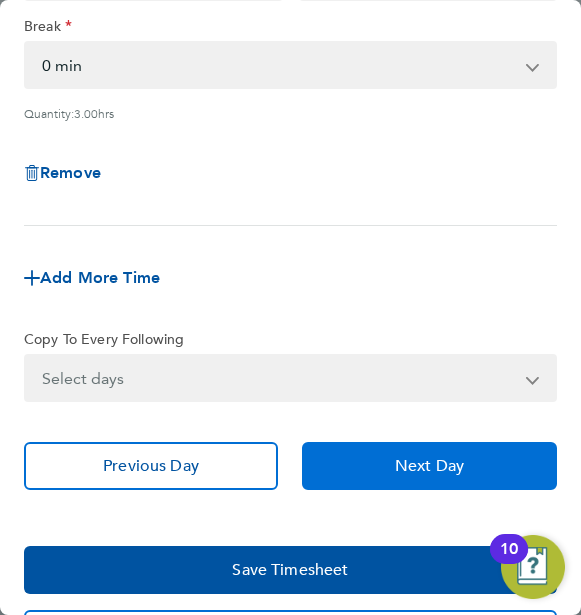 click on "Next Day" 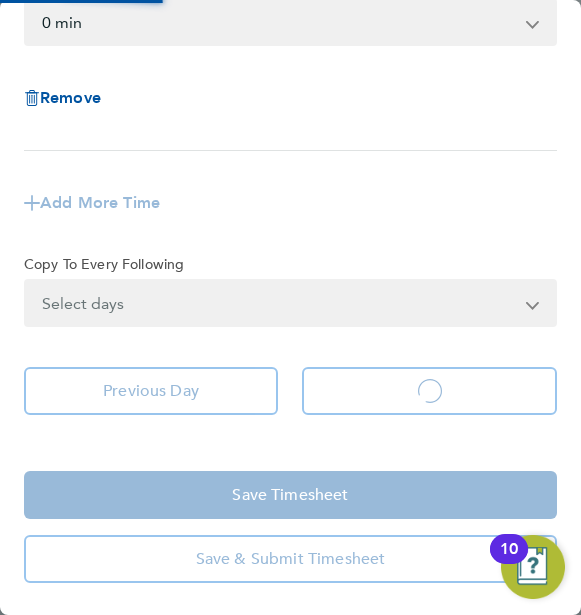 scroll, scrollTop: 305, scrollLeft: 0, axis: vertical 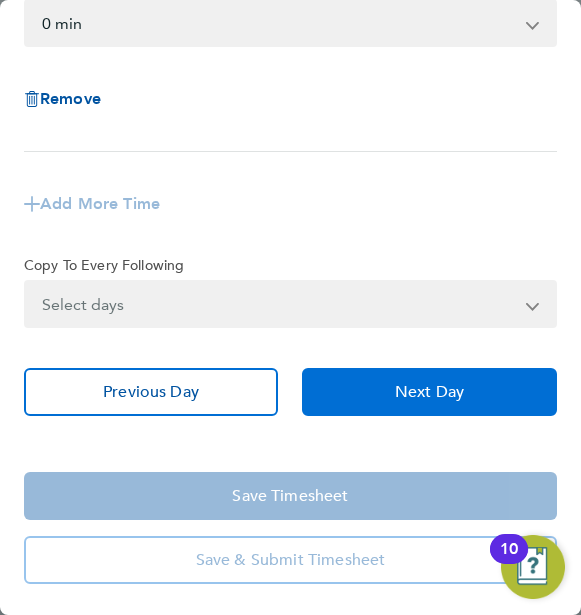 click on "Next Day" 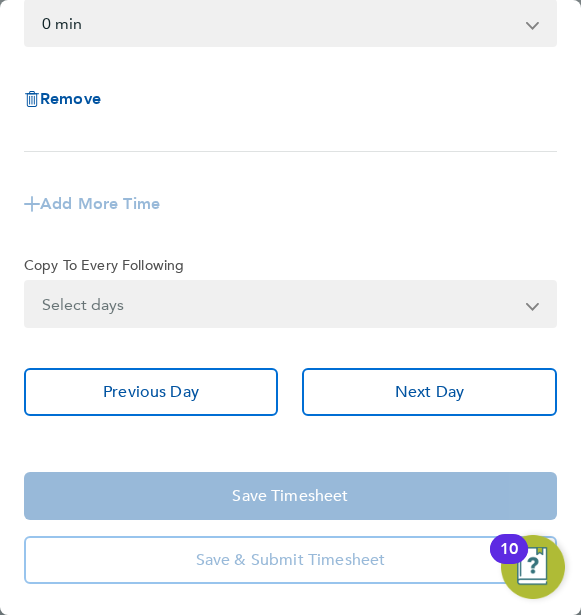 click on "Add More Time" 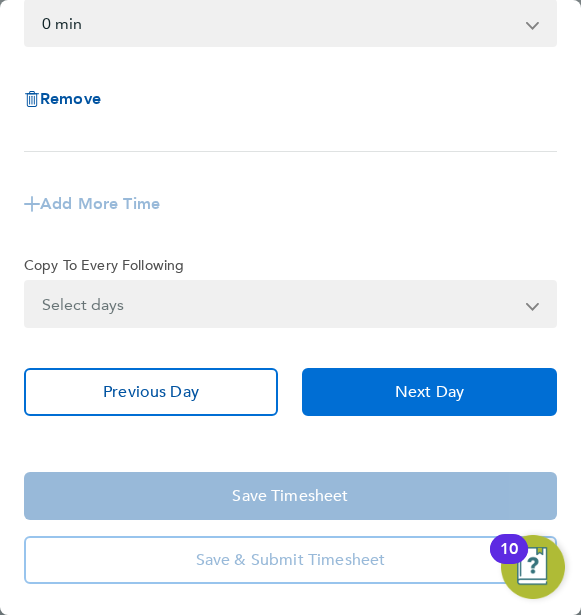 click on "Next Day" 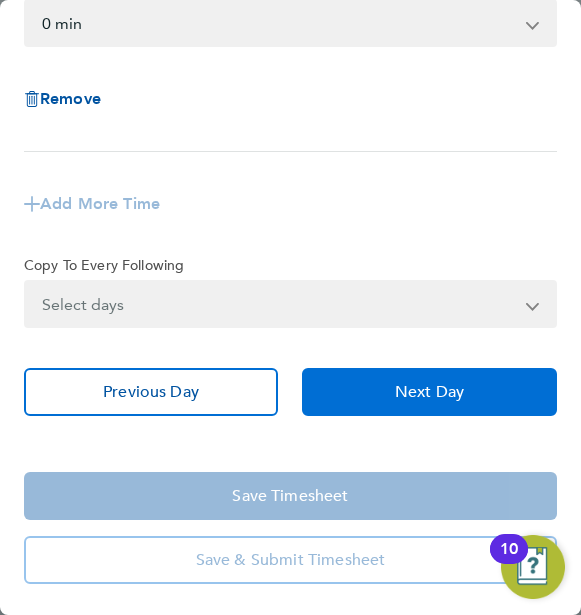type 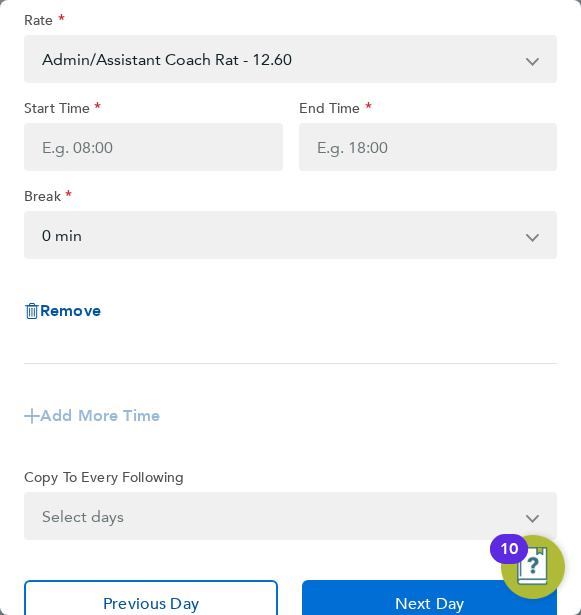 scroll, scrollTop: 0, scrollLeft: 0, axis: both 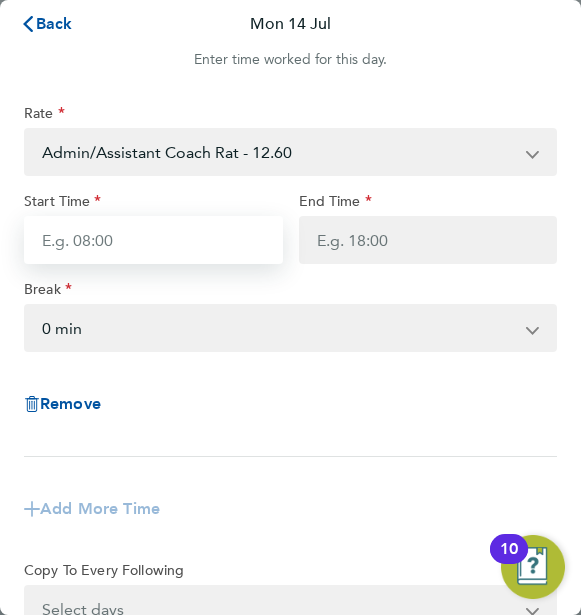 click on "Start Time" at bounding box center (153, 240) 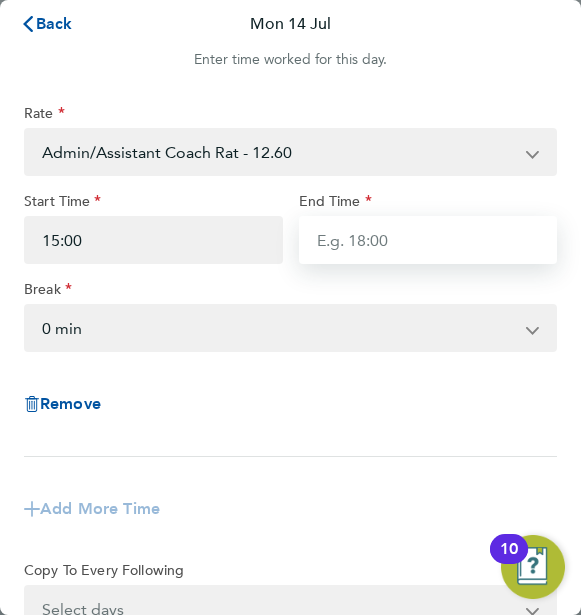 type on "16:30" 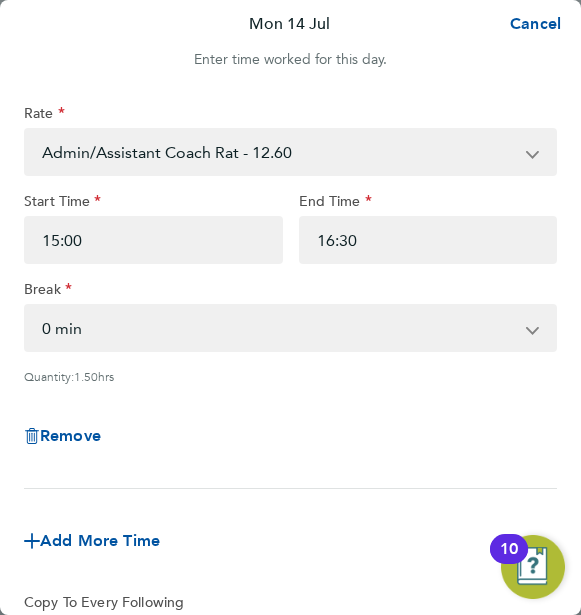 click on "Rate  Admin/Assistant Coach Rat - 12.60   Lead Coach Rate - 16.28
Start Time 15:00 End Time 16:30 Break  0 min   15 min   30 min   45 min   60 min   75 min
Quantity:  1.50  hrs
Remove" 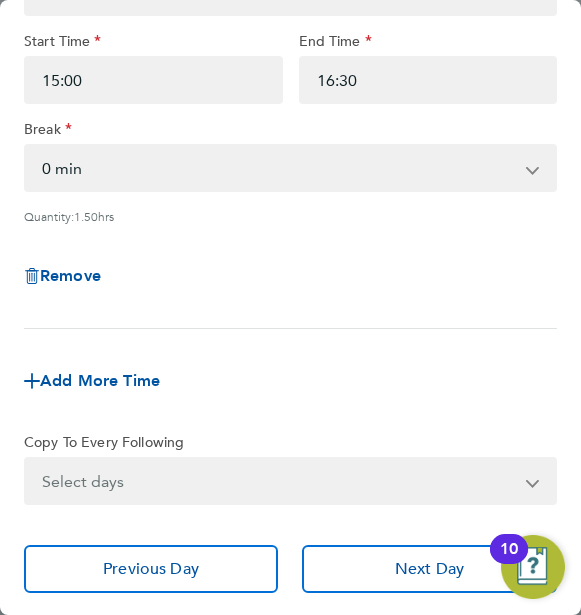 scroll, scrollTop: 200, scrollLeft: 0, axis: vertical 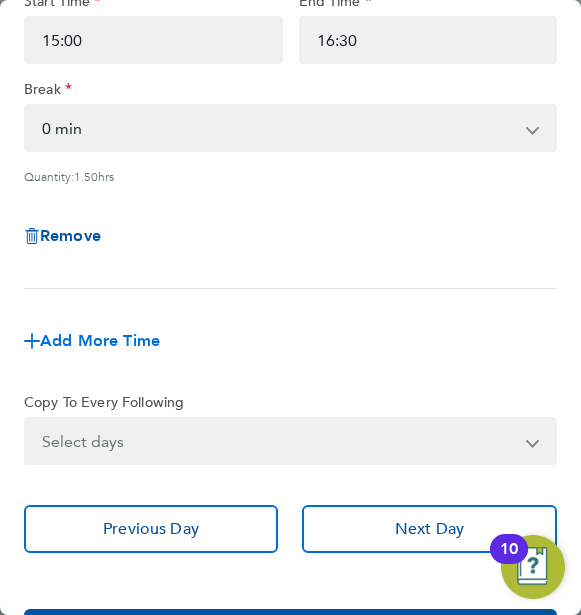 click on "Add More Time" 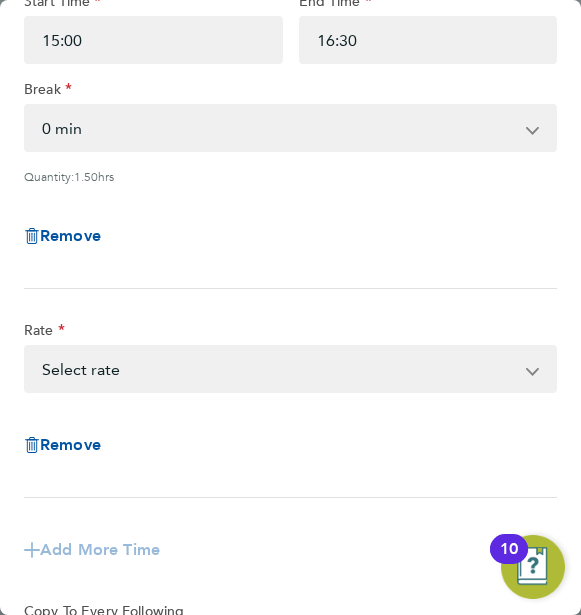 click on "Admin/Assistant Coach Rat - 12.60   Lead Coach Rate - 16.28   Select rate" at bounding box center (278, 369) 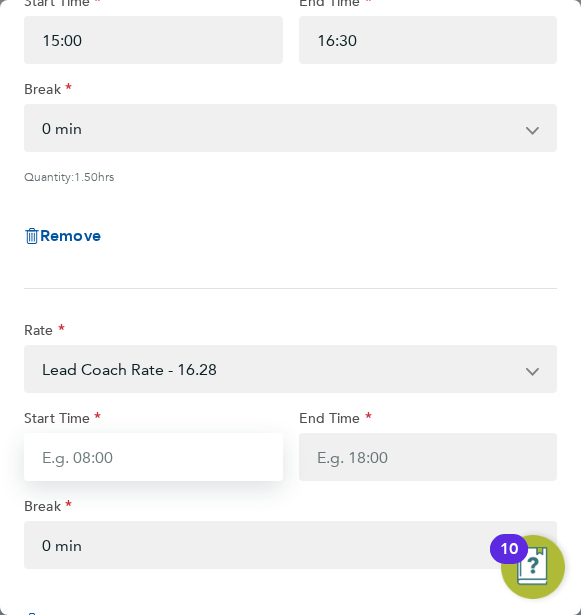 click on "Start Time" at bounding box center (153, 457) 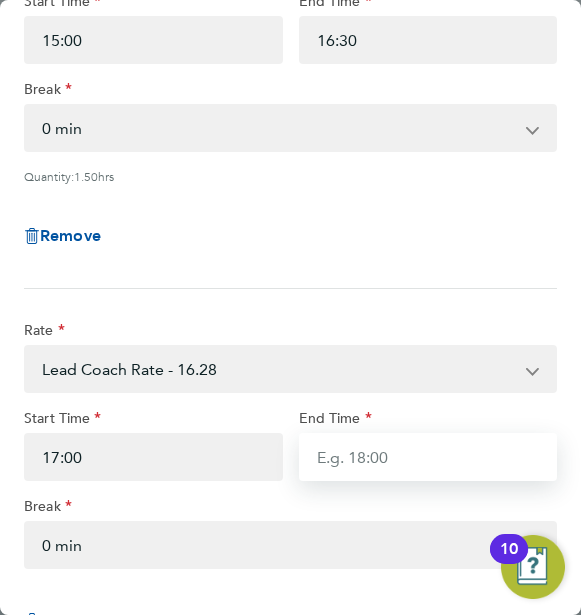 click on "End Time" at bounding box center (428, 457) 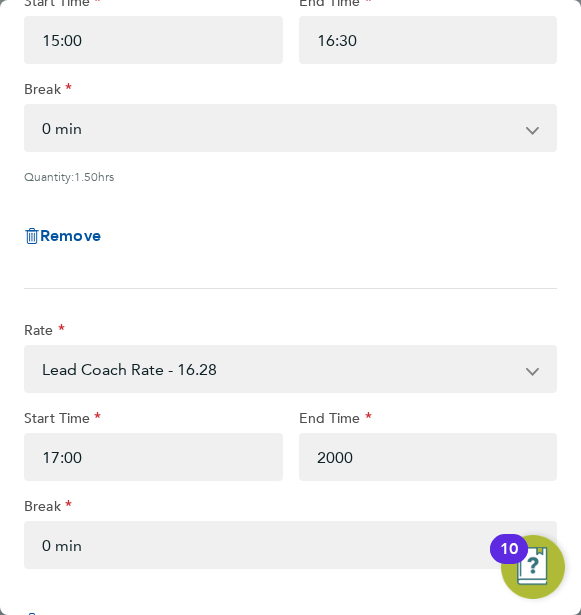 type on "20:00" 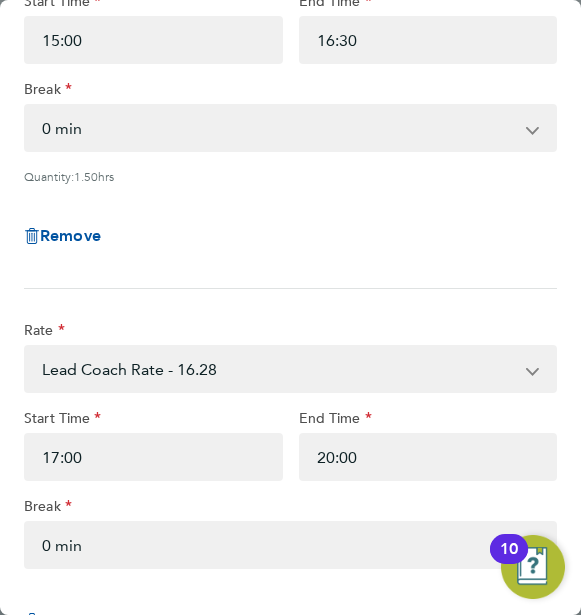 click on "Rate  Lead Coach Rate - 16.28   Admin/Assistant Coach Rat - 12.60
Start Time 17:00 End Time 20:00 Break  0 min   15 min   30 min   45 min   60 min   75 min   90 min
Remove" 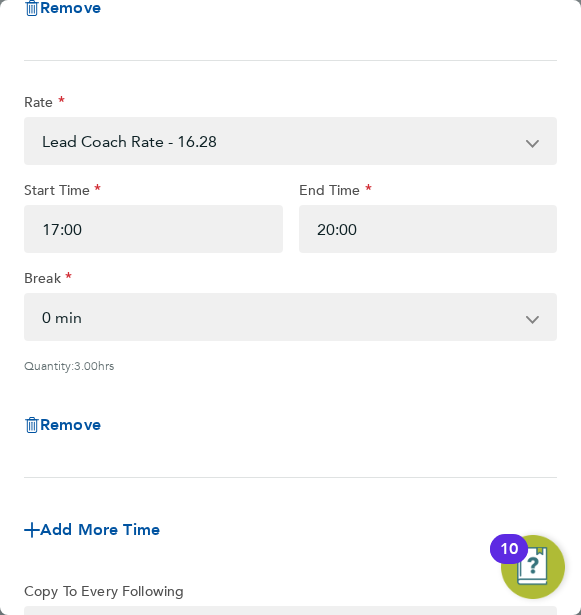 scroll, scrollTop: 480, scrollLeft: 0, axis: vertical 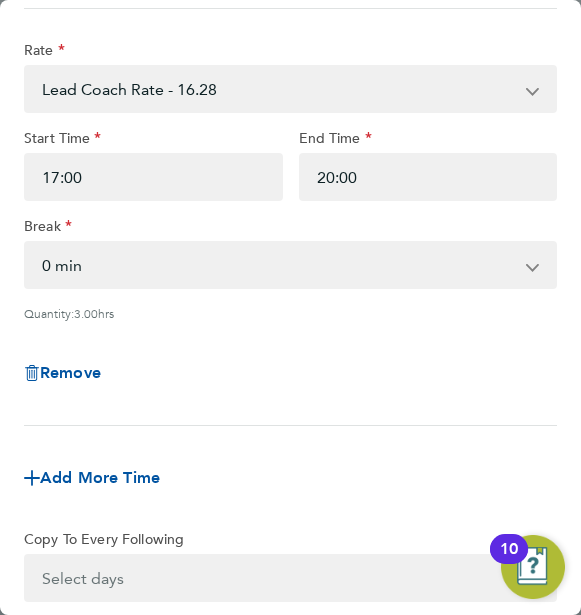 click on "Add More Time" 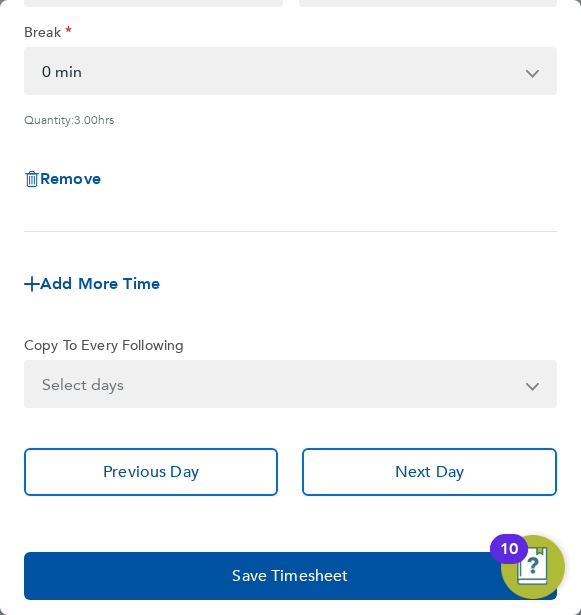 scroll, scrollTop: 680, scrollLeft: 0, axis: vertical 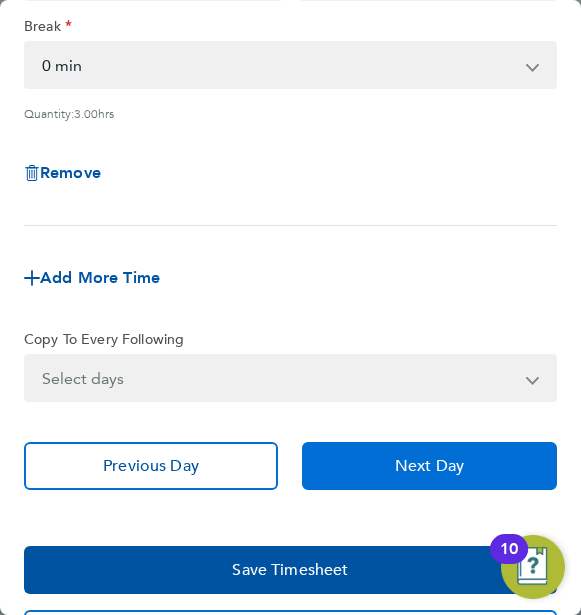 click on "Next Day" 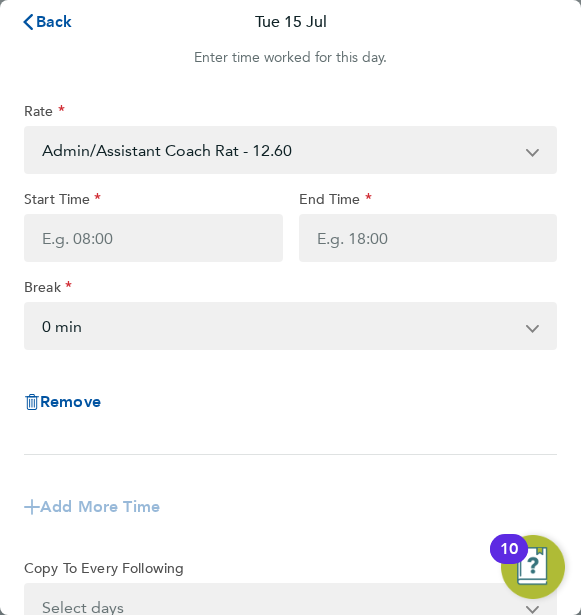 scroll, scrollTop: 0, scrollLeft: 0, axis: both 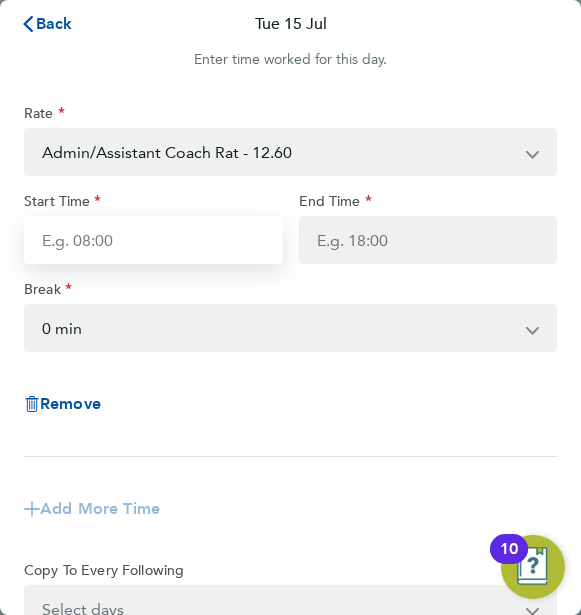 click on "Start Time" at bounding box center [153, 240] 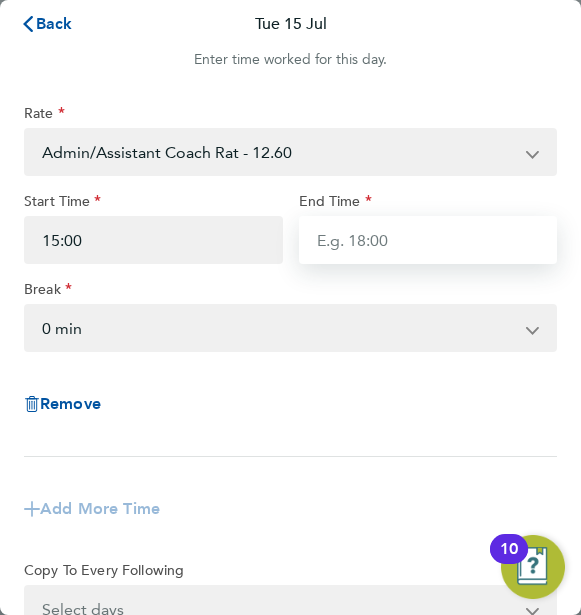 type on "16:30" 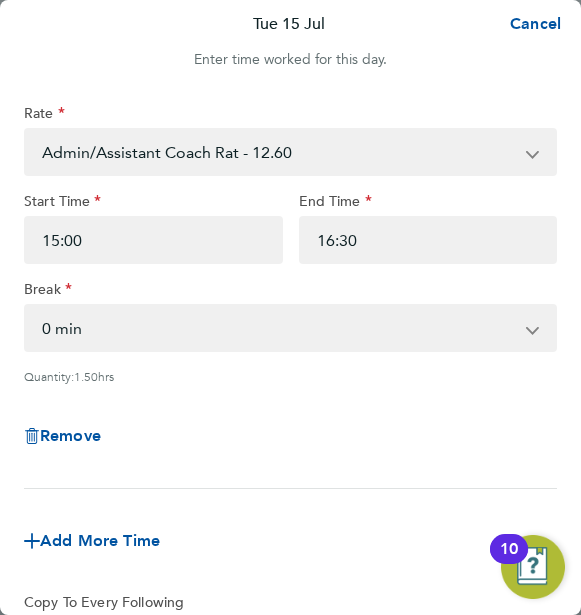 click on "Remove" 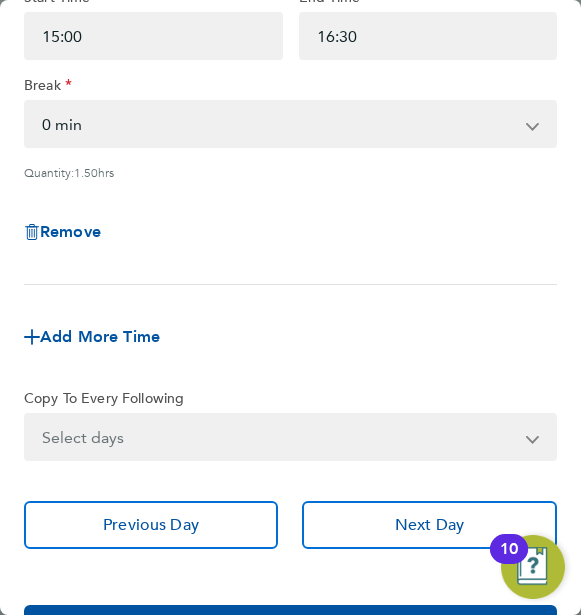 scroll, scrollTop: 335, scrollLeft: 0, axis: vertical 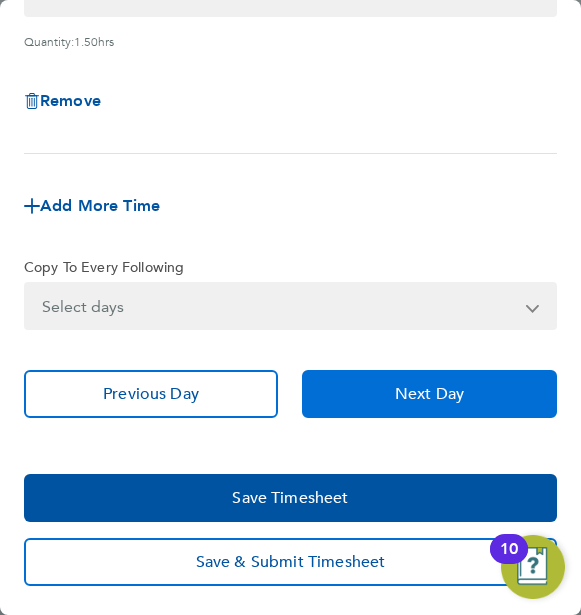 click on "Next Day" 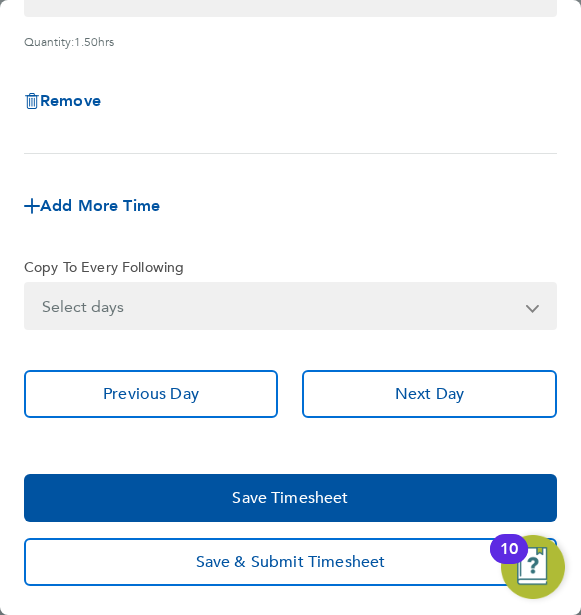 click on "Next Day" 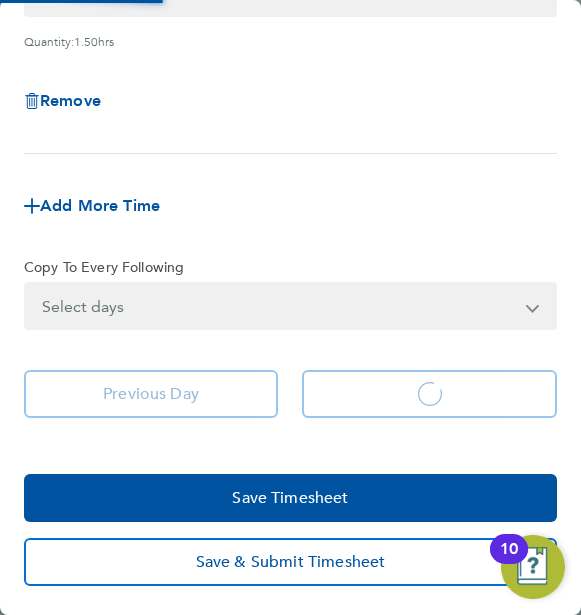 scroll, scrollTop: 305, scrollLeft: 0, axis: vertical 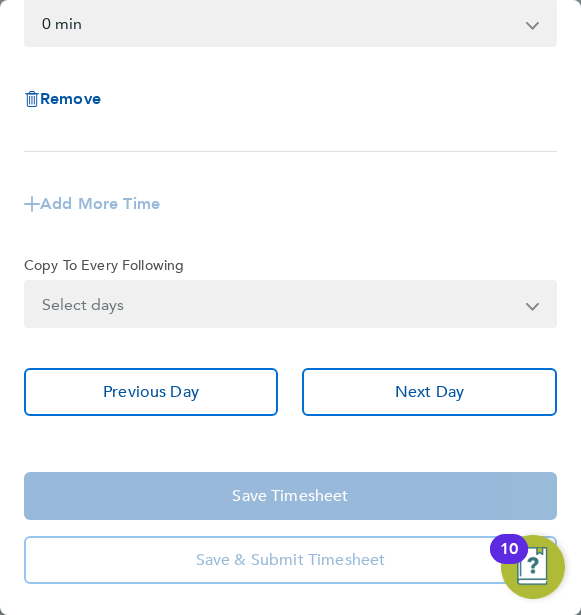 click on "Add More Time" 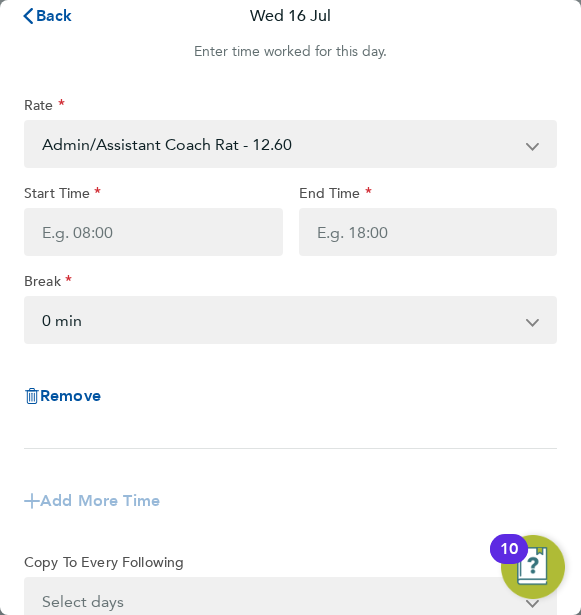 scroll, scrollTop: 0, scrollLeft: 0, axis: both 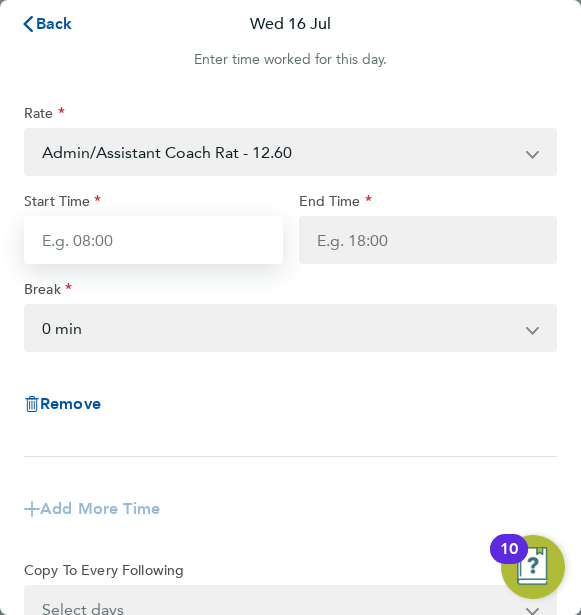 click on "Start Time" at bounding box center [153, 240] 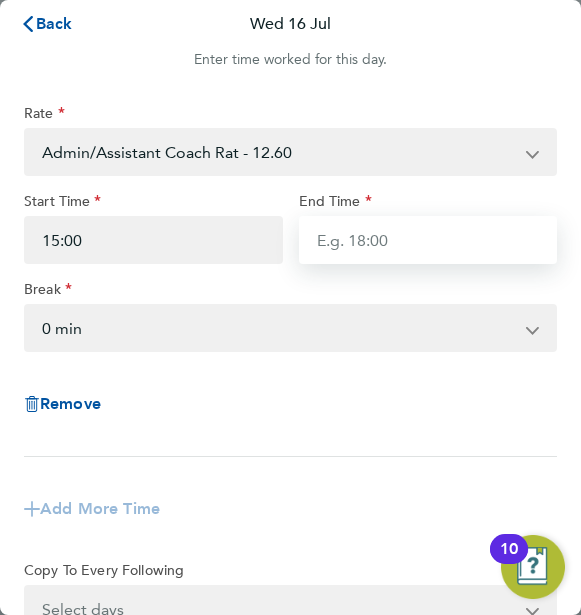 type on "16:30" 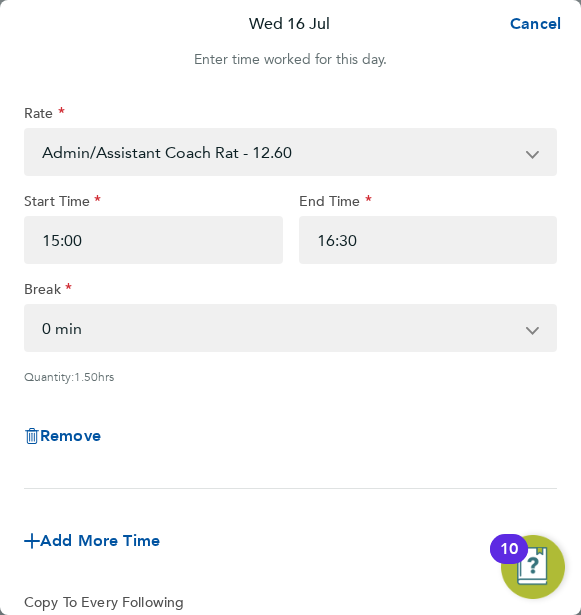 click on "Remove" 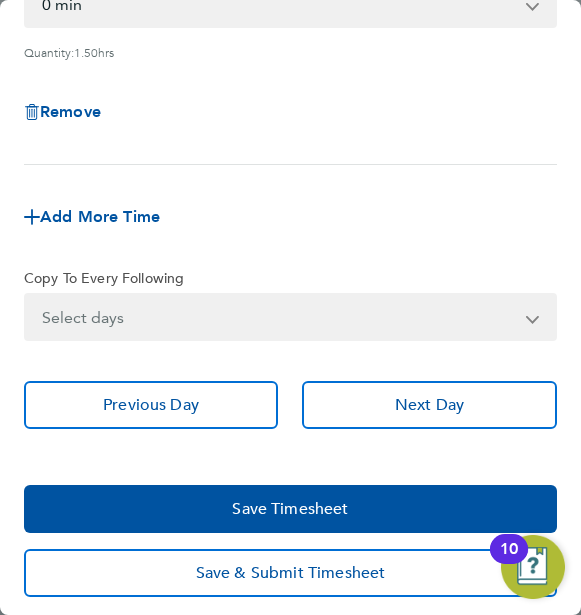 scroll, scrollTop: 335, scrollLeft: 0, axis: vertical 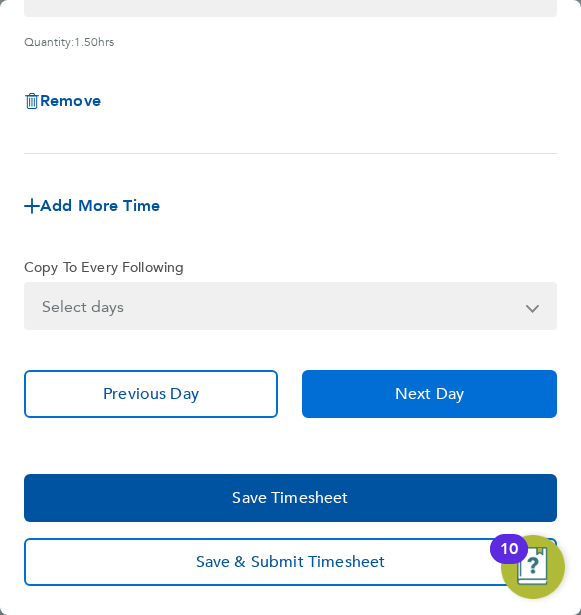 click on "Next Day" 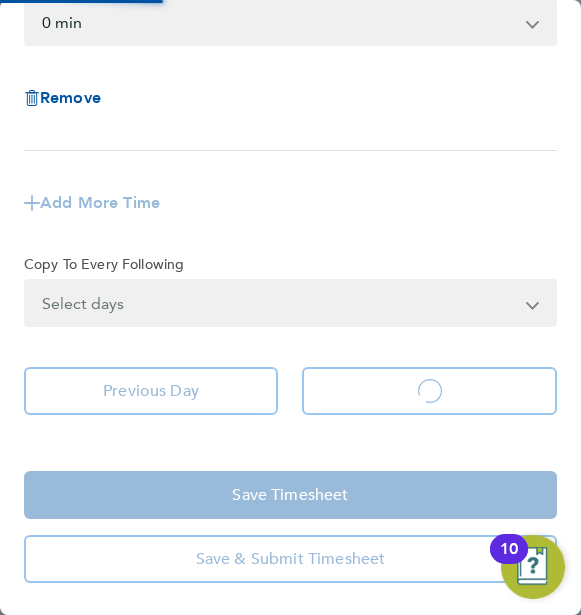 scroll, scrollTop: 305, scrollLeft: 0, axis: vertical 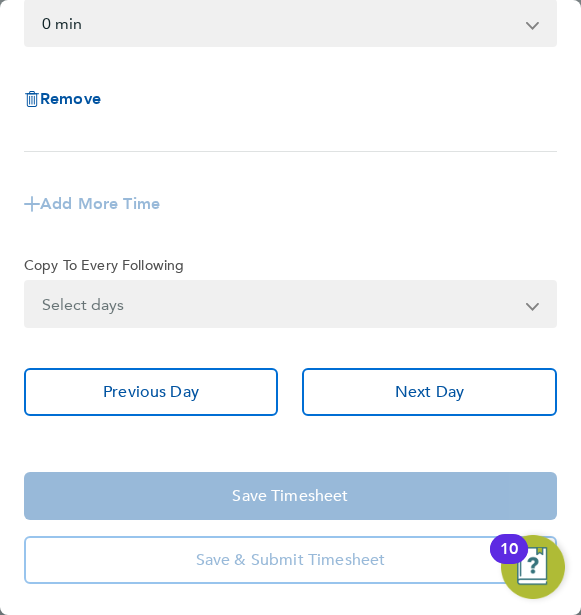 click on "Add More Time" 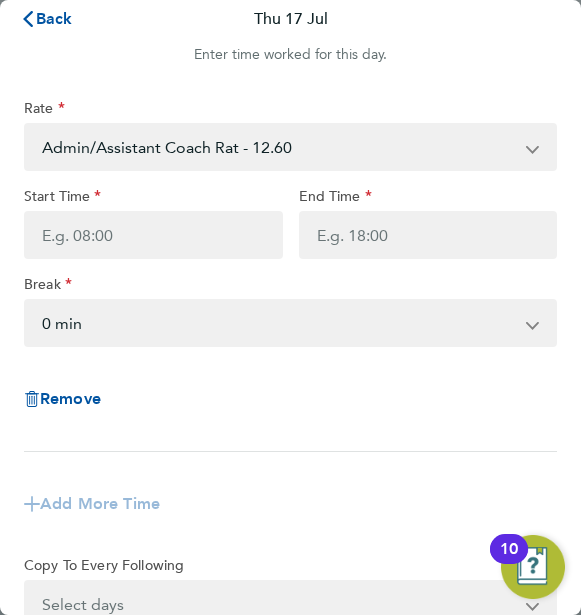 scroll, scrollTop: 0, scrollLeft: 0, axis: both 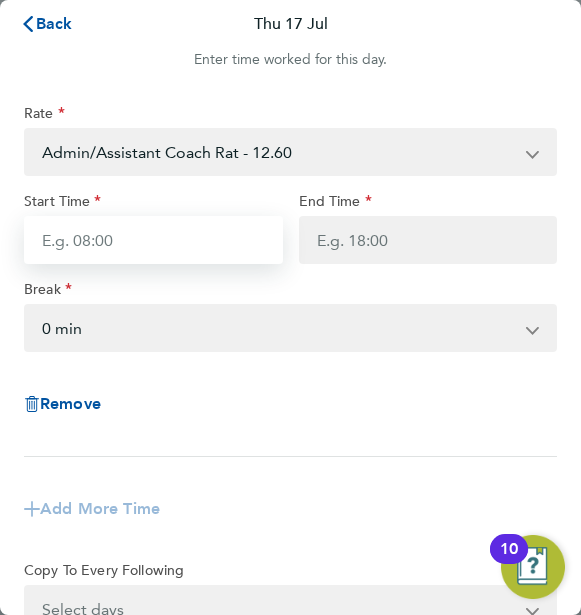 click on "Start Time" at bounding box center [153, 240] 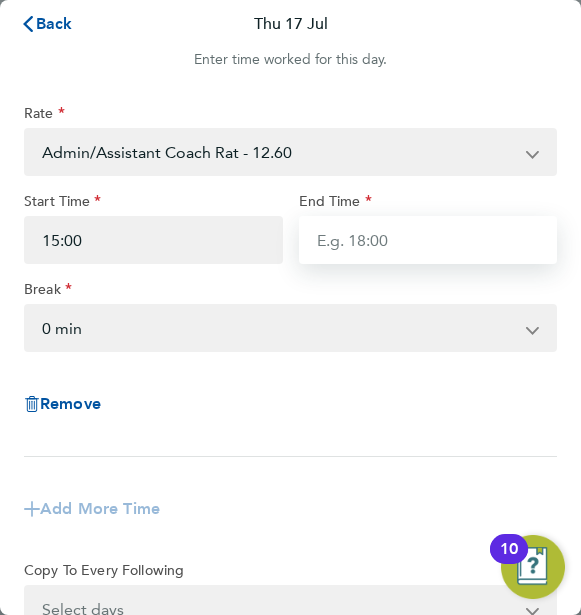 type on "16:30" 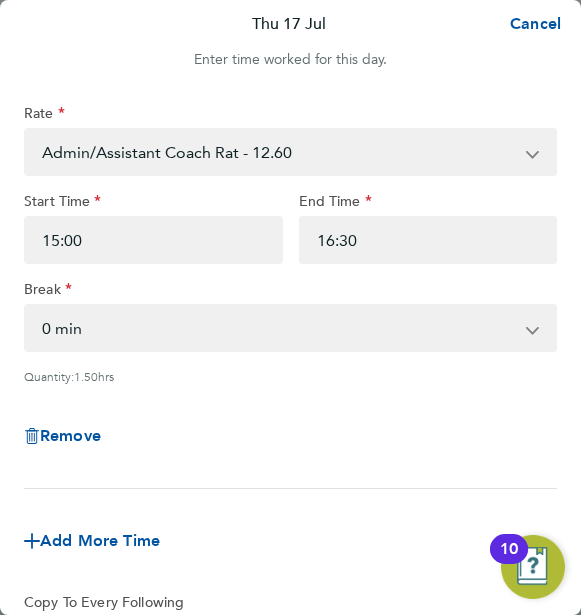 click on "Remove" 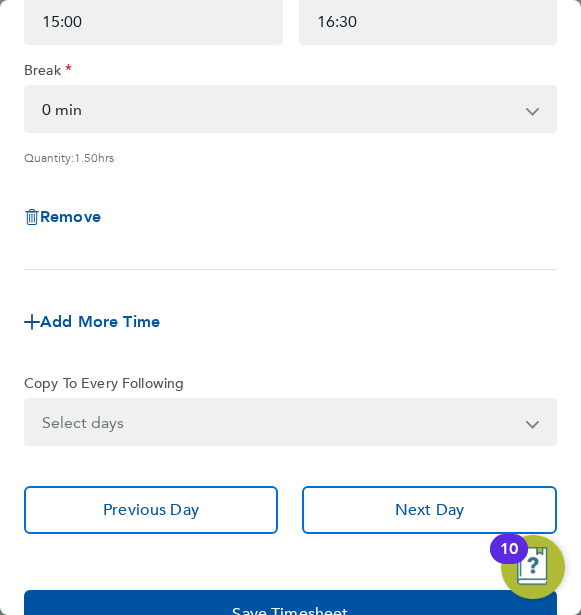 scroll, scrollTop: 280, scrollLeft: 0, axis: vertical 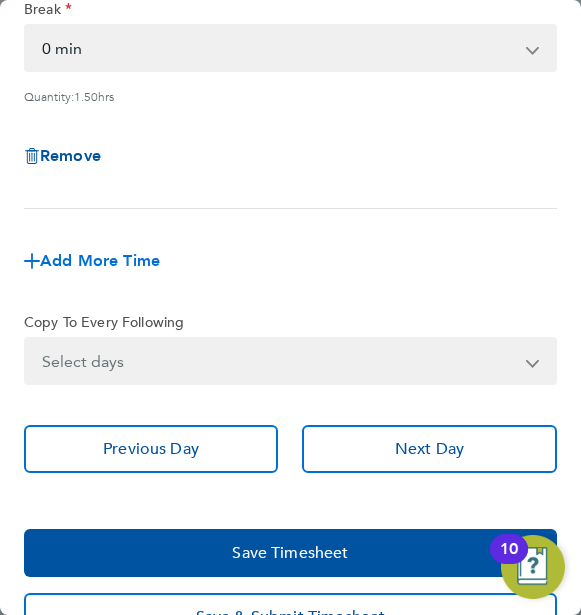 click on "Add More Time" 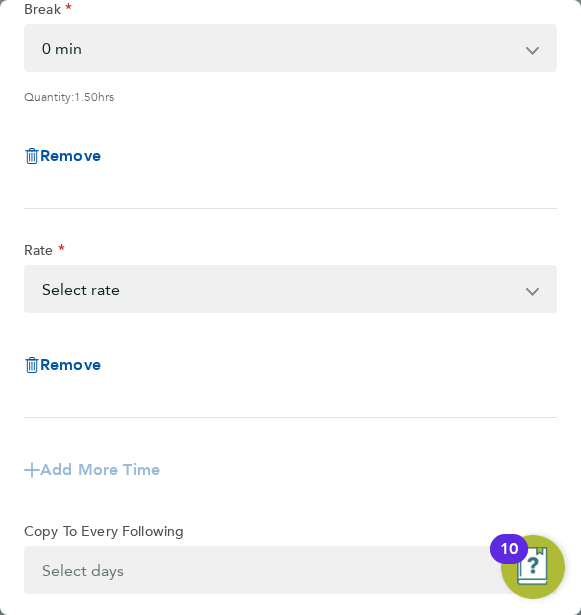 click on "Admin/Assistant Coach Rat - 12.60   Lead Coach Rate - 16.28   Select rate" at bounding box center [278, 289] 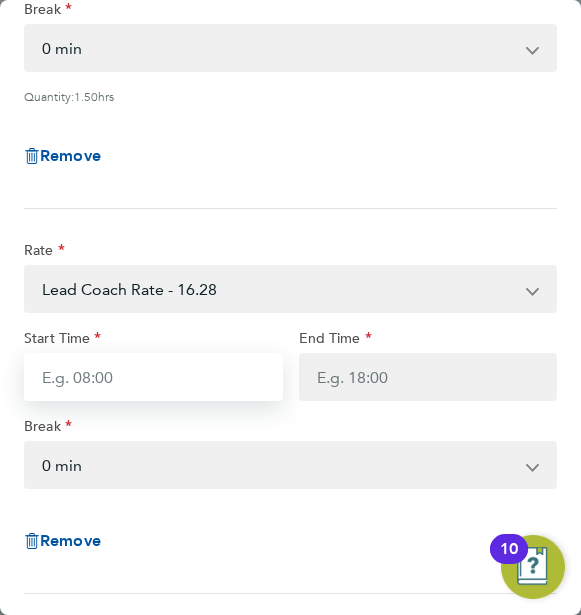 click on "Start Time" at bounding box center (153, 377) 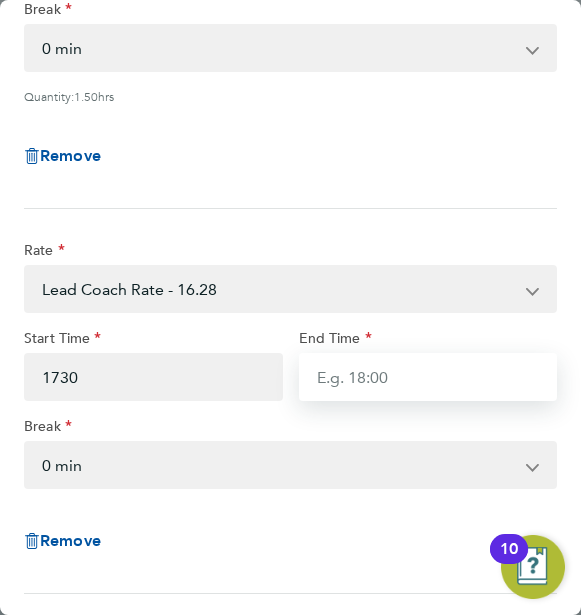 type on "17:30" 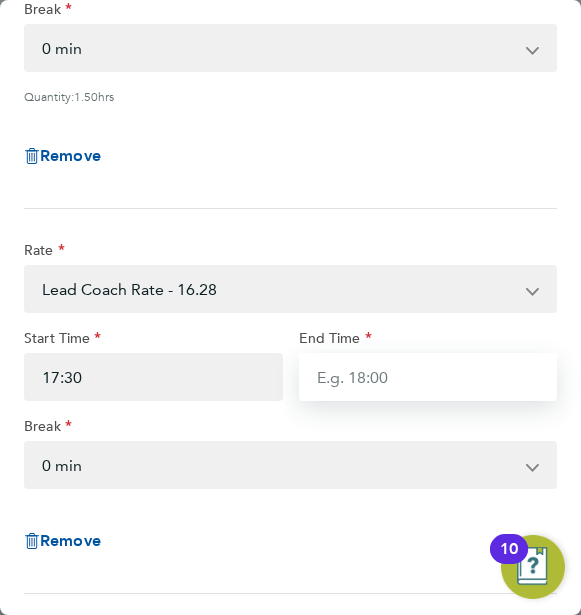 click on "End Time" at bounding box center [428, 377] 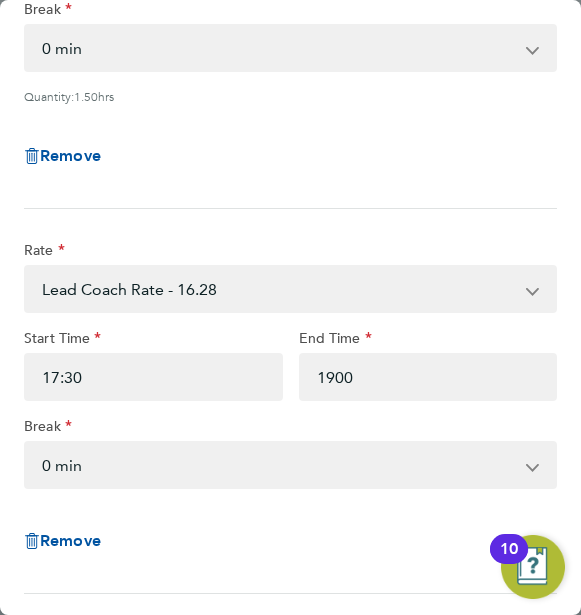 type on "19:00" 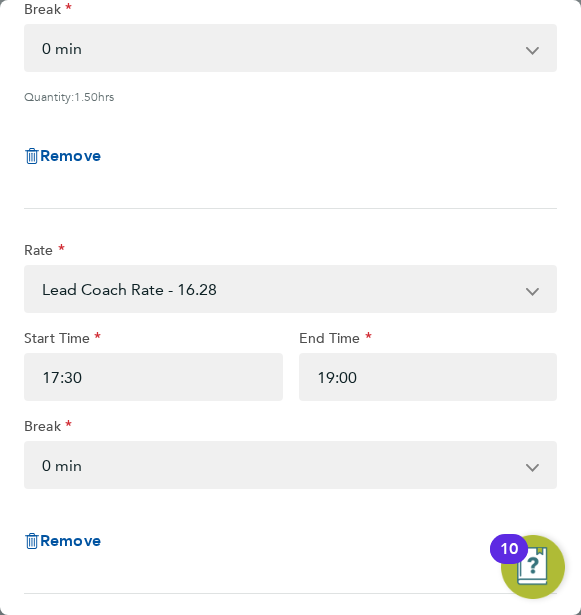 click on "Rate  Lead Coach Rate - 16.28   Admin/Assistant Coach Rat - 12.60
Start Time 17:30 End Time 19:00 Break  0 min   15 min   30 min   45 min   60 min   75 min   90 min
Remove" 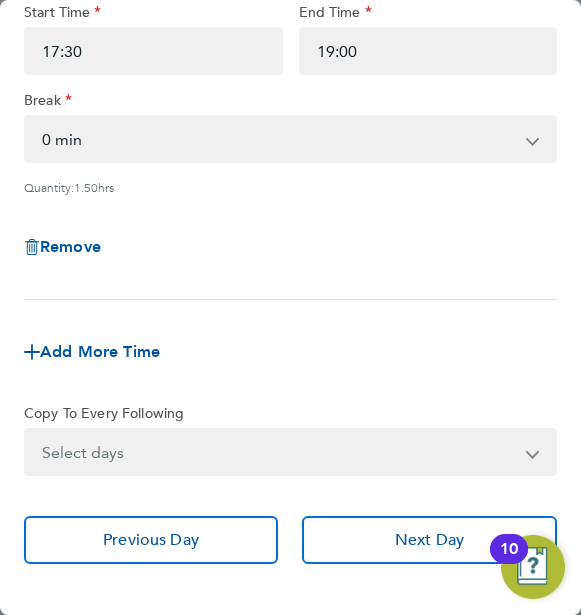 scroll, scrollTop: 640, scrollLeft: 0, axis: vertical 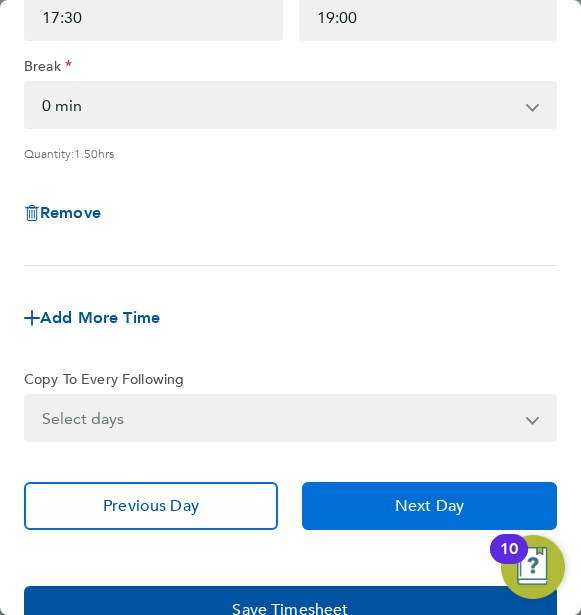 click on "Next Day" 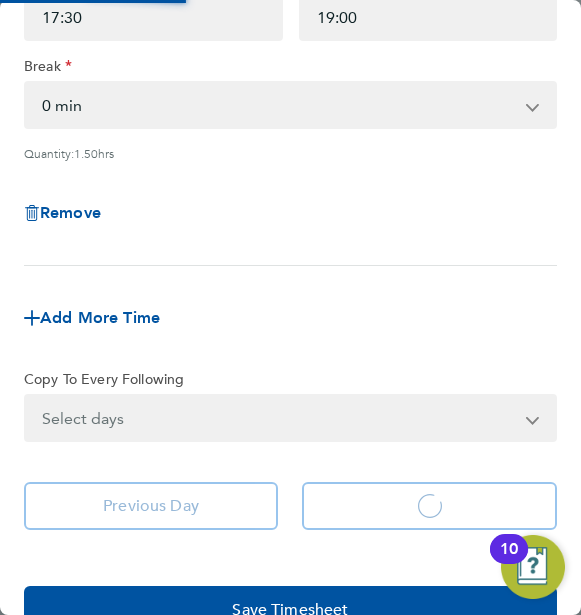 scroll, scrollTop: 305, scrollLeft: 0, axis: vertical 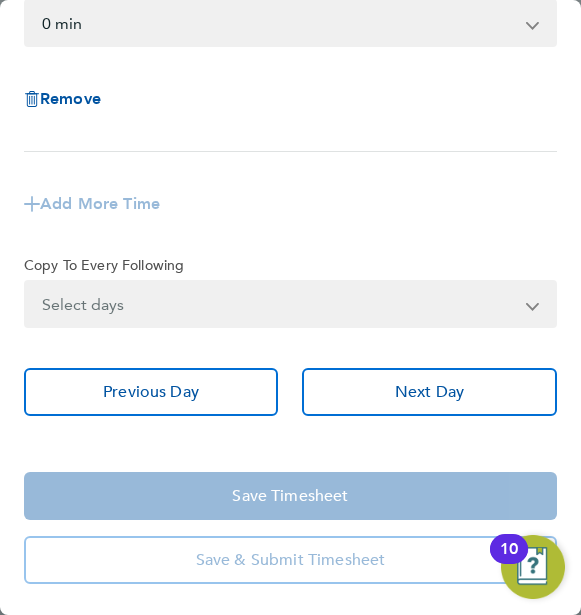 click on "Add More Time" 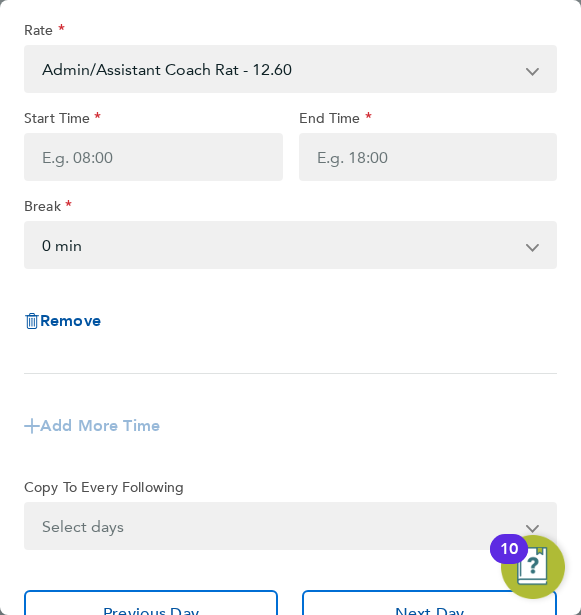 scroll, scrollTop: 0, scrollLeft: 0, axis: both 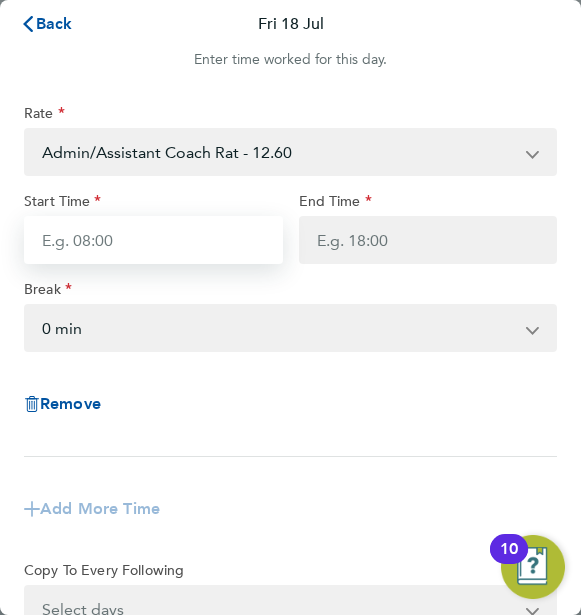 click on "Start Time" at bounding box center (153, 240) 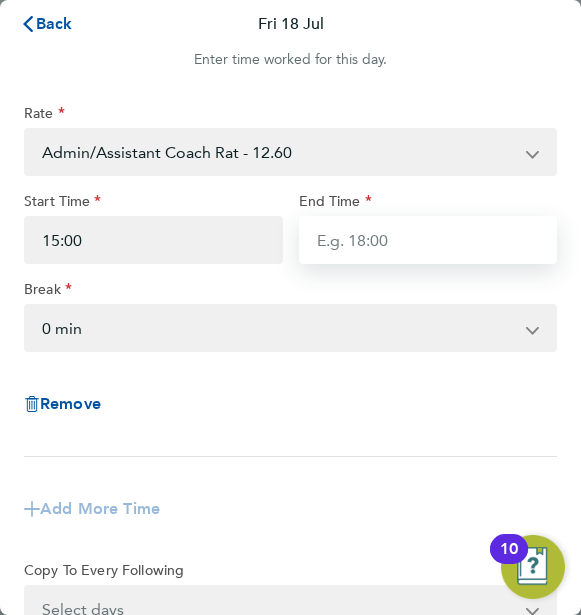 type on "16:30" 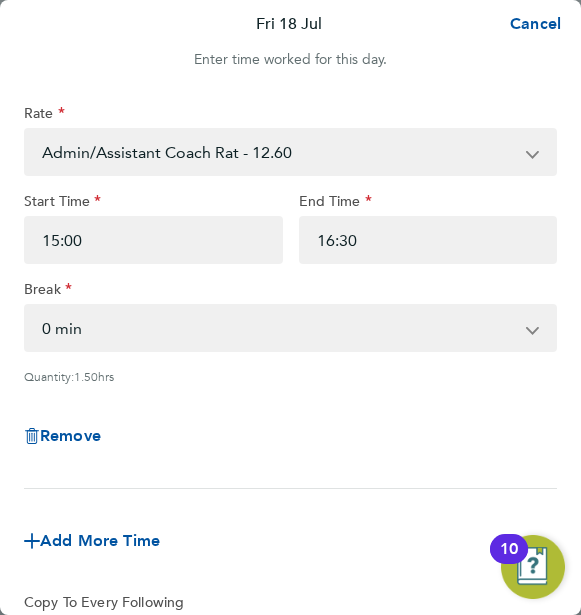click on "Remove" 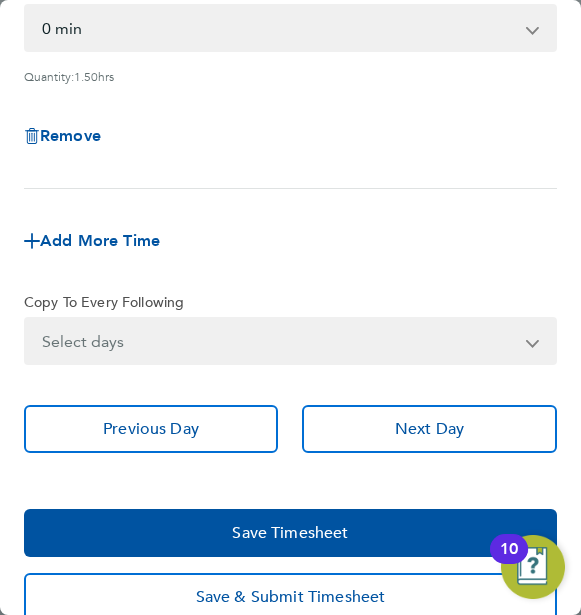 scroll, scrollTop: 335, scrollLeft: 0, axis: vertical 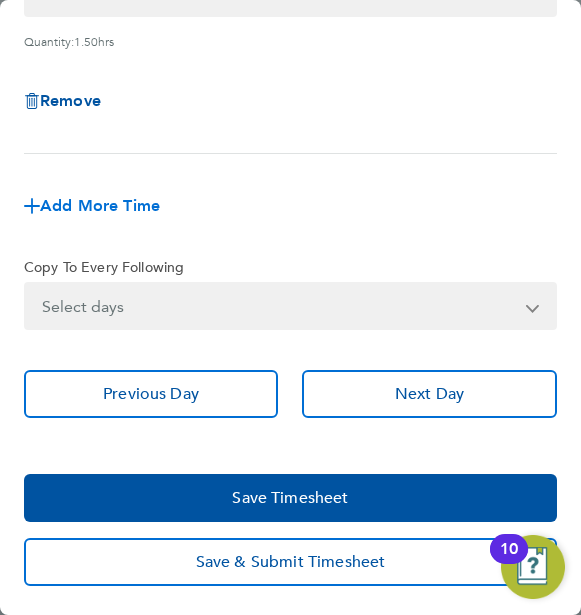 click on "Add More Time" 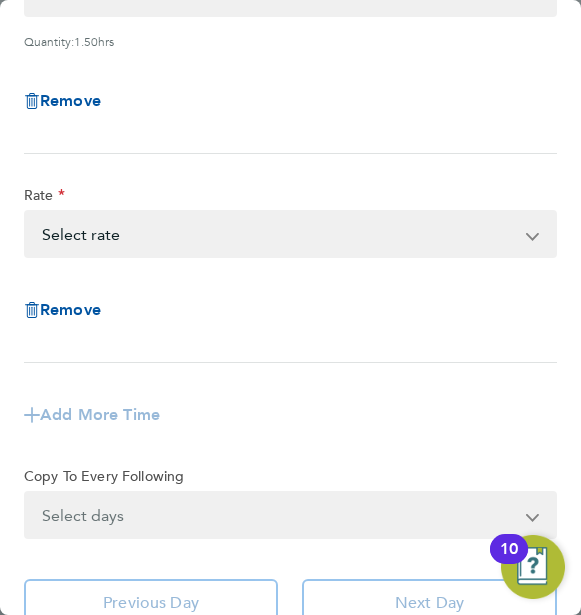 click on "Admin/Assistant Coach Rat - 12.60   Lead Coach Rate - 16.28   Select rate" at bounding box center [278, 234] 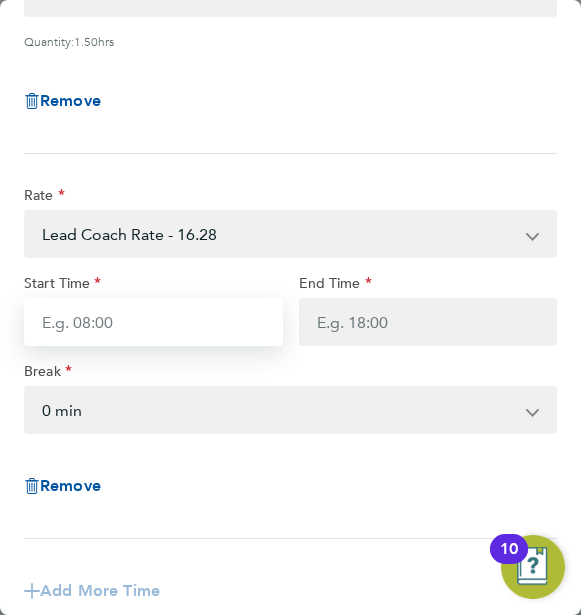 click on "Start Time" at bounding box center [153, 322] 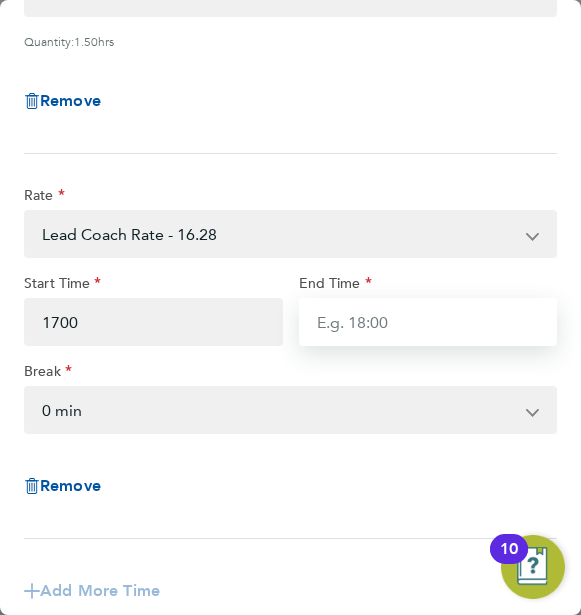 type on "17:00" 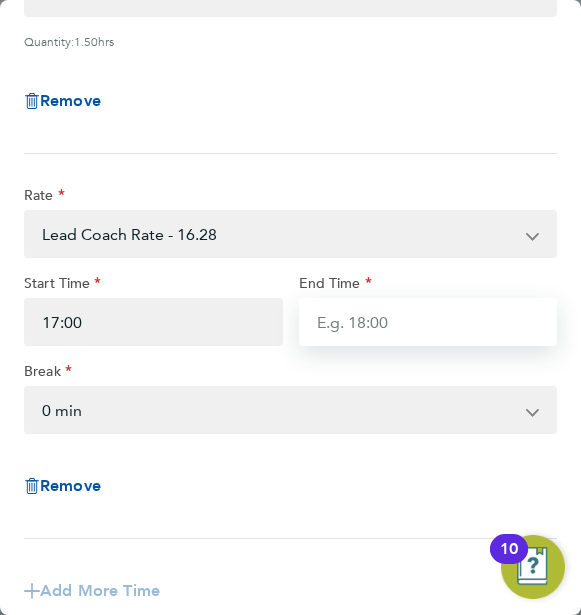 click on "End Time" at bounding box center [428, 322] 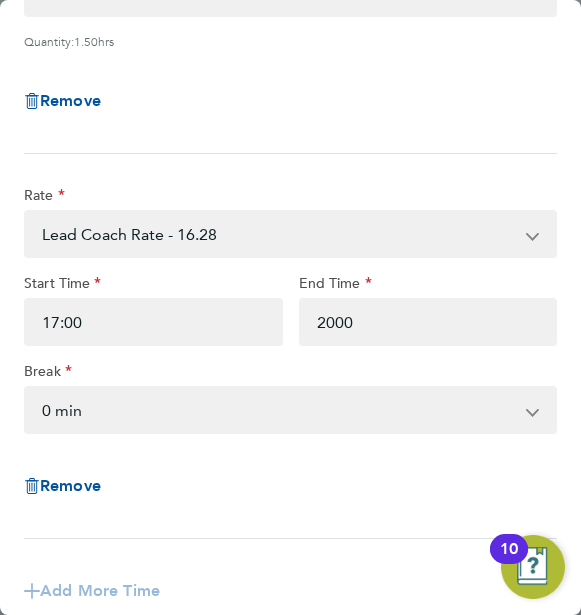 type on "20:00" 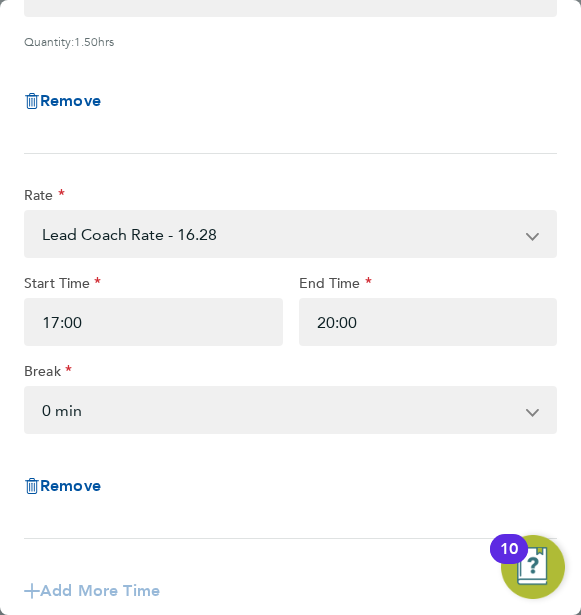 click on "Rate  Lead Coach Rate - 16.28   Admin/Assistant Coach Rat - 12.60
Start Time 17:00 End Time 20:00 Break  0 min   15 min   30 min   45 min   60 min   75 min   90 min
Remove" 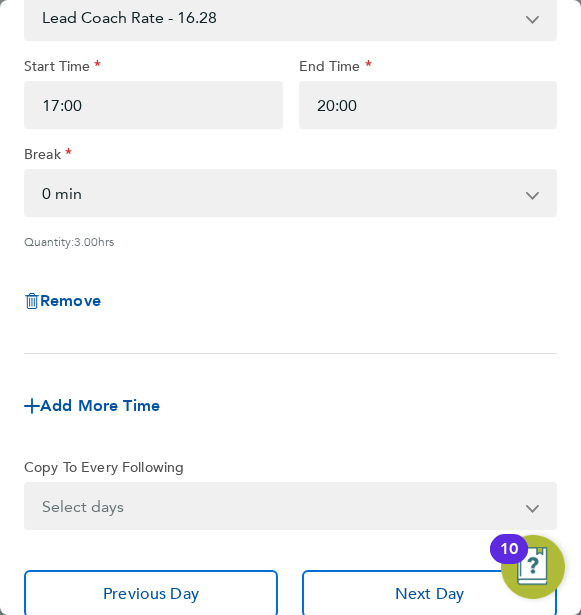 scroll, scrollTop: 615, scrollLeft: 0, axis: vertical 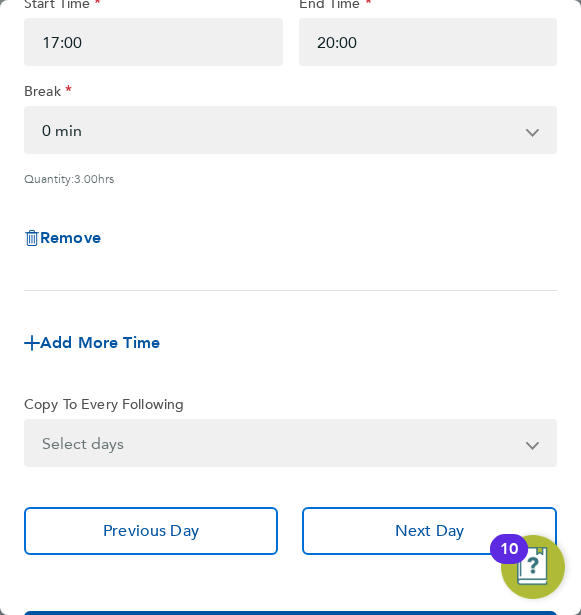 click on "Save Timesheet   Save & Submit Timesheet" 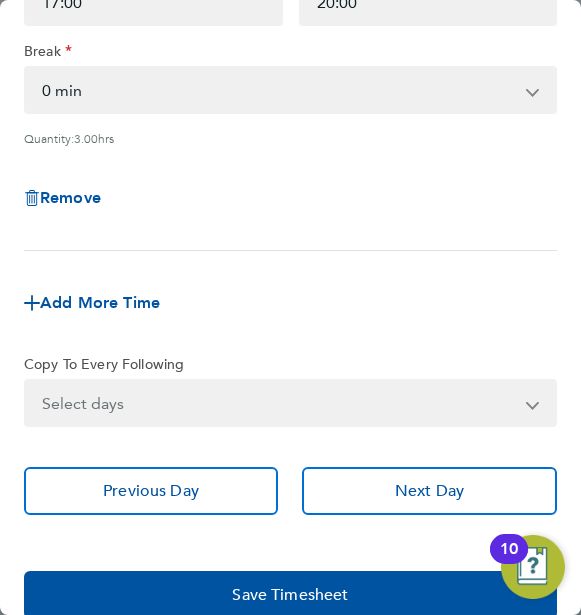 scroll, scrollTop: 695, scrollLeft: 0, axis: vertical 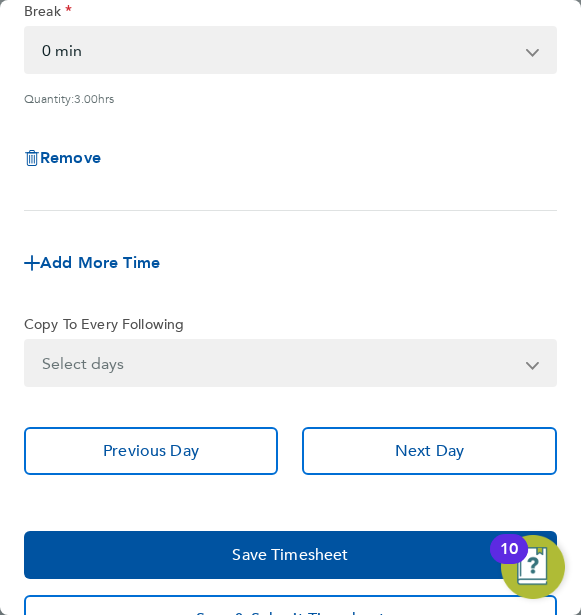 click on "Save Timesheet   Save & Submit Timesheet" 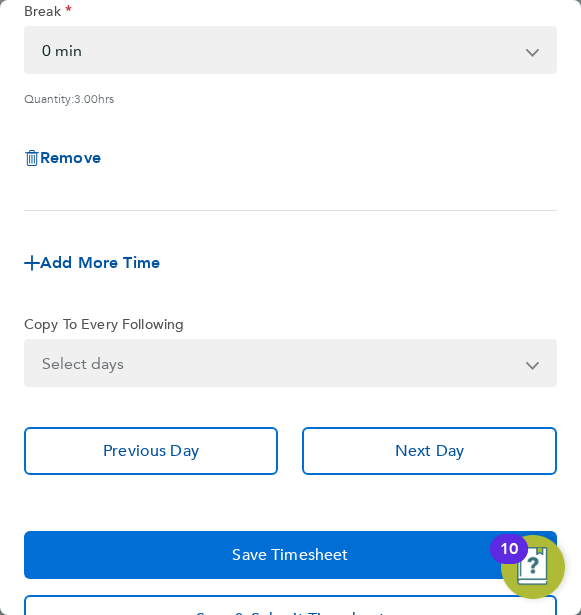 click on "Save Timesheet" 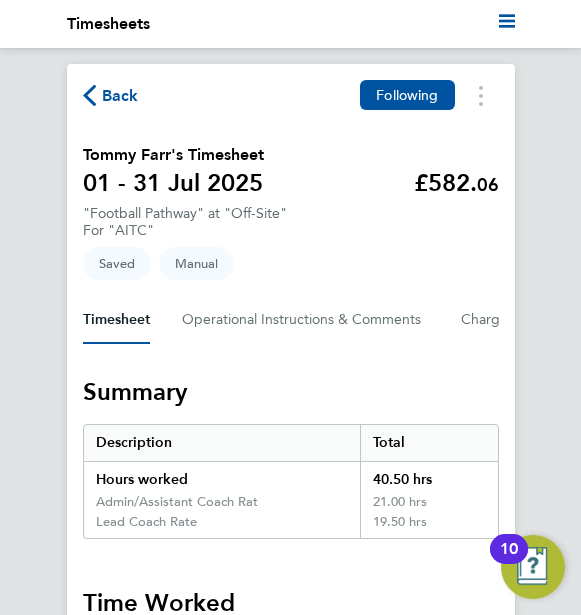 click on "Back  Following
Tommy Farr's Timesheet   01 - 31 Jul 2025   £582. 06  "Football Pathway" at "Off-Site"  For "AITC"  Saved   Manual   Timesheet   Operational Instructions & Comments   Charge   Details   Activity Logs   Summary   Description   Total   Hours worked   40.50 hrs   Admin/Assistant Coach Rat   21.00 hrs   Lead Coach Rate   19.50 hrs   Time Worked   Tue 01 Jul   15:00 to 16:30   |   0 min   1.50 hrs   |   Admin/Assistant Coach Rat   (£12.60) =   £18.90   Edit
Wed 02 Jul   15:00 to 16:30   |   0 min   1.50 hrs   |   Admin/Assistant Coach Rat   (£12.60) =   £18.90   Edit
Thu 03 Jul   15:00 to 16:30   |   0 min   1.50 hrs   |   Admin/Assistant Coach Rat   (£12.60) =   £18.90   17:30 to 19:00   |   0 min   1.50 hrs   |   Lead Coach Rate   (£16.28) =   £24.42   Edit
Fri 04 Jul   15:00 to 16:30   |   0 min   1.50 hrs   |   Admin/Assistant Coach Rat   (£12.60) =   £18.90   17:00 to 20:00   |   0 min   3.00 hrs   |   Lead Coach Rate   (£16.28) =   £48.84" 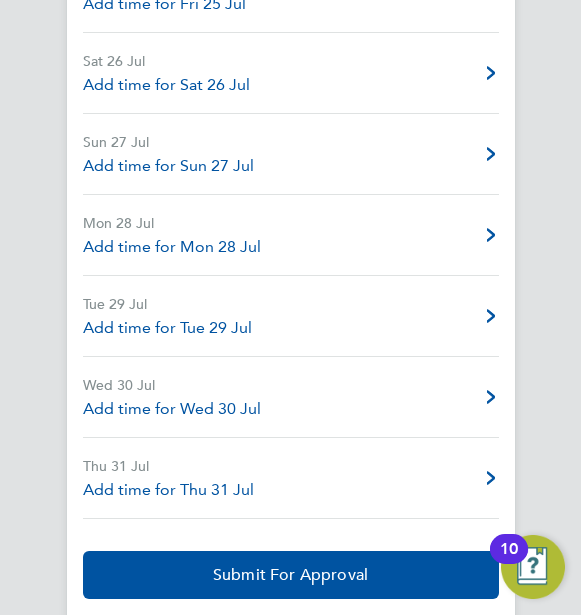 scroll, scrollTop: 3699, scrollLeft: 0, axis: vertical 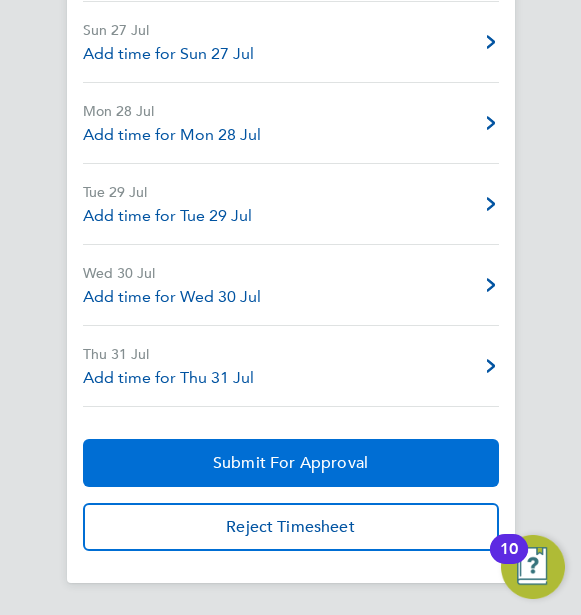 click on "Submit For Approval" 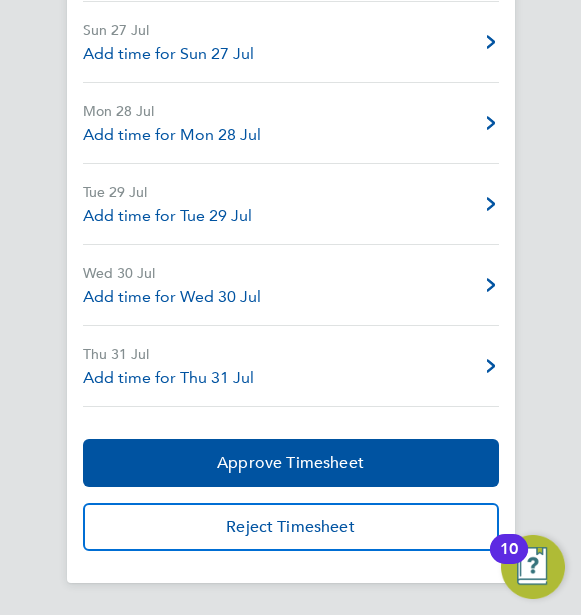 click on "Back  Following
Tommy Farr's Timesheet   01 - 31 Jul 2025   £582. 06  "Football Pathway" at "Off-Site"  For "AITC"  Submitted   Manual   Timesheet   Operational Instructions & Comments   Charge   Details   Activity Logs   Summary   Description   Total   Hours worked   40.50 hrs   Admin/Assistant Coach Rat   21.00 hrs   Lead Coach Rate   19.50 hrs   Time Worked   Tue 01 Jul   15:00 to 16:30   |   0 min   1.50 hrs   |   Admin/Assistant Coach Rat   (£12.60) =   £18.90   Edit
Wed 02 Jul   15:00 to 16:30   |   0 min   1.50 hrs   |   Admin/Assistant Coach Rat   (£12.60) =   £18.90   Edit
Thu 03 Jul   15:00 to 16:30   |   0 min   1.50 hrs   |   Admin/Assistant Coach Rat   (£12.60) =   £18.90   17:30 to 19:00   |   0 min   1.50 hrs   |   Lead Coach Rate   (£16.28) =   £24.42   Edit
Fri 04 Jul   15:00 to 16:30   |   0 min   1.50 hrs   |   Admin/Assistant Coach Rat   (£12.60) =   £18.90   17:00 to 20:00   |   0 min   3.00 hrs   |   Lead Coach Rate   (£16.28) =   £48.84" 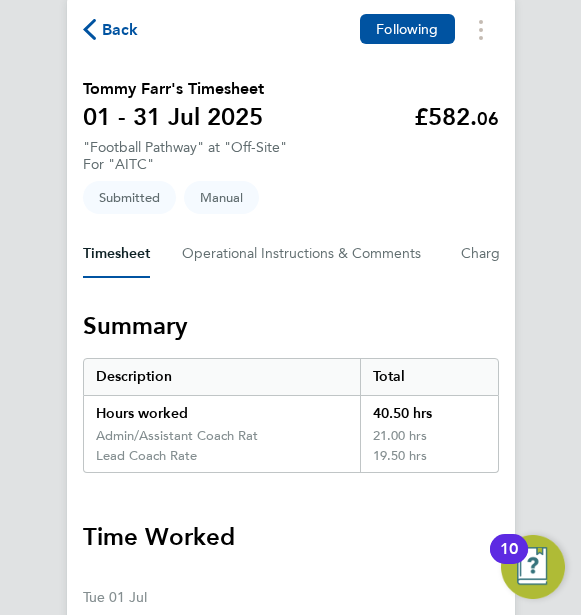 scroll, scrollTop: 0, scrollLeft: 0, axis: both 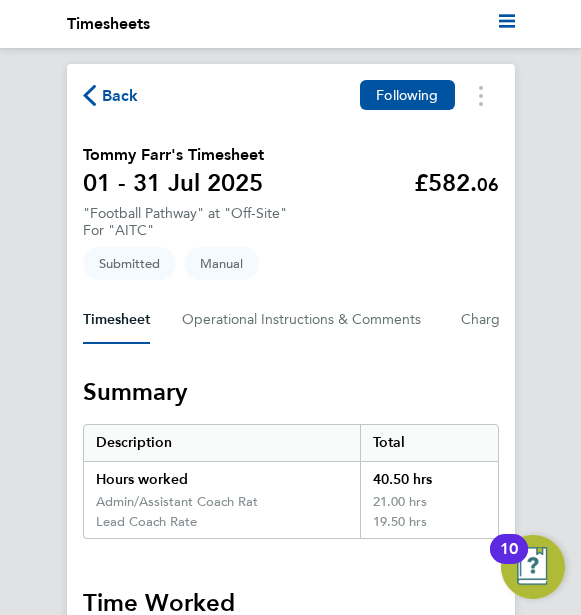 click on "Back" 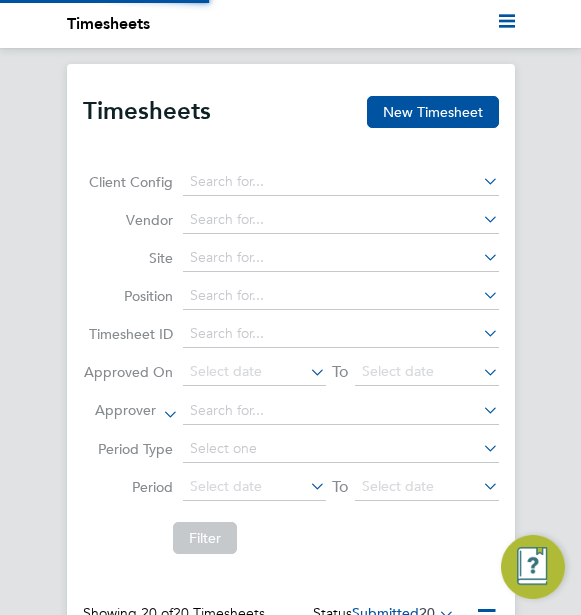 scroll, scrollTop: 10, scrollLeft: 10, axis: both 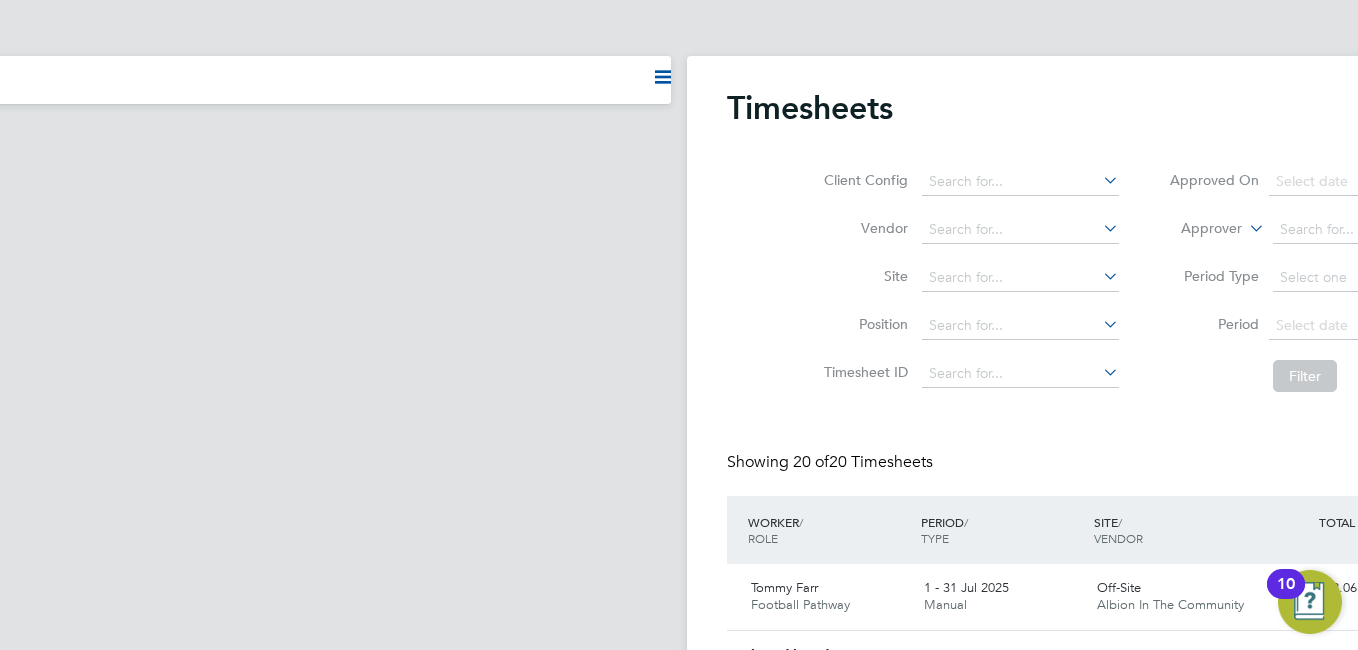 click on "Timesheets New Timesheet Client Config   Vendor   Site   Position   Timesheet ID   Approved On
Select date
To
Select date
Approver     Period Type   Period
Select date
To
Select date
Filter Showing   20 of  20 Timesheets Status  Submitted  20  WORKER  / ROLE WORKER  / PERIOD PERIOD  / TYPE SITE  / VENDOR TOTAL   TOTAL  / STATUS STATUS APPROVER Tommy Farr Football Pathway   1 - 31 Jul 2025 1 - 31 Jul 2025 Manual Off-Site Albion In The Community £582.06 Submitted Submitted Nathan Casselton Robert Monk Football Pathway   1 - 31 Jul 2025 1 - 31 Jul 2025 Manual Off-Site Albion In The Community £18.90 Submitted Submitted Matt Kelman Sam Wooff Football Pathway   1 - 31 Jul 2025 1 - 31 Jul 2025 Manual Off-Site Albion In The Community £667.80 Submitted Submitted Matt Kelman Scarlett Price Football Pathway   1 - 31 Jul 2025 1 - 31 Jul 2025 Manual Off-Site Albion In The Community £742.40 Submitted Submitted Matt Kelman Matvey Packham Football Pathway   1 - 31 Jul 2025" 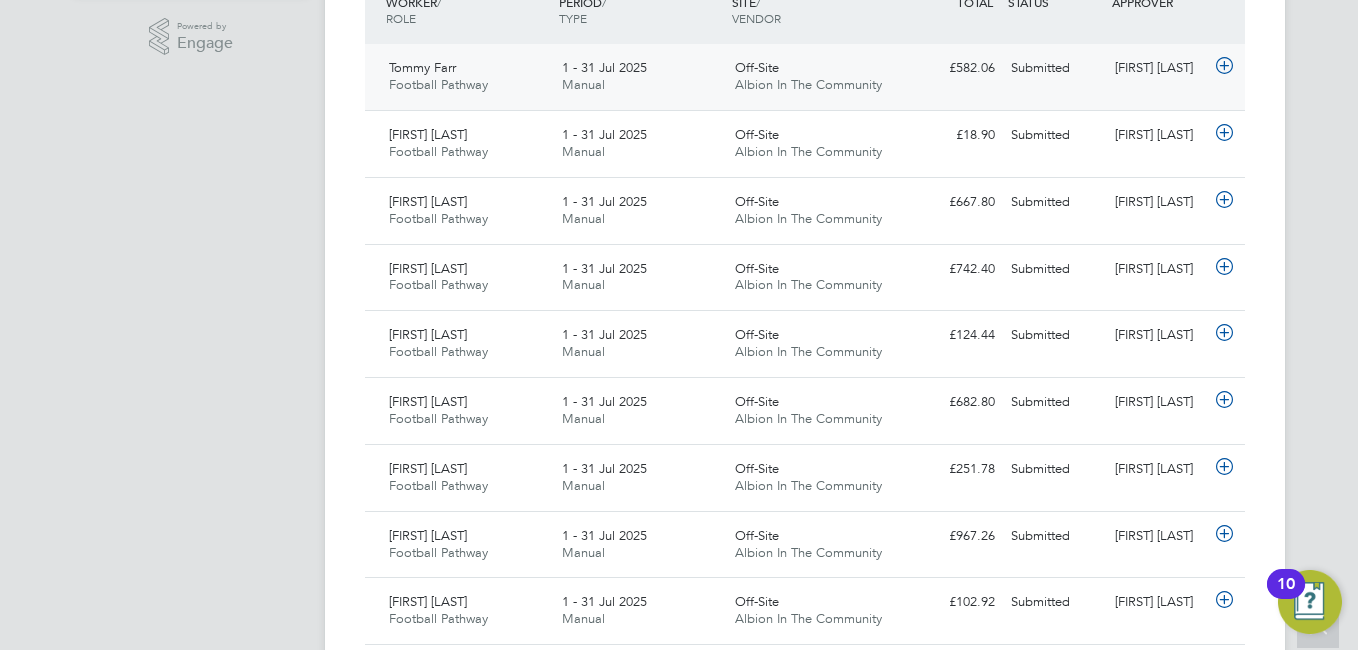 click on "Tommy Farr Football Pathway   1 - 31 Jul 2025" 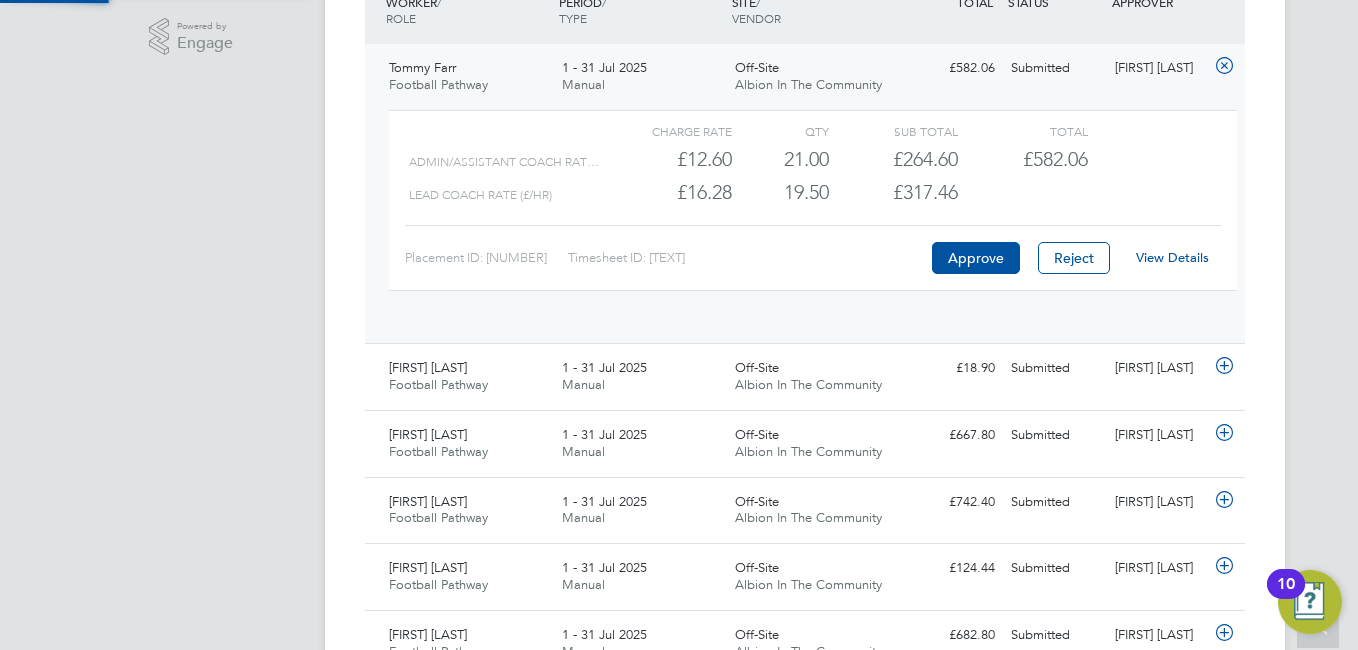 scroll, scrollTop: 557, scrollLeft: 0, axis: vertical 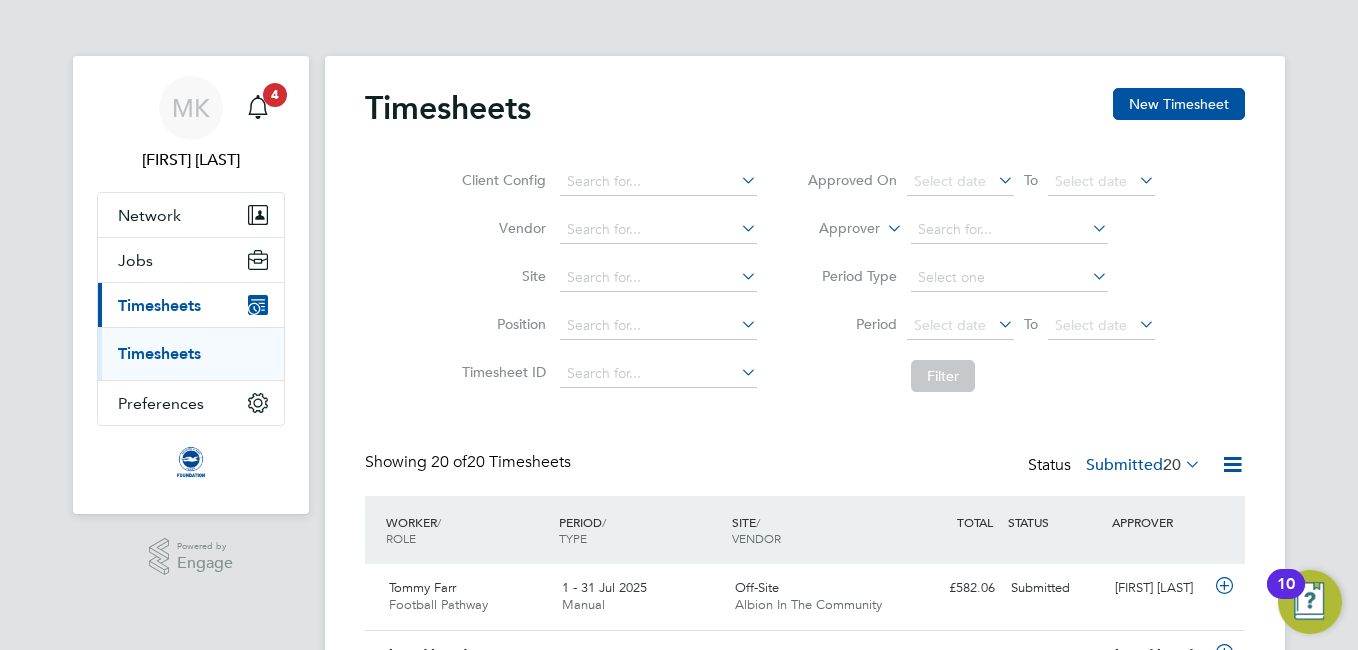 click on "Client Config   Vendor   Site   Position   Timesheet ID   Approved On
Select date
To
Select date
Approver     Period Type   Period
Select date
To
Select date
Filter" 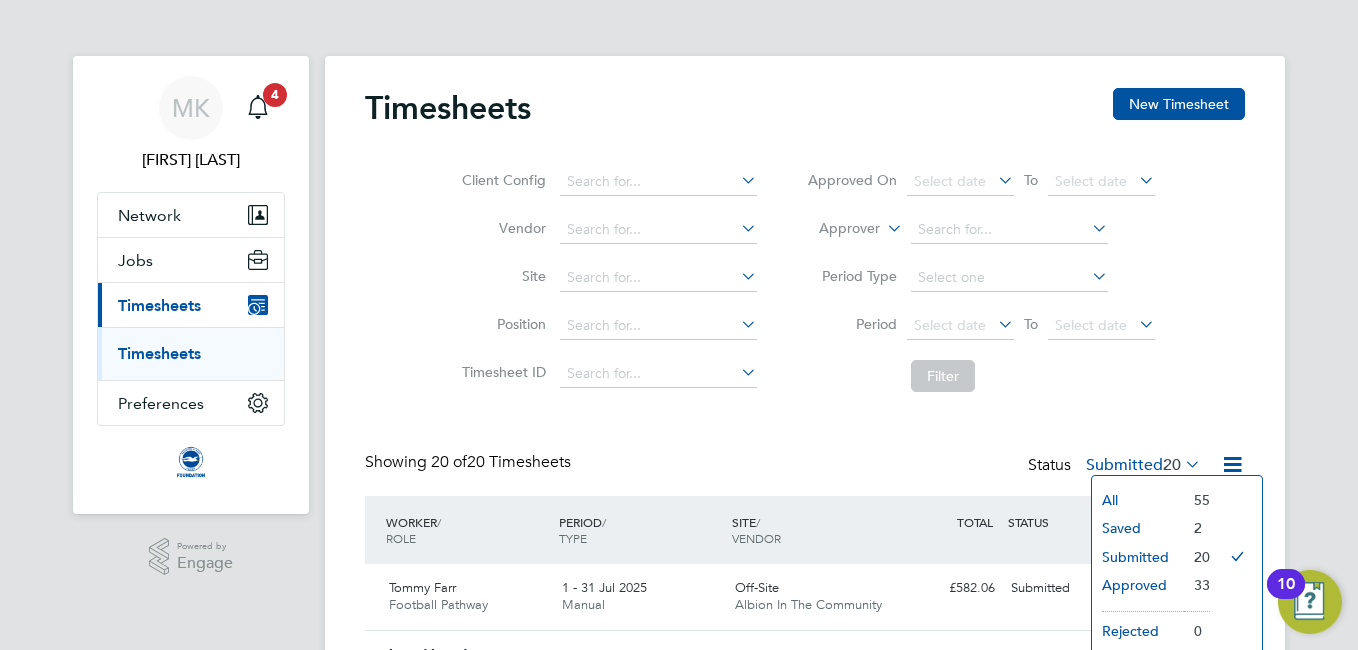 click on "Saved" 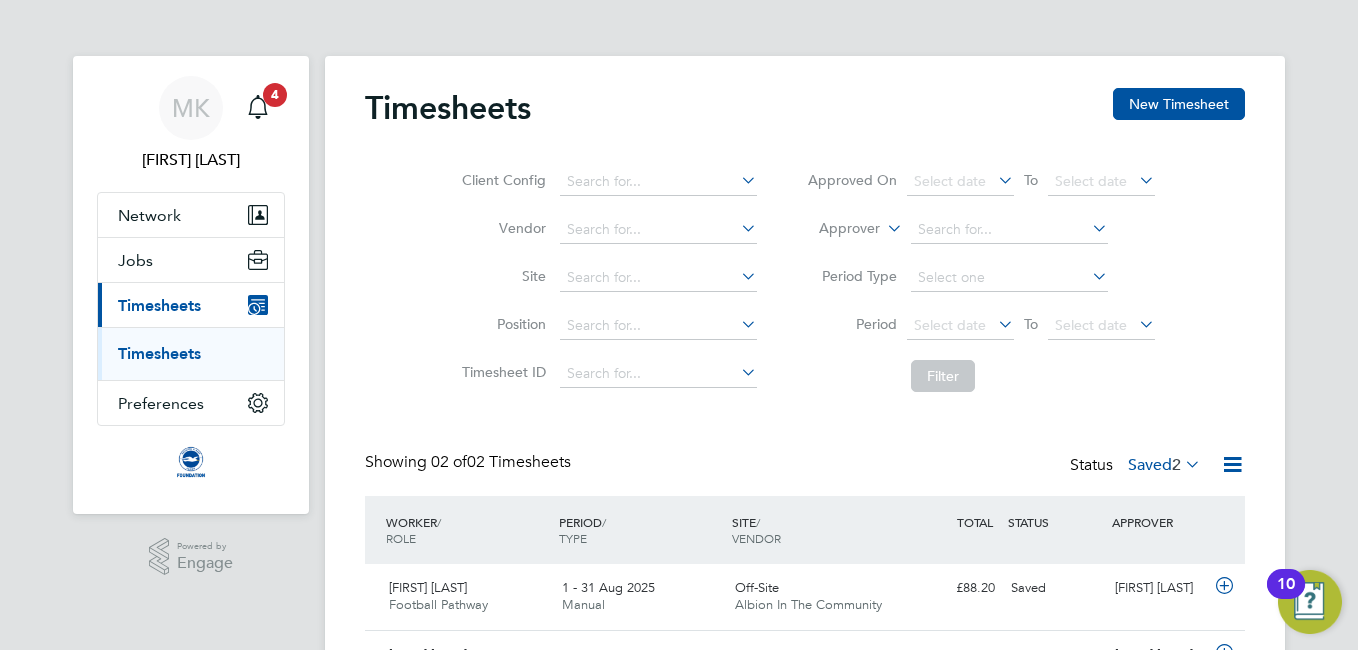click on "Timesheets New Timesheet Client Config   Vendor   Site   Position   Timesheet ID   Approved On
Select date
To
Select date
Approver     Period Type   Period
Select date
To
Select date
Filter Showing   02 of  02 Timesheets Status  Saved  2  WORKER  / ROLE WORKER  / PERIOD PERIOD  / TYPE SITE  / VENDOR TOTAL   TOTAL  / STATUS STATUS APPROVER [FIRST] [LAST] Football Pathway   1 - 31 Aug 2025 1 - 31 Aug 2025 Manual Off-Site Albion In The Community £88.20 Saved Saved [FIRST] [LAST] [FIRST] [LAST] Football Pathway   1 - 31 Jan 2025 1 - 31 Jan 2025 Manual Off-Site Albion In The Community £31.50 Saved Saved [FIRST] [LAST] Show   more" 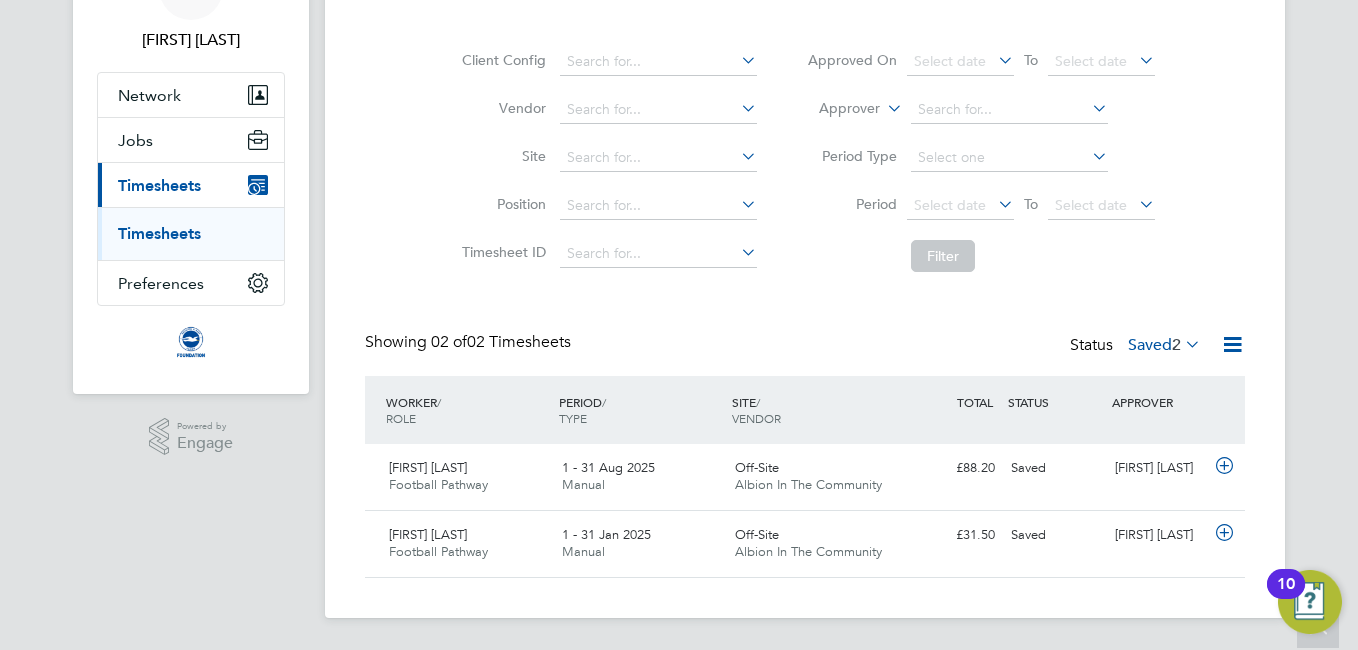 click 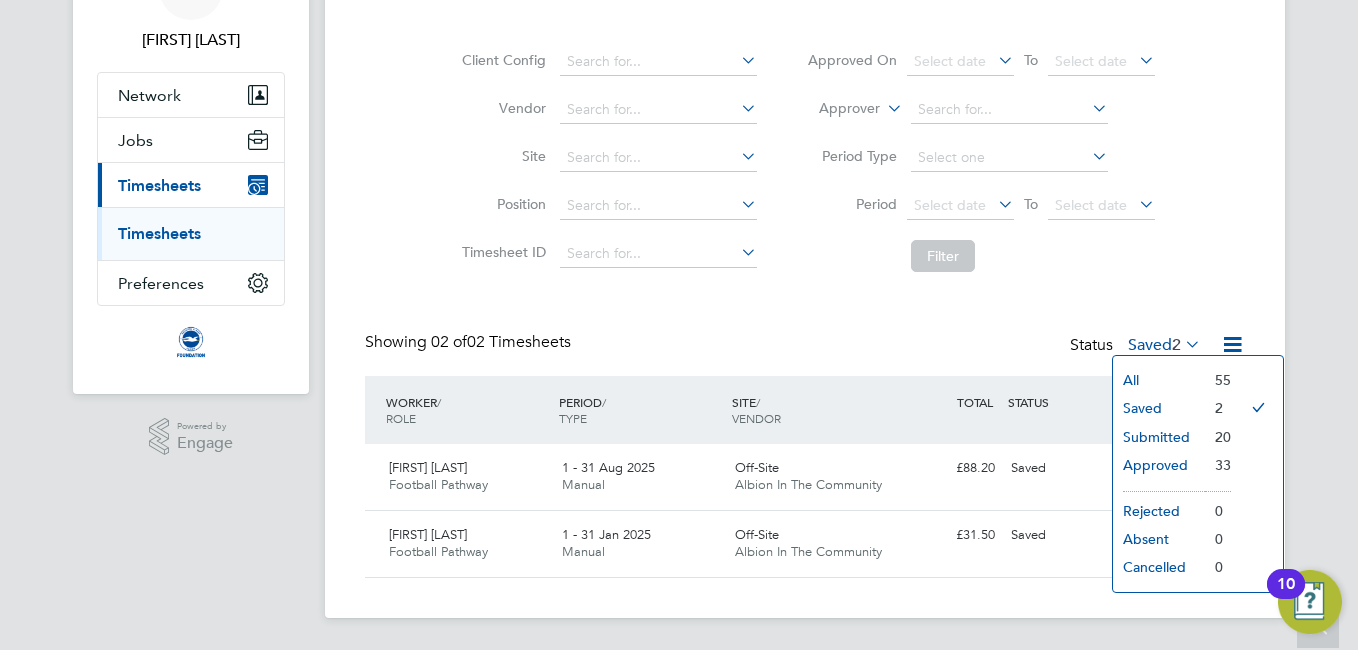 click on "Submitted" 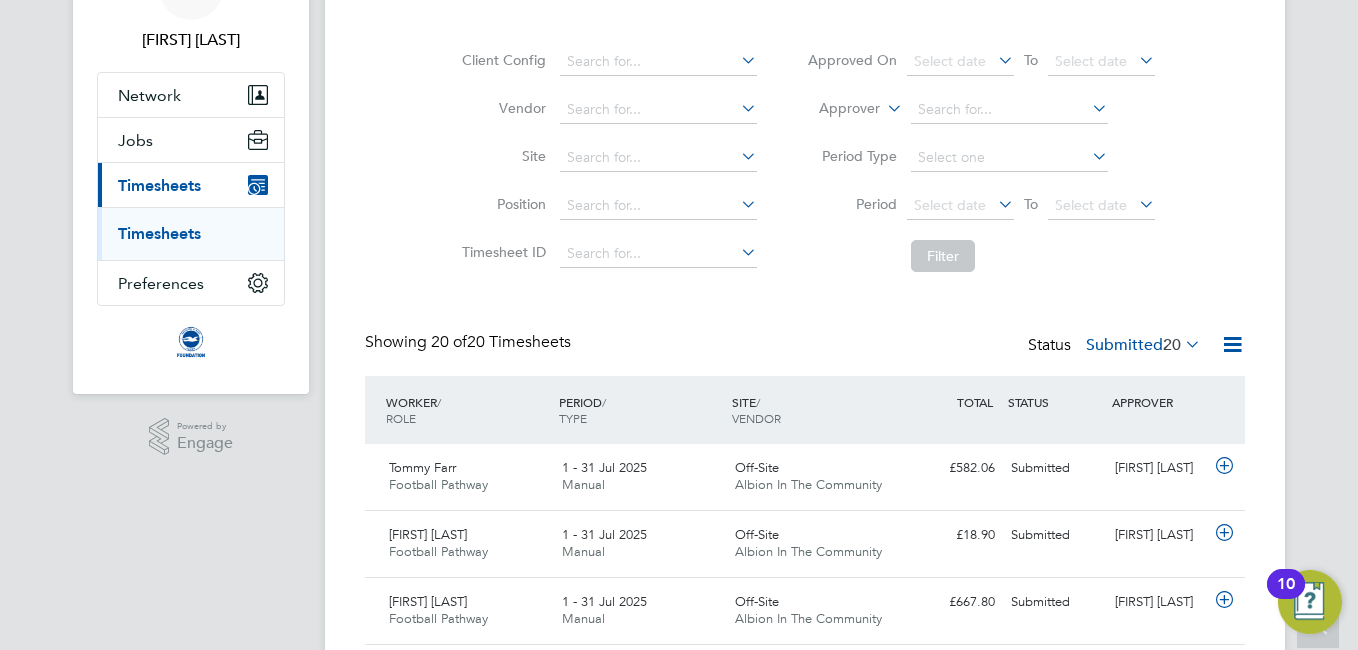 click on "Showing   20 of  20 Timesheets Status  Submitted  20" 